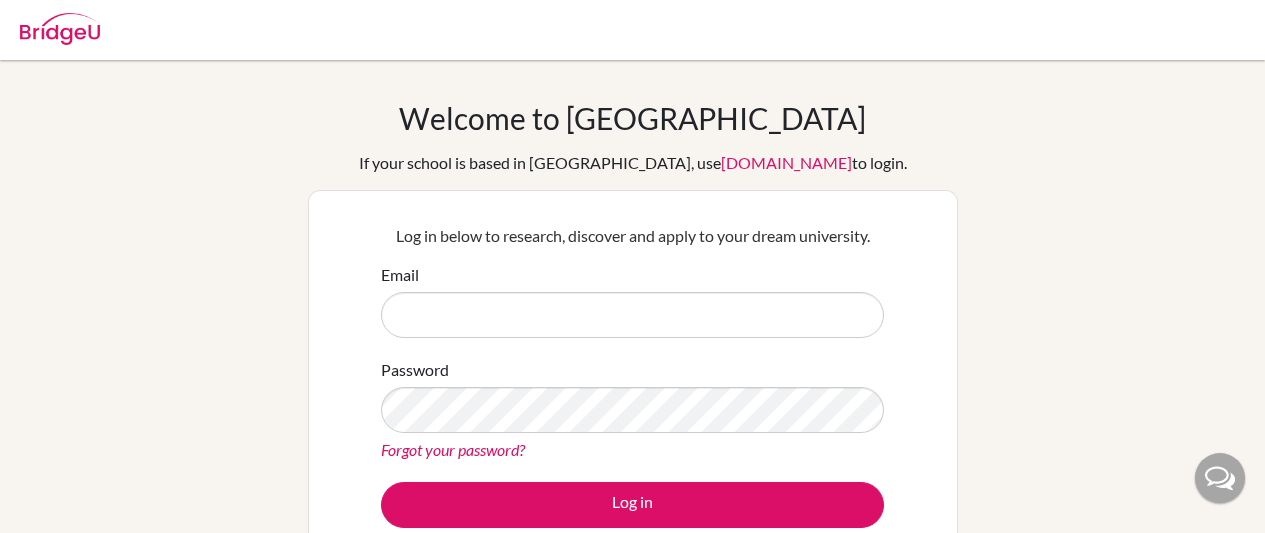 scroll, scrollTop: 0, scrollLeft: 0, axis: both 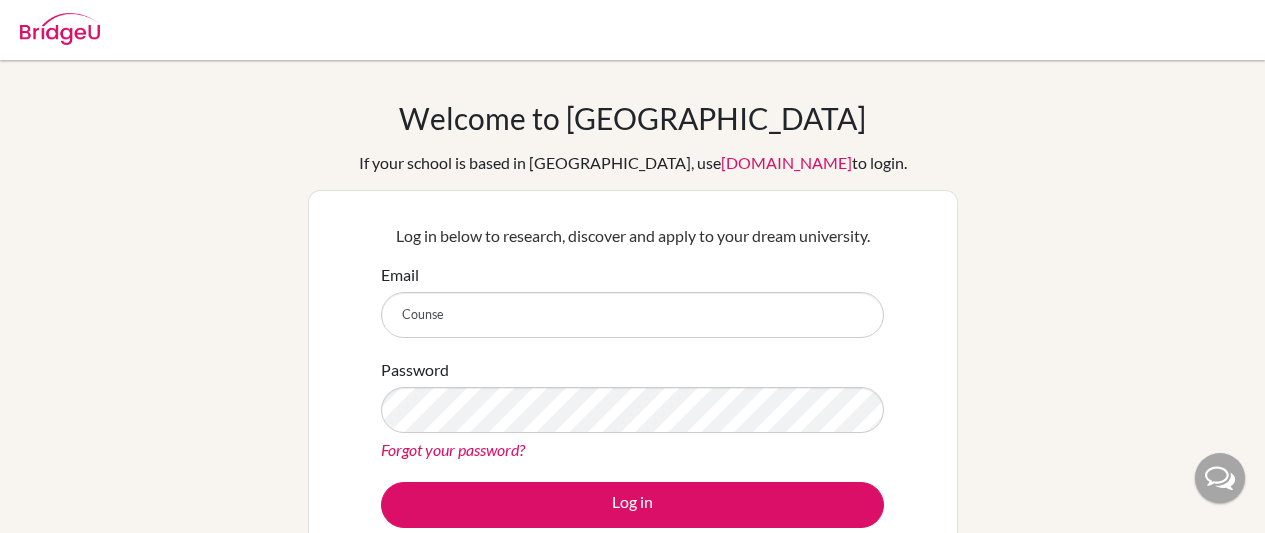 type on "[EMAIL_ADDRESS][DOMAIN_NAME]" 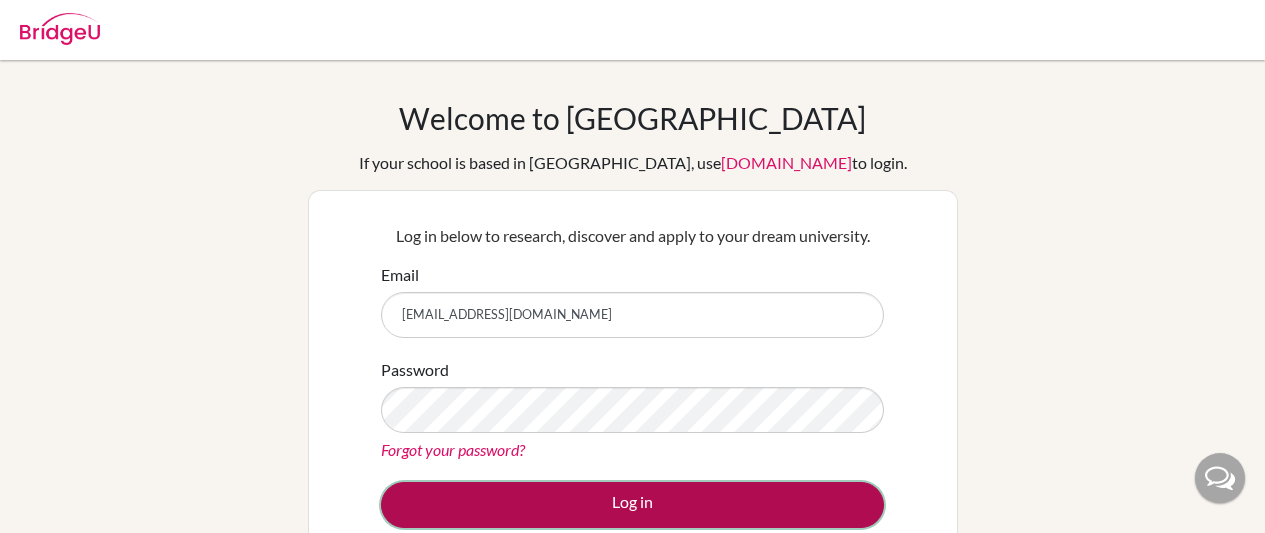 click on "Log in" at bounding box center [632, 505] 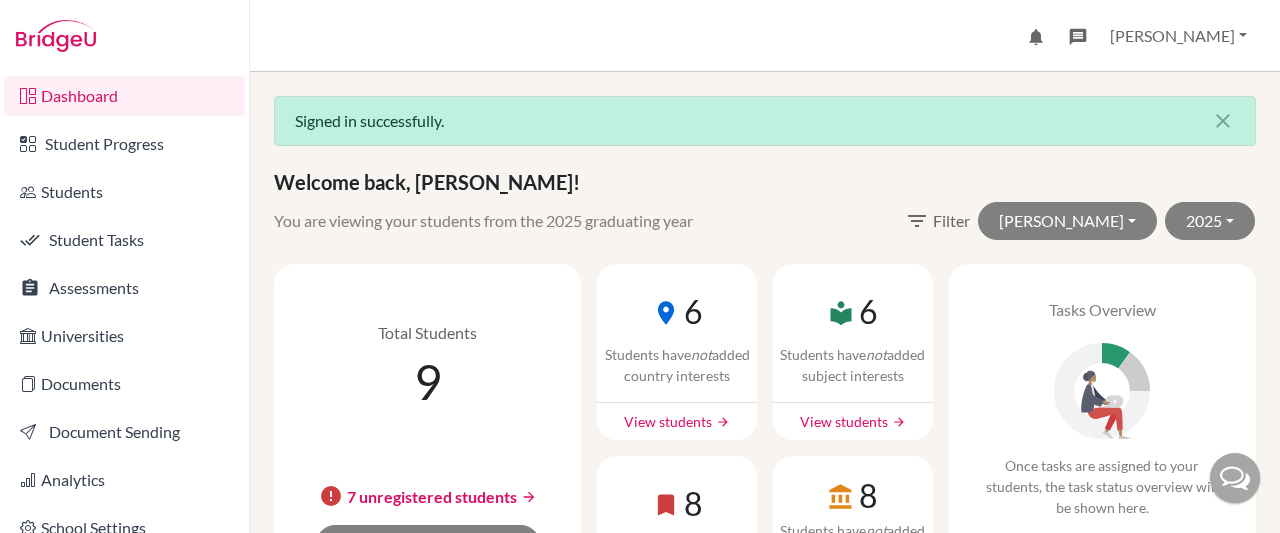 scroll, scrollTop: 0, scrollLeft: 0, axis: both 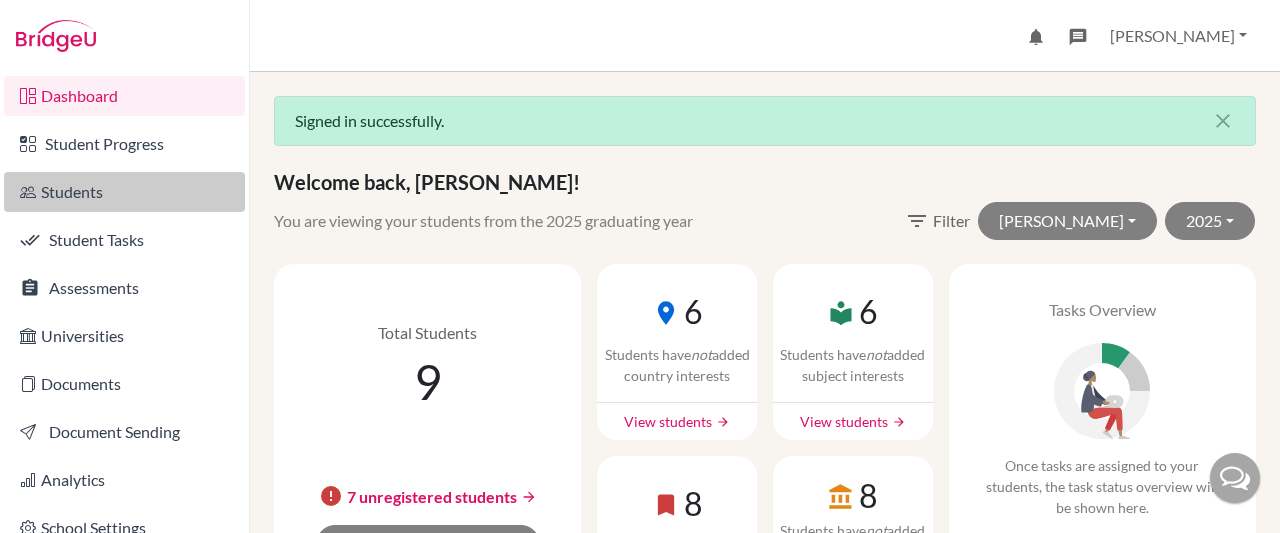 click on "Students" at bounding box center (124, 192) 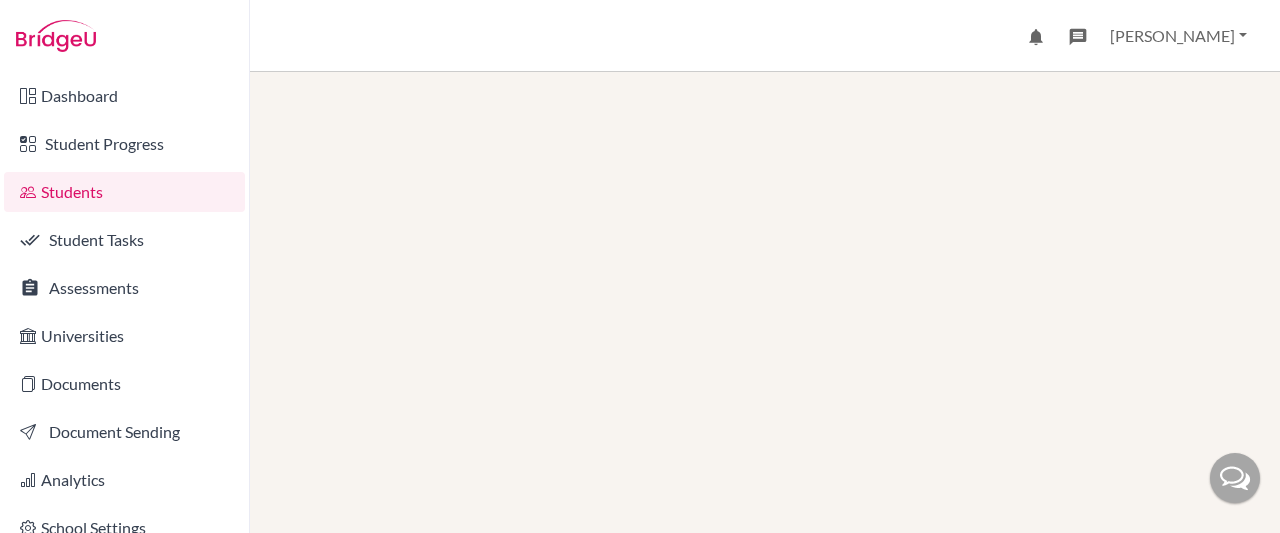 scroll, scrollTop: 0, scrollLeft: 0, axis: both 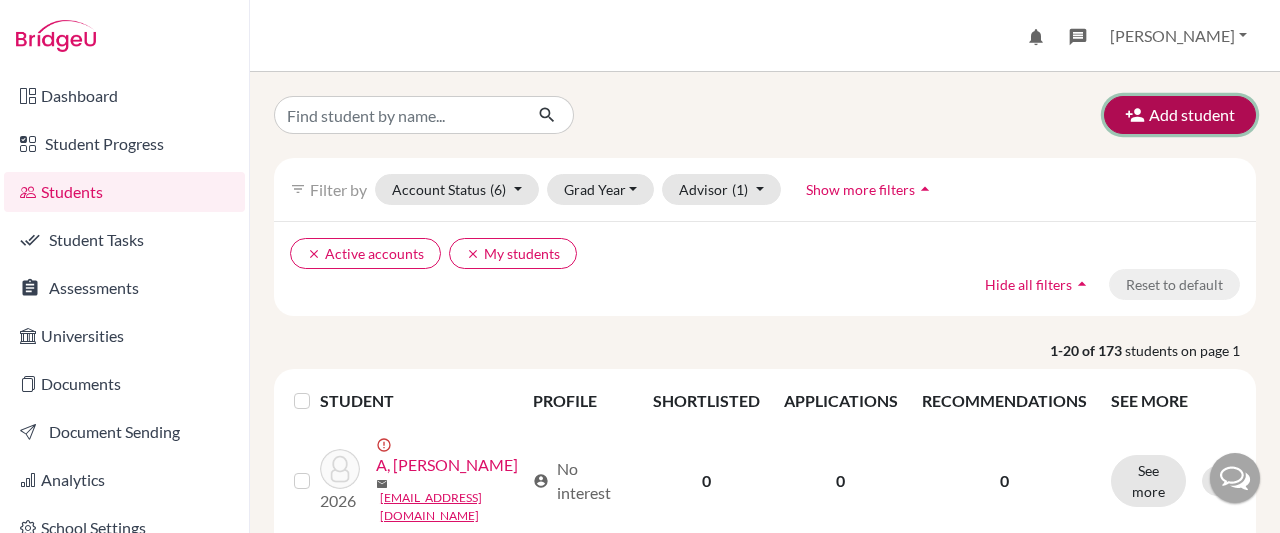 click on "Add student" at bounding box center [1180, 115] 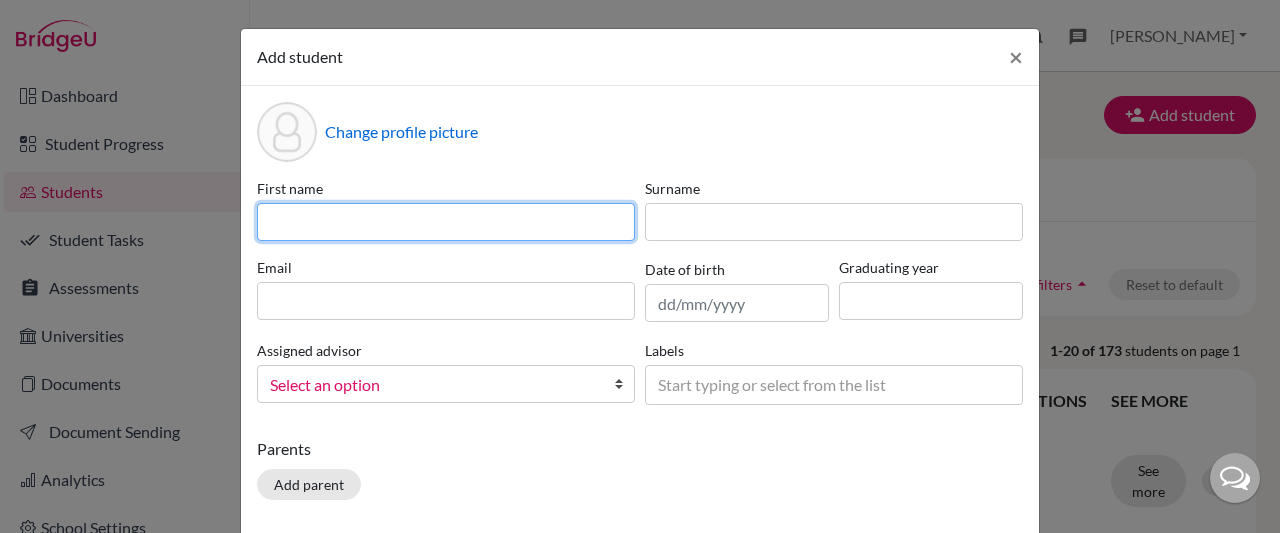 click at bounding box center [446, 222] 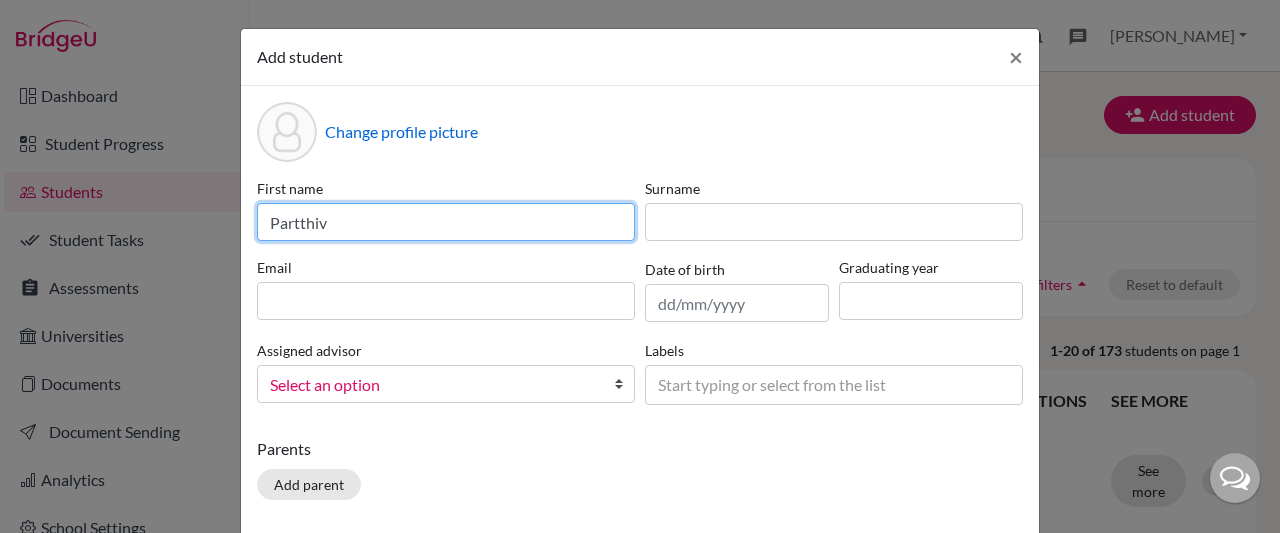 type on "Partthiv" 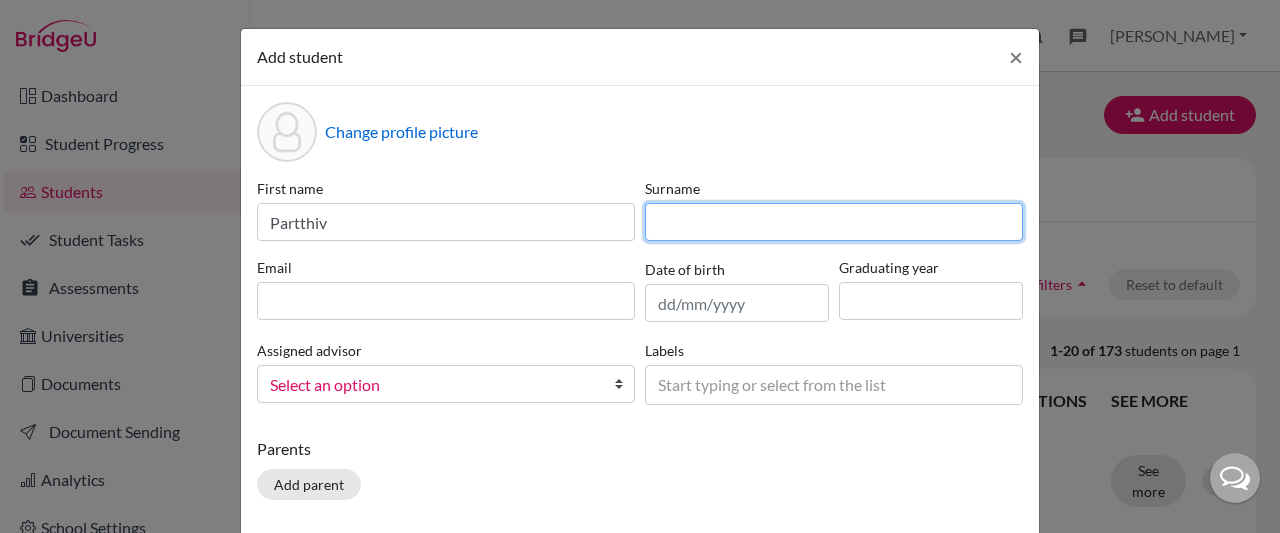 click at bounding box center [834, 222] 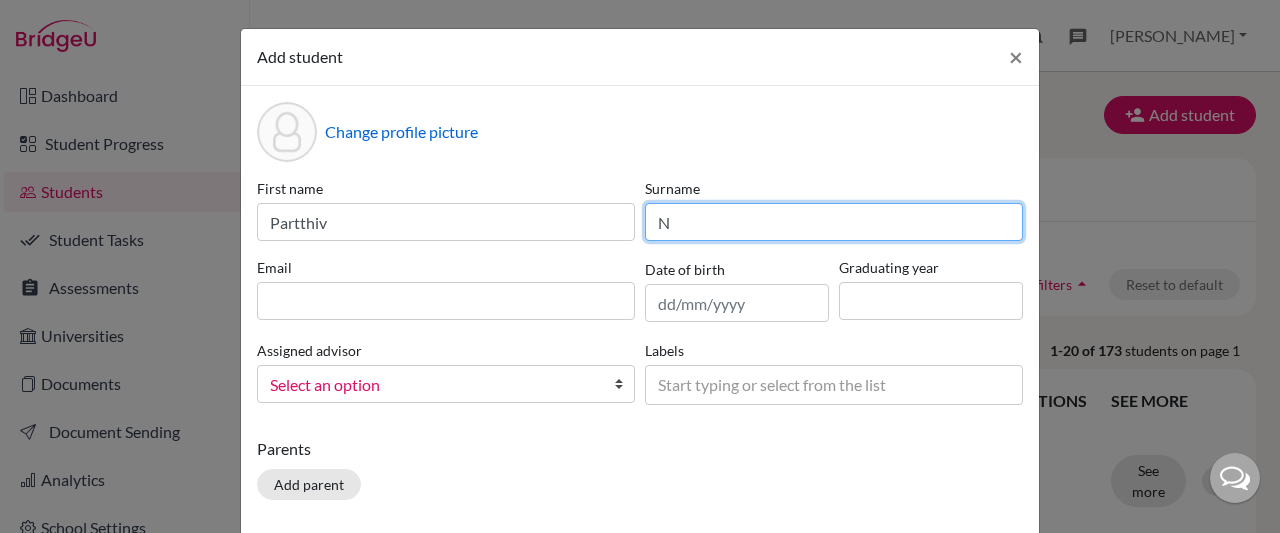 type on "N" 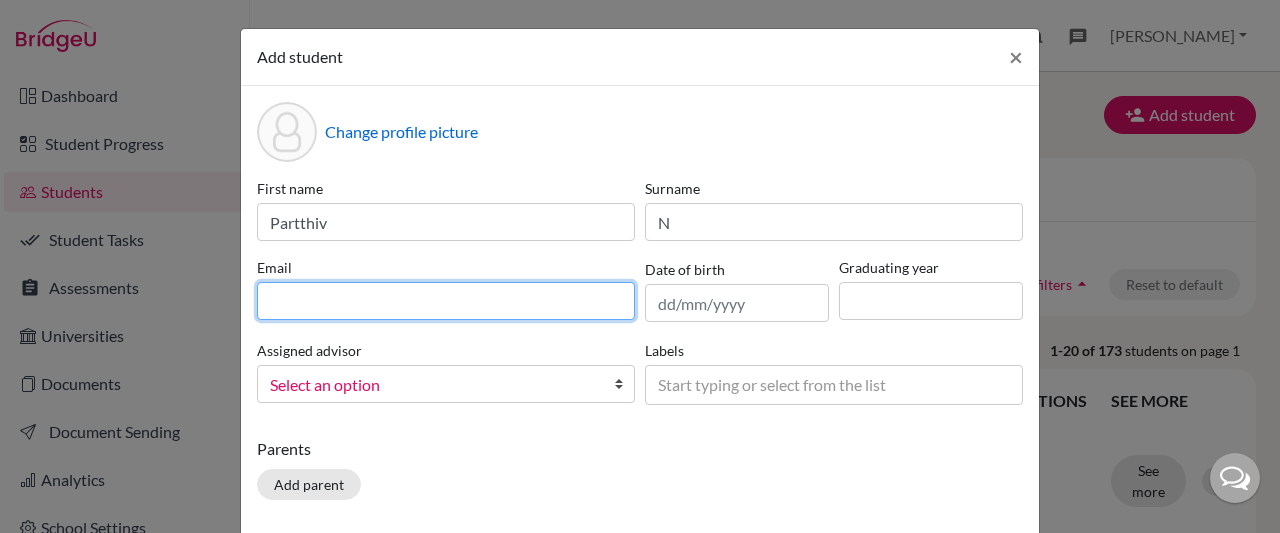 click at bounding box center [446, 301] 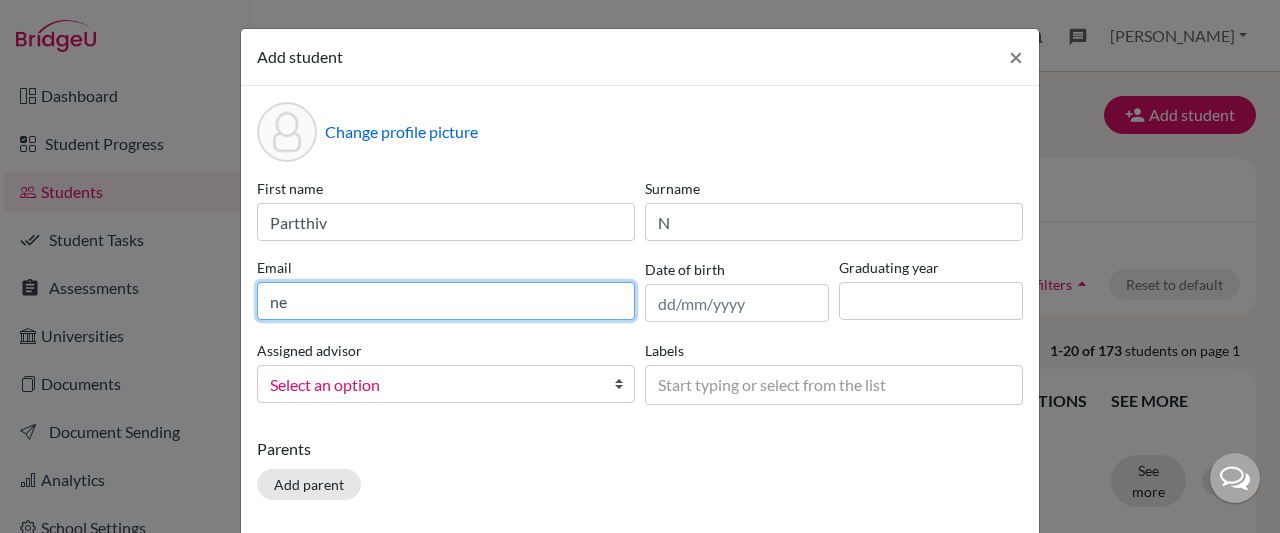 type on "n" 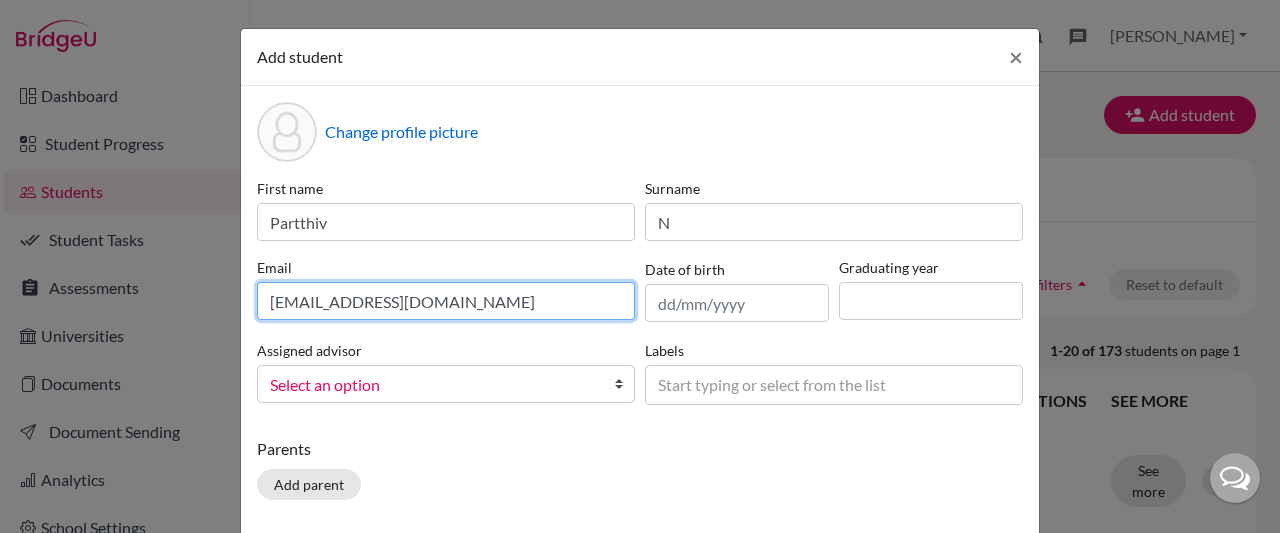 drag, startPoint x: 419, startPoint y: 303, endPoint x: 643, endPoint y: 300, distance: 224.0201 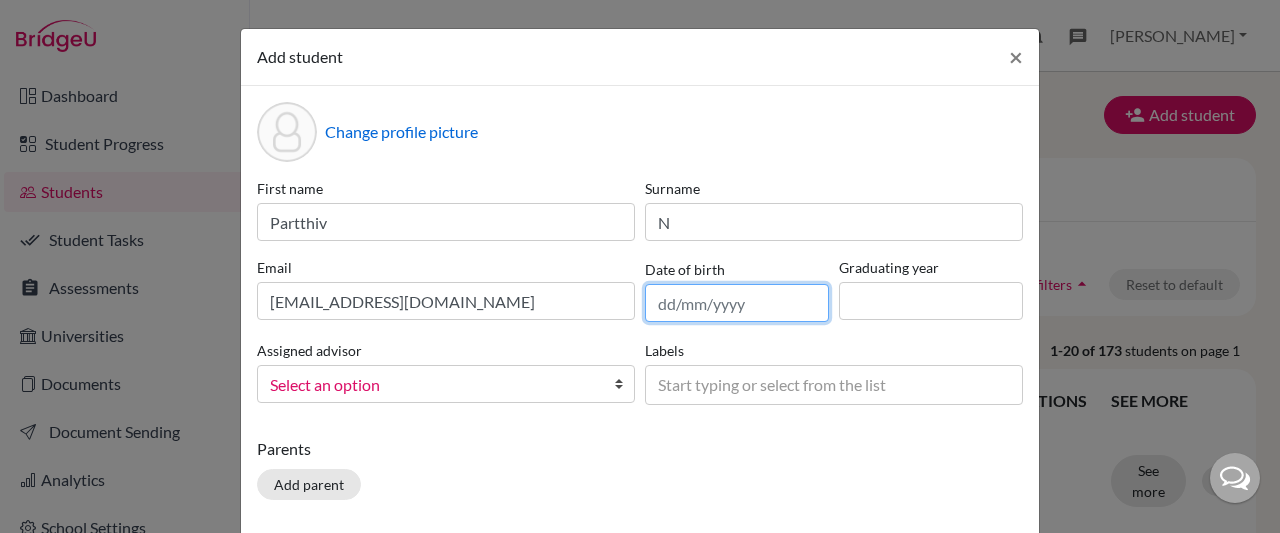 click at bounding box center (737, 303) 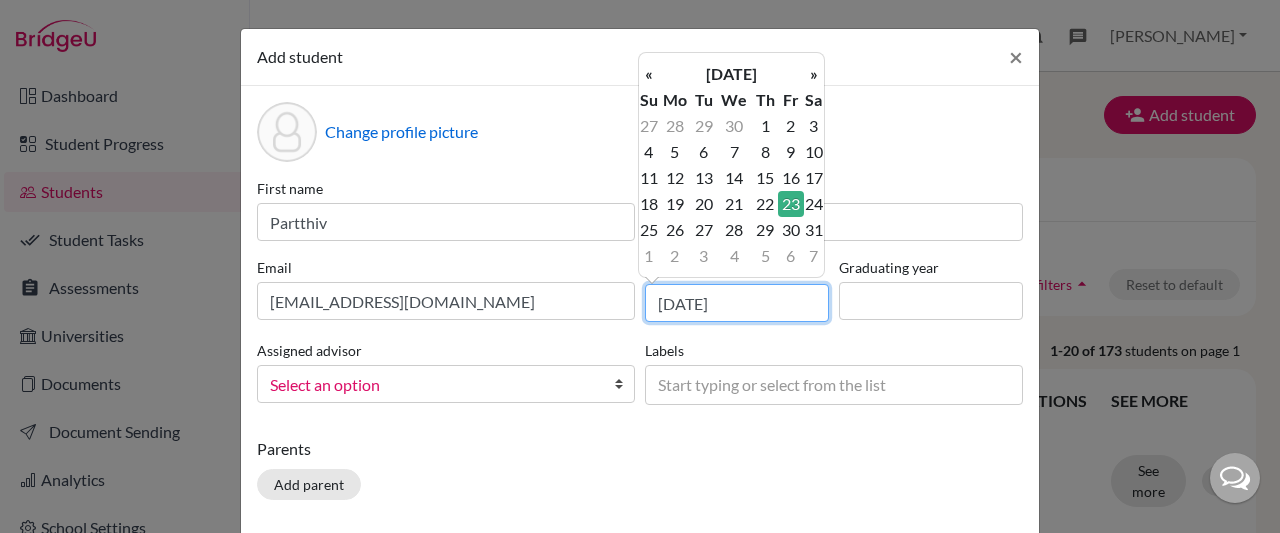 type on "[DATE]" 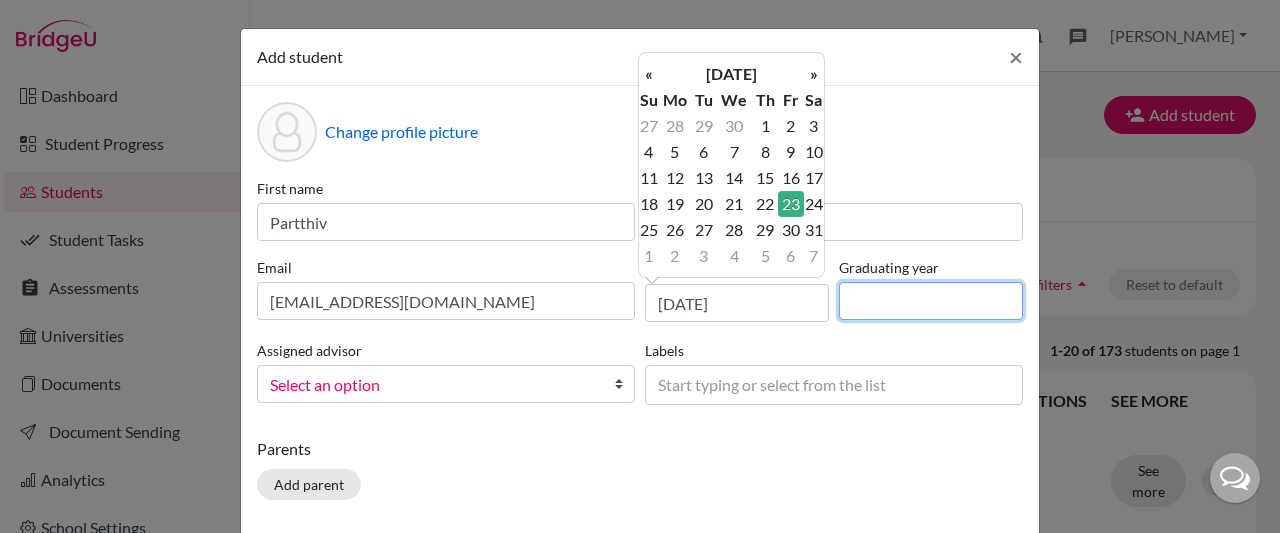 click at bounding box center (931, 301) 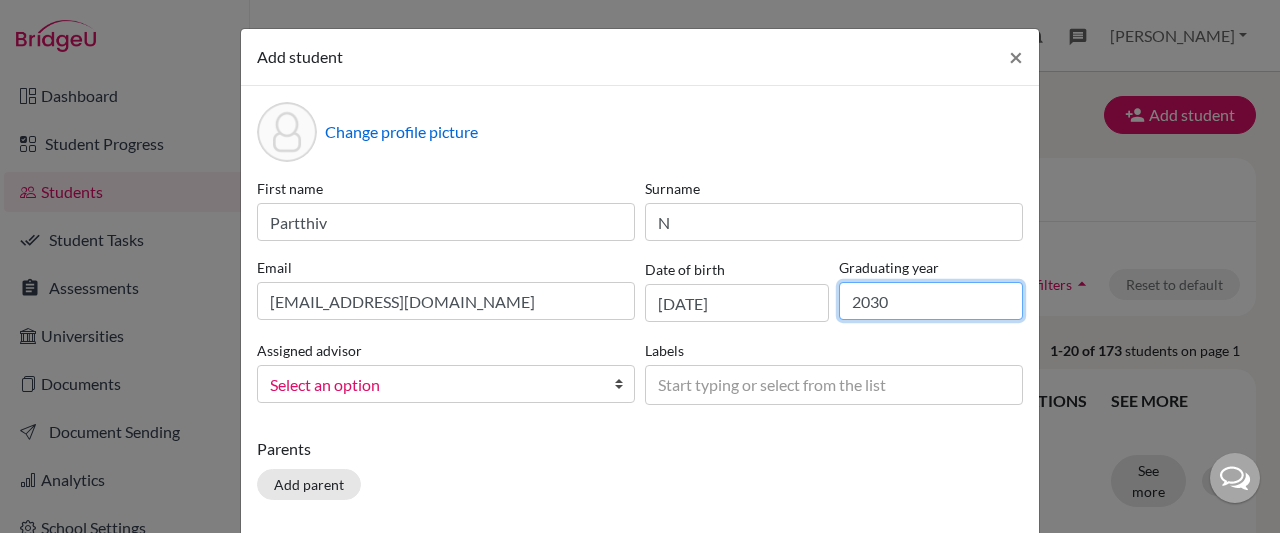 drag, startPoint x: 906, startPoint y: 300, endPoint x: 651, endPoint y: 369, distance: 264.1704 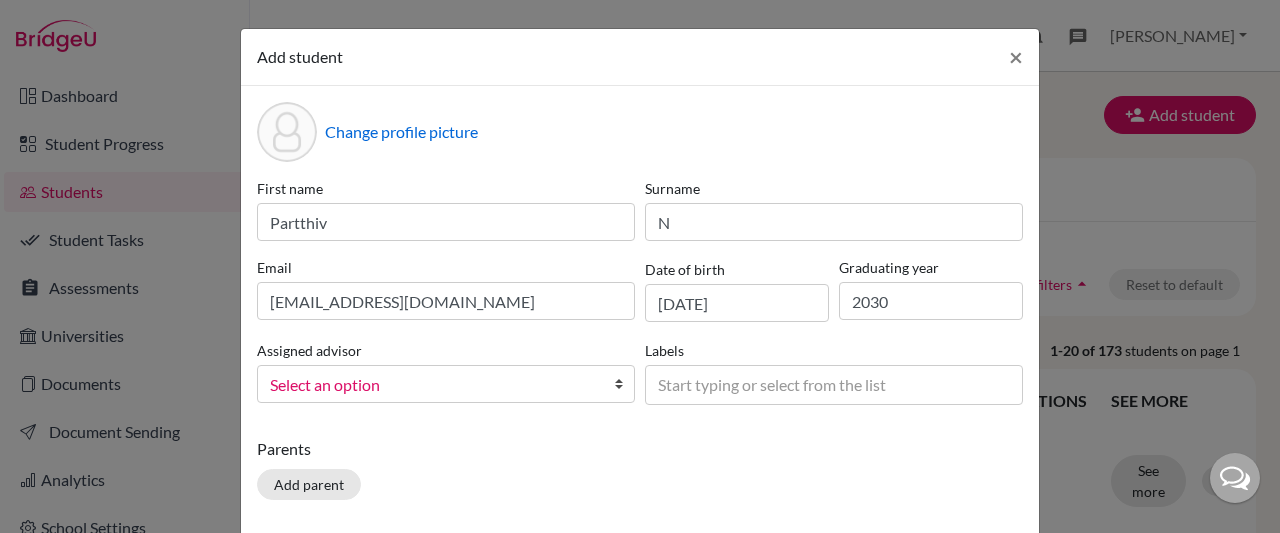 click at bounding box center (624, 384) 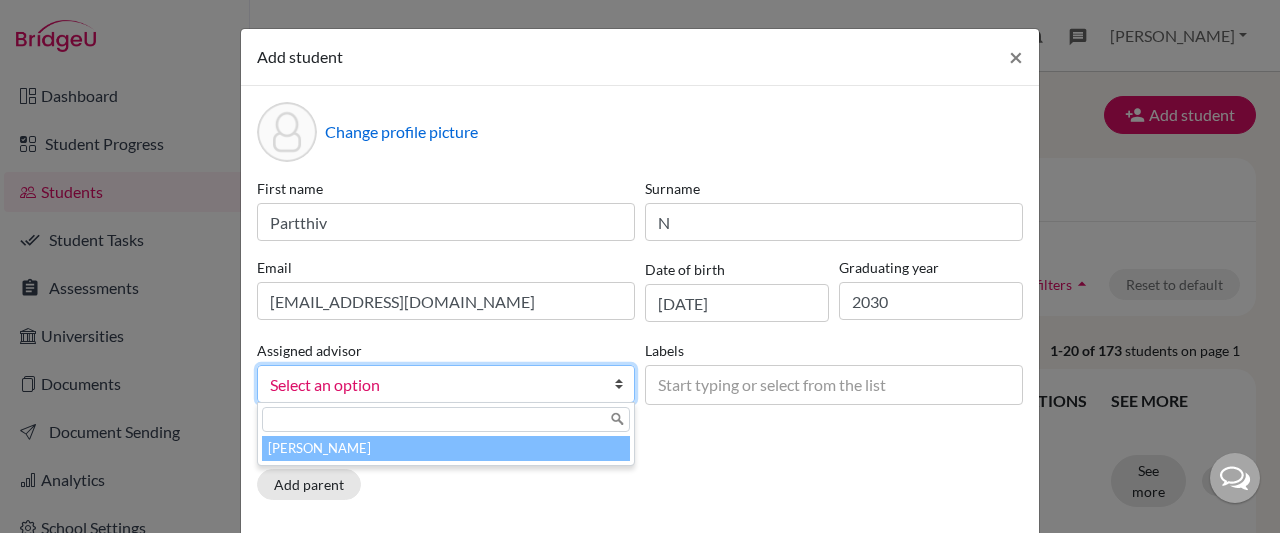 click on "[PERSON_NAME]" at bounding box center (446, 448) 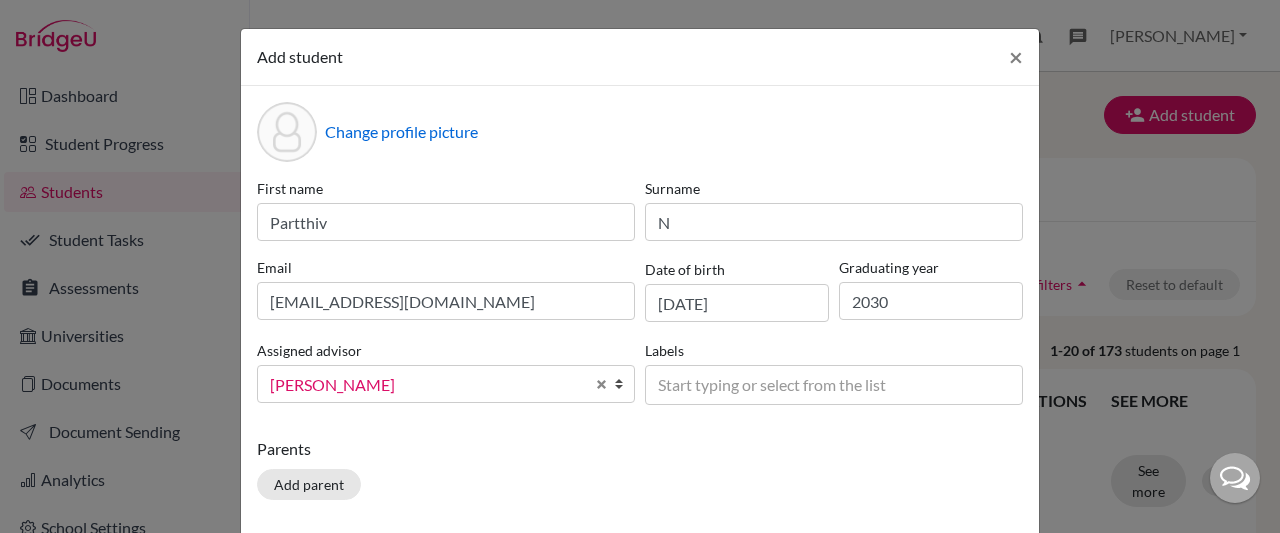 click on "Start typing or select from the list" at bounding box center [786, 384] 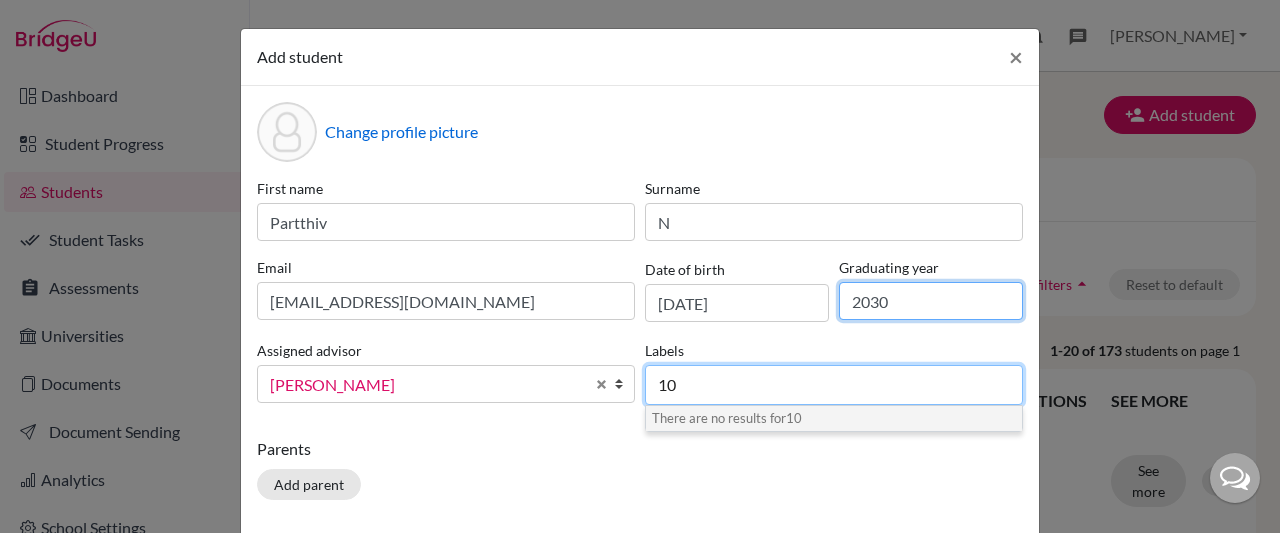 click on "2030" at bounding box center (931, 301) 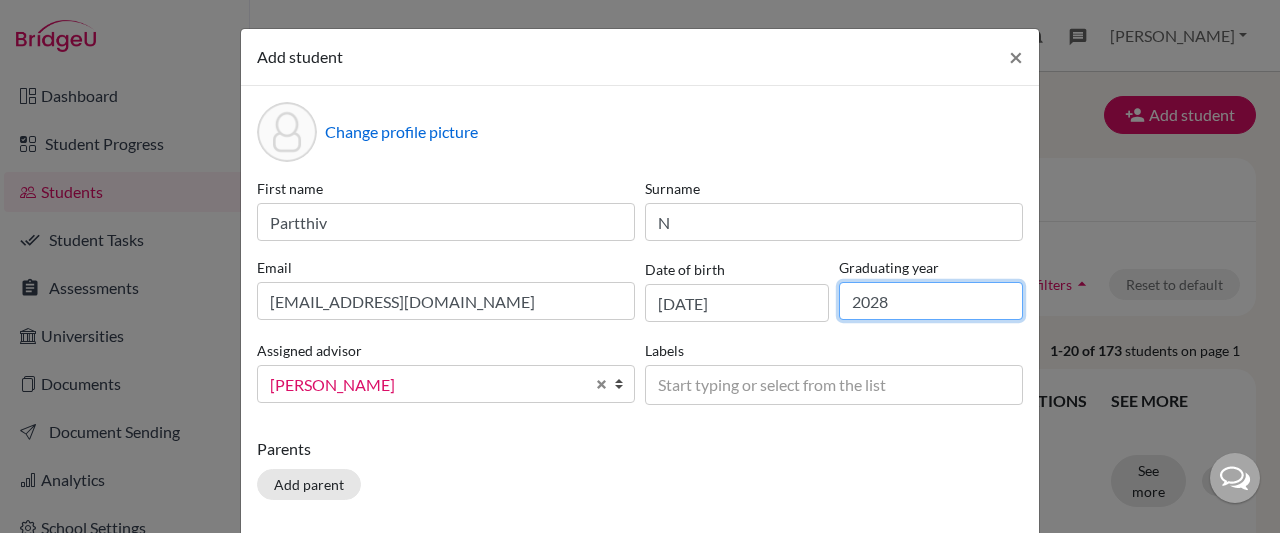 drag, startPoint x: 891, startPoint y: 300, endPoint x: 604, endPoint y: 334, distance: 289.00693 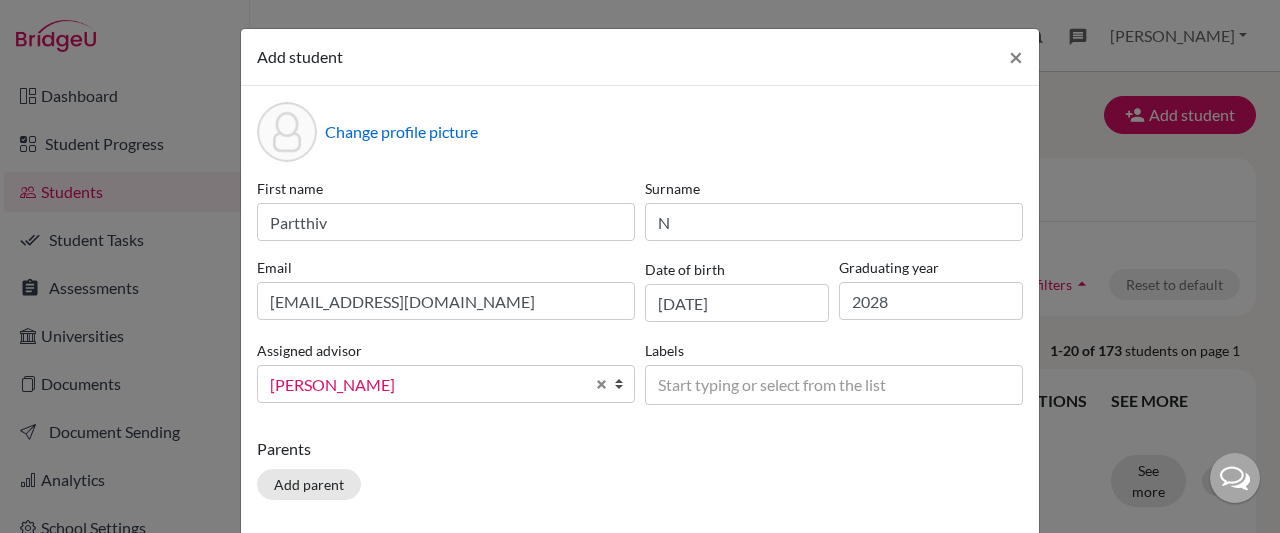 click on "Start typing or select from the list" at bounding box center [786, 384] 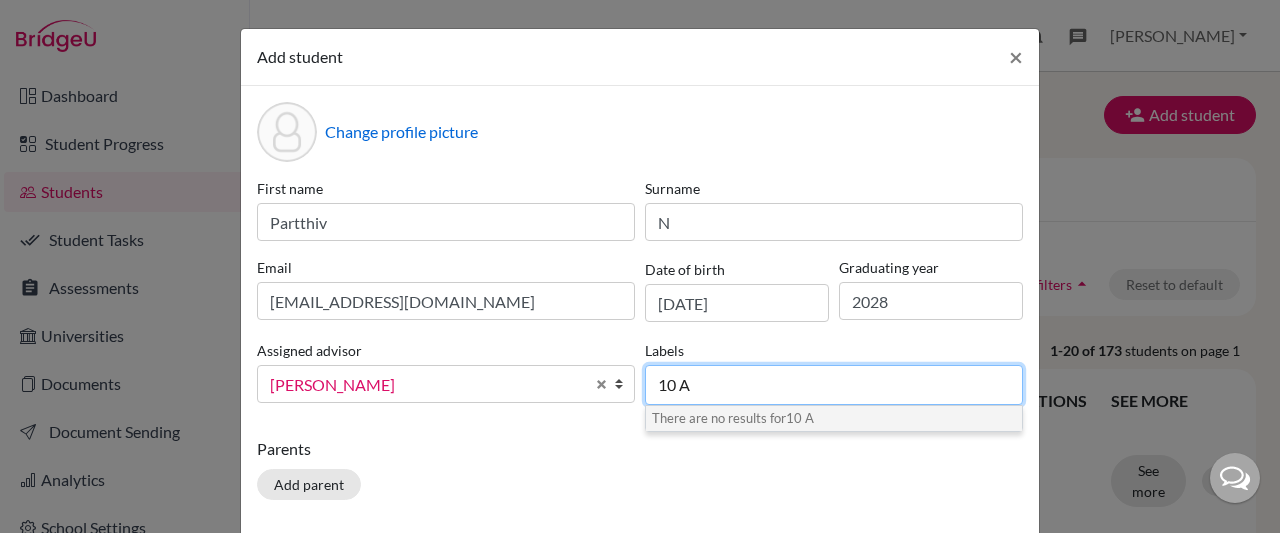 click on "There are no results for  10 A" at bounding box center (834, 418) 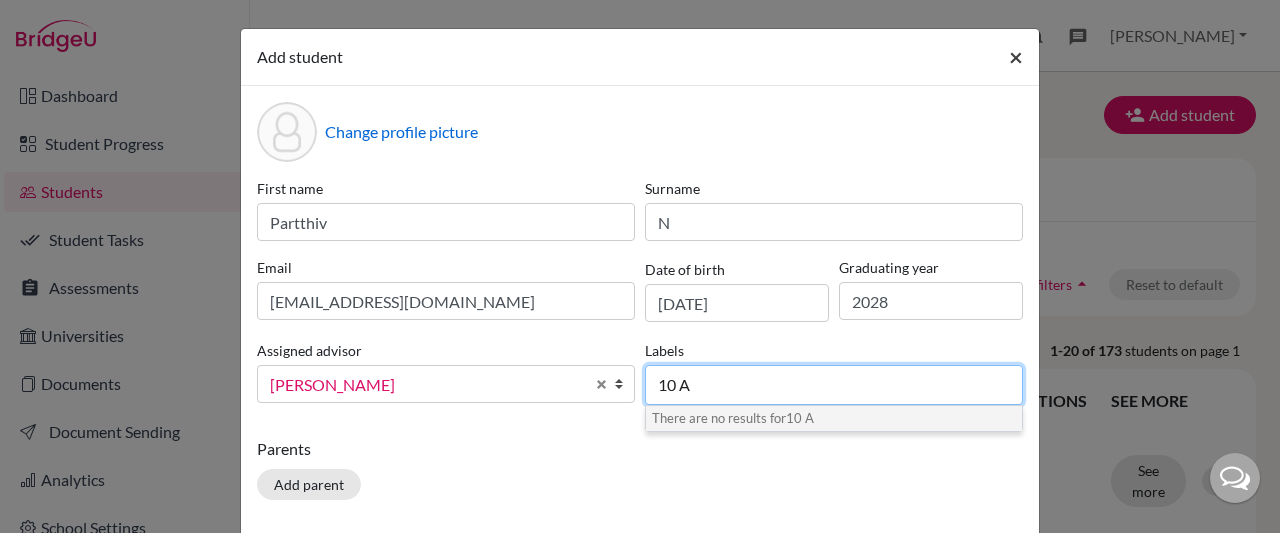 click on "×" at bounding box center [1016, 56] 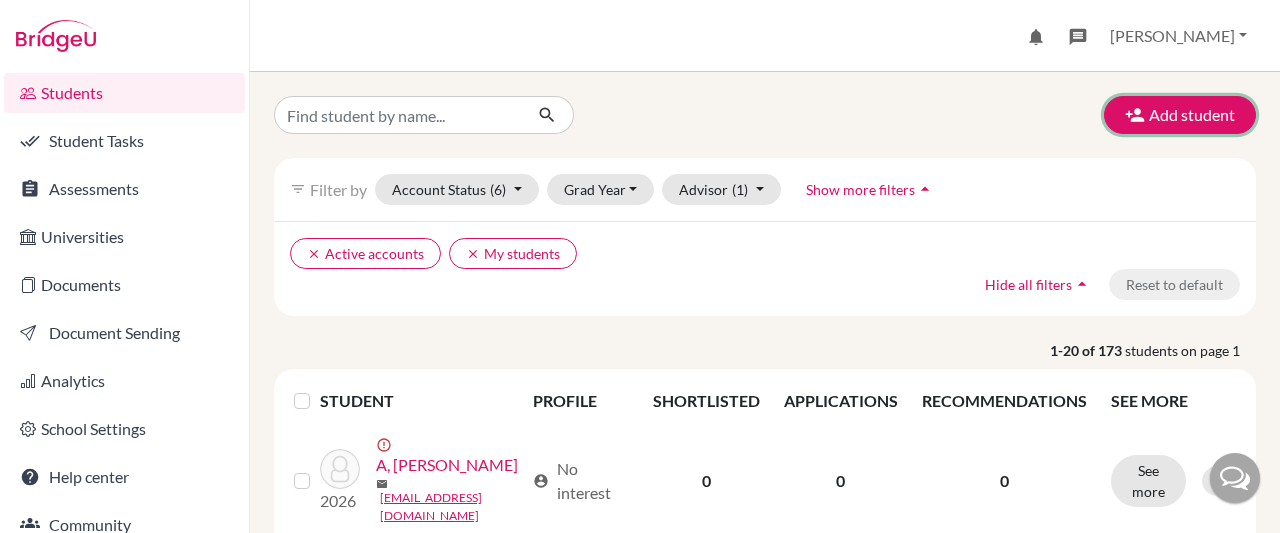 scroll, scrollTop: 115, scrollLeft: 0, axis: vertical 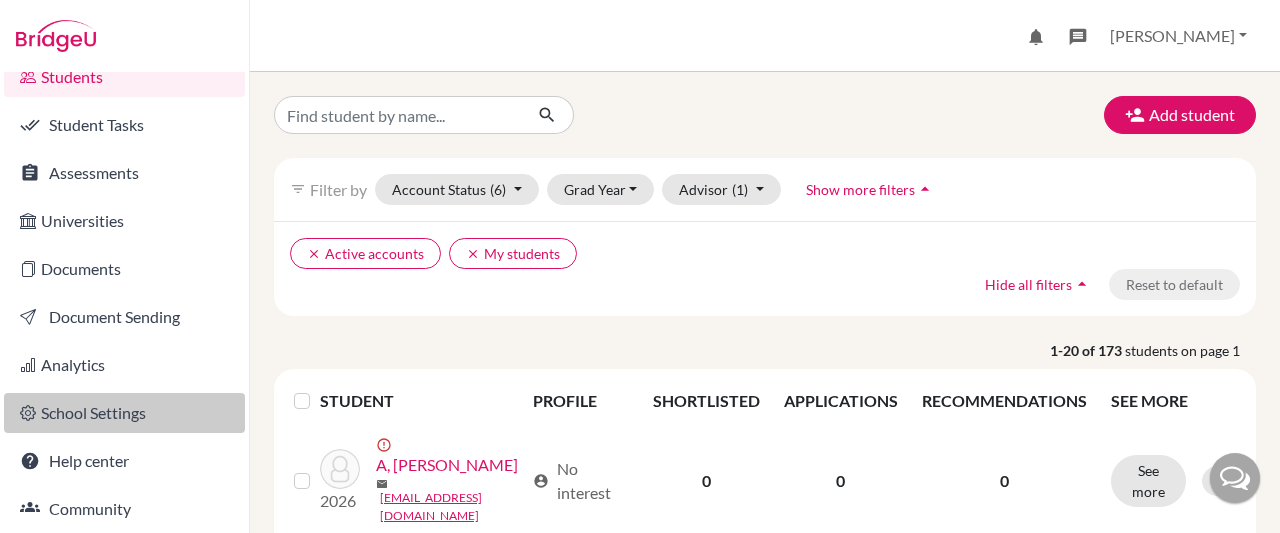 click on "School Settings" at bounding box center (124, 413) 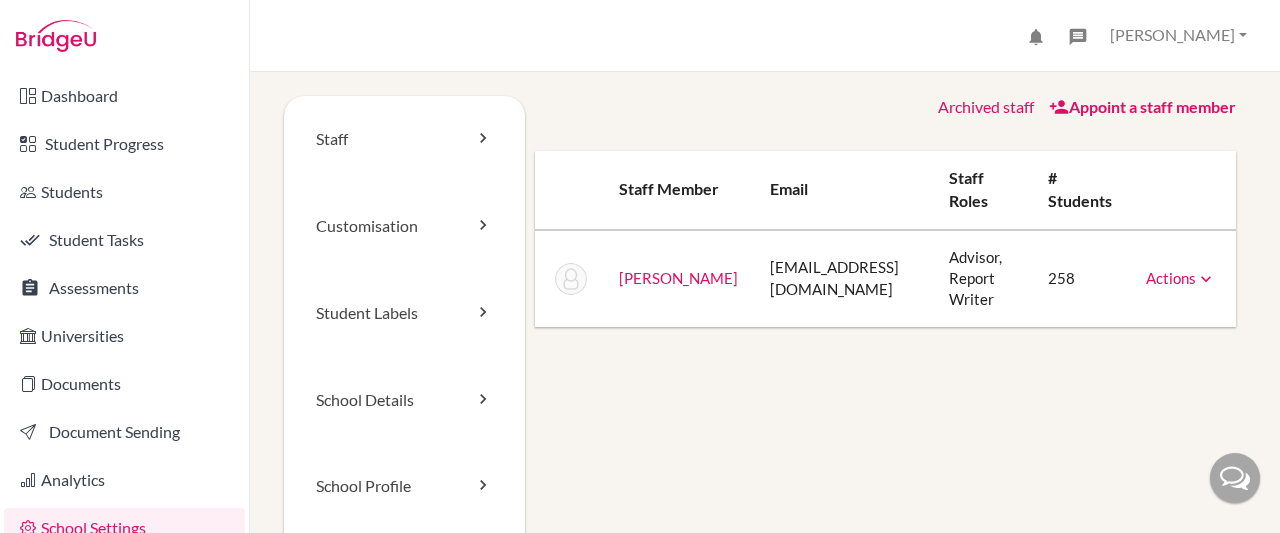 scroll, scrollTop: 0, scrollLeft: 0, axis: both 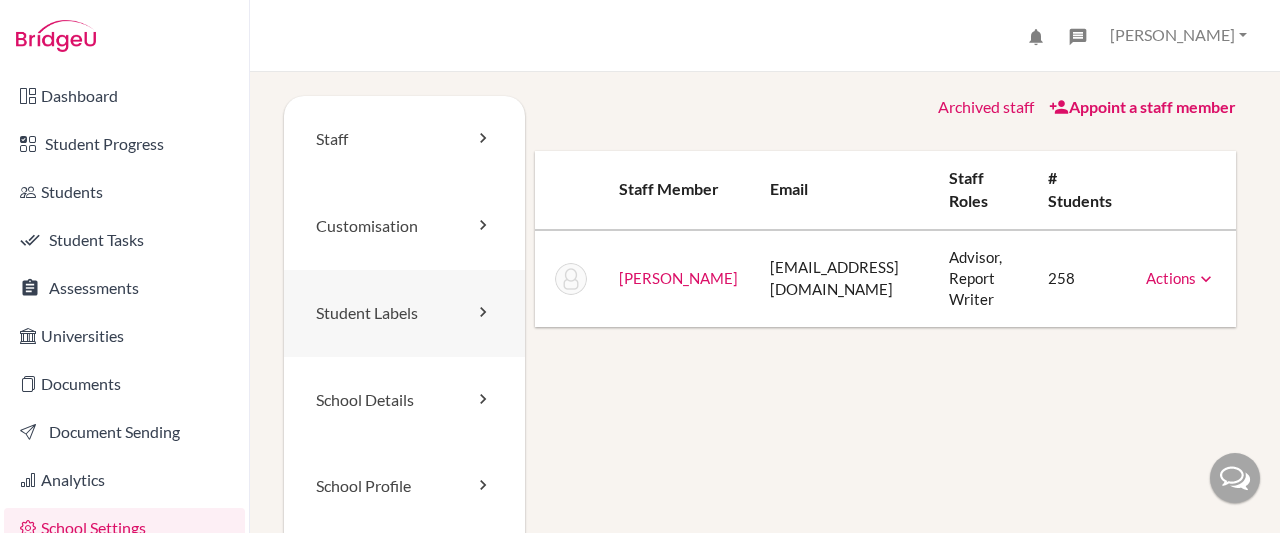 click at bounding box center (483, 312) 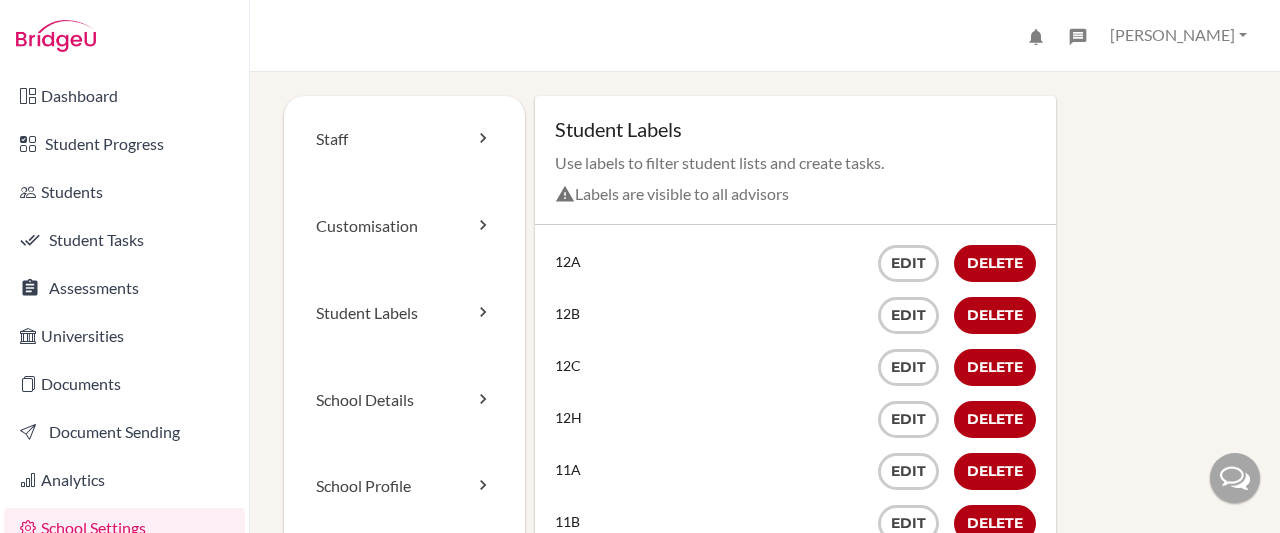 scroll, scrollTop: 0, scrollLeft: 0, axis: both 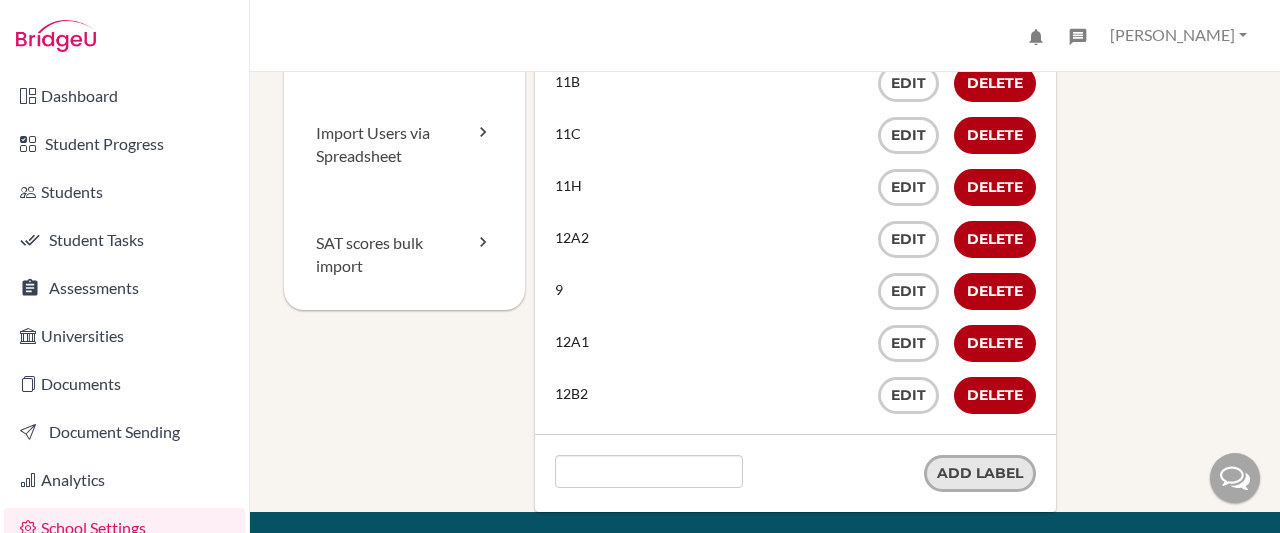 click on "Add label" at bounding box center (980, 473) 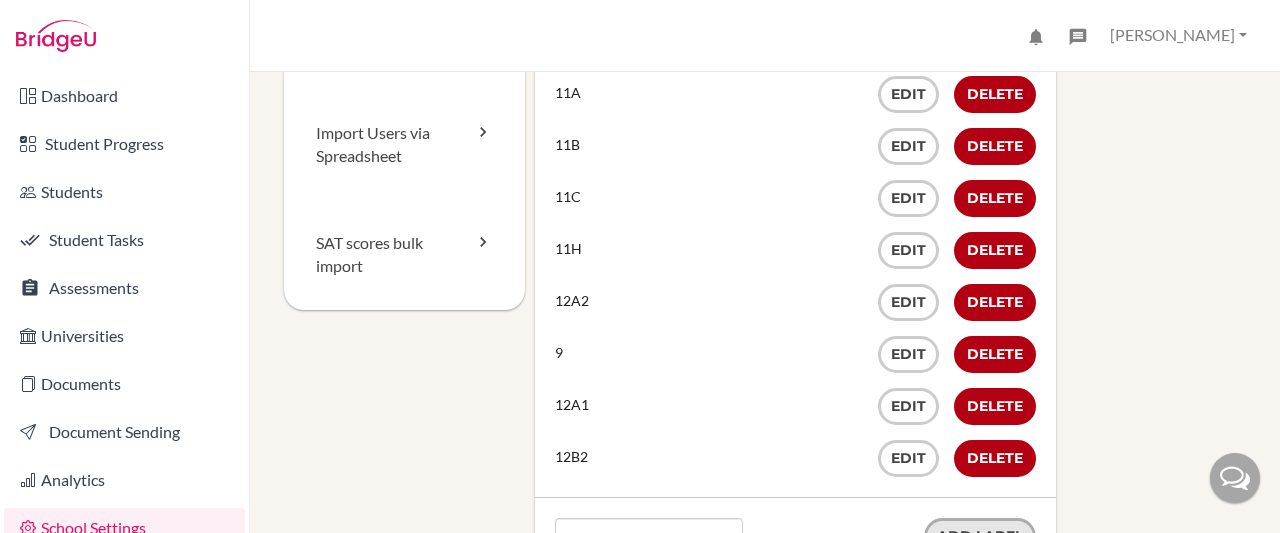 click on "12A Edit Delete 12B Edit Delete 12C Edit Delete 12H Edit Delete 11A Edit Delete 11B Edit Delete 11C Edit Delete 11H Edit Delete 12A2 Edit Delete 9 Edit Delete 12A1 Edit Delete 12B2 Edit Delete" at bounding box center (795, 172) 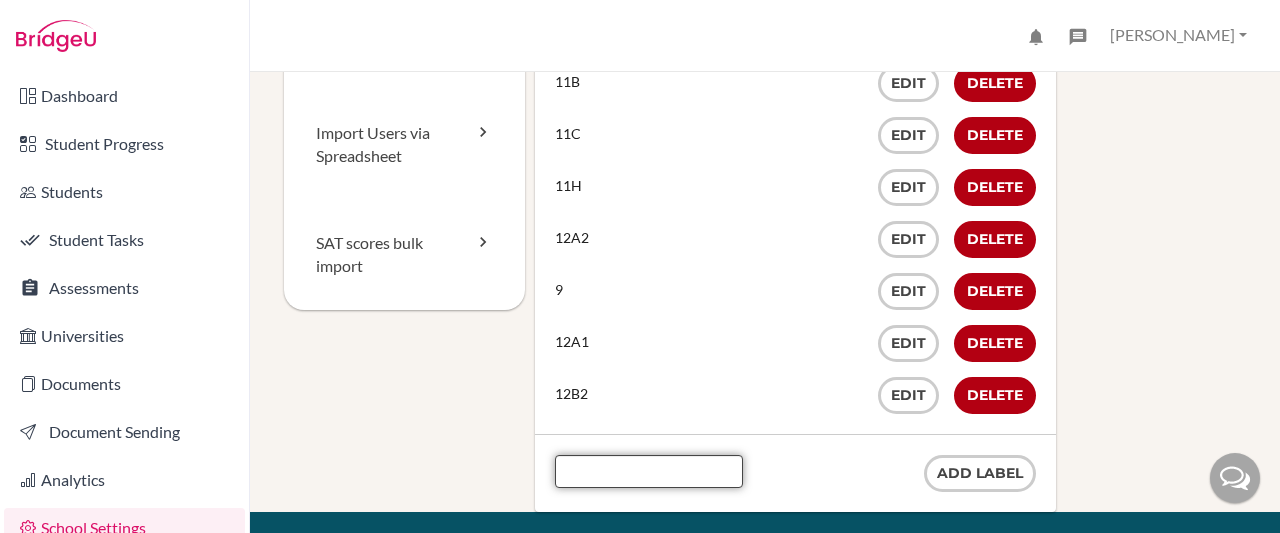 click at bounding box center (649, 471) 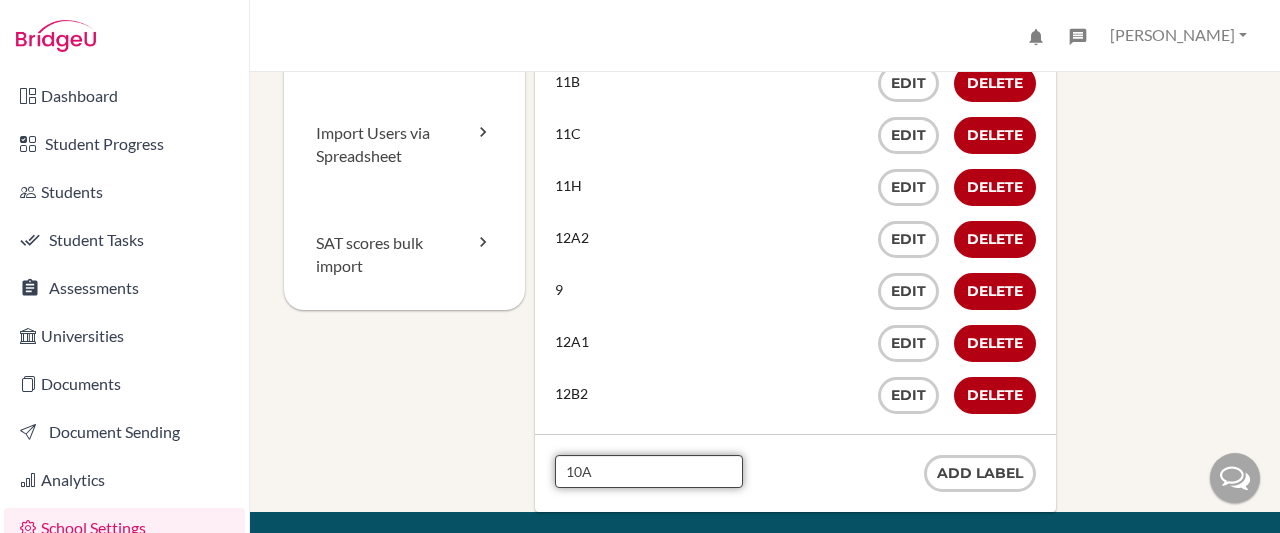 drag, startPoint x: 728, startPoint y: 475, endPoint x: 878, endPoint y: 503, distance: 152.59096 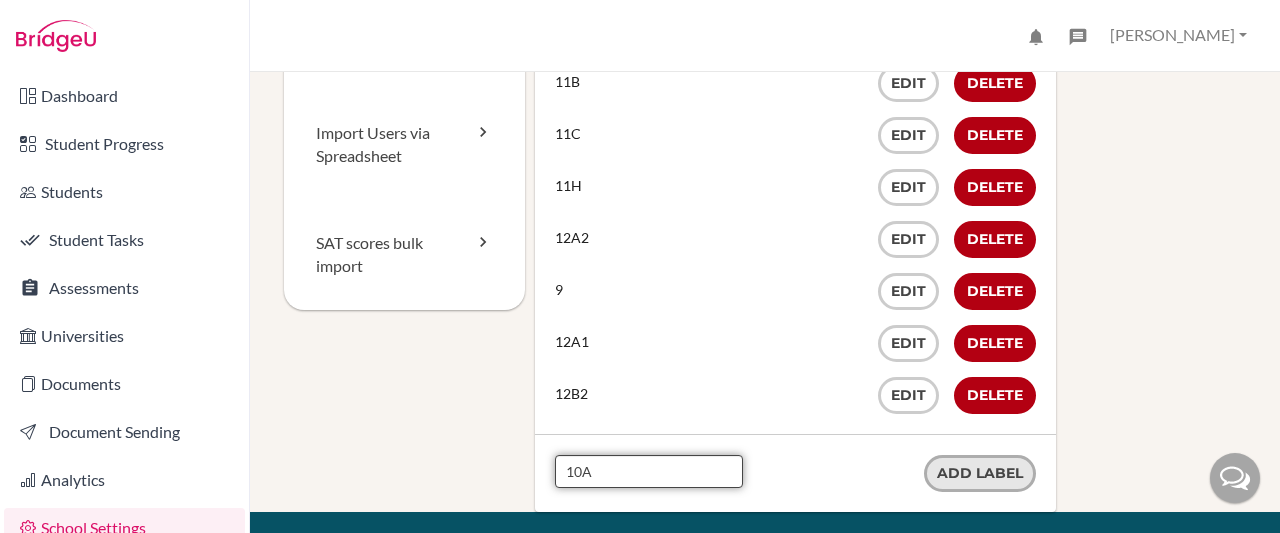 type on "10A" 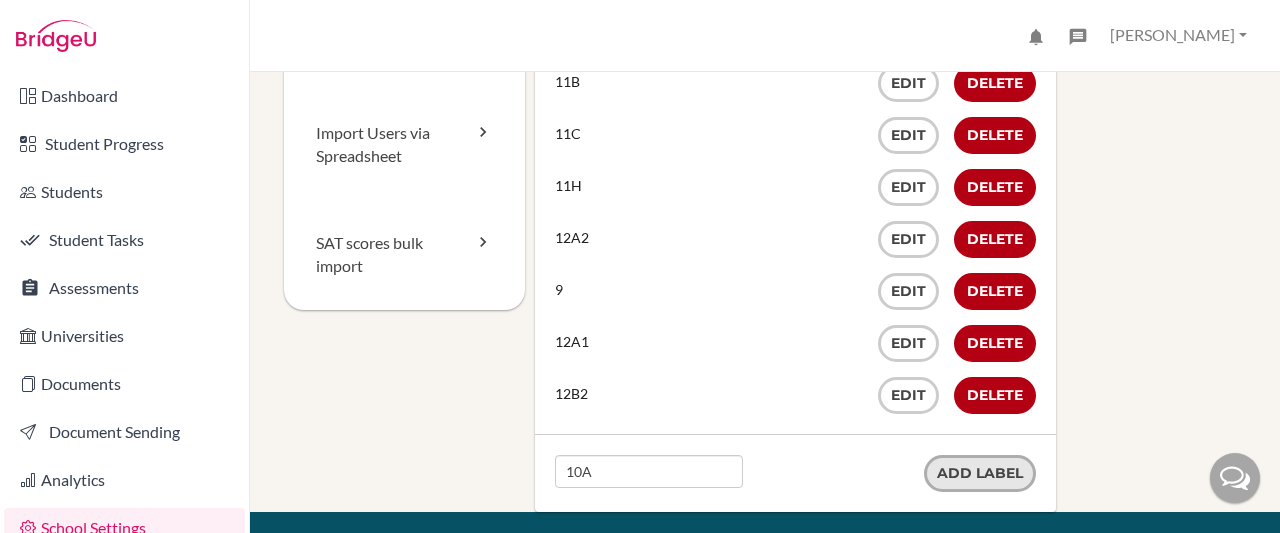 click on "Add label" at bounding box center (980, 473) 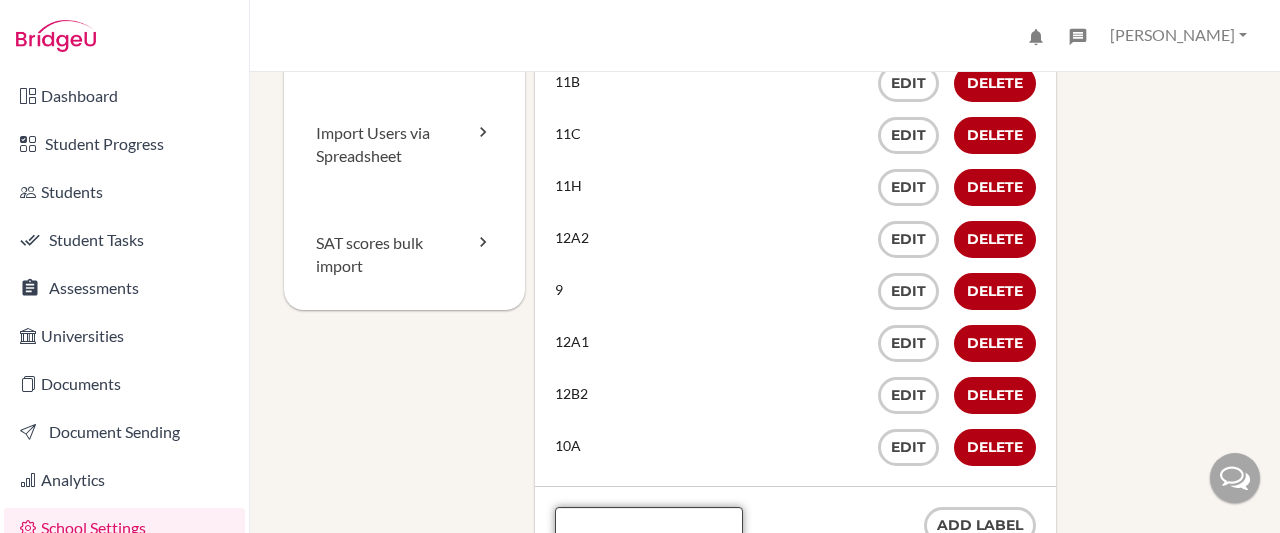 click at bounding box center (649, 523) 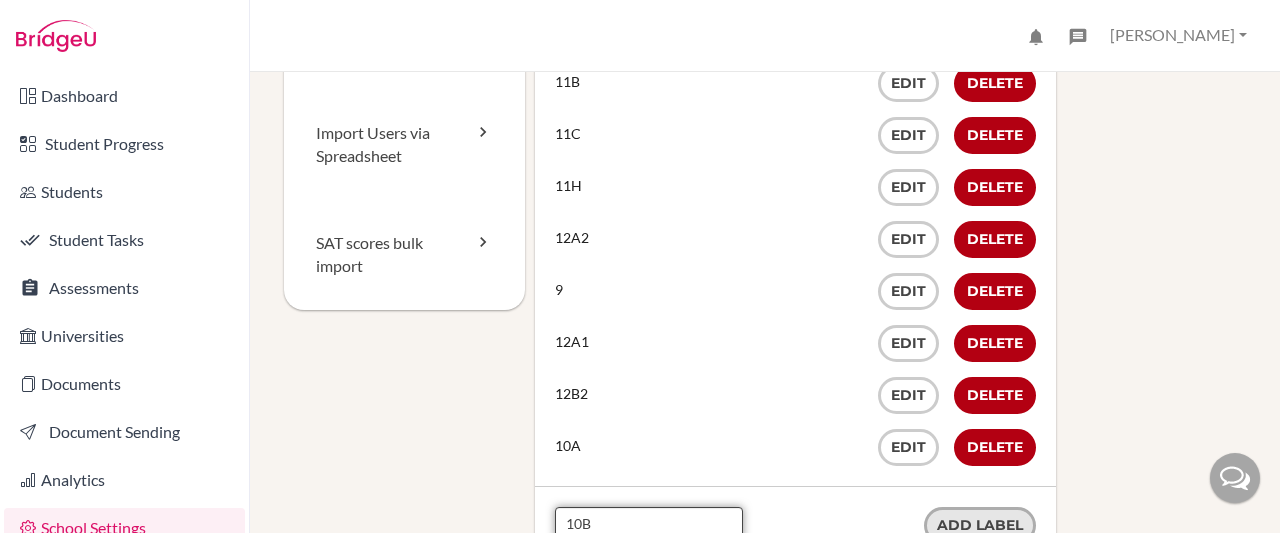 type on "10B" 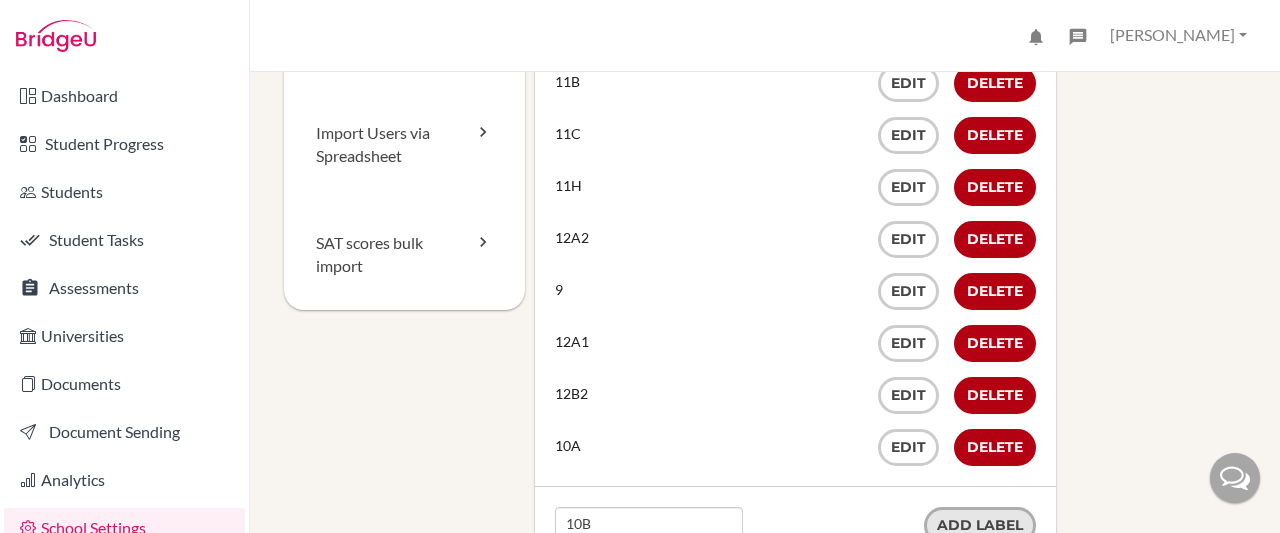 click on "Add label" at bounding box center [980, 525] 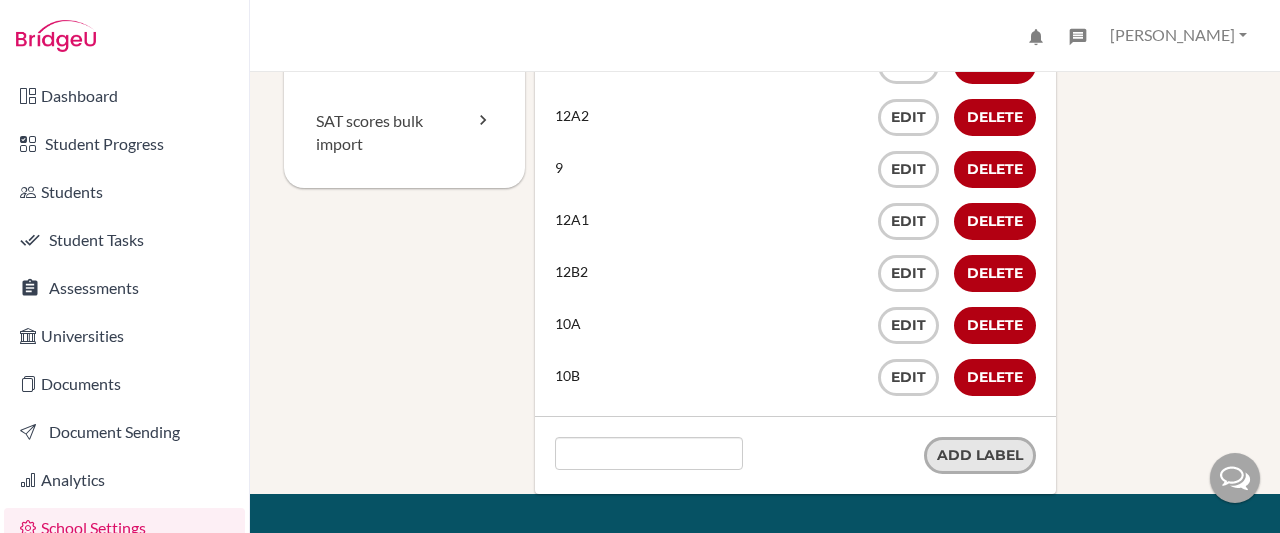 scroll, scrollTop: 580, scrollLeft: 0, axis: vertical 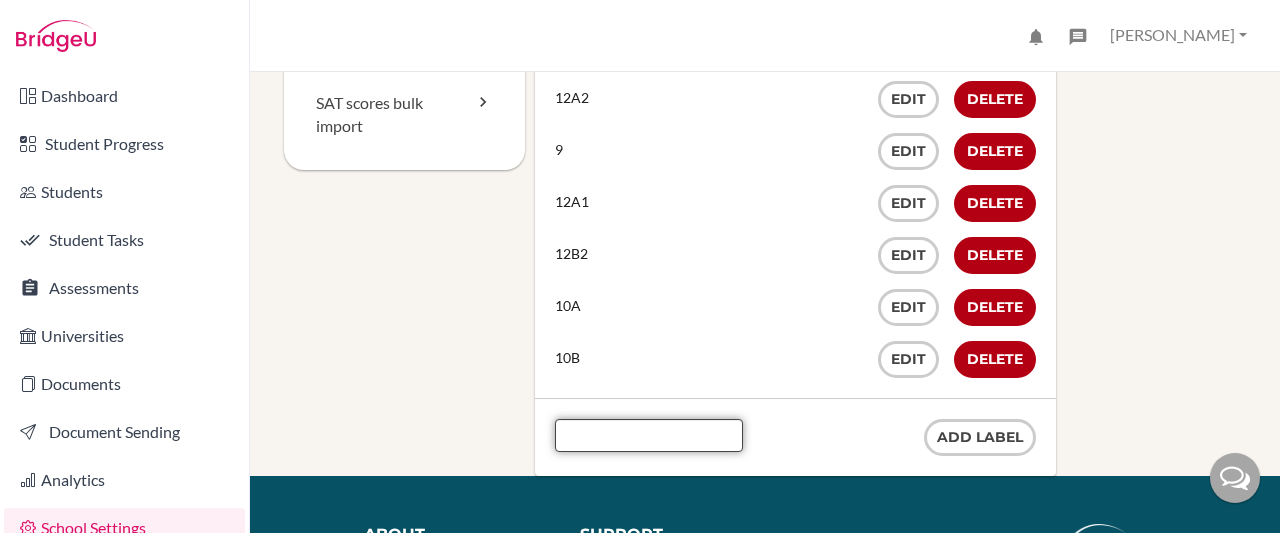 click at bounding box center [649, 435] 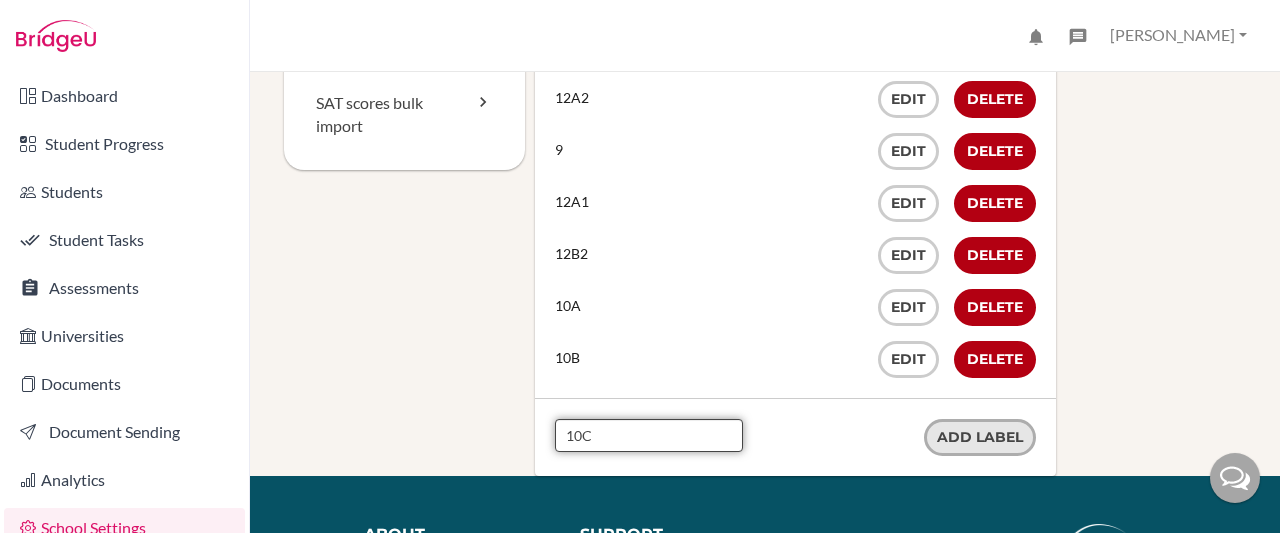 type on "10C" 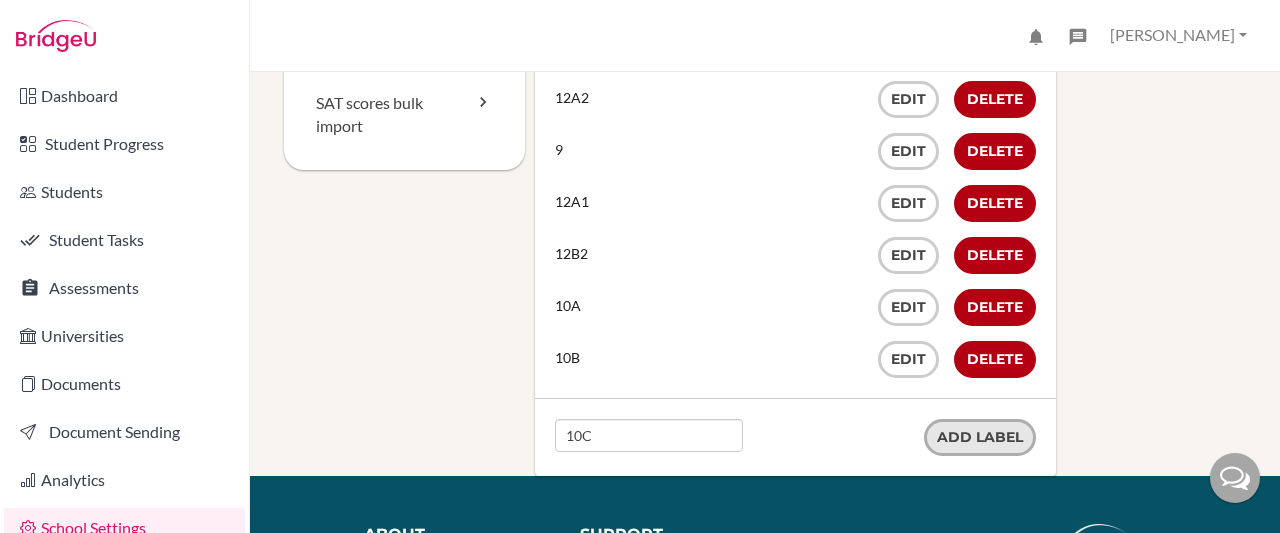 click on "Add label" at bounding box center (980, 437) 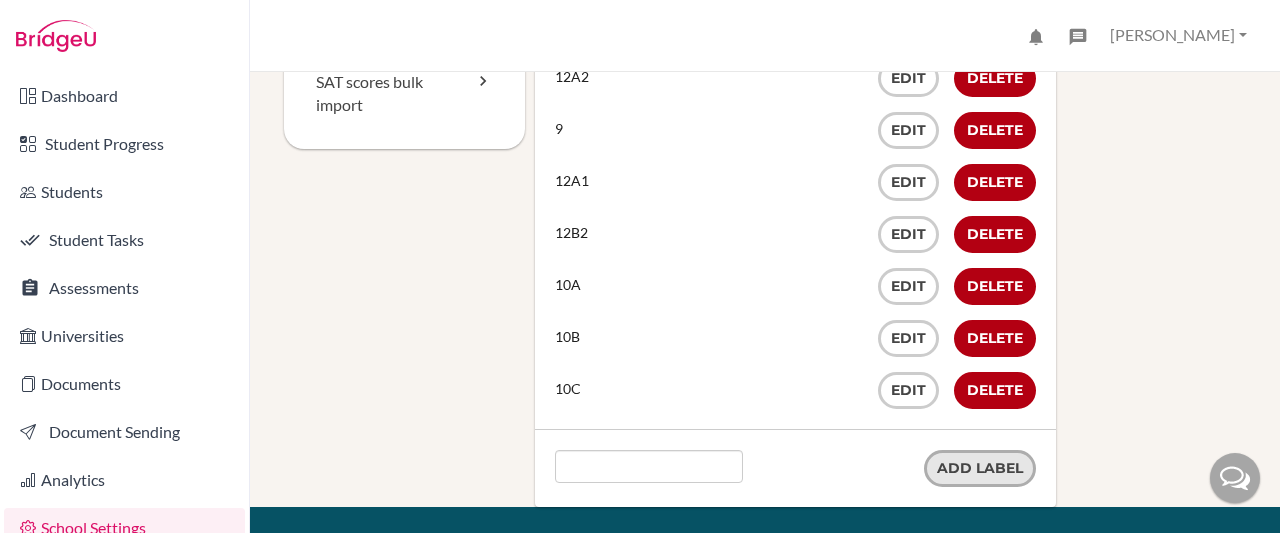 scroll, scrollTop: 620, scrollLeft: 0, axis: vertical 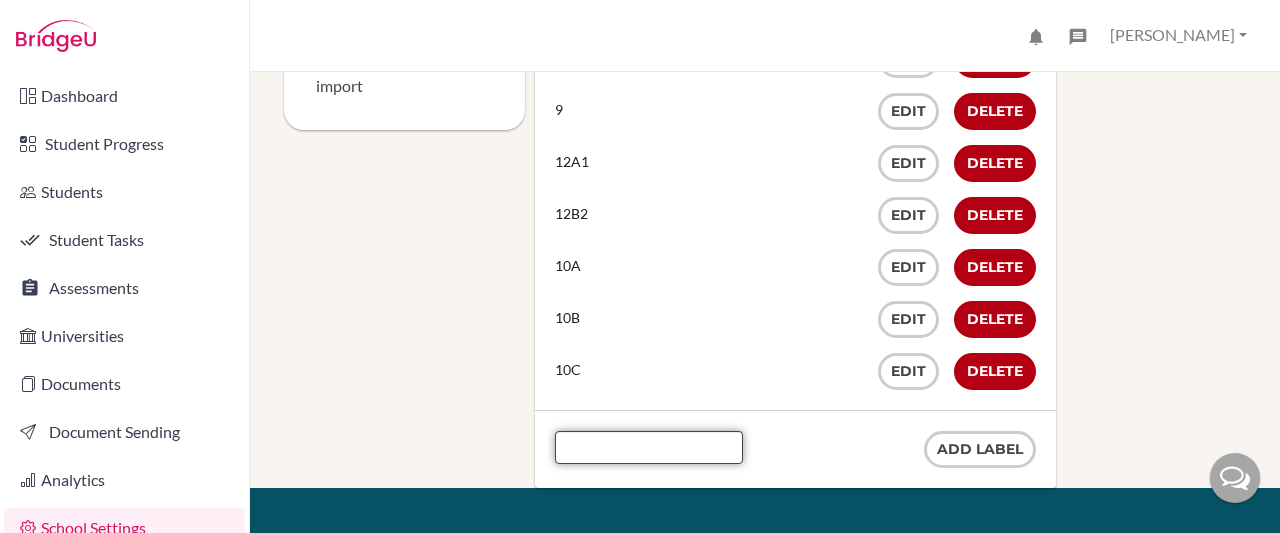 click at bounding box center [649, 447] 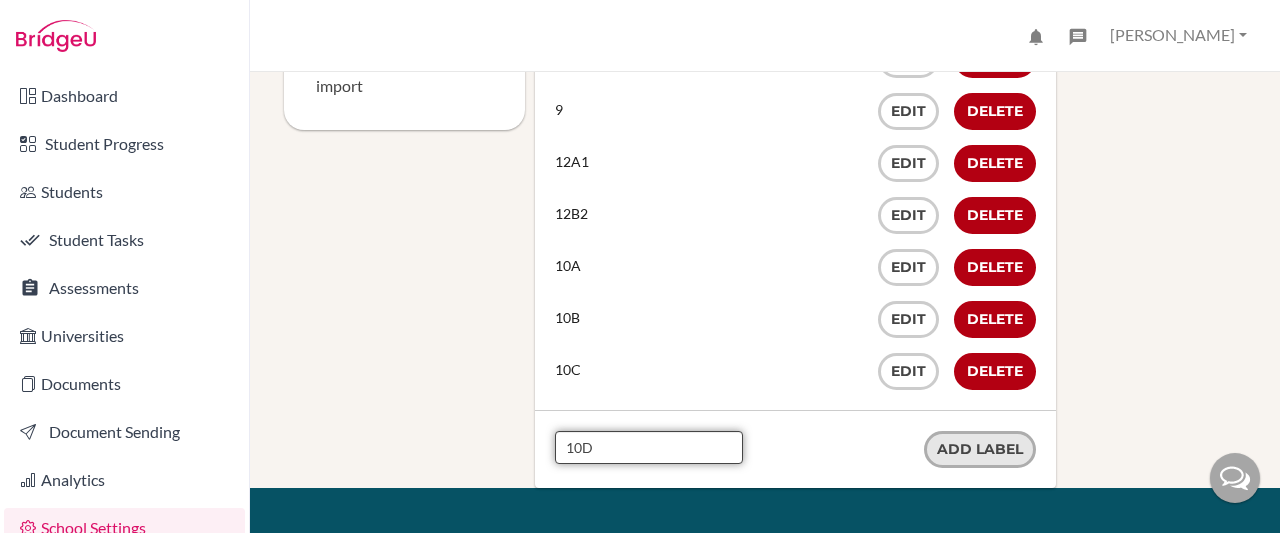 type on "10D" 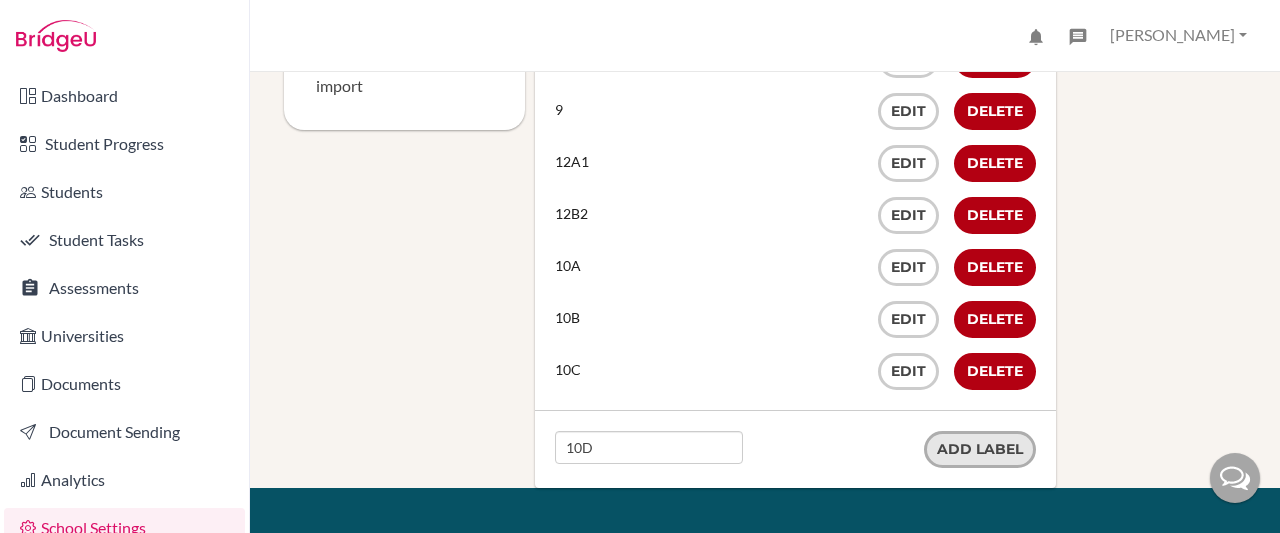 click on "Add label" at bounding box center (980, 449) 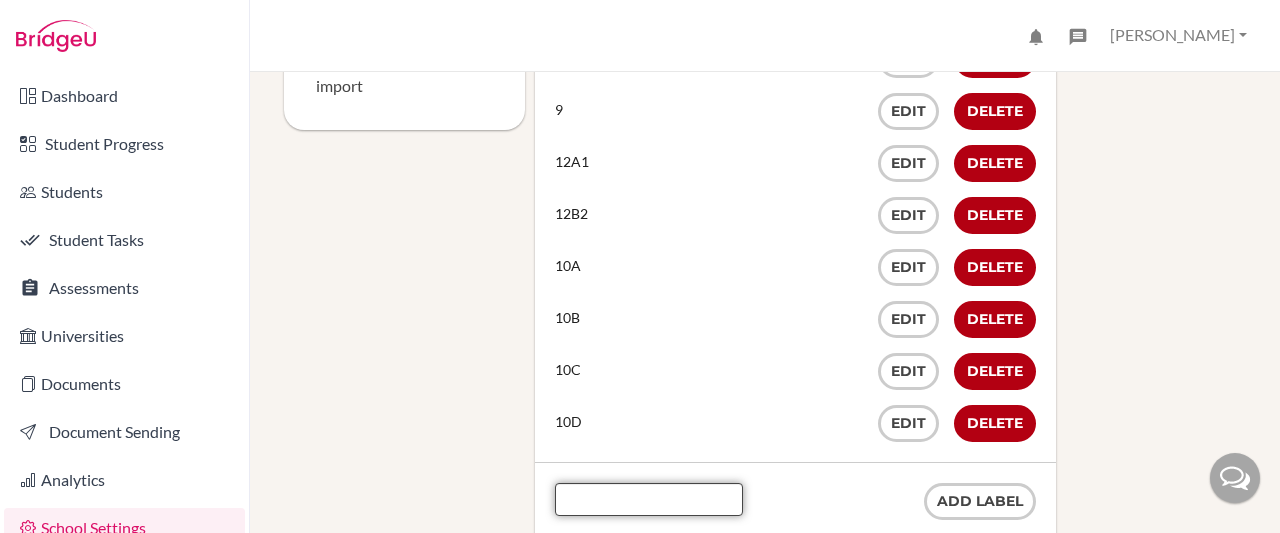 click at bounding box center [649, 499] 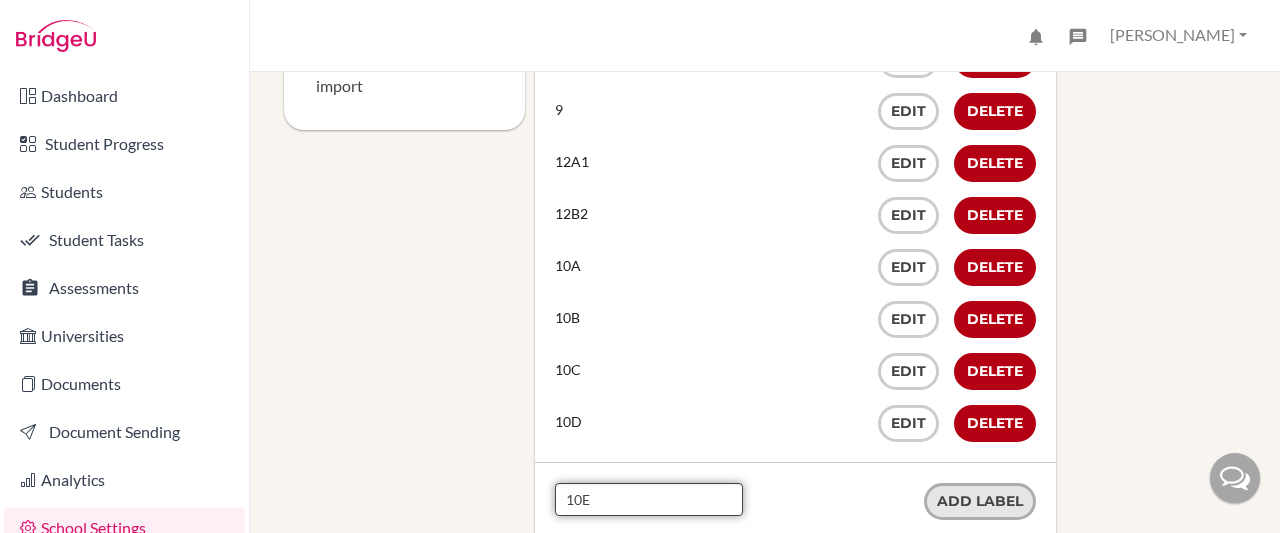 type on "10E" 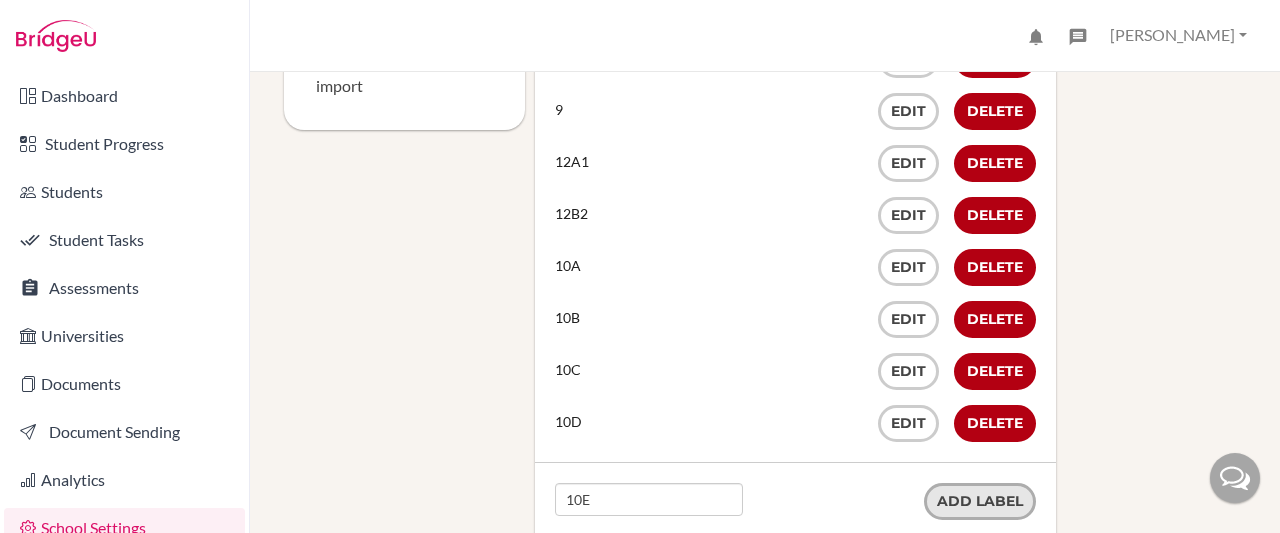 click on "Add label" at bounding box center [980, 501] 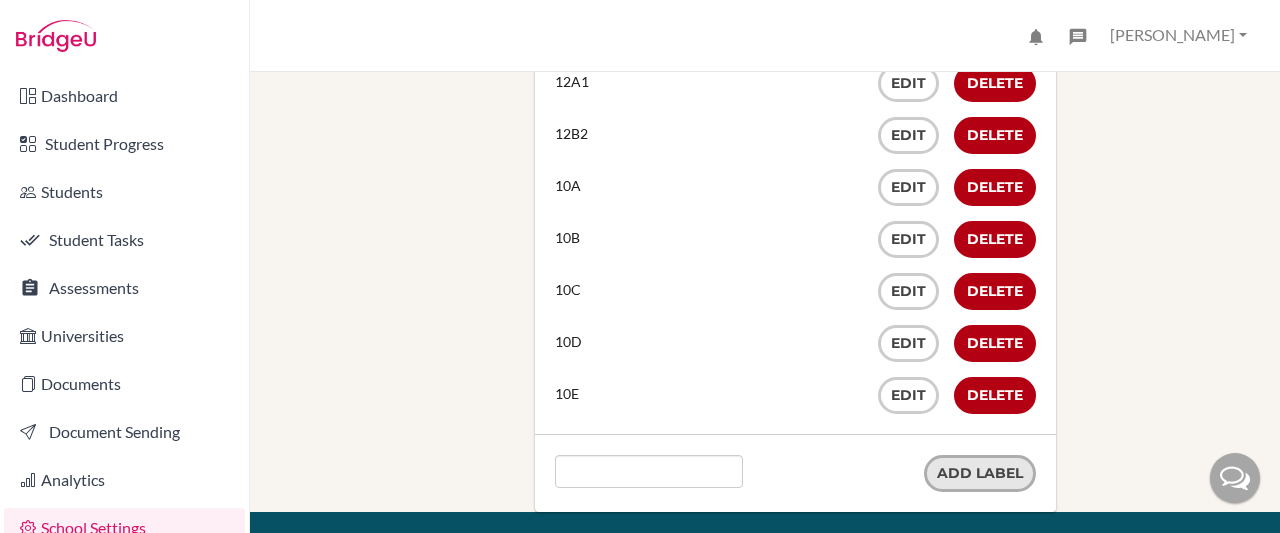 scroll, scrollTop: 740, scrollLeft: 0, axis: vertical 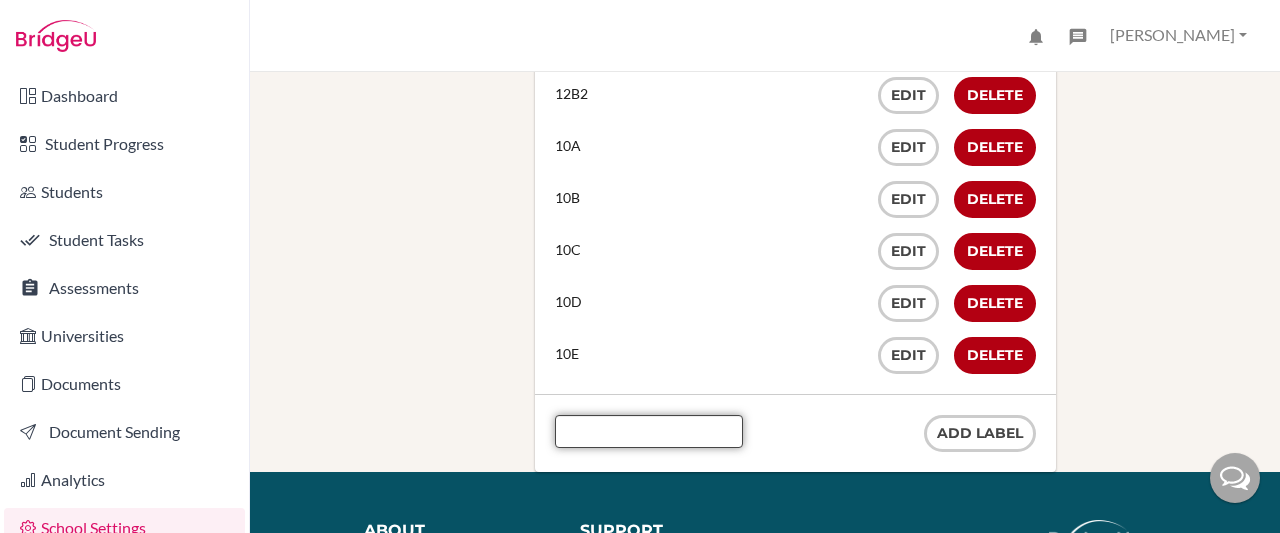 click at bounding box center [649, 431] 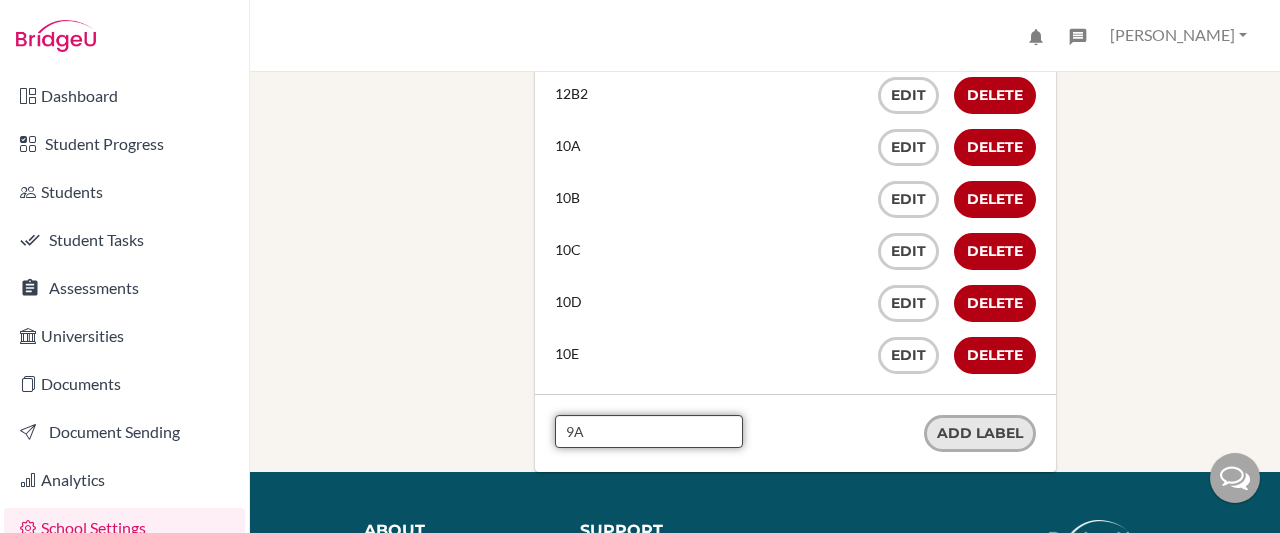 type on "9A" 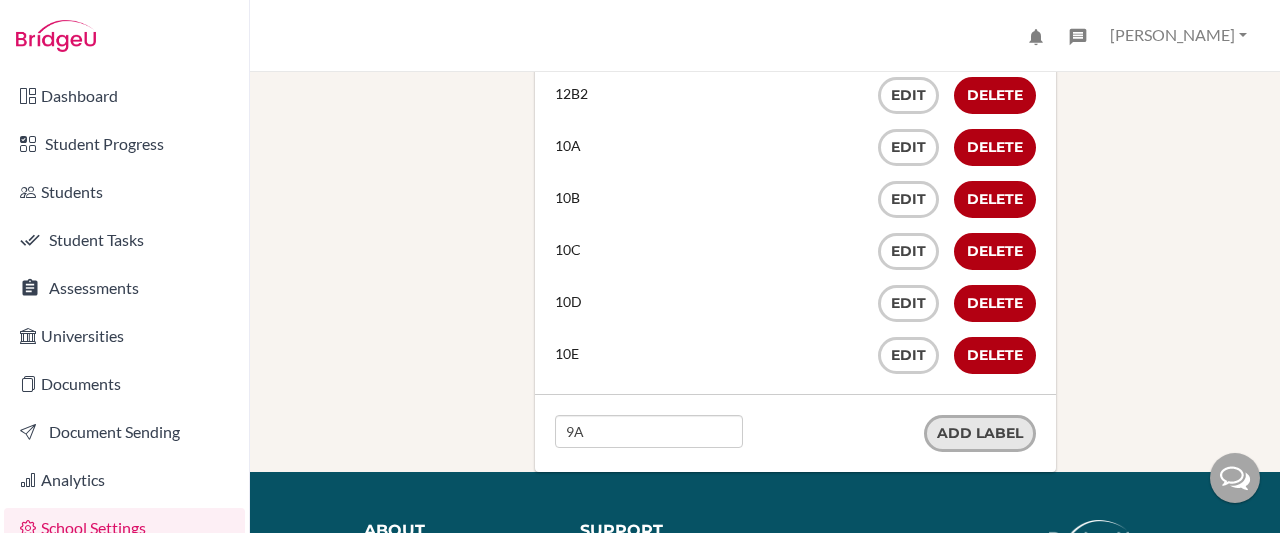 click on "Add label" at bounding box center (980, 433) 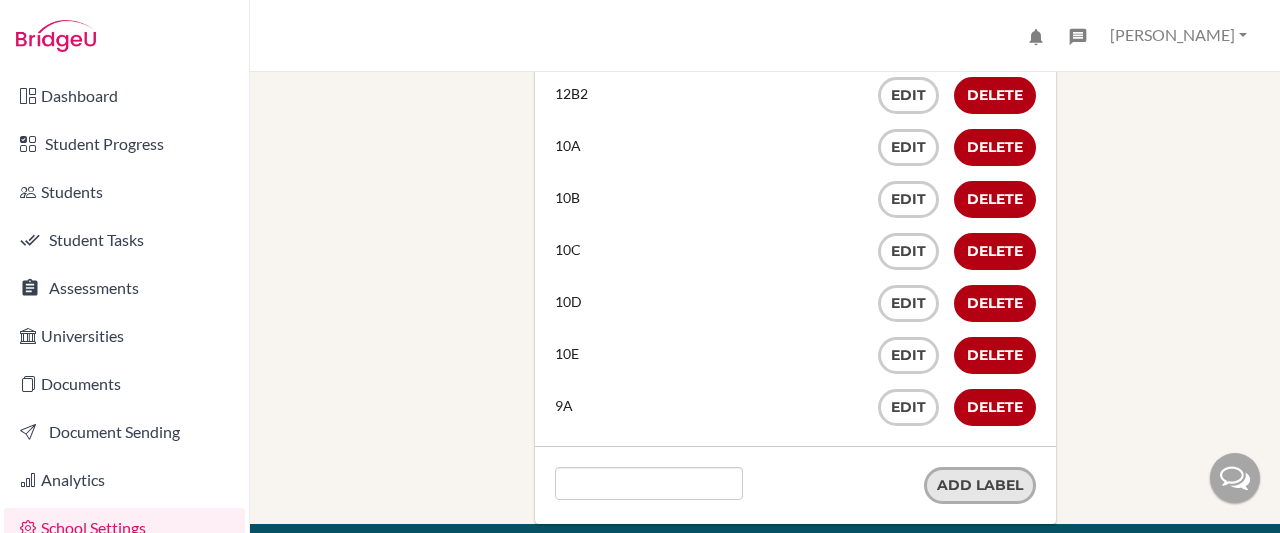 scroll, scrollTop: 740, scrollLeft: 0, axis: vertical 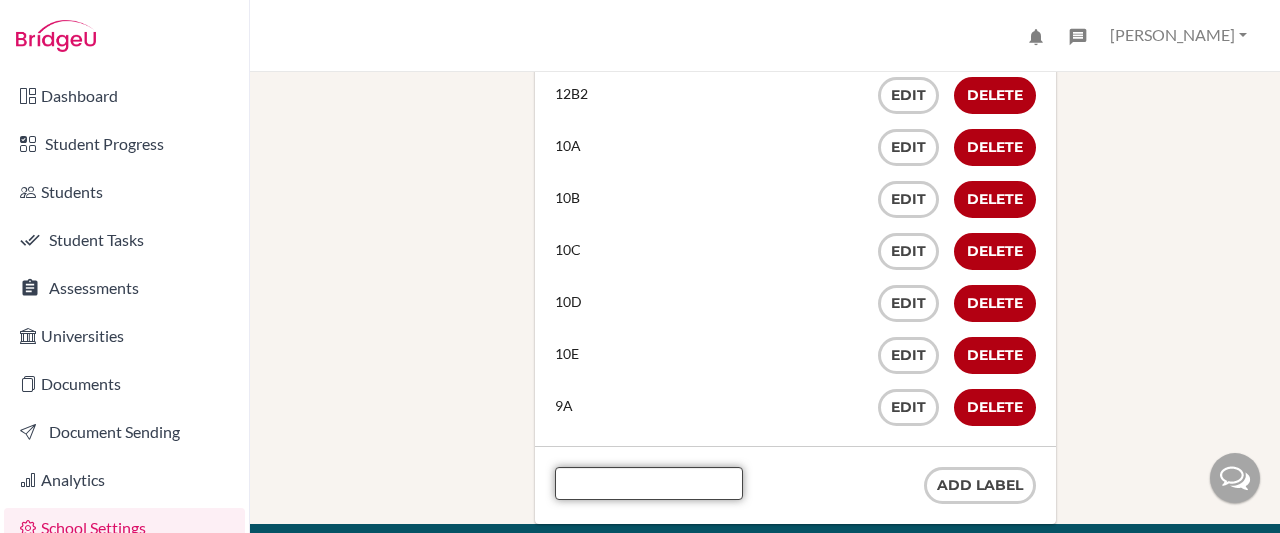 click at bounding box center [649, 483] 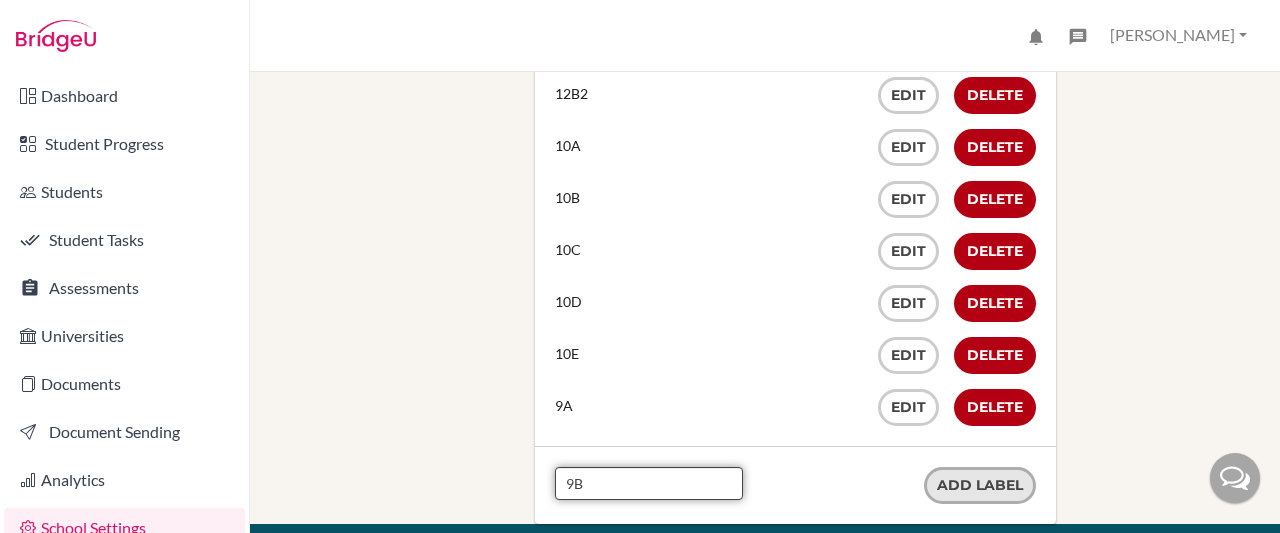type on "9B" 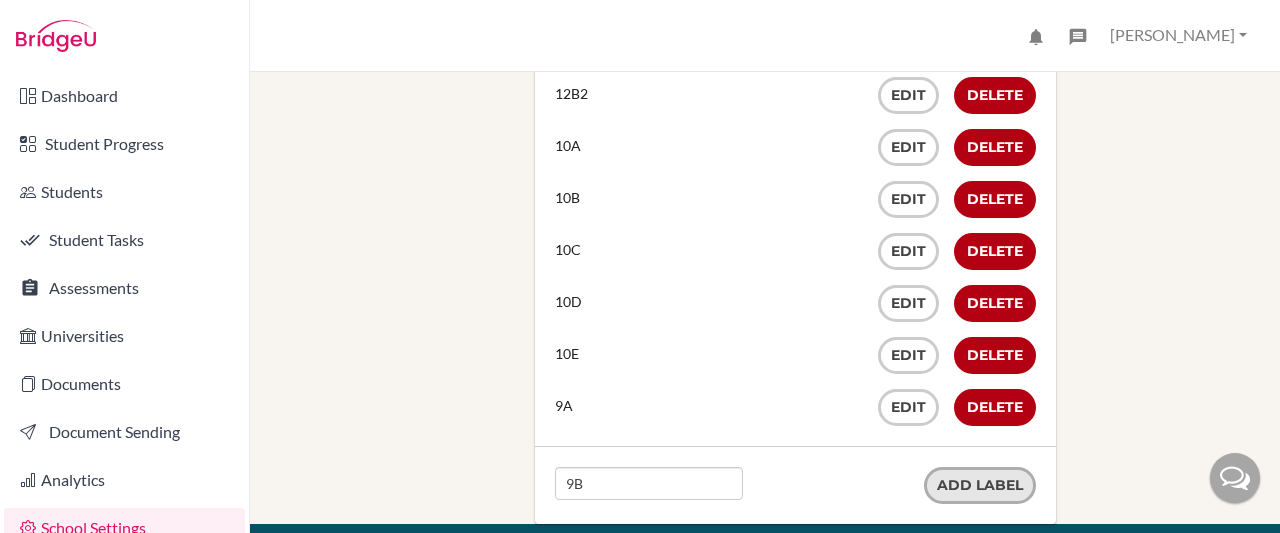 click on "Add label" at bounding box center [980, 485] 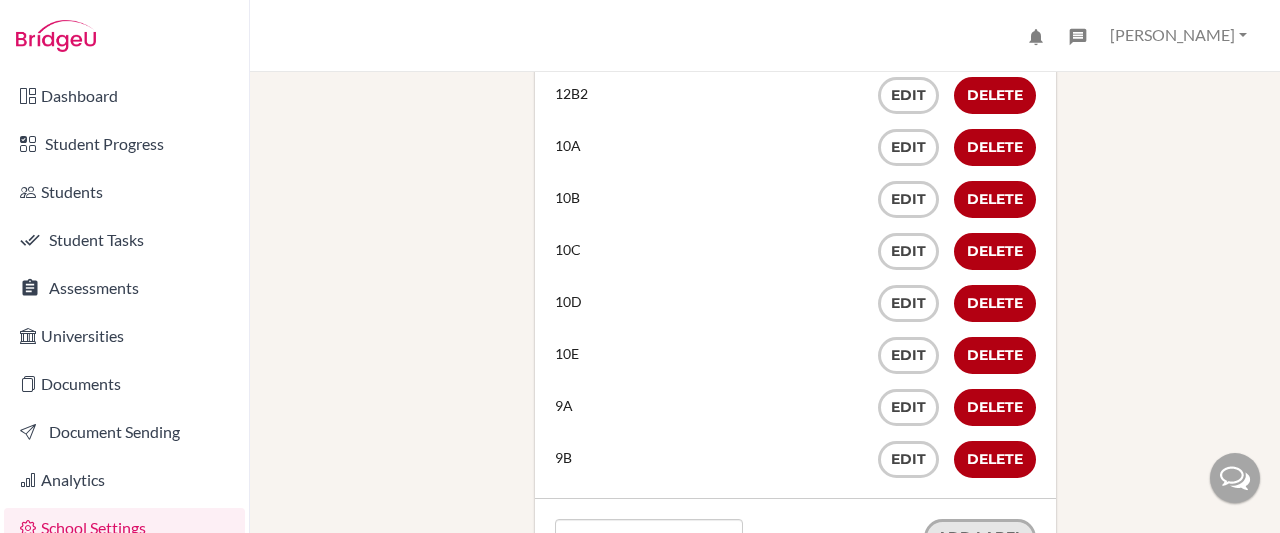 scroll, scrollTop: 740, scrollLeft: 0, axis: vertical 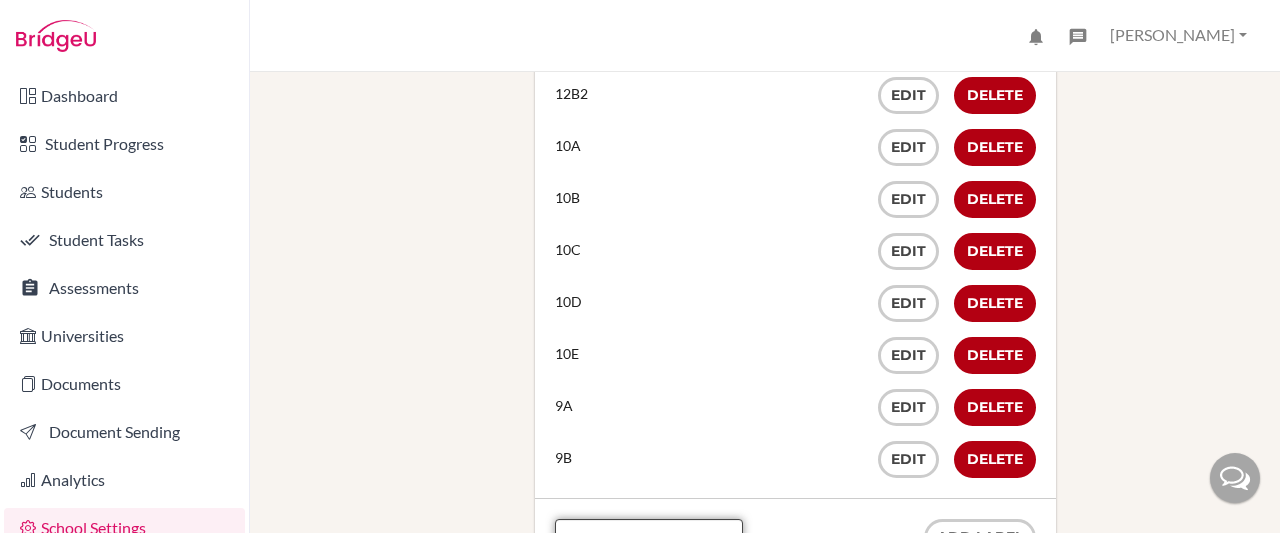 click at bounding box center [649, 535] 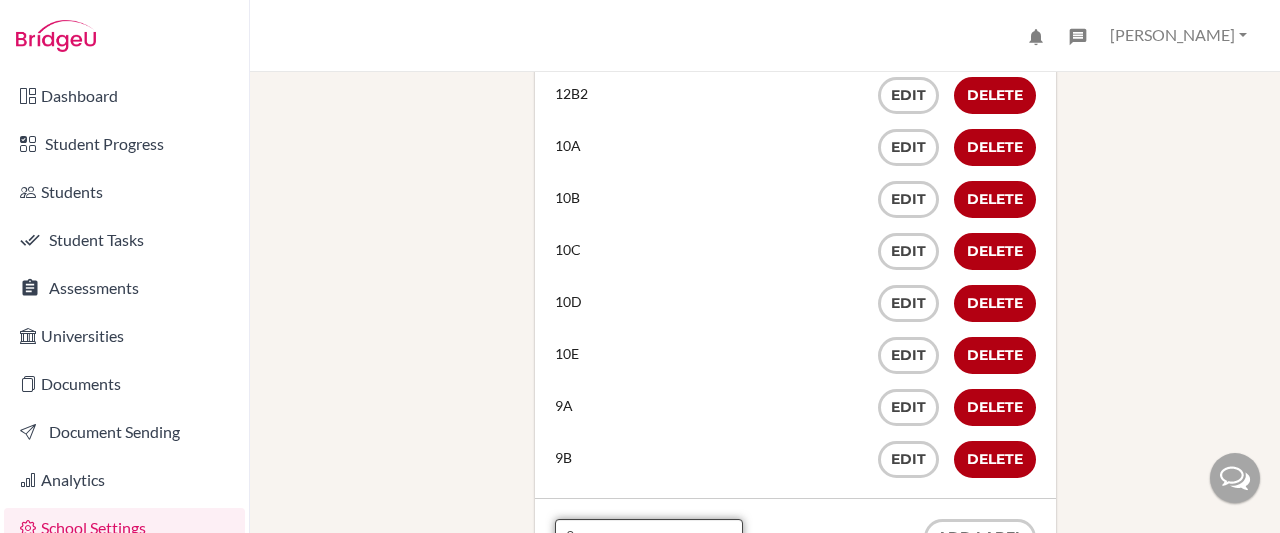 scroll, scrollTop: 751, scrollLeft: 0, axis: vertical 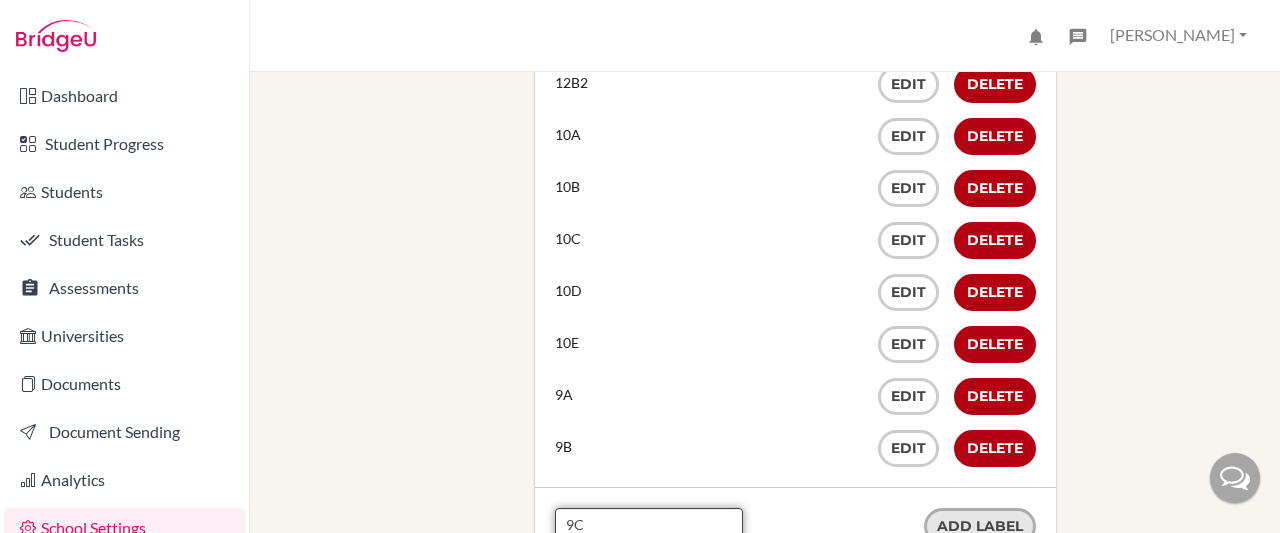 type on "9C" 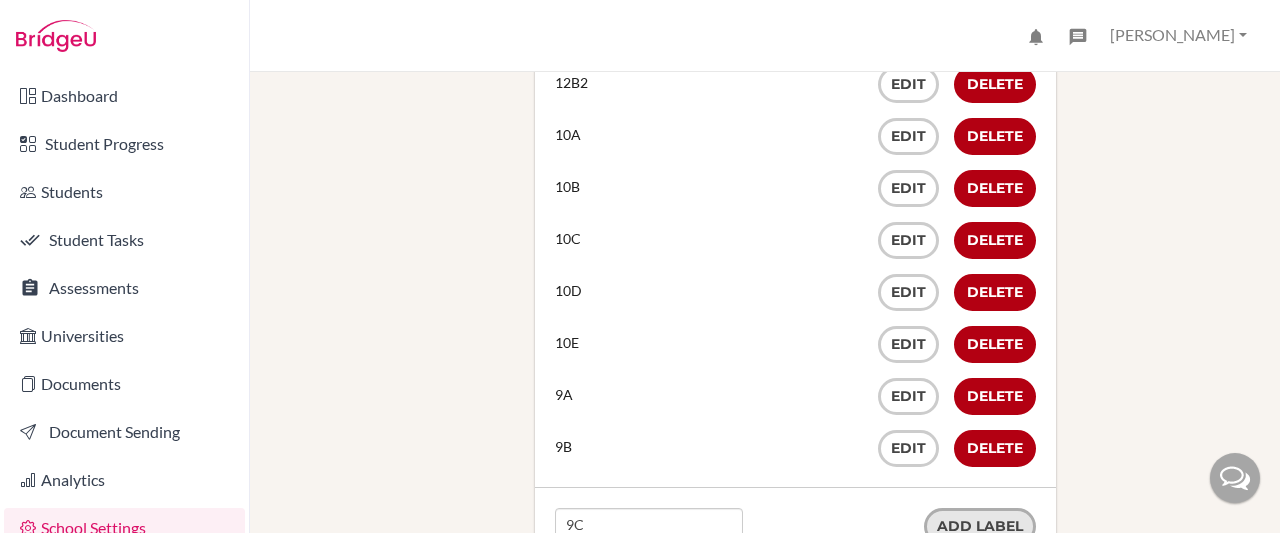 click on "Add label" at bounding box center (980, 526) 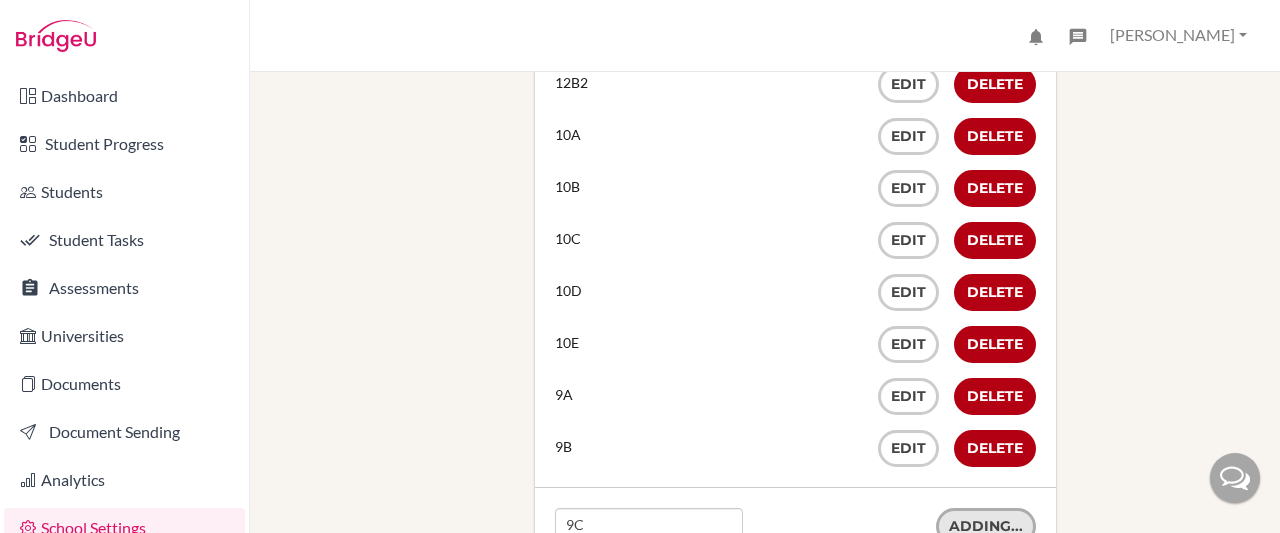 type 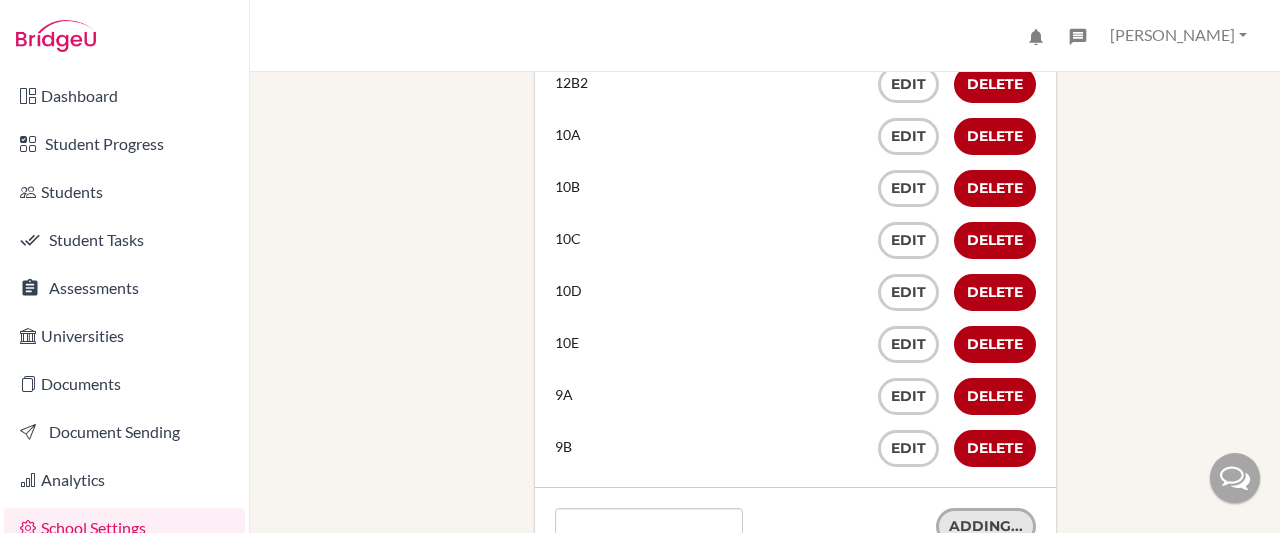 scroll, scrollTop: 814, scrollLeft: 0, axis: vertical 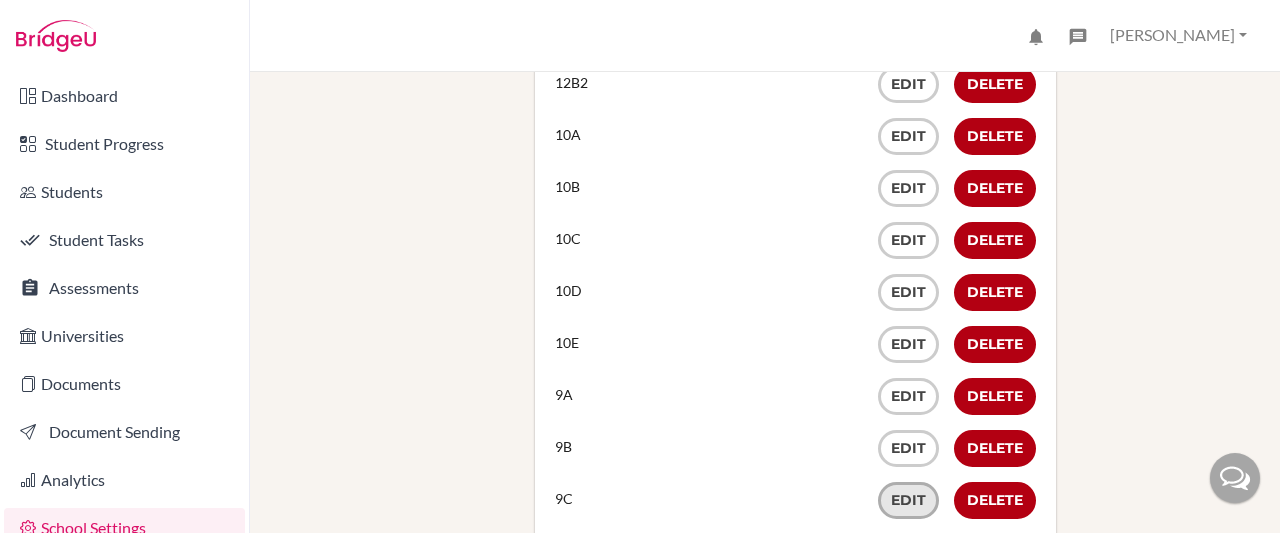 click on "Edit" at bounding box center (908, 500) 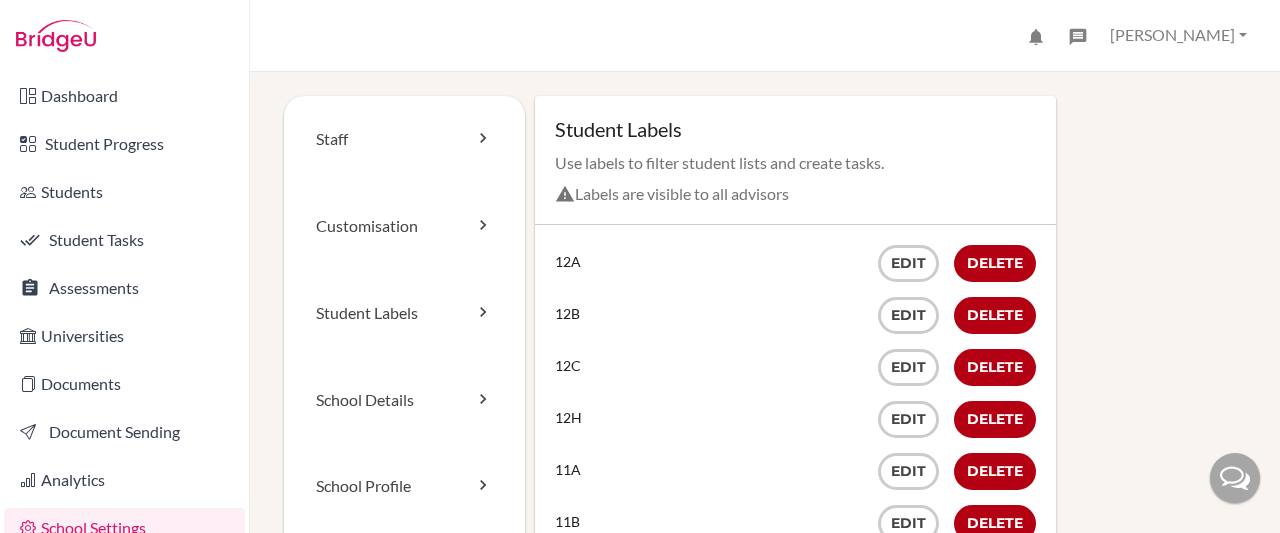scroll, scrollTop: 0, scrollLeft: 0, axis: both 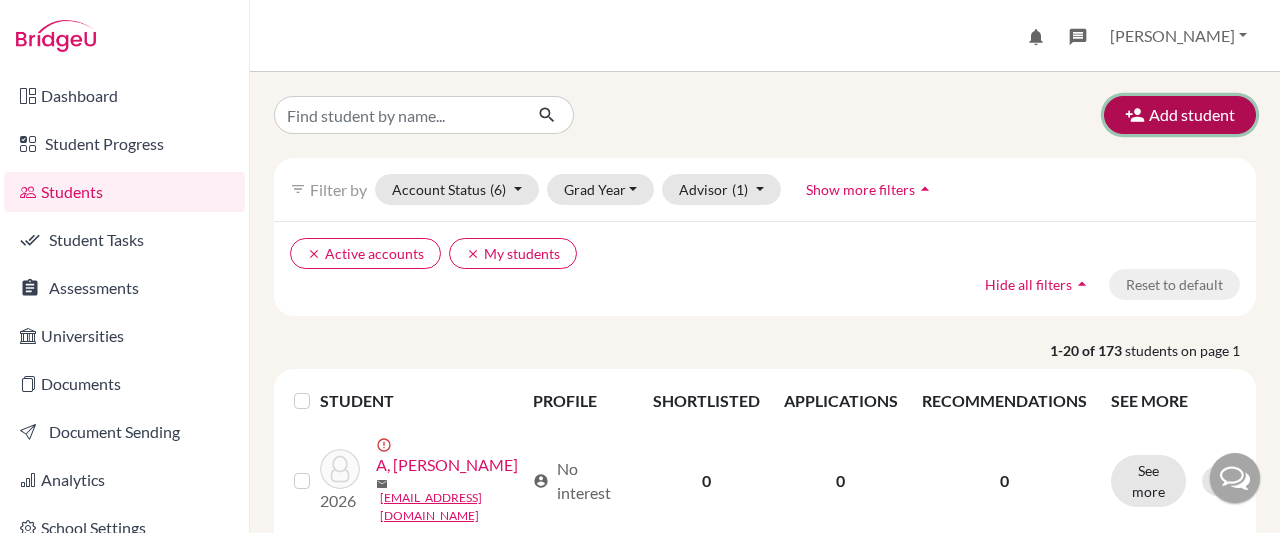 click at bounding box center [1135, 115] 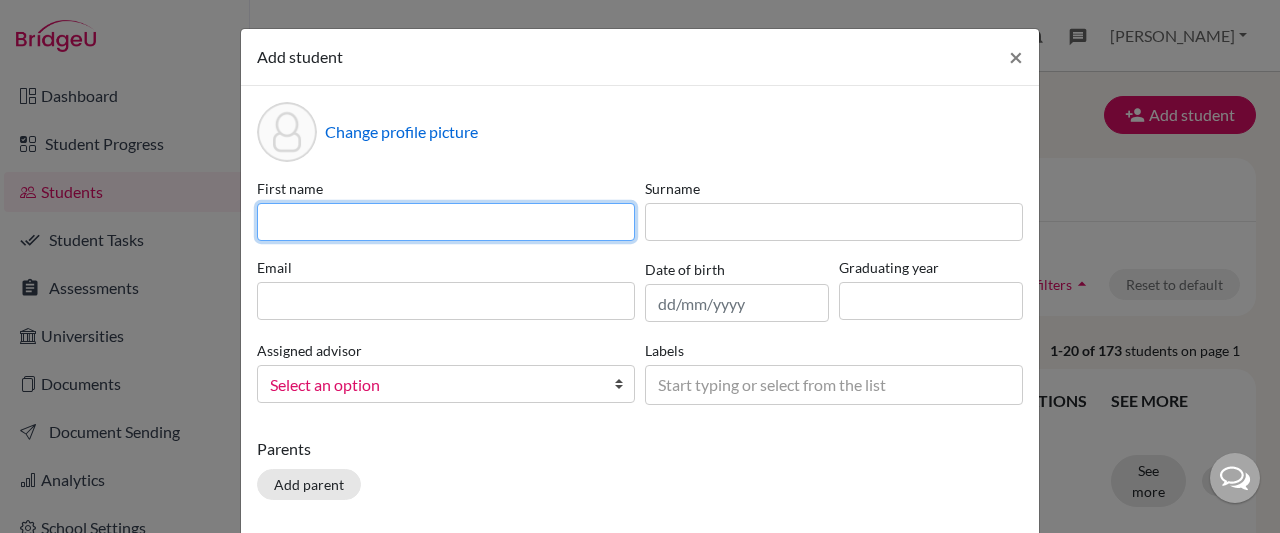 click at bounding box center (446, 222) 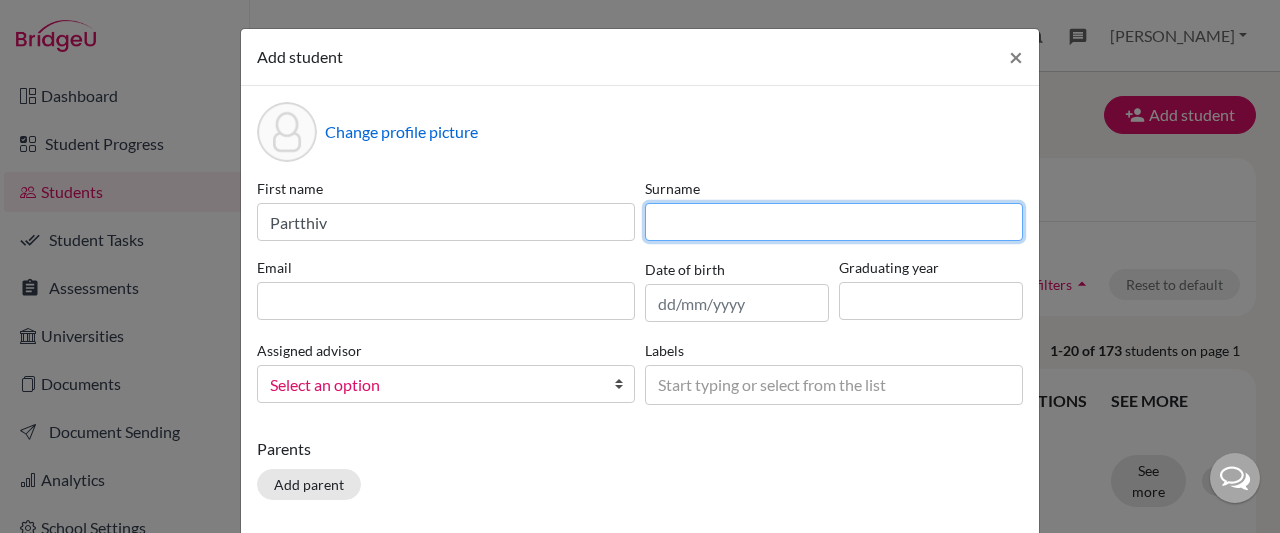 click at bounding box center (834, 222) 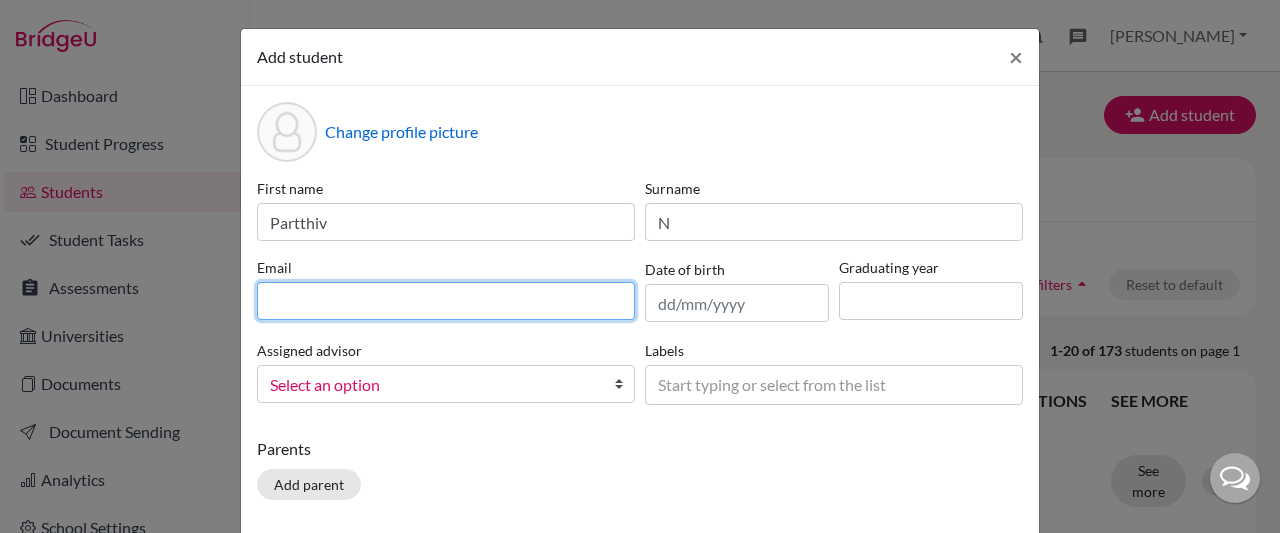 click at bounding box center [446, 301] 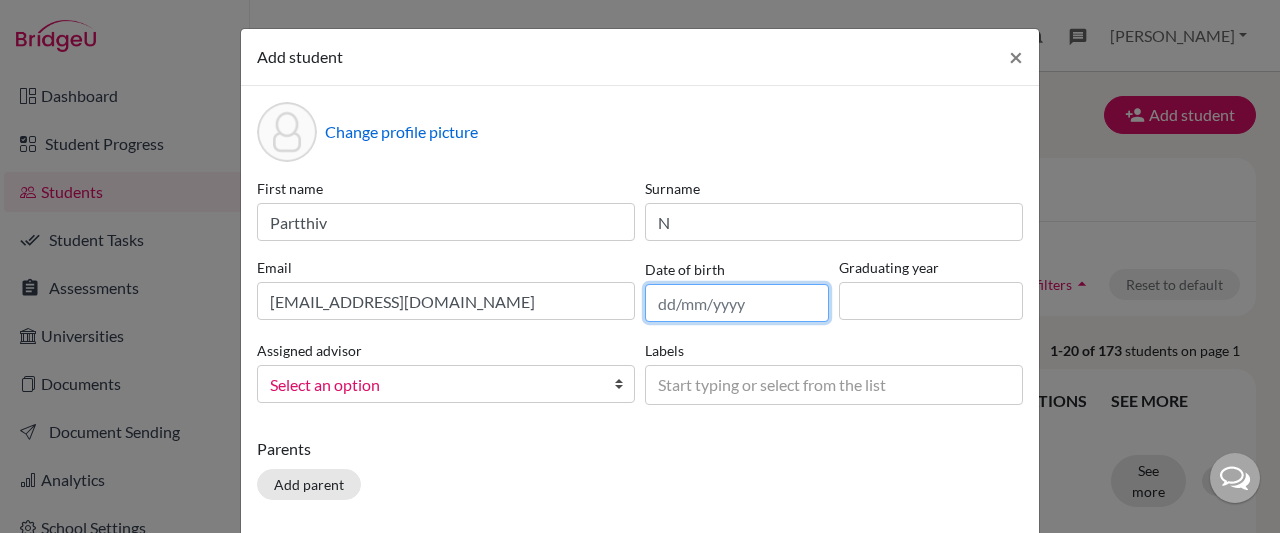 click at bounding box center [737, 303] 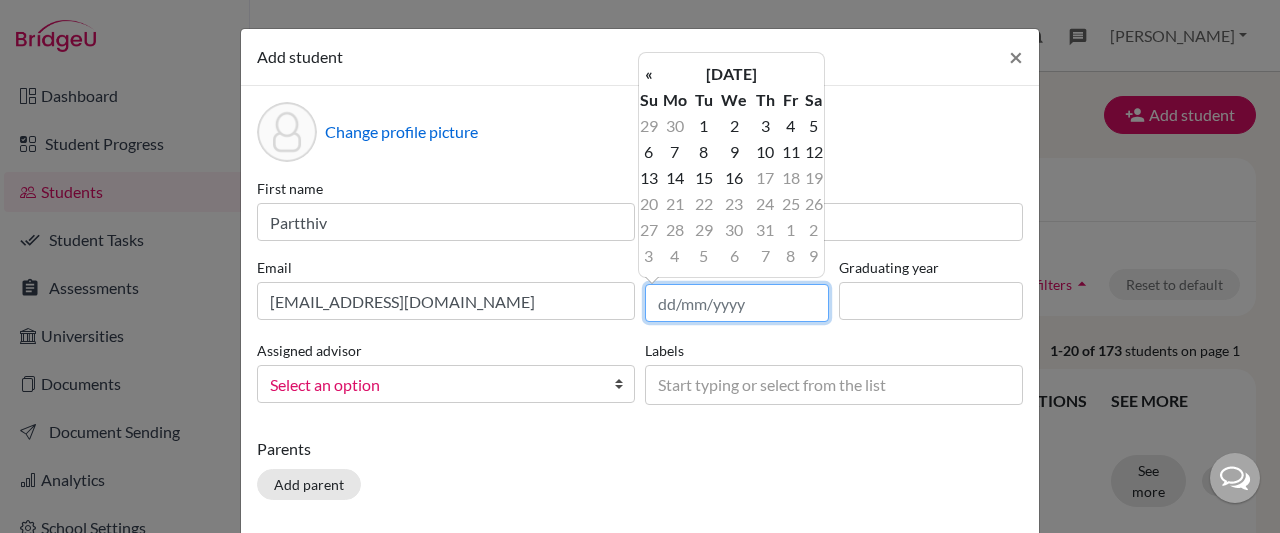 type on "[DATE]" 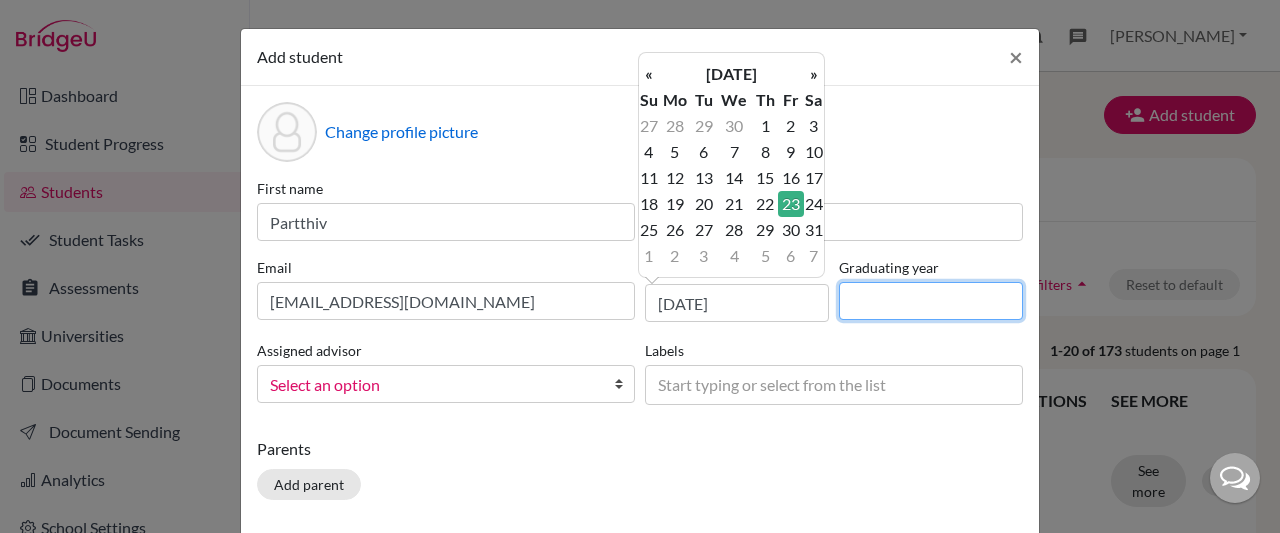 click at bounding box center (931, 301) 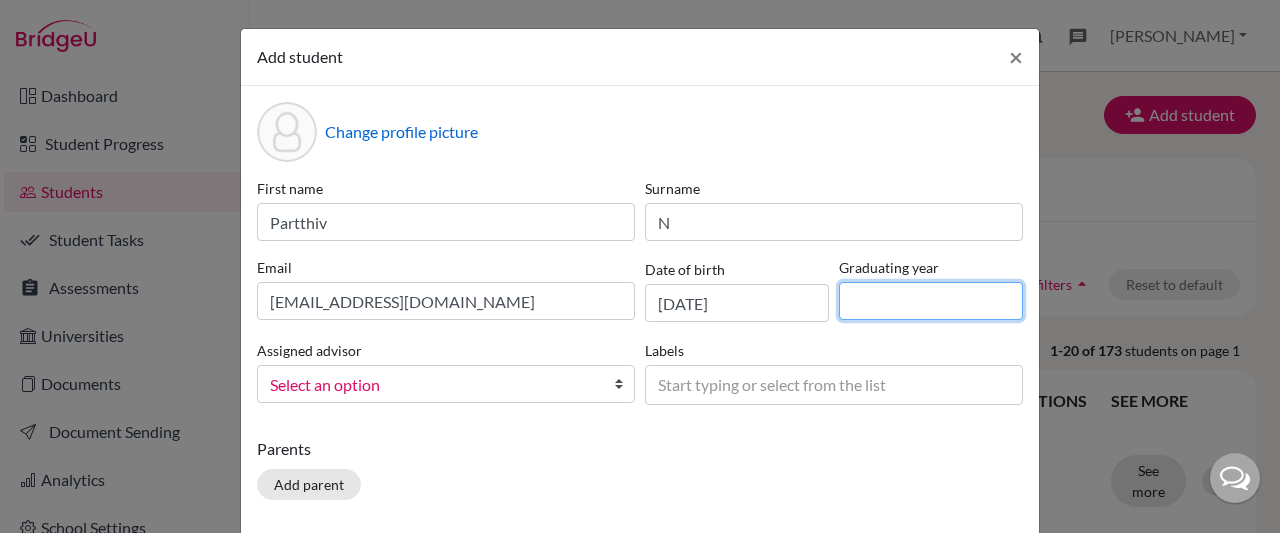 type on "2028" 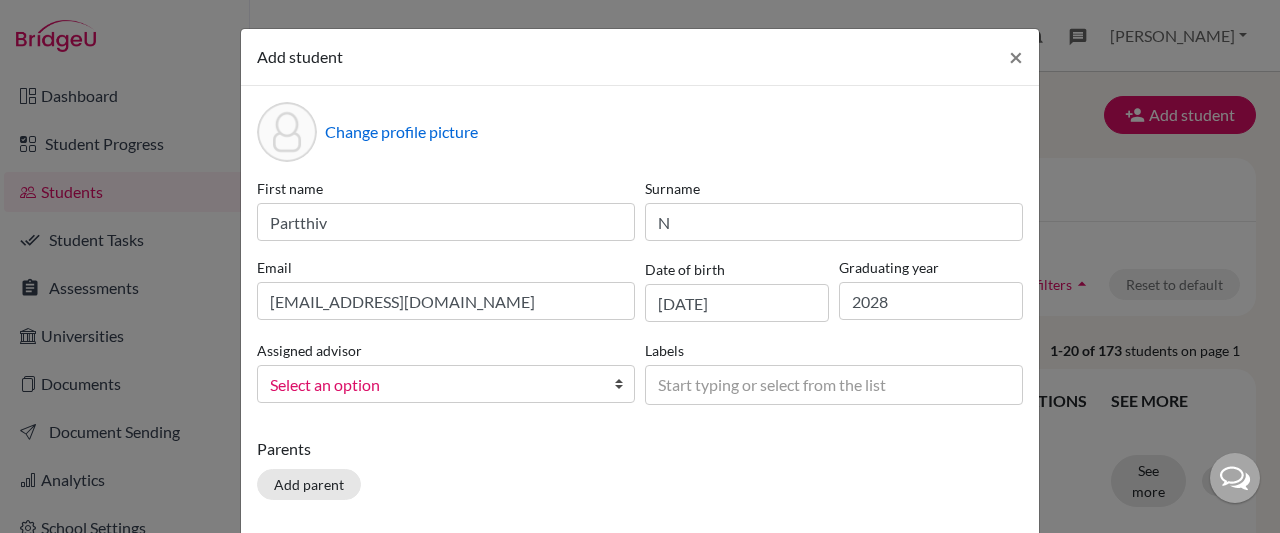 click at bounding box center (624, 384) 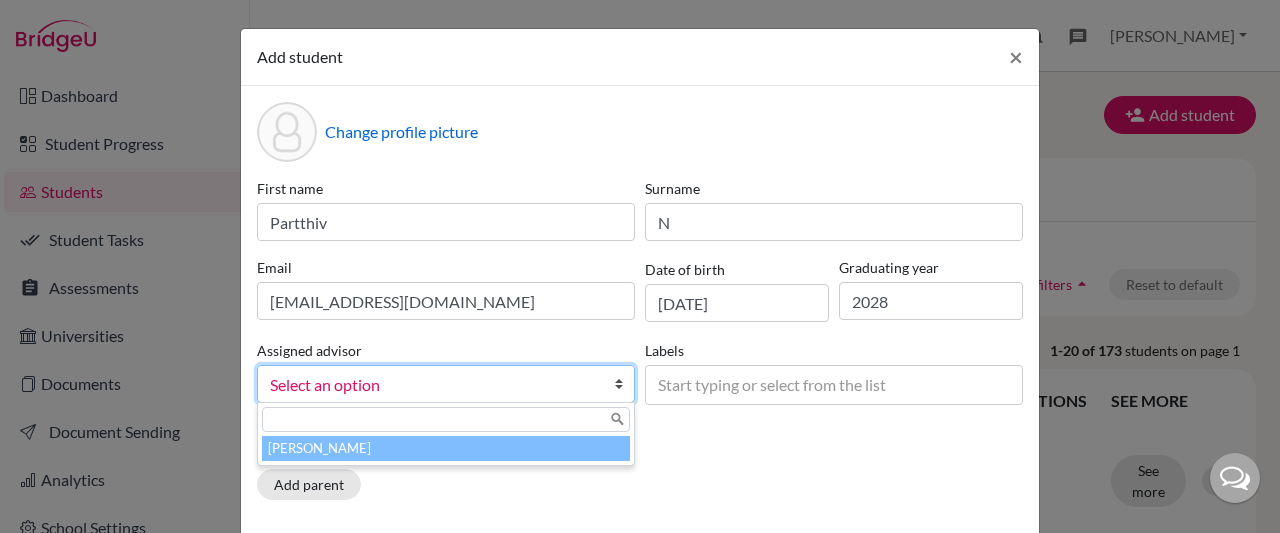 click on "[PERSON_NAME]" at bounding box center [446, 448] 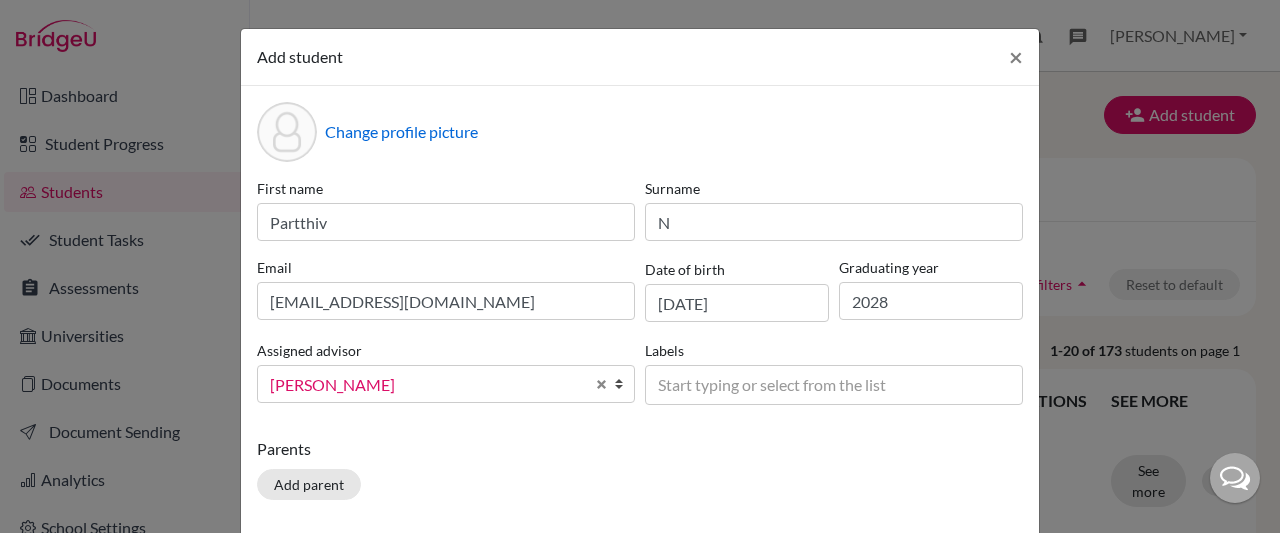 click on "Start typing or select from the list" at bounding box center (786, 384) 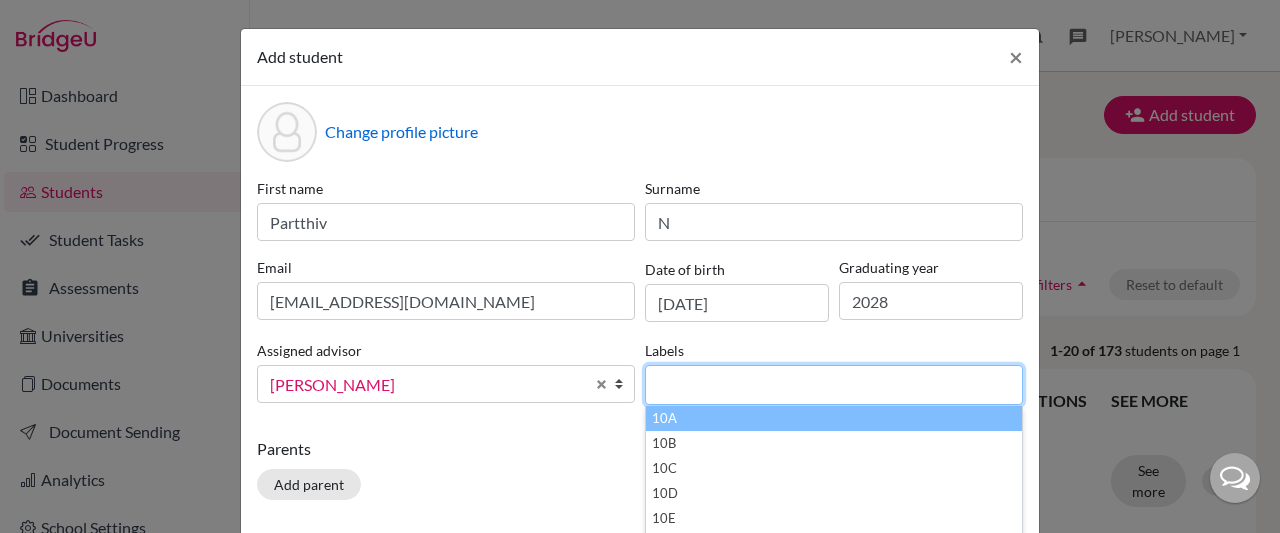 click on "10A" at bounding box center [834, 418] 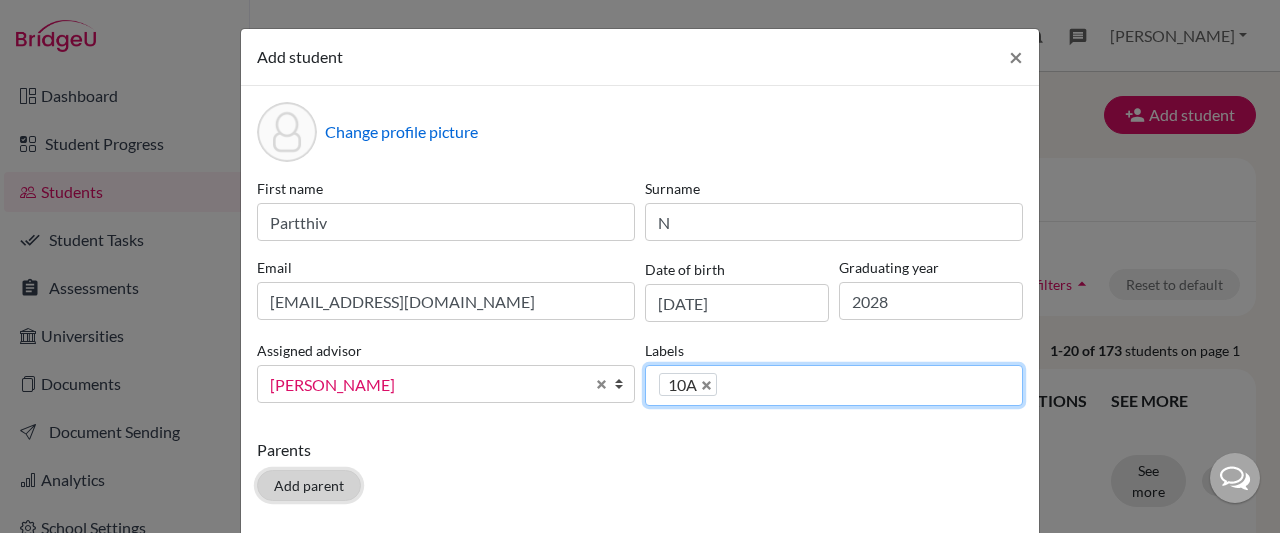 click on "Add parent" 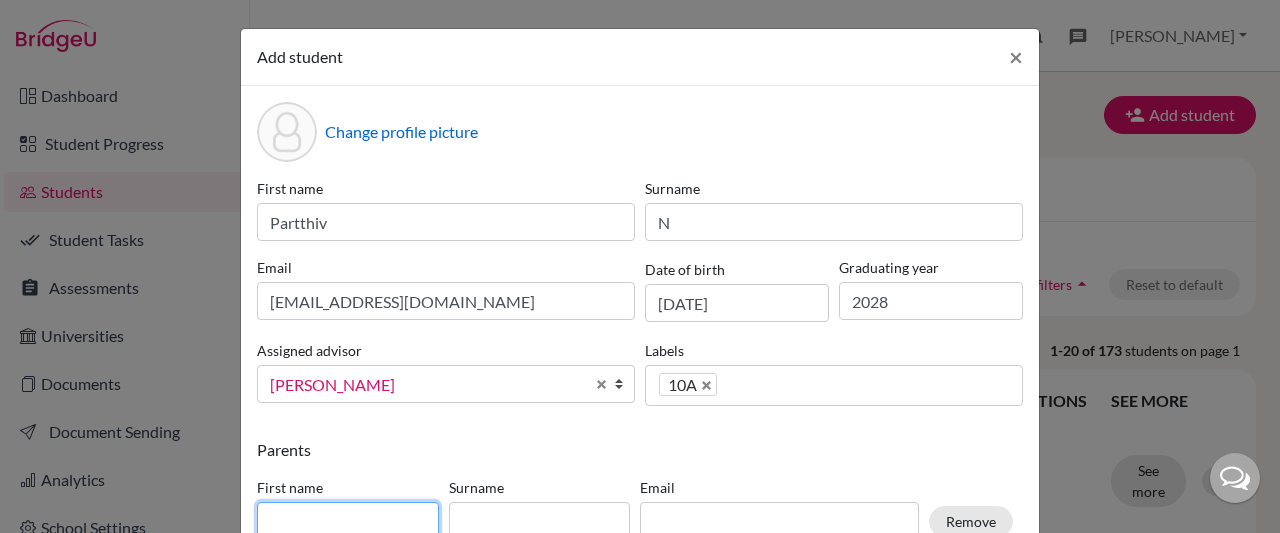 click at bounding box center [348, 521] 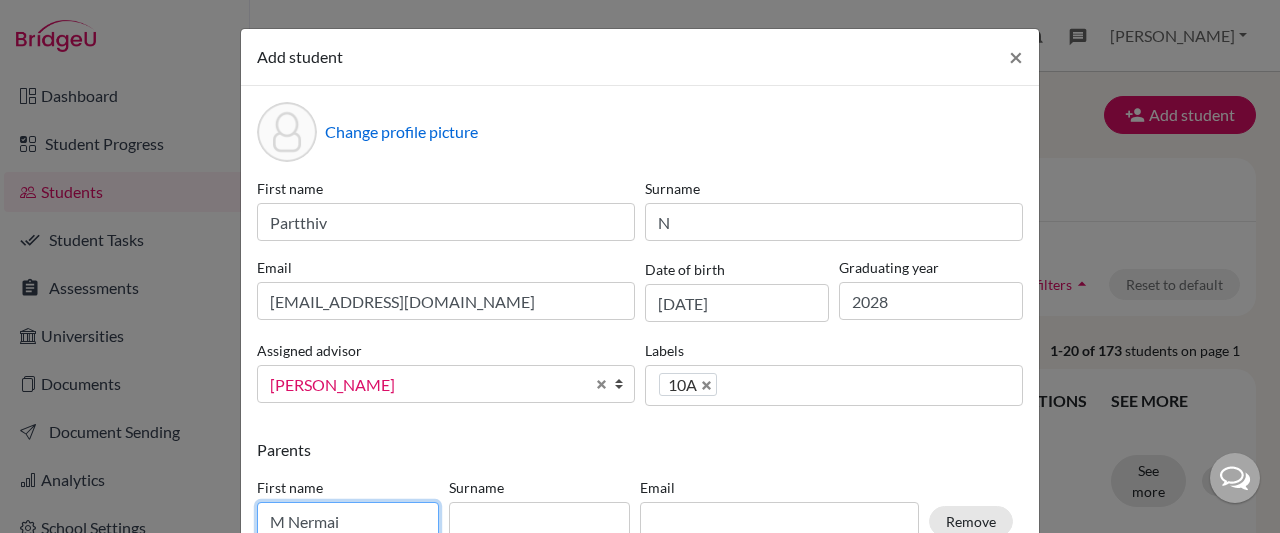type on "M Nermai" 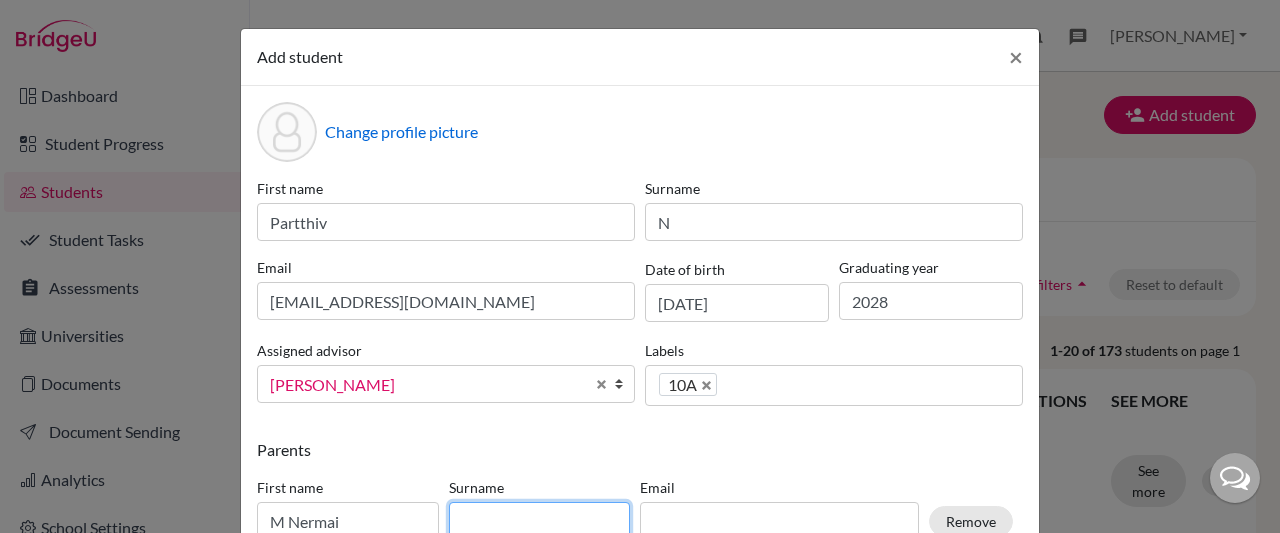 click at bounding box center [540, 521] 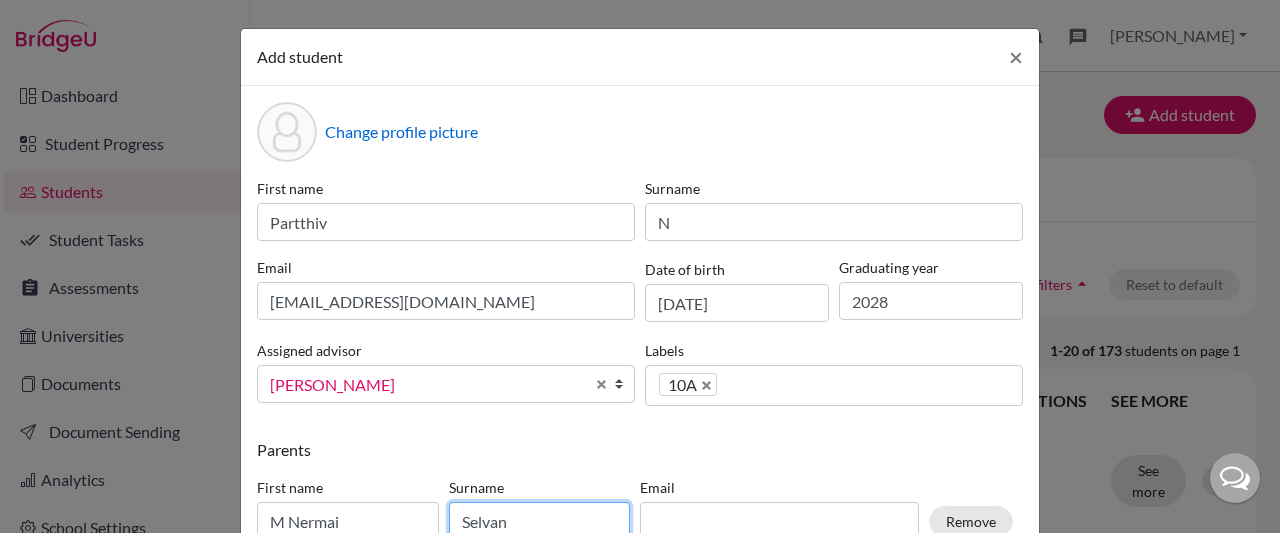 type on "Selvan" 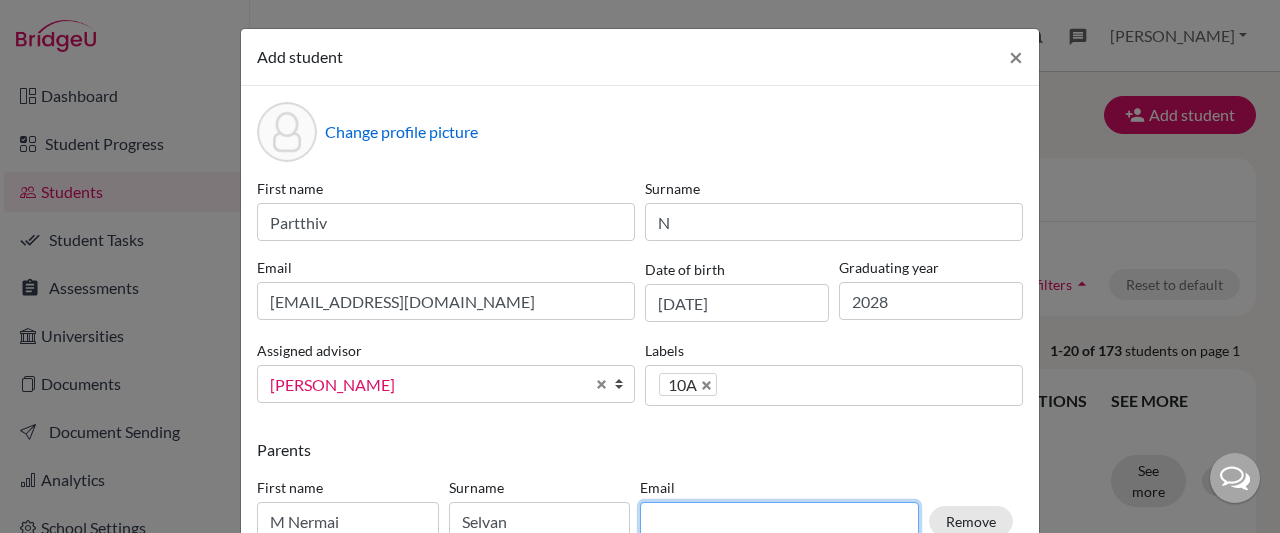 click at bounding box center (779, 521) 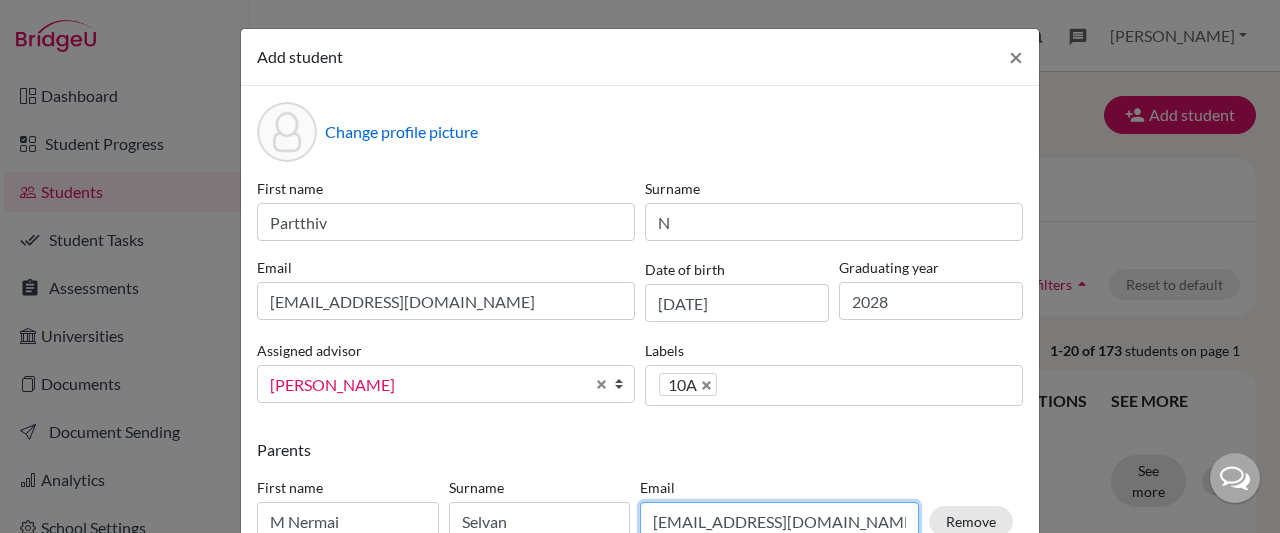 type on "[EMAIL_ADDRESS][DOMAIN_NAME]" 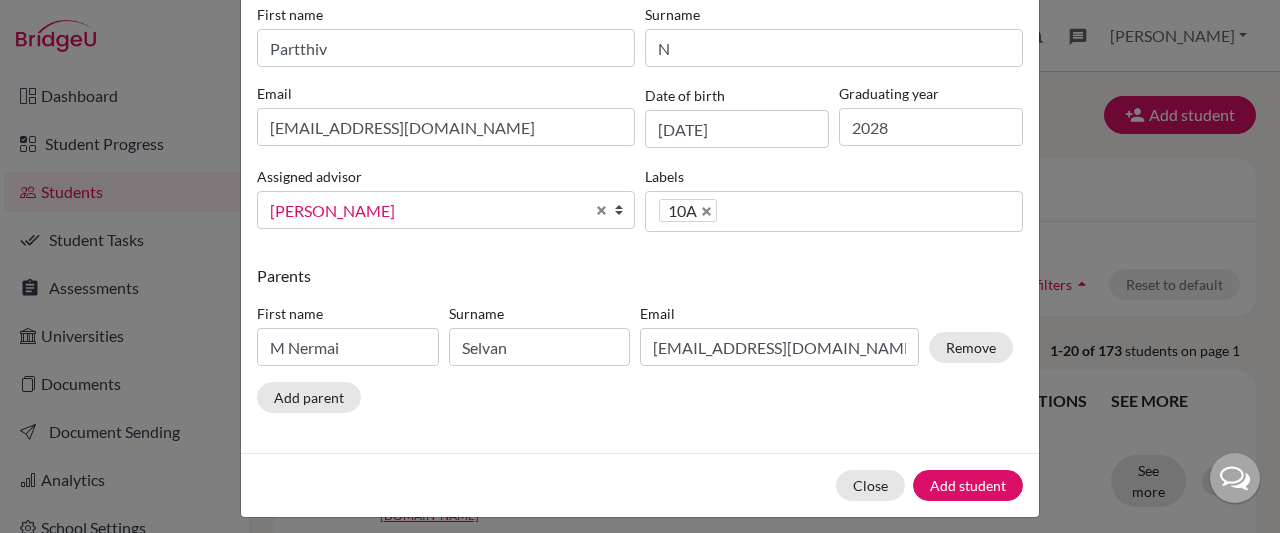 scroll, scrollTop: 187, scrollLeft: 0, axis: vertical 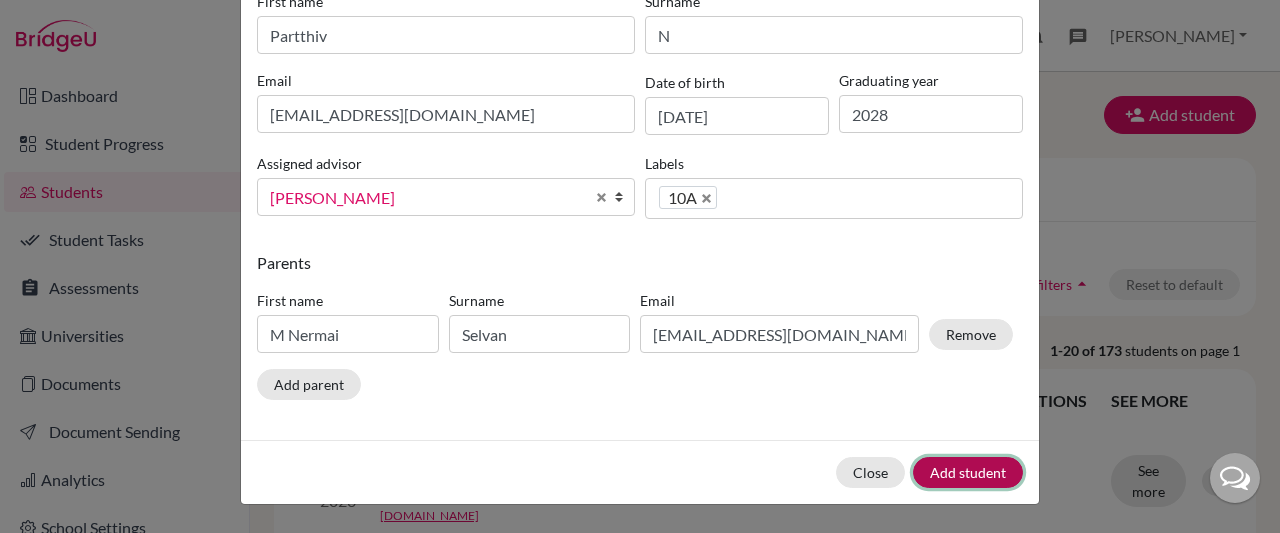 click on "Add student" at bounding box center (968, 472) 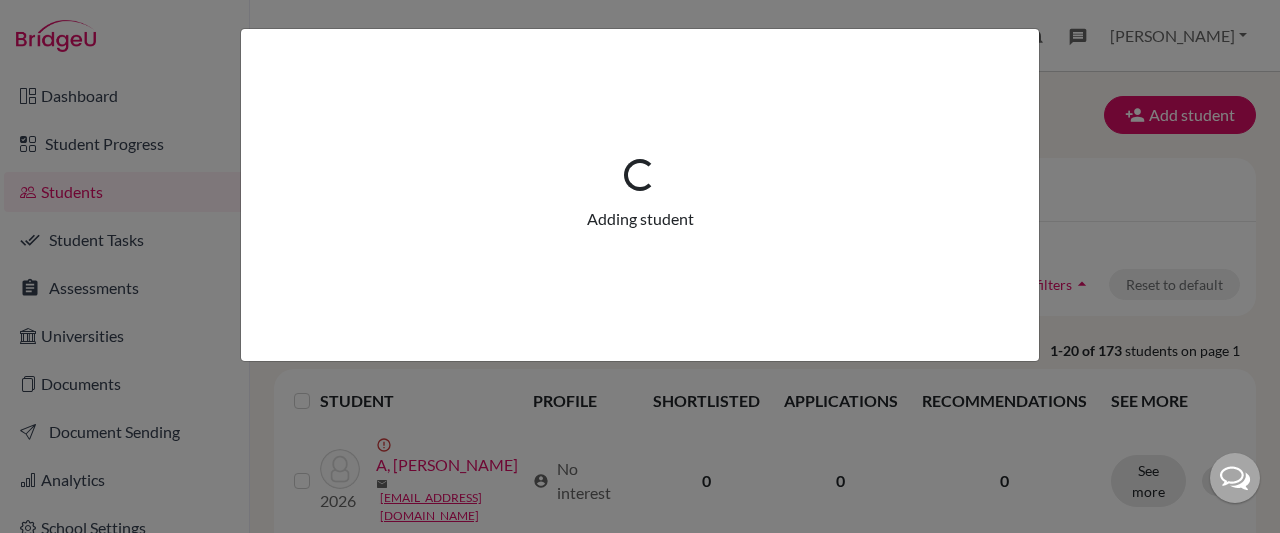 scroll, scrollTop: 0, scrollLeft: 0, axis: both 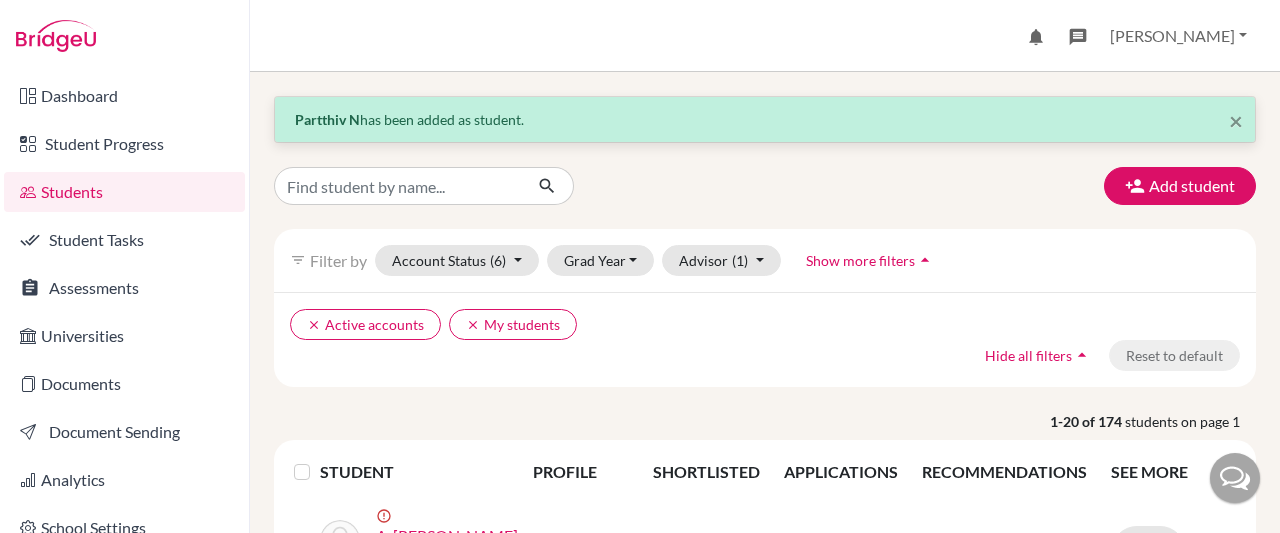 click on "Students" at bounding box center (124, 192) 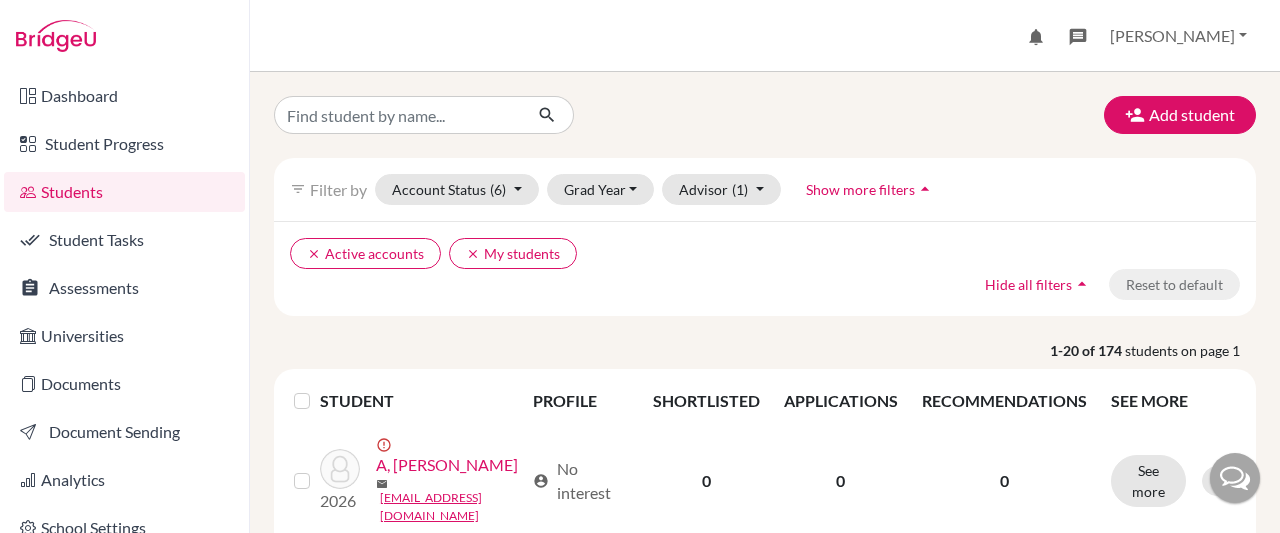 scroll, scrollTop: 0, scrollLeft: 0, axis: both 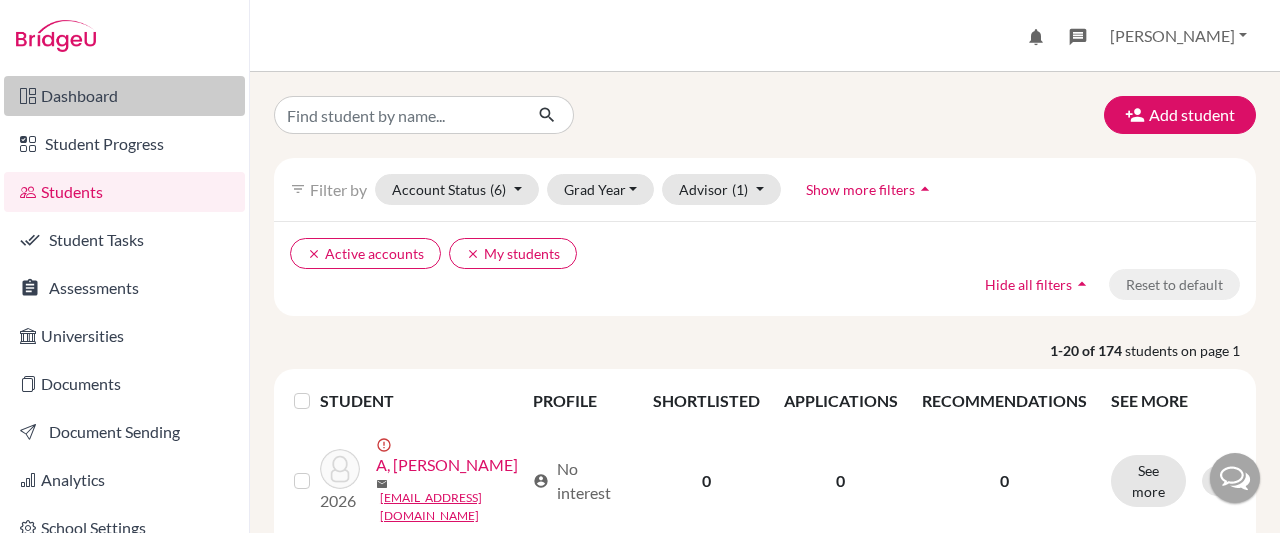 click on "Dashboard" at bounding box center [124, 96] 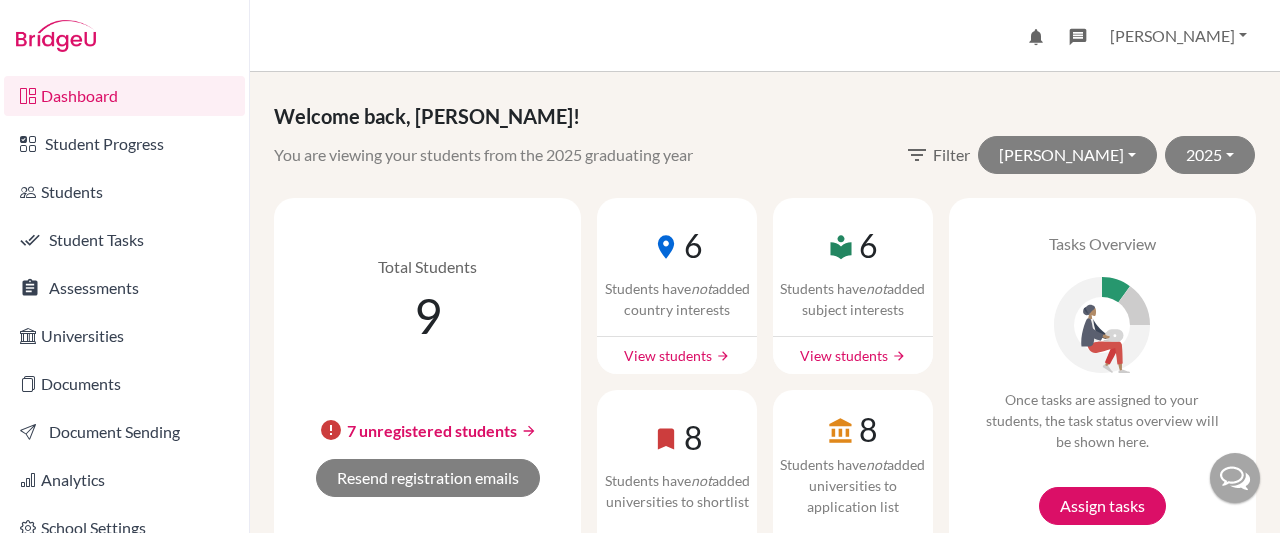 scroll, scrollTop: 0, scrollLeft: 0, axis: both 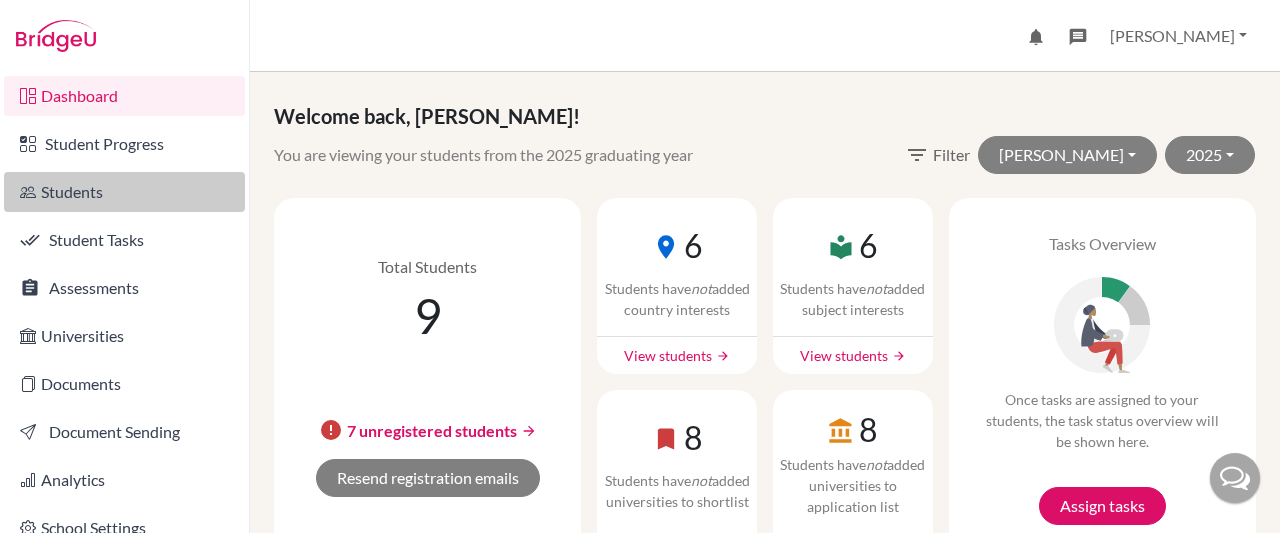 click on "Students" at bounding box center [124, 192] 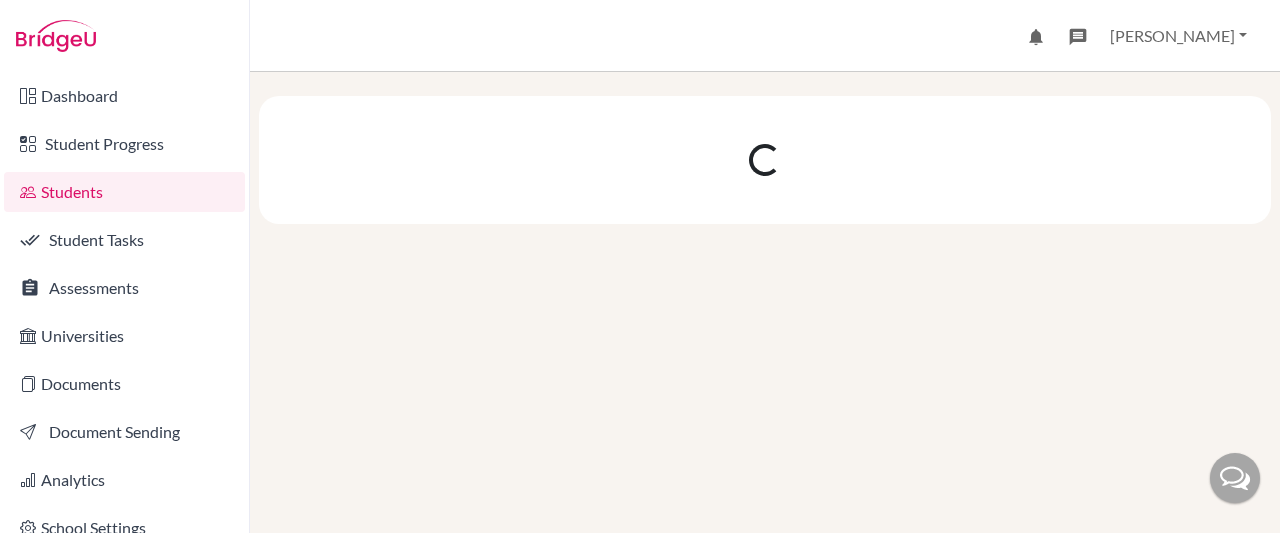 scroll, scrollTop: 0, scrollLeft: 0, axis: both 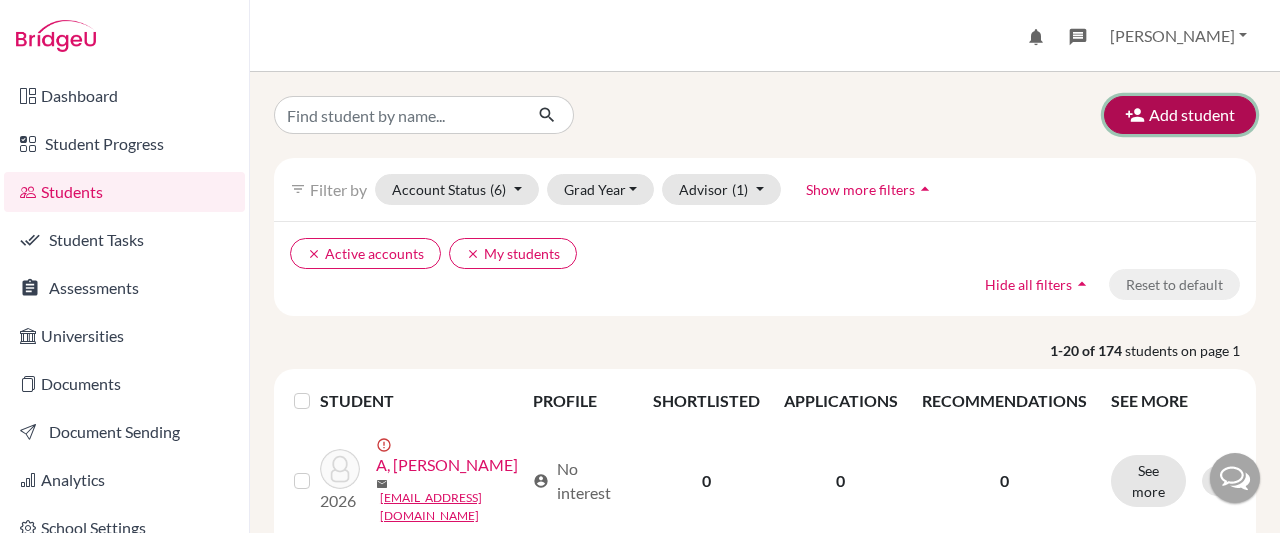 click on "Add student" at bounding box center [1180, 115] 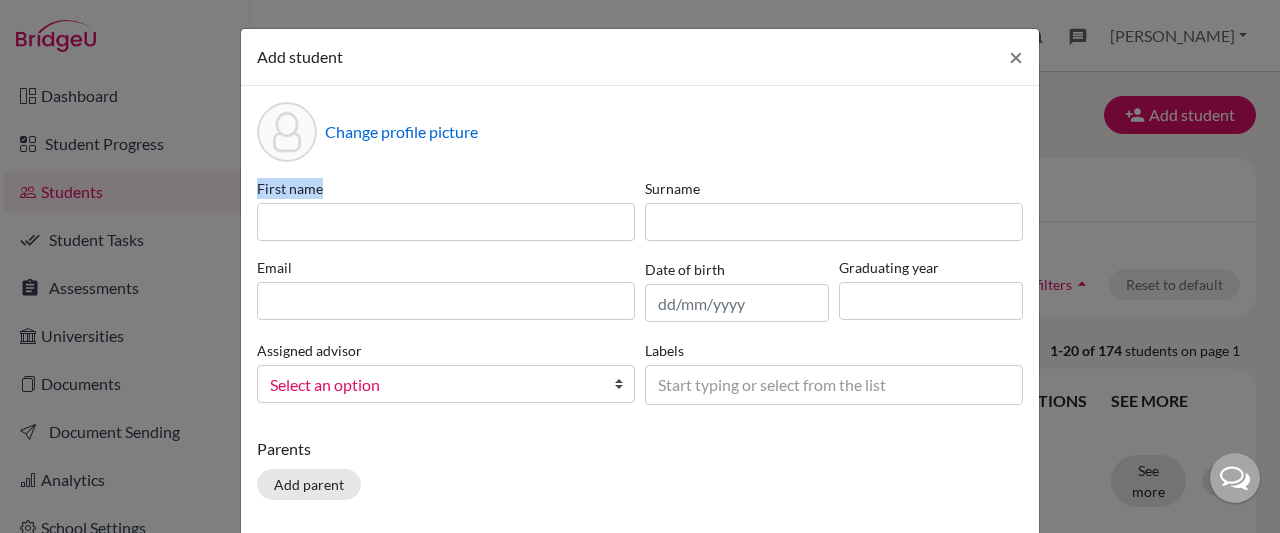 drag, startPoint x: 473, startPoint y: 244, endPoint x: 483, endPoint y: 222, distance: 24.166092 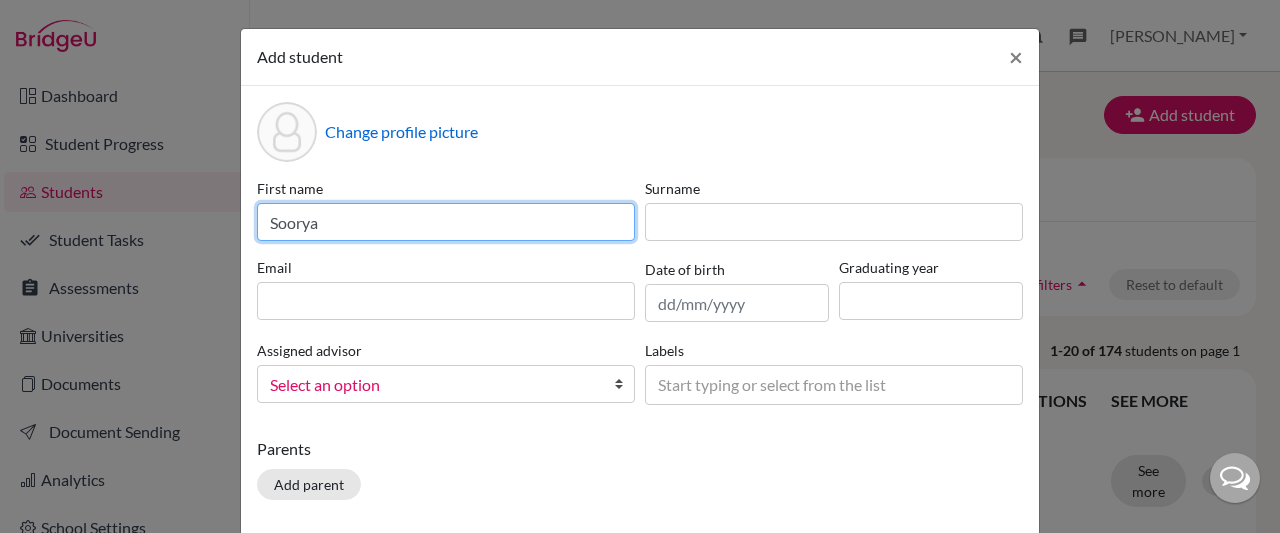 type on "Soorya" 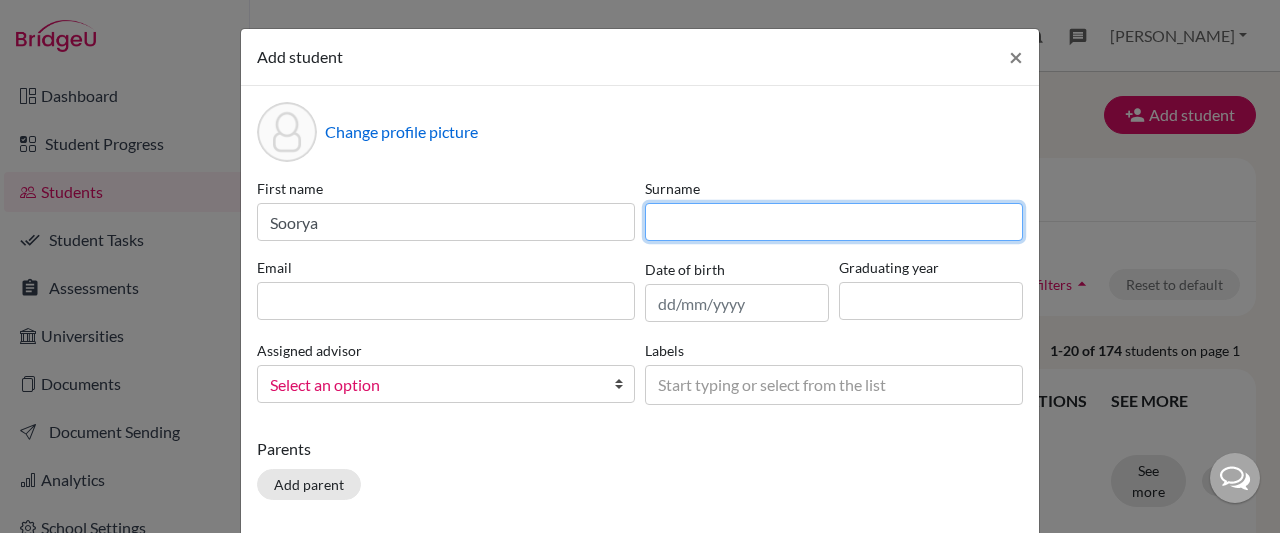 click at bounding box center (834, 222) 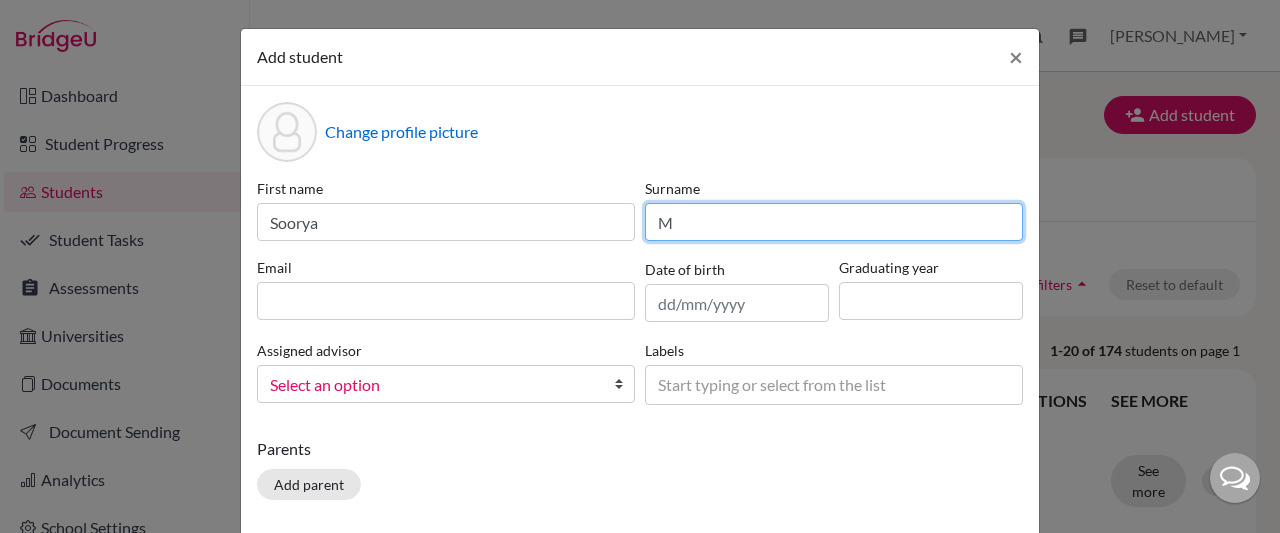 type on "M" 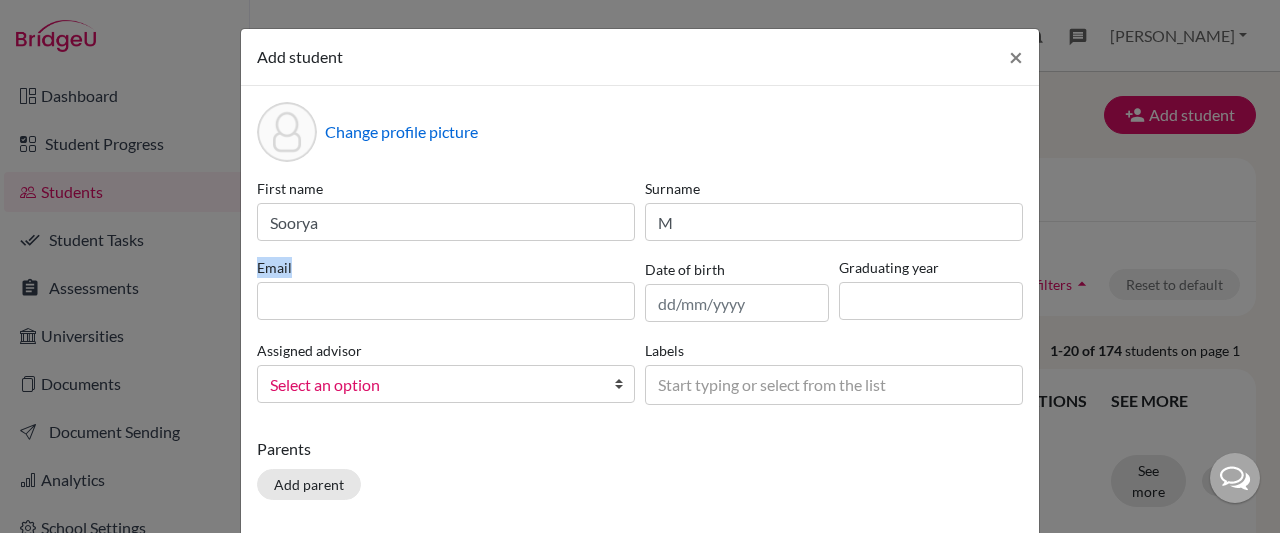 drag, startPoint x: 595, startPoint y: 274, endPoint x: 580, endPoint y: 293, distance: 24.207438 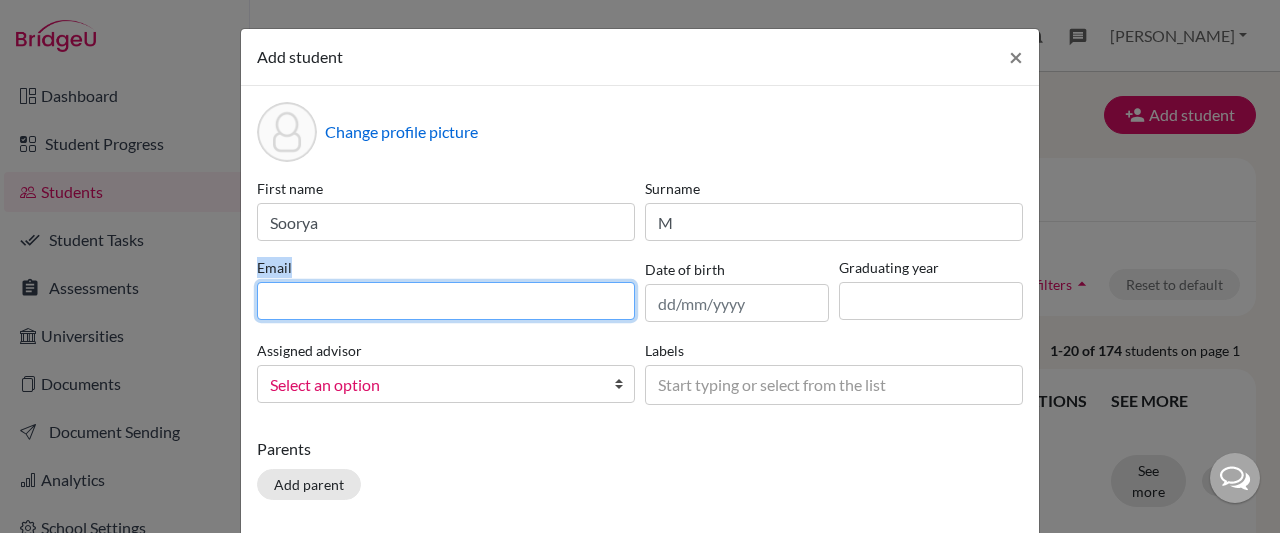 click at bounding box center (446, 301) 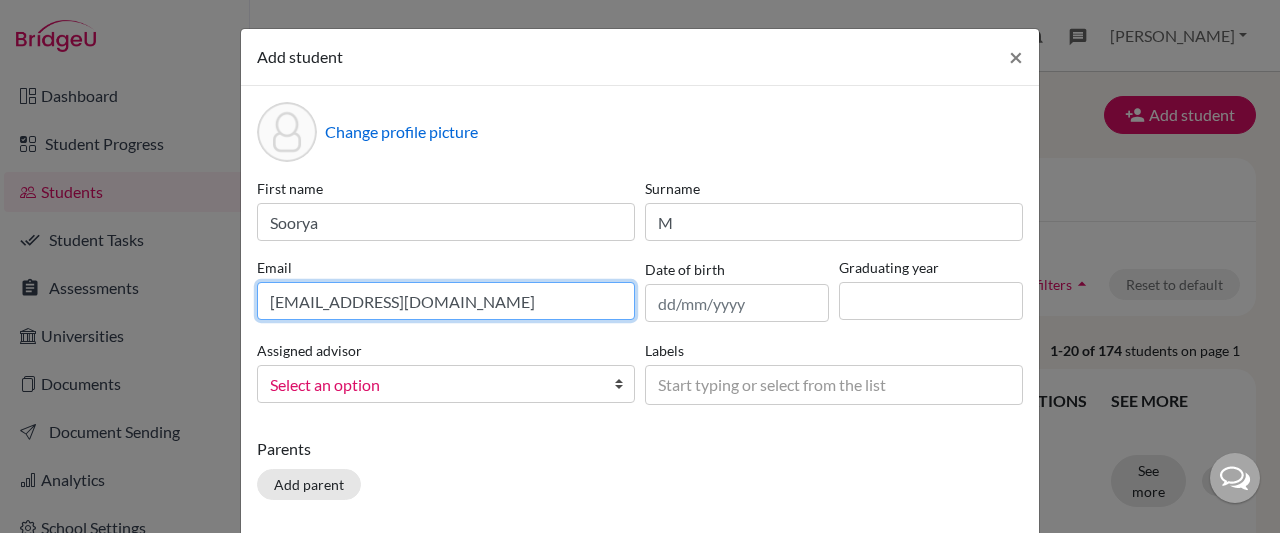 type on "[EMAIL_ADDRESS][DOMAIN_NAME]" 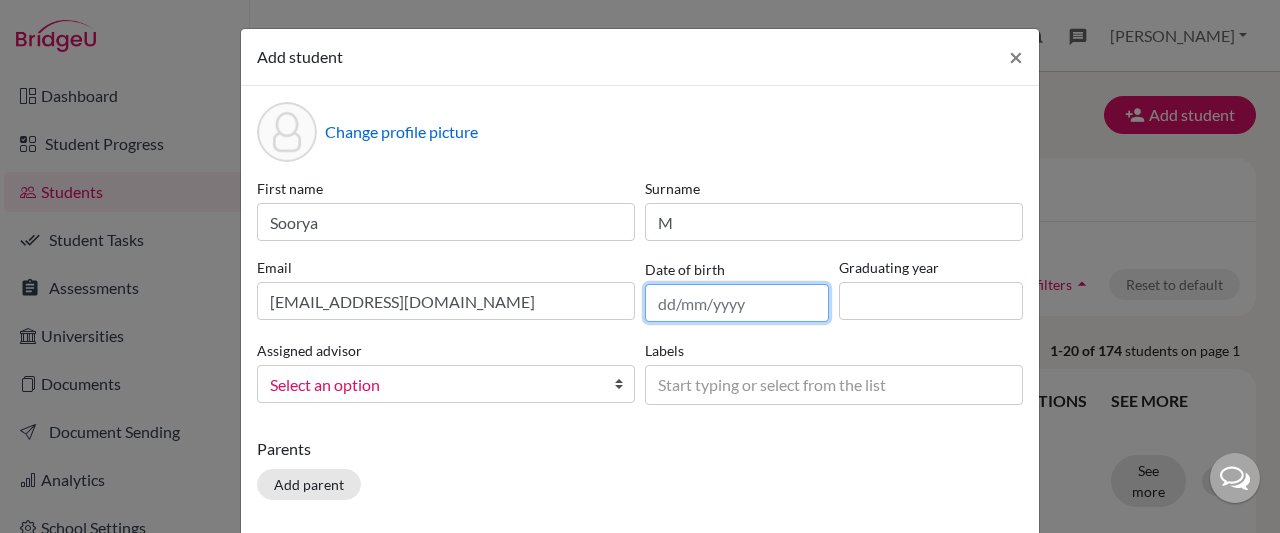 click at bounding box center (737, 303) 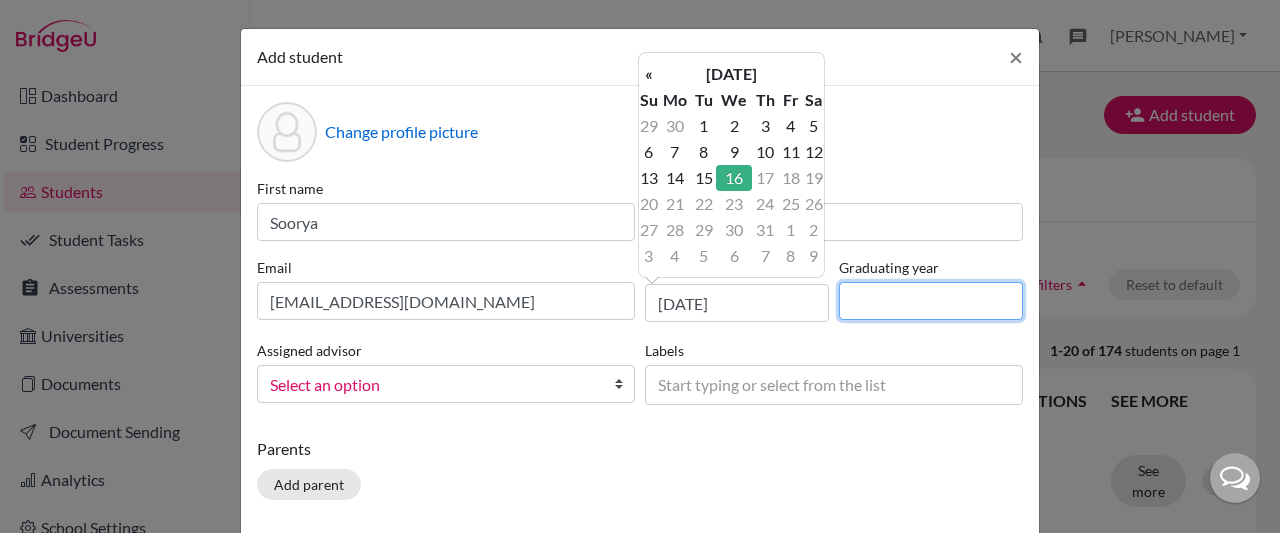 click at bounding box center (931, 301) 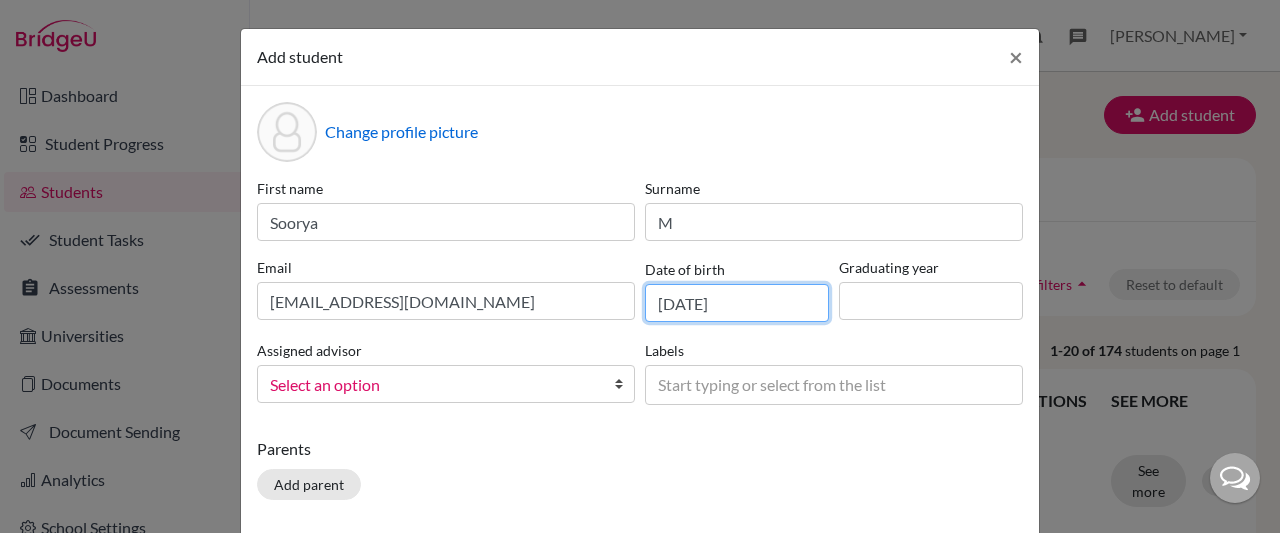 click on "[DATE]" at bounding box center [737, 303] 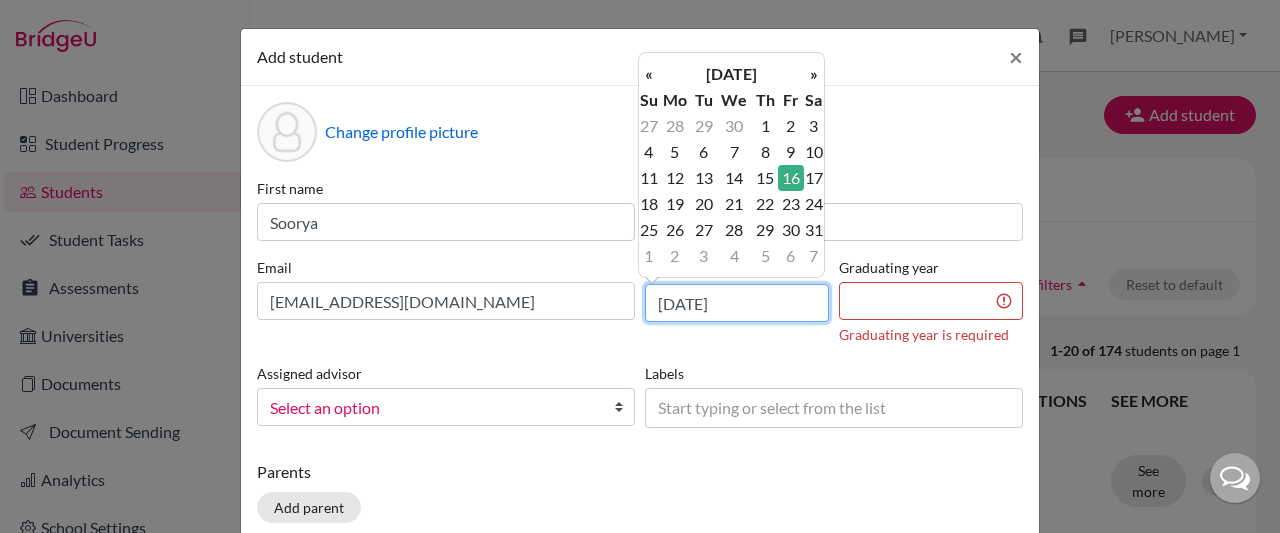 click on "[DATE]" at bounding box center (737, 303) 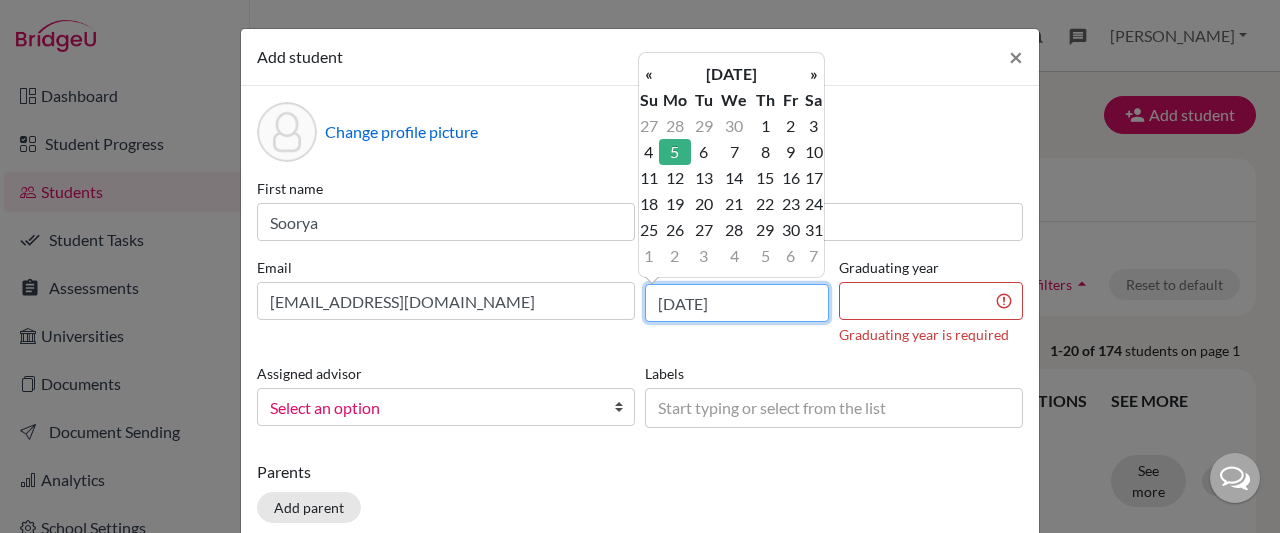 click on "[DATE]" at bounding box center [737, 303] 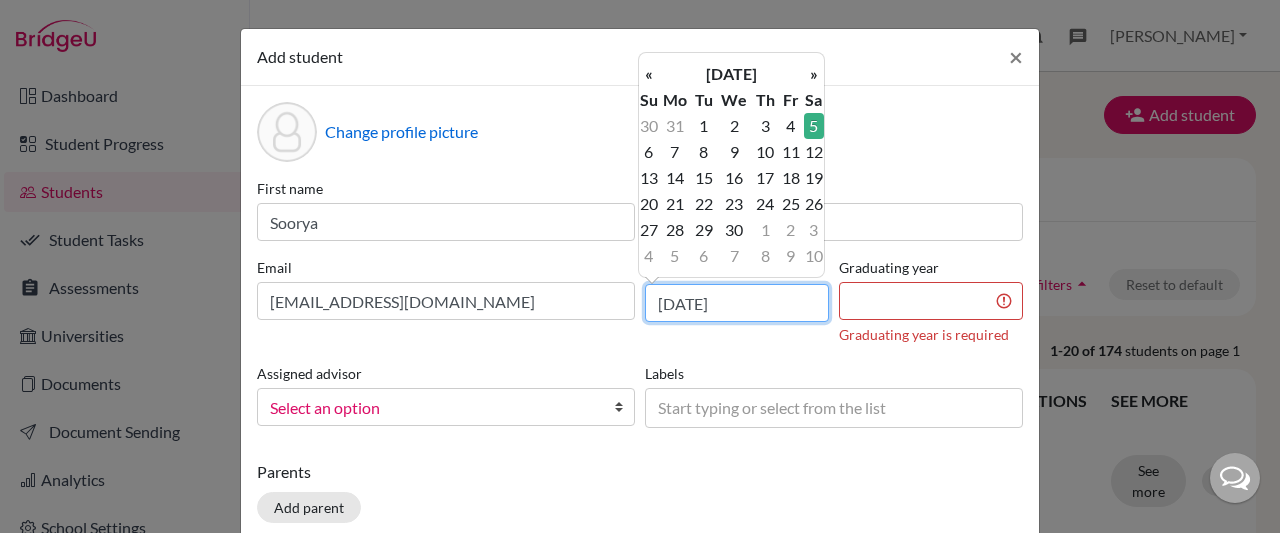 type on "[DATE]" 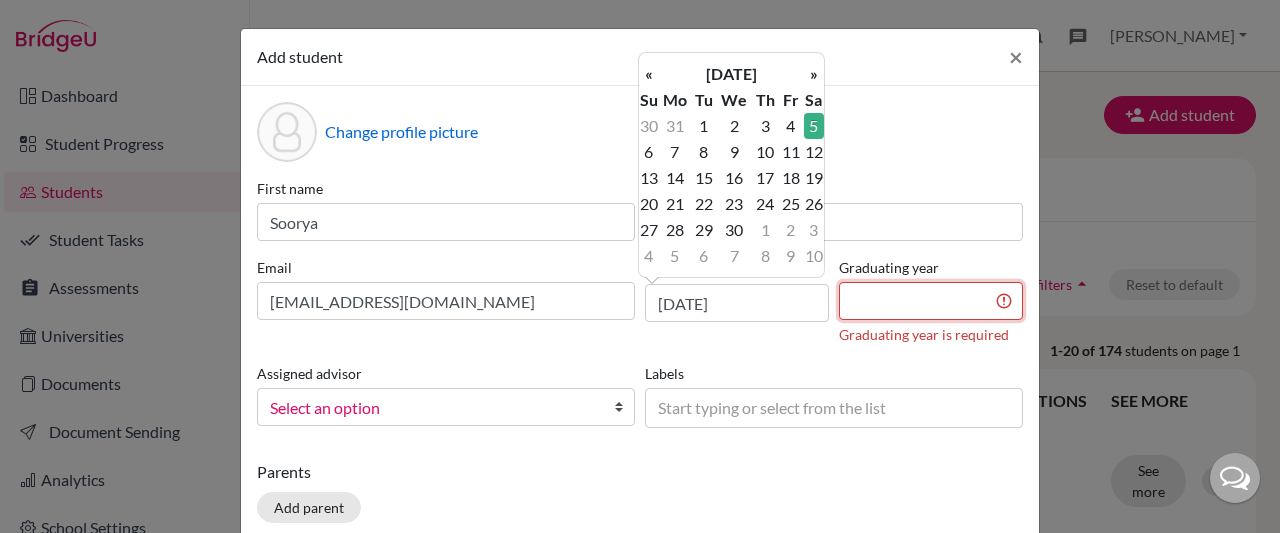 click at bounding box center (931, 301) 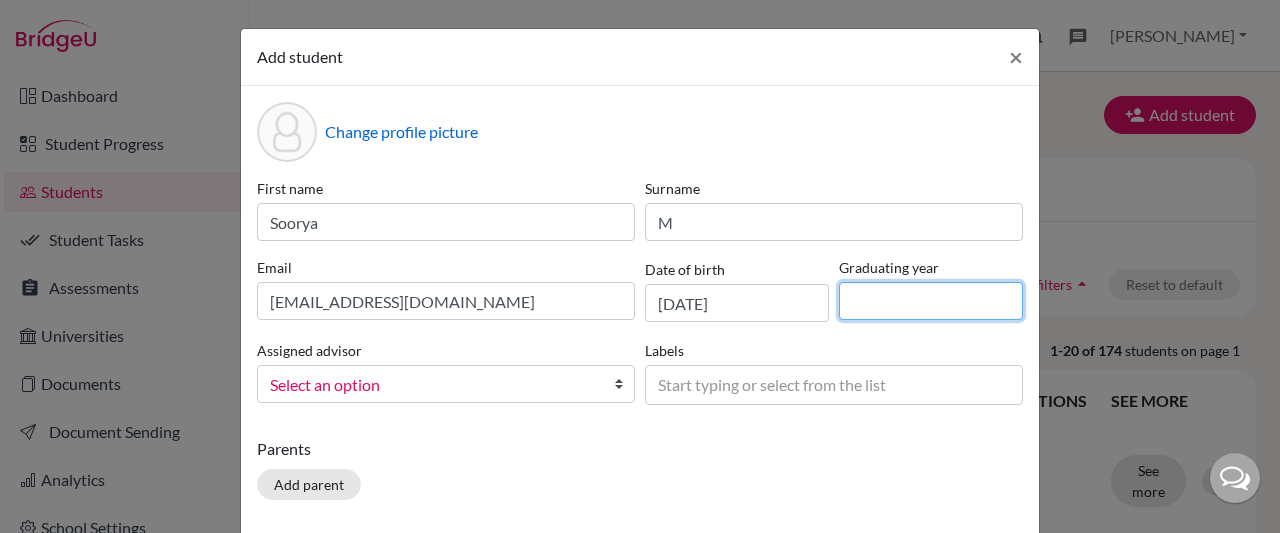 click at bounding box center (931, 301) 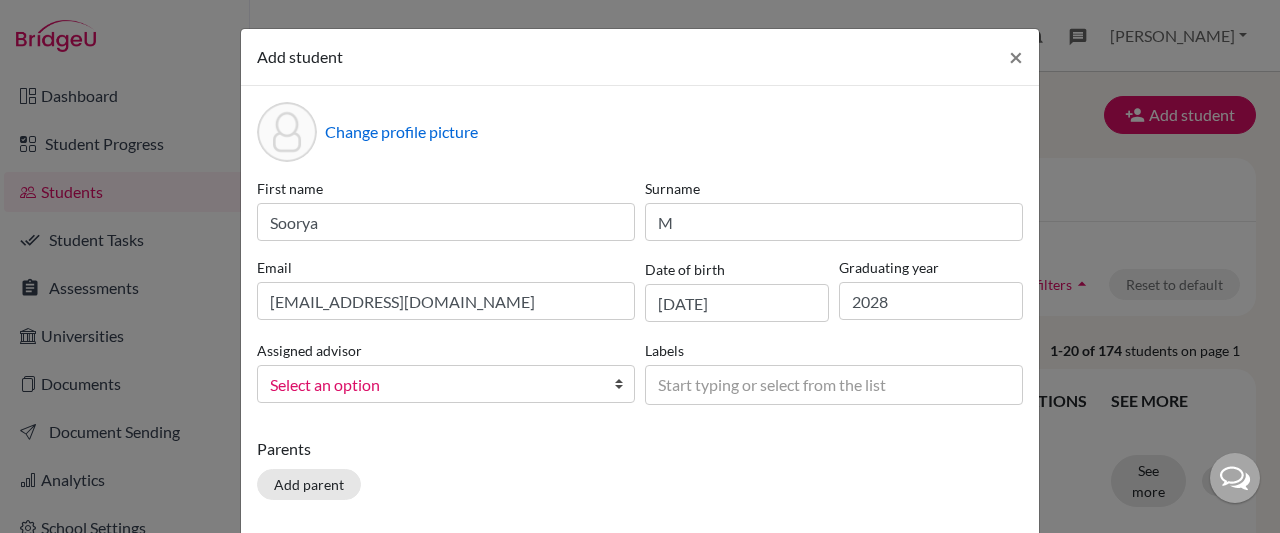 click at bounding box center (624, 384) 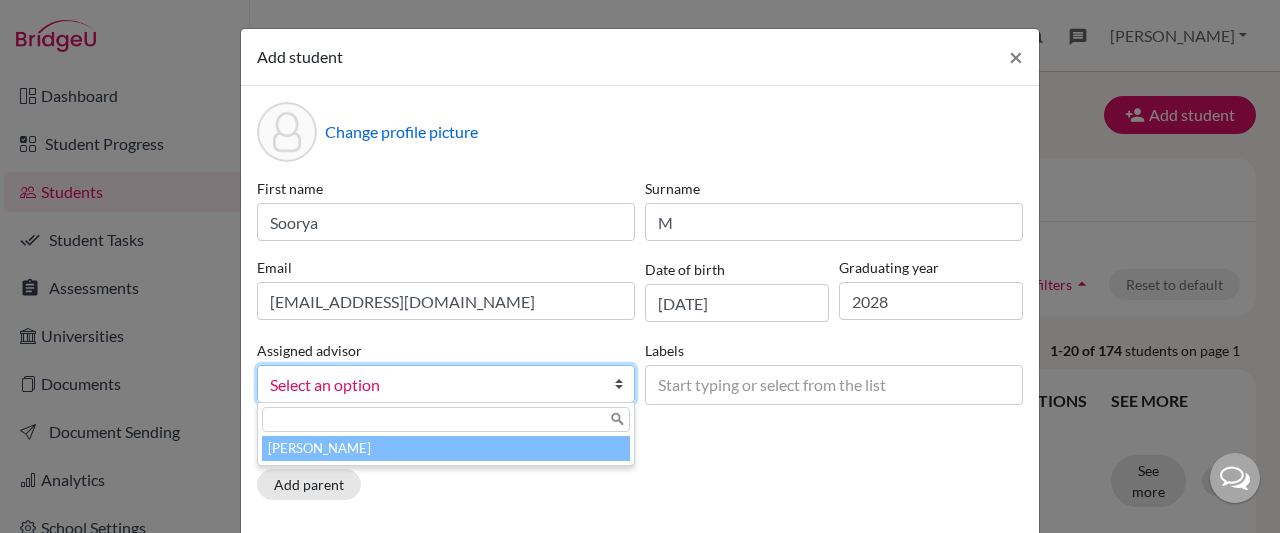 click on "[PERSON_NAME]" at bounding box center (446, 448) 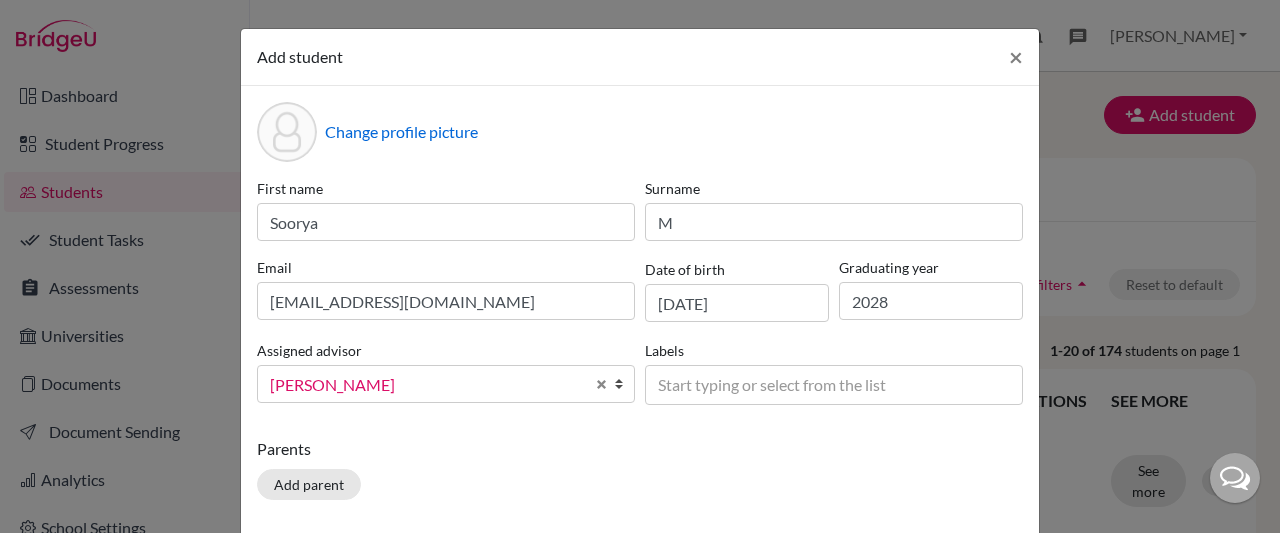 click on "Start typing or select from the list" at bounding box center [786, 384] 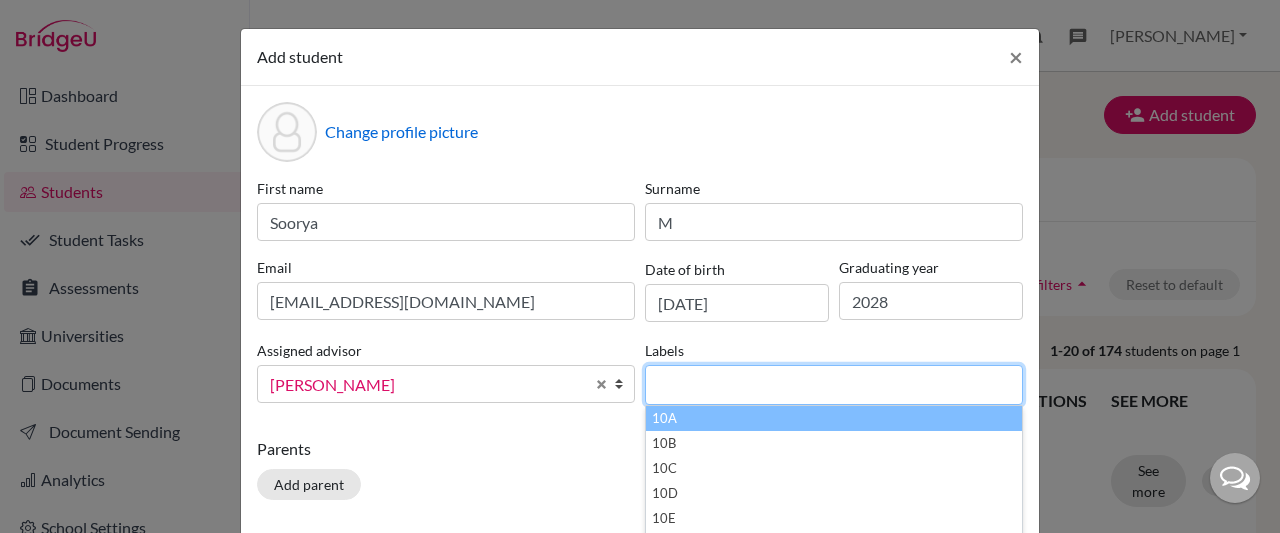 click on "10A" at bounding box center [834, 418] 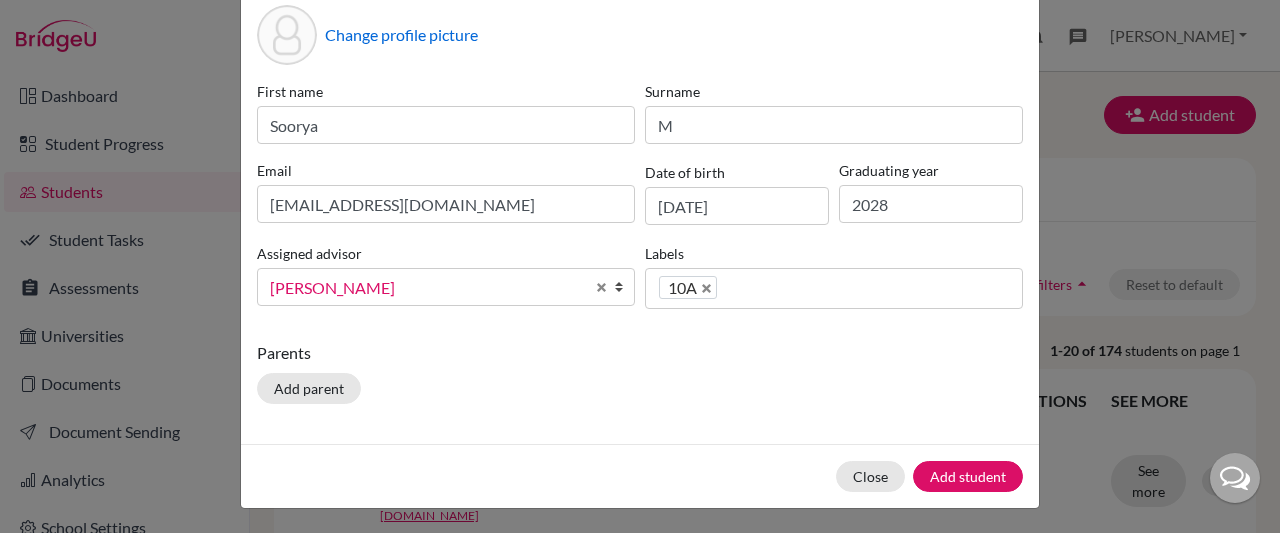 scroll, scrollTop: 114, scrollLeft: 0, axis: vertical 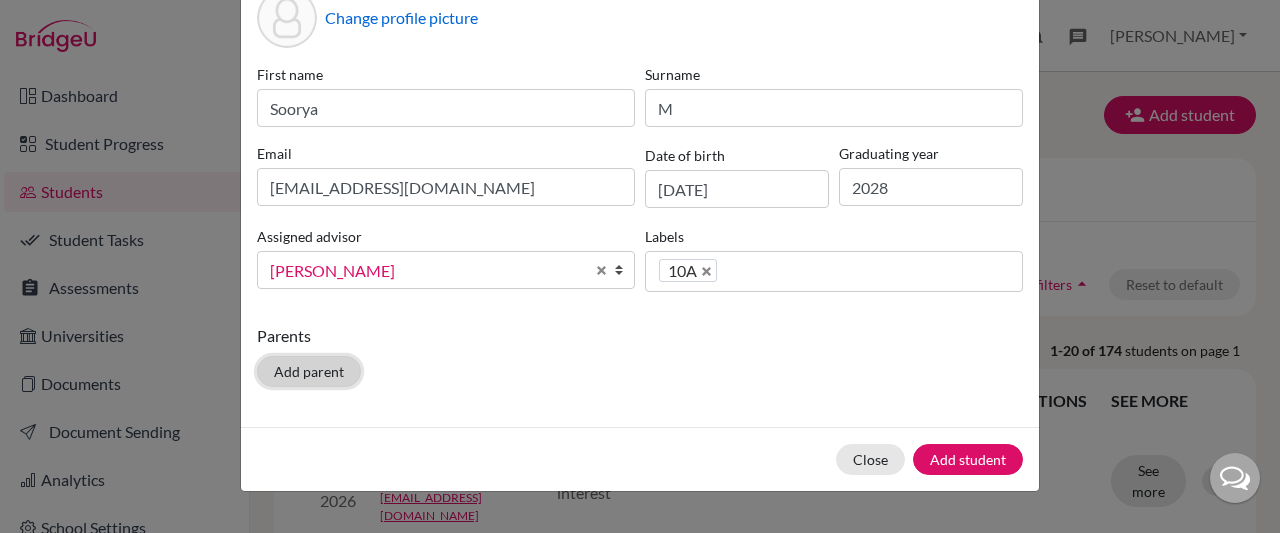 click on "Add parent" 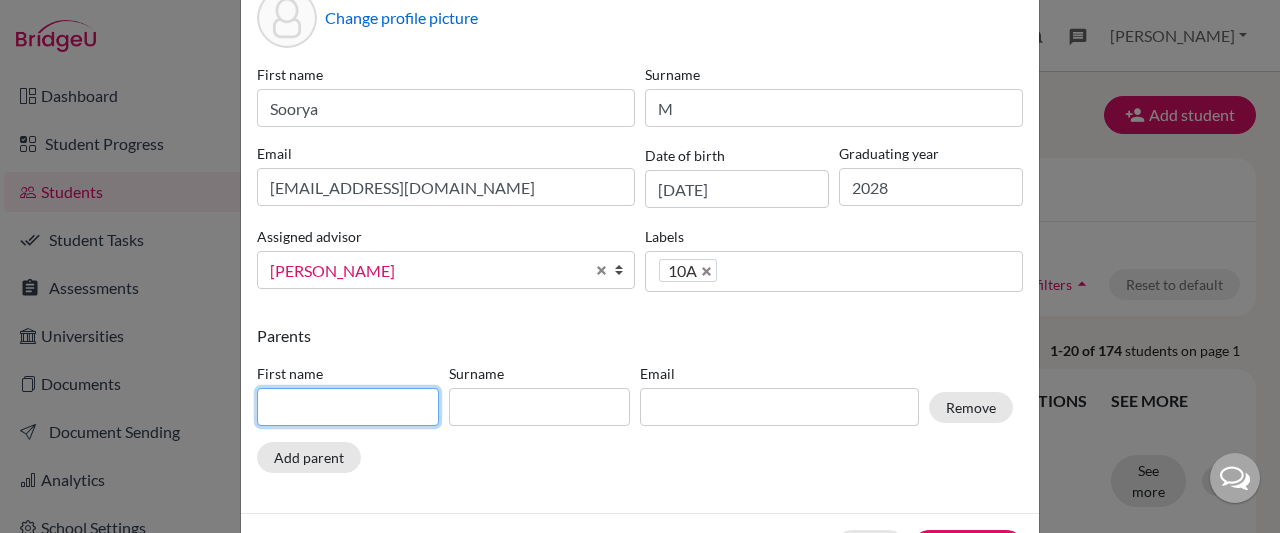 click at bounding box center [348, 407] 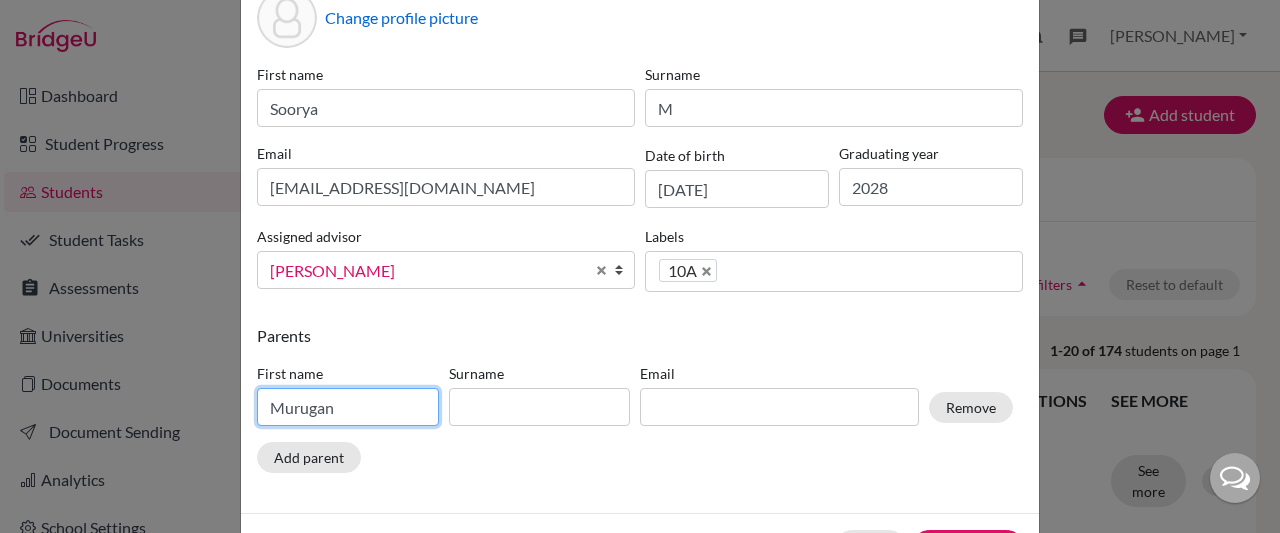 type on "Murugan" 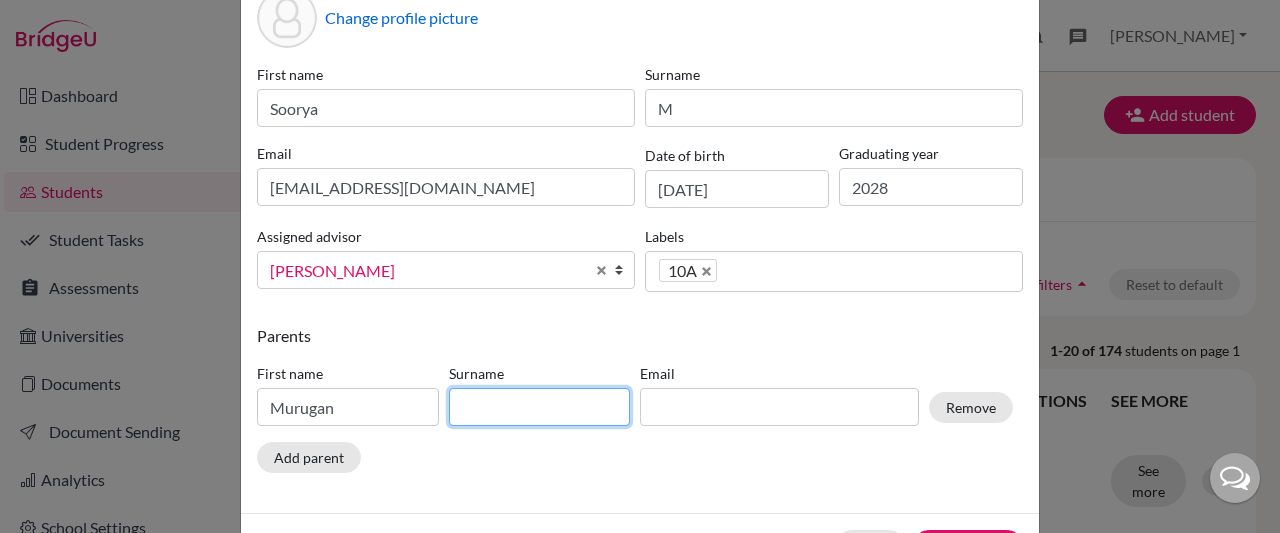 click at bounding box center [540, 407] 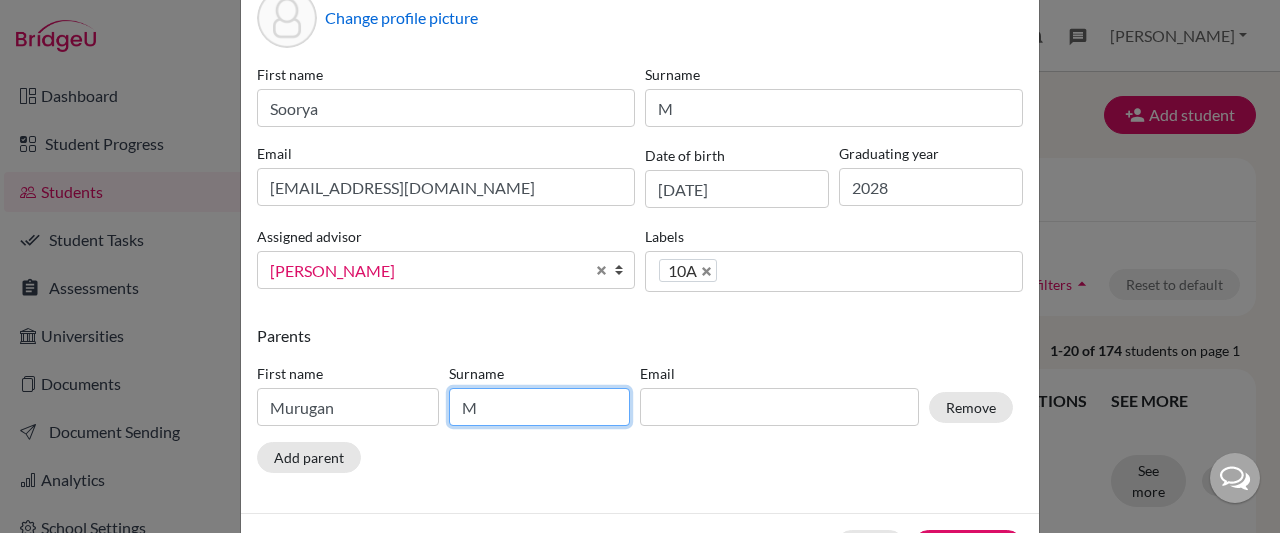 type on "M" 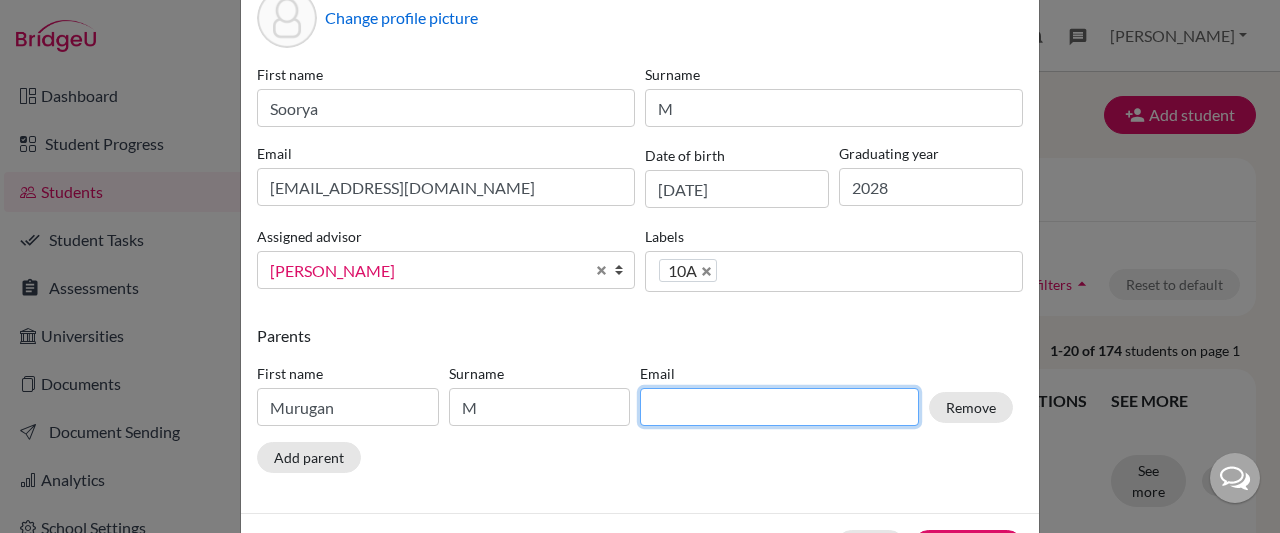 click at bounding box center [779, 407] 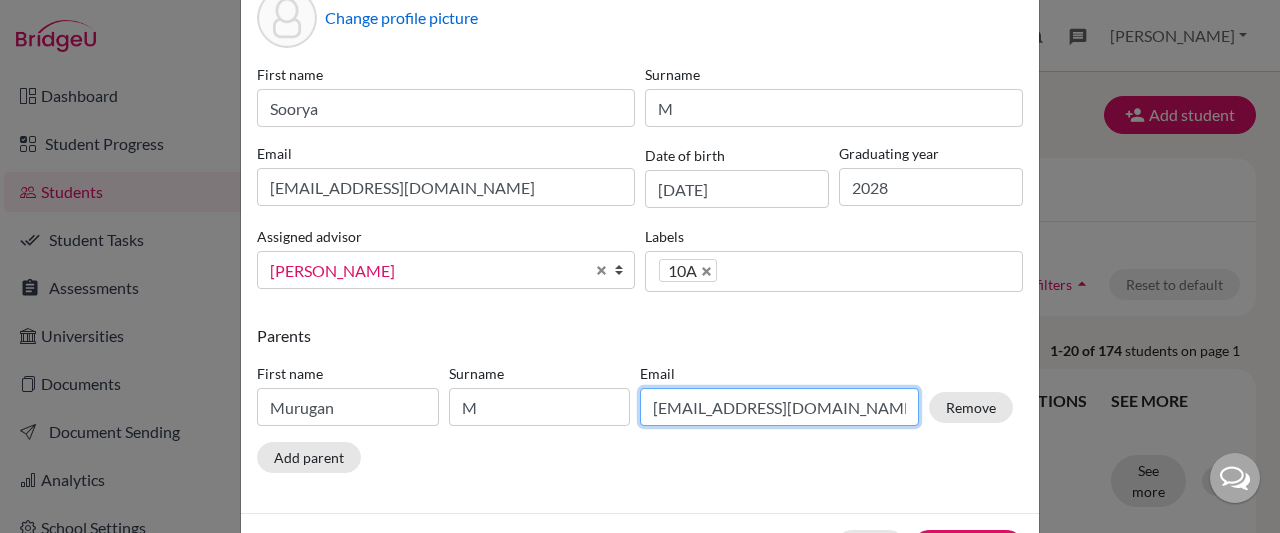 drag, startPoint x: 876, startPoint y: 408, endPoint x: 872, endPoint y: 431, distance: 23.345236 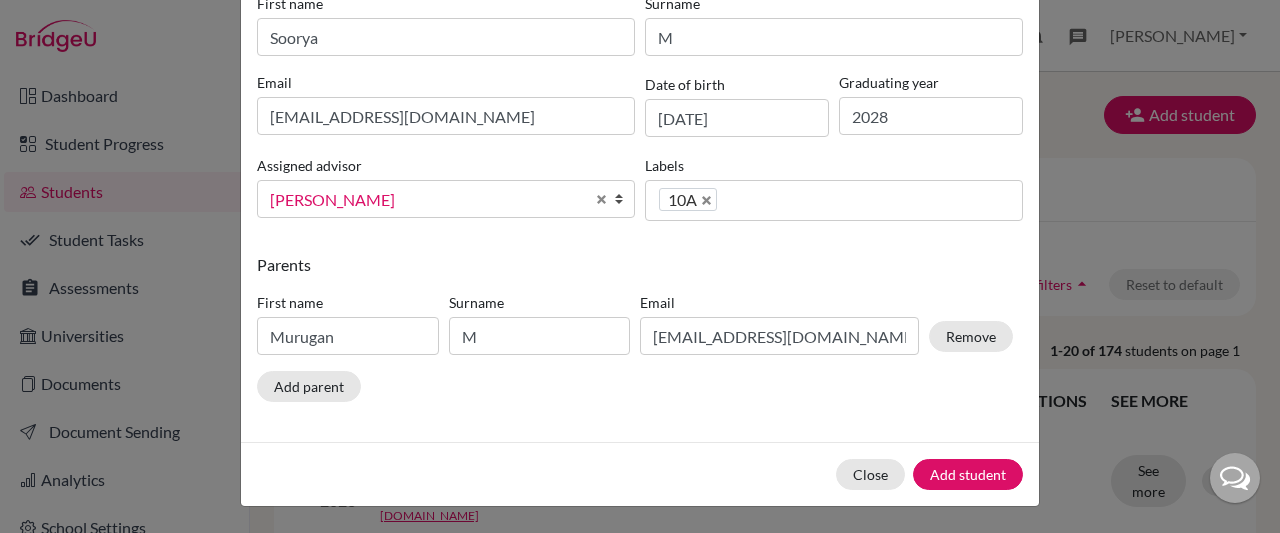 scroll, scrollTop: 187, scrollLeft: 0, axis: vertical 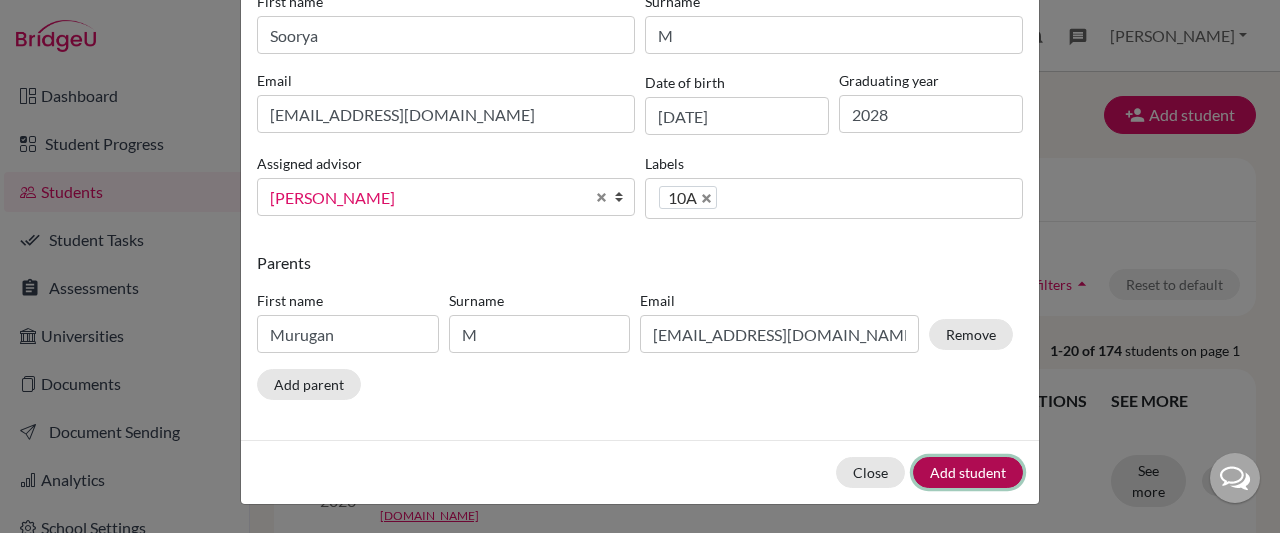 click on "Add student" at bounding box center [968, 472] 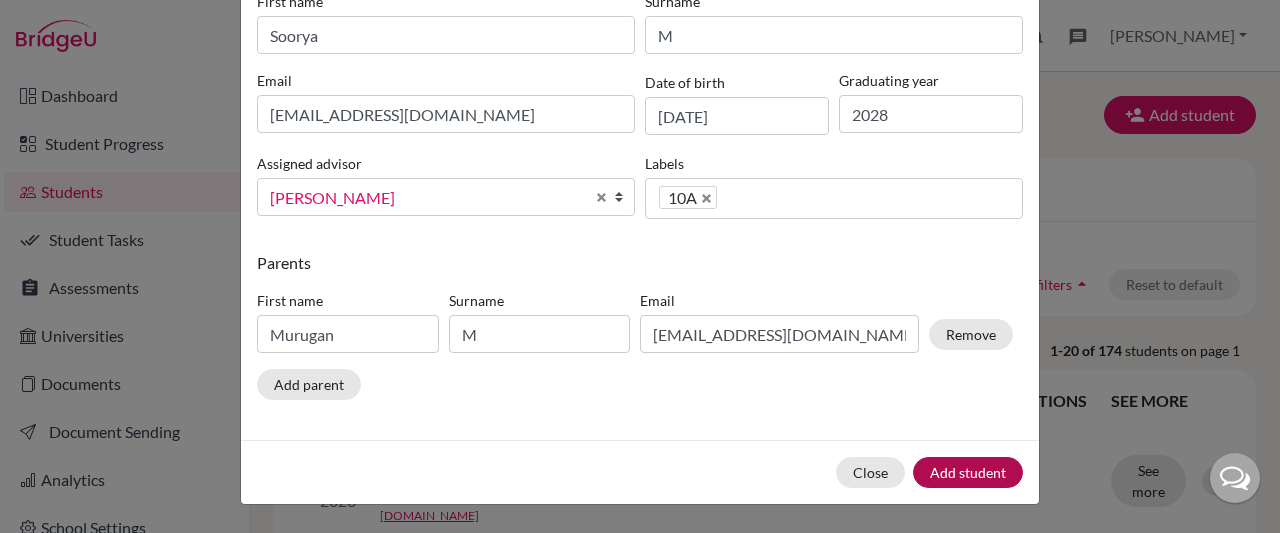 scroll, scrollTop: 0, scrollLeft: 0, axis: both 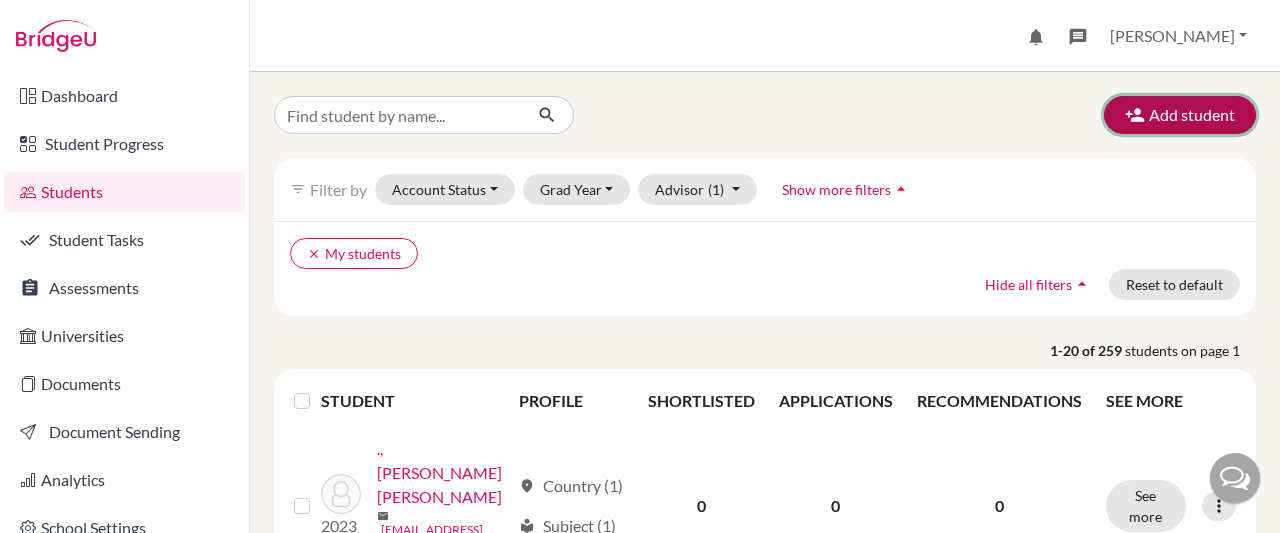 click on "Add student" at bounding box center (1180, 115) 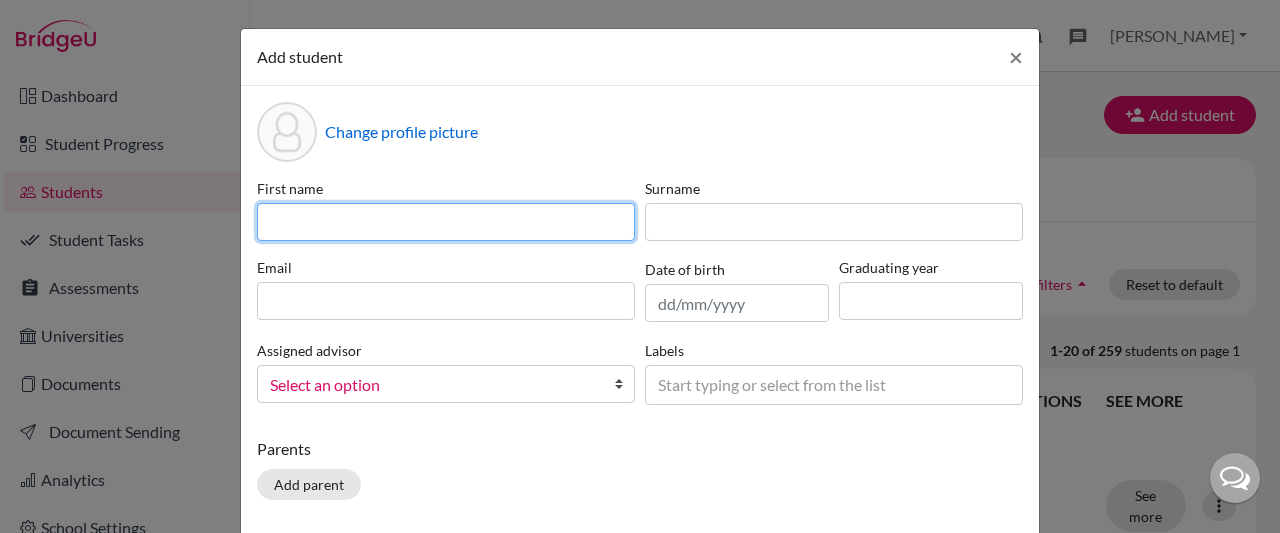 click at bounding box center (446, 222) 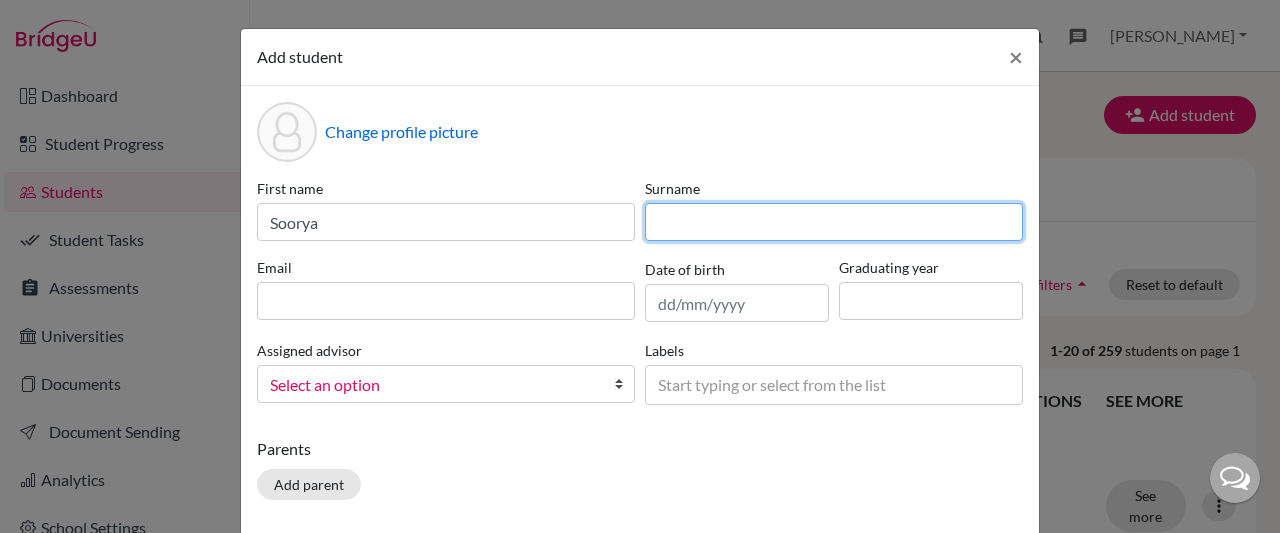 click at bounding box center (834, 222) 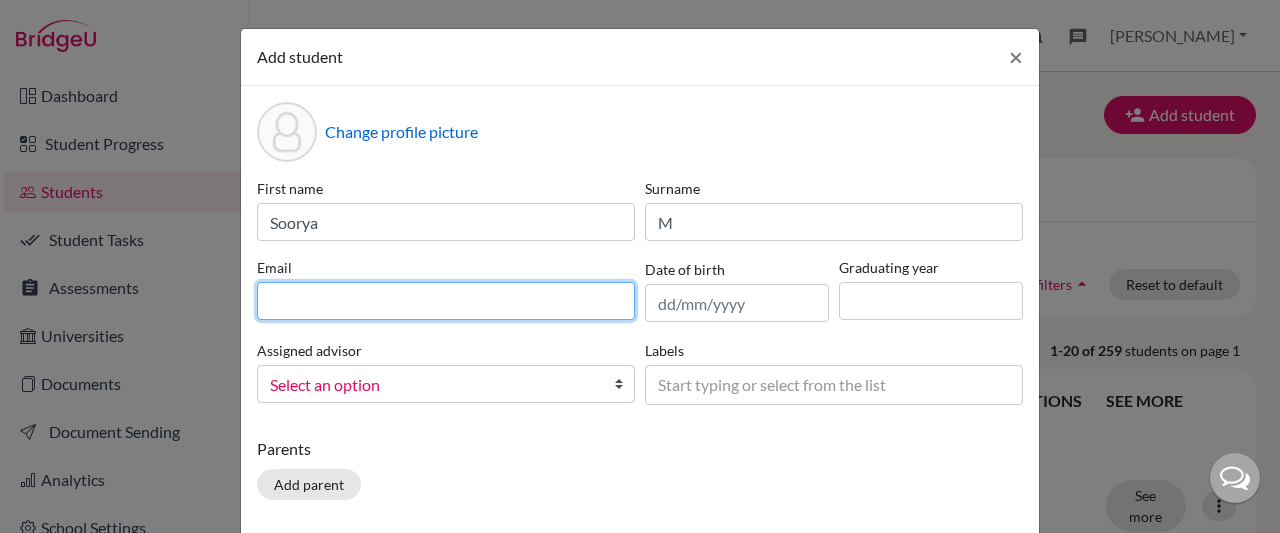click at bounding box center (446, 301) 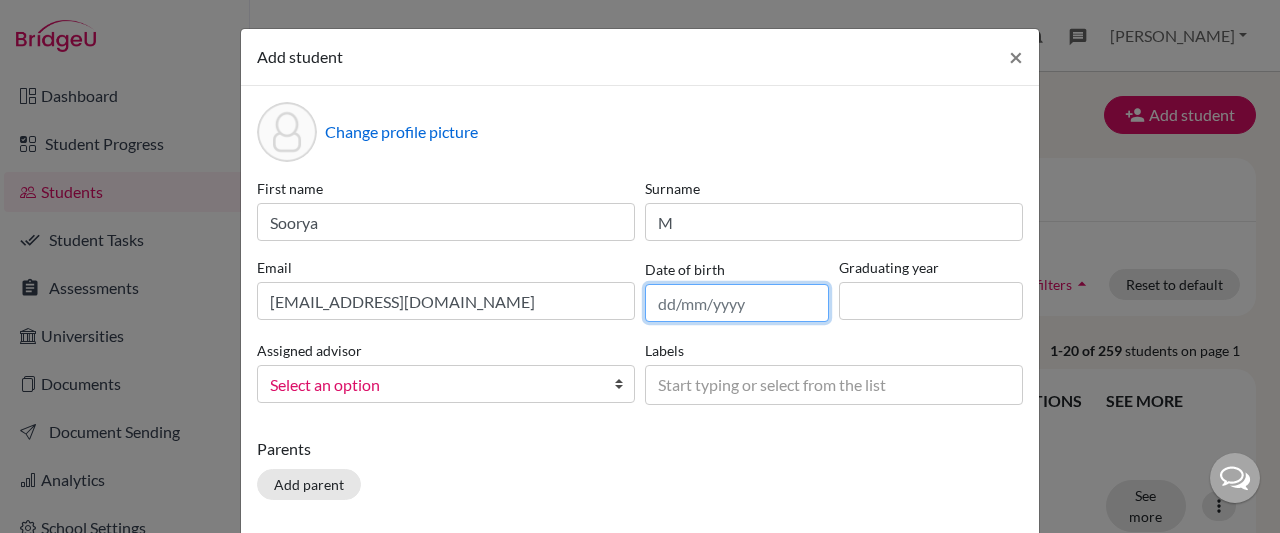 click at bounding box center [737, 303] 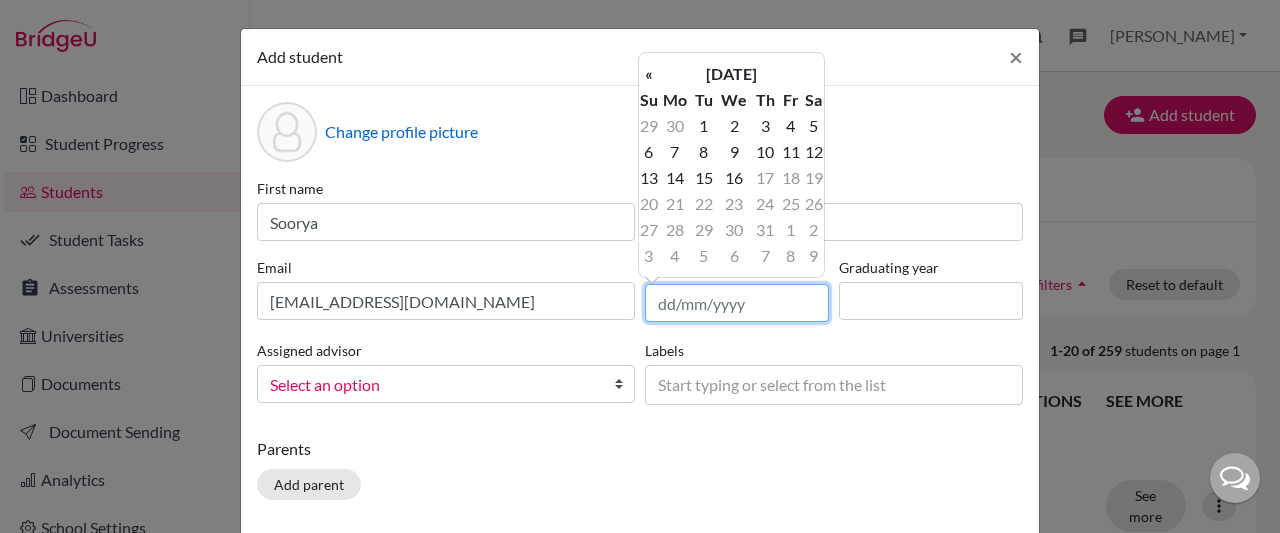 type on "[DATE]" 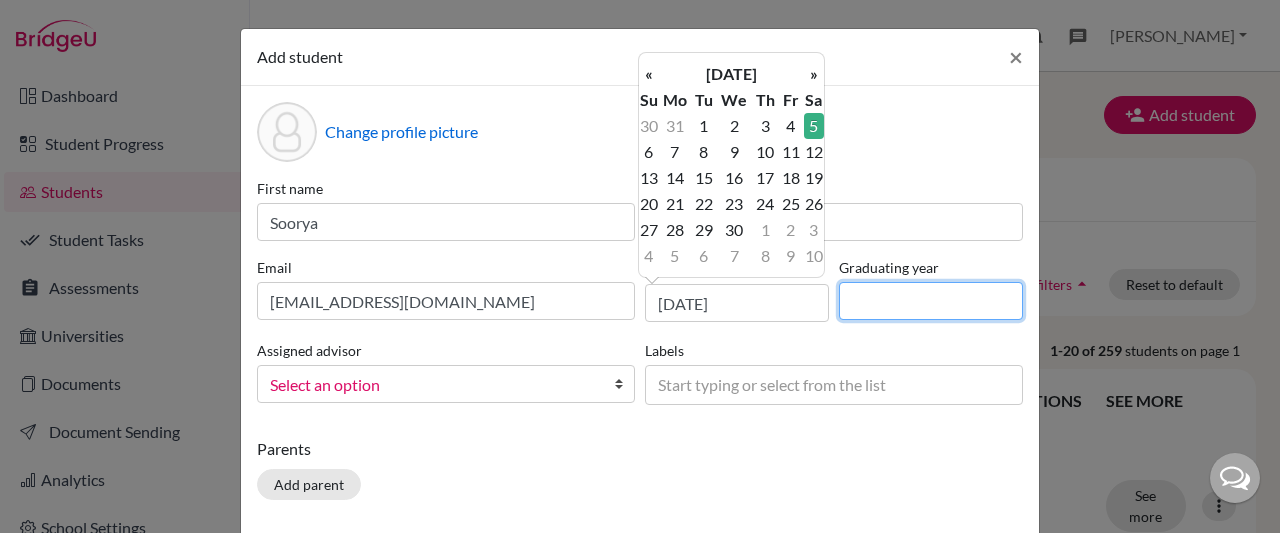 click at bounding box center [931, 301] 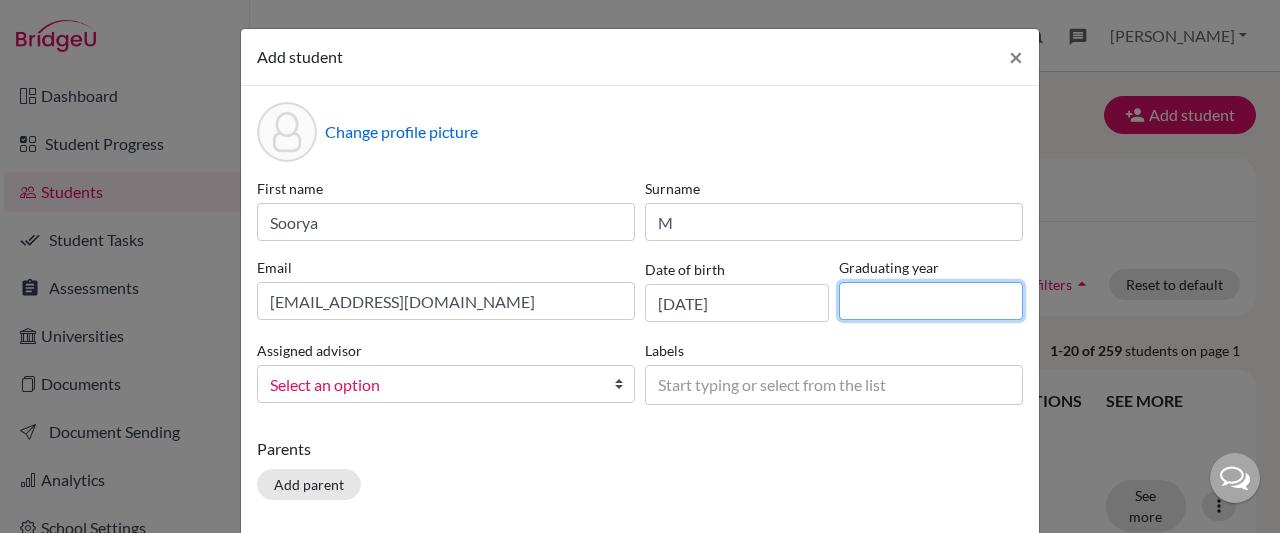 type on "2028" 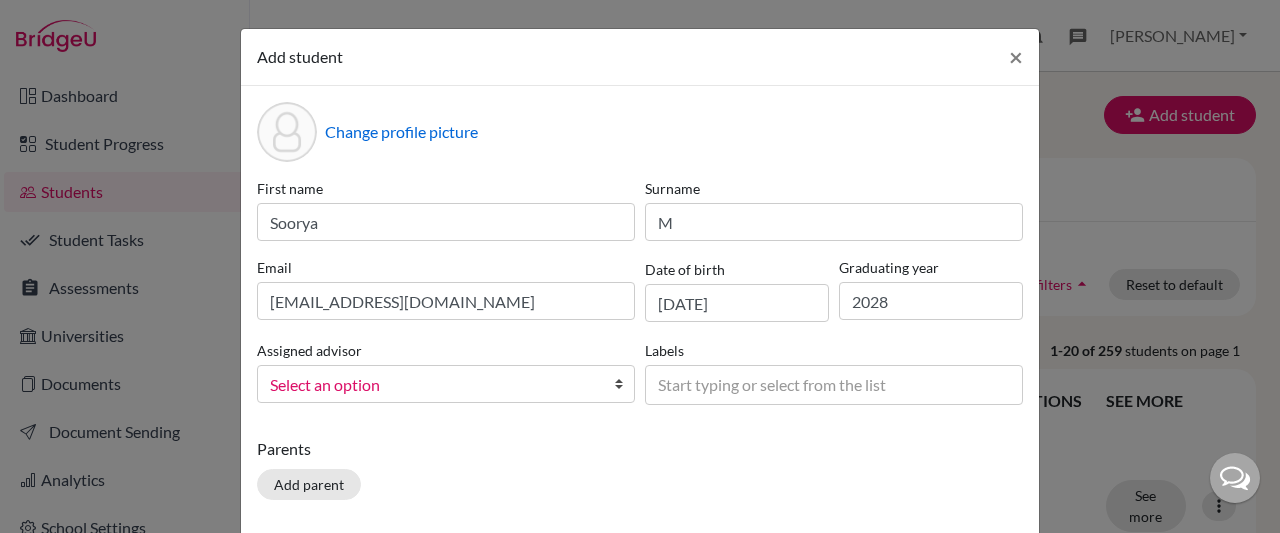 click at bounding box center [624, 384] 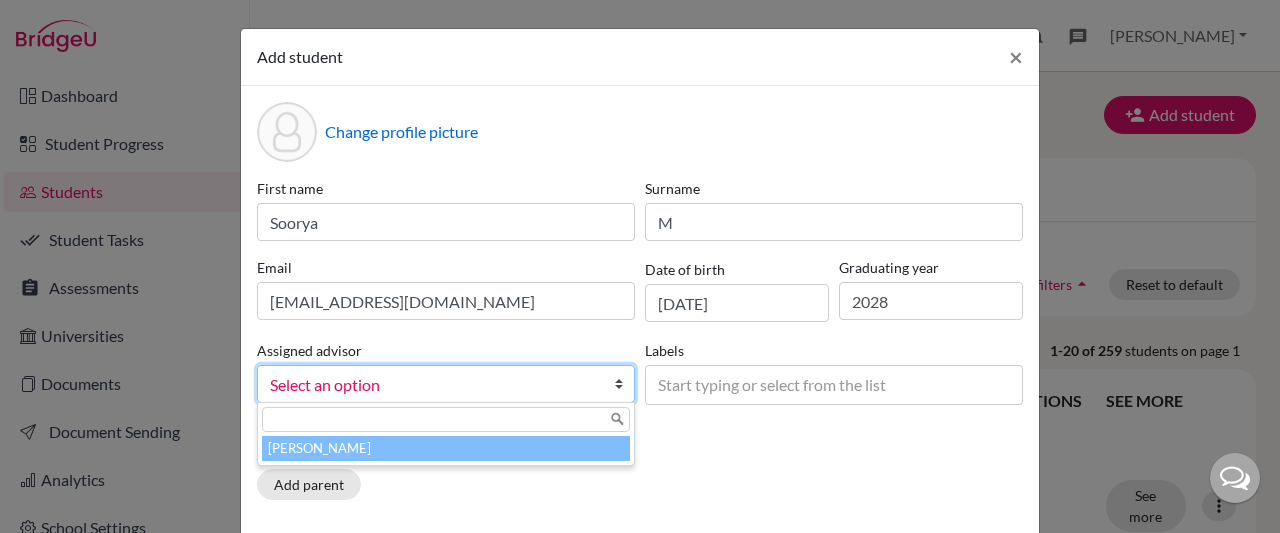 click at bounding box center (446, 419) 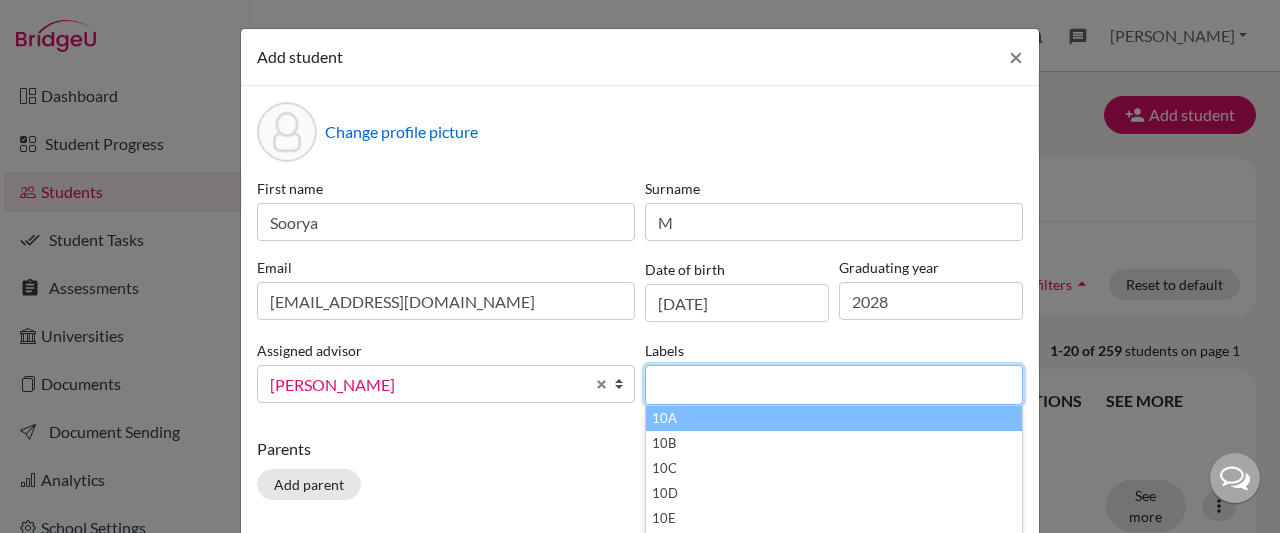 click on "10A" at bounding box center [834, 418] 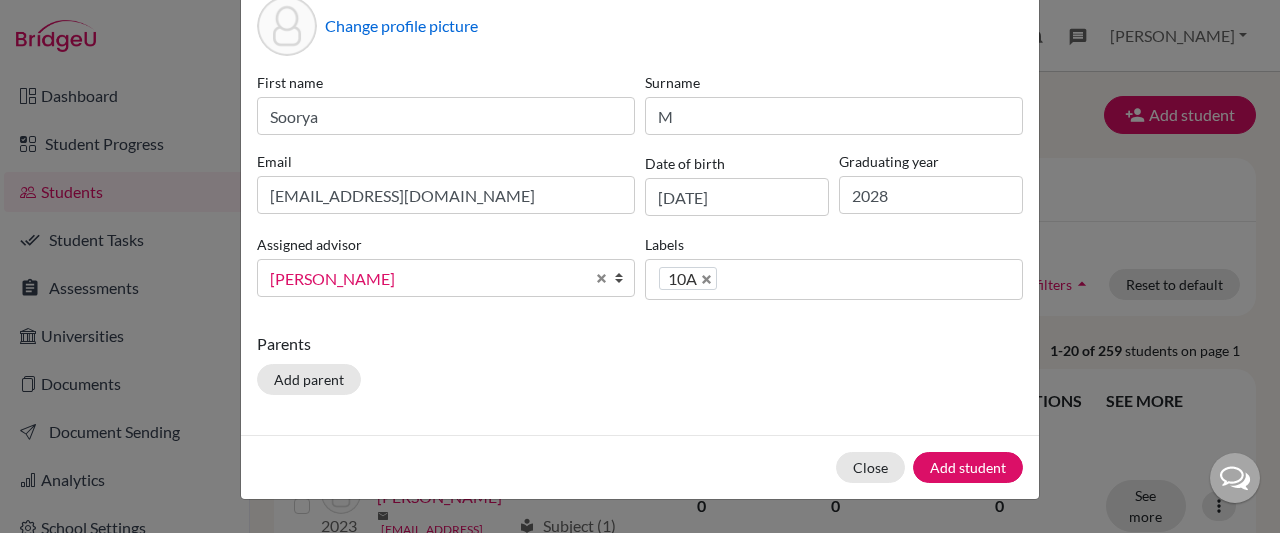 scroll, scrollTop: 114, scrollLeft: 0, axis: vertical 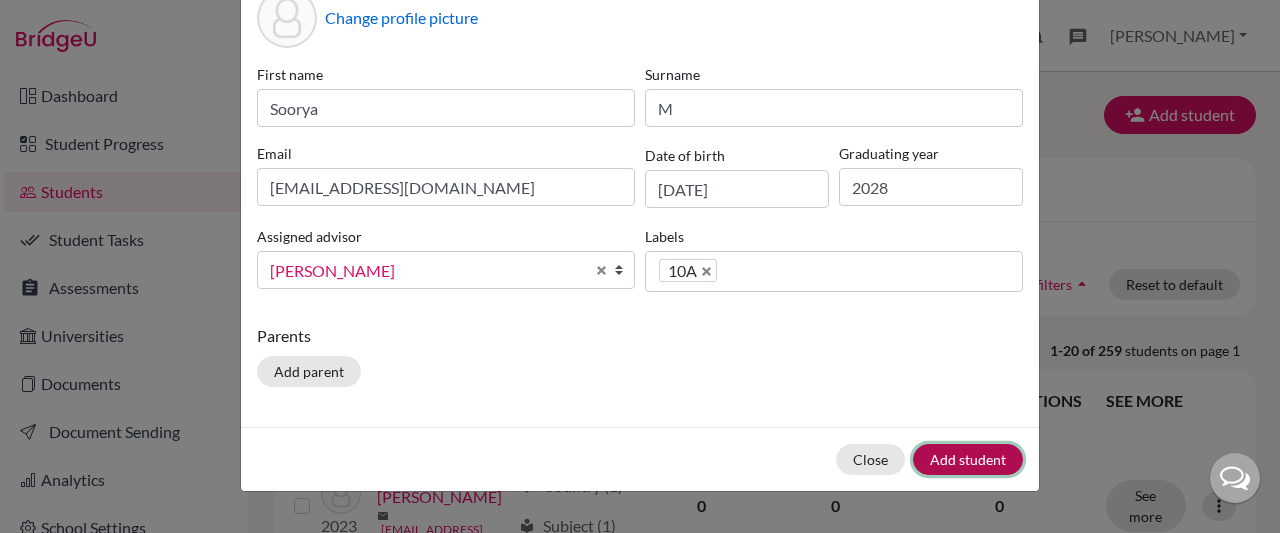 click on "Add student" at bounding box center (968, 459) 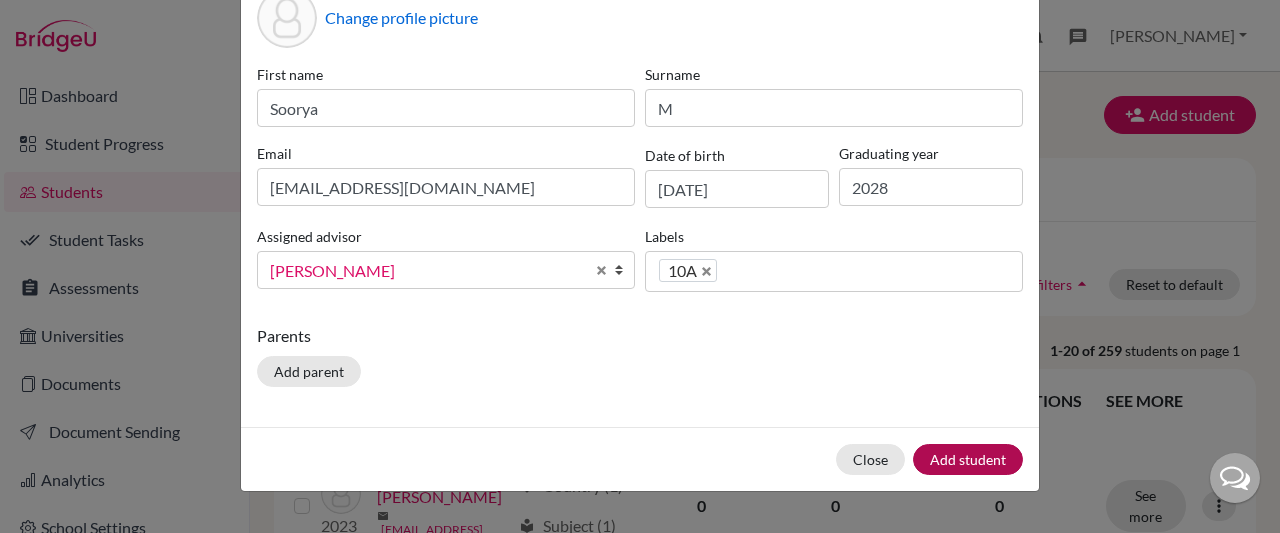 scroll, scrollTop: 0, scrollLeft: 0, axis: both 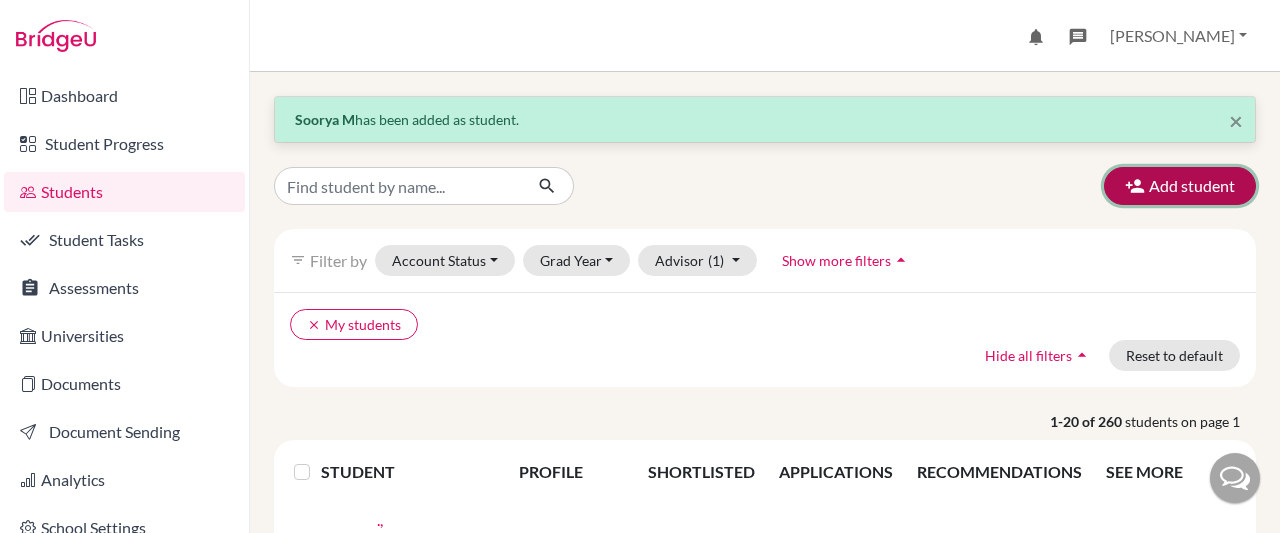click on "Add student" at bounding box center (1180, 186) 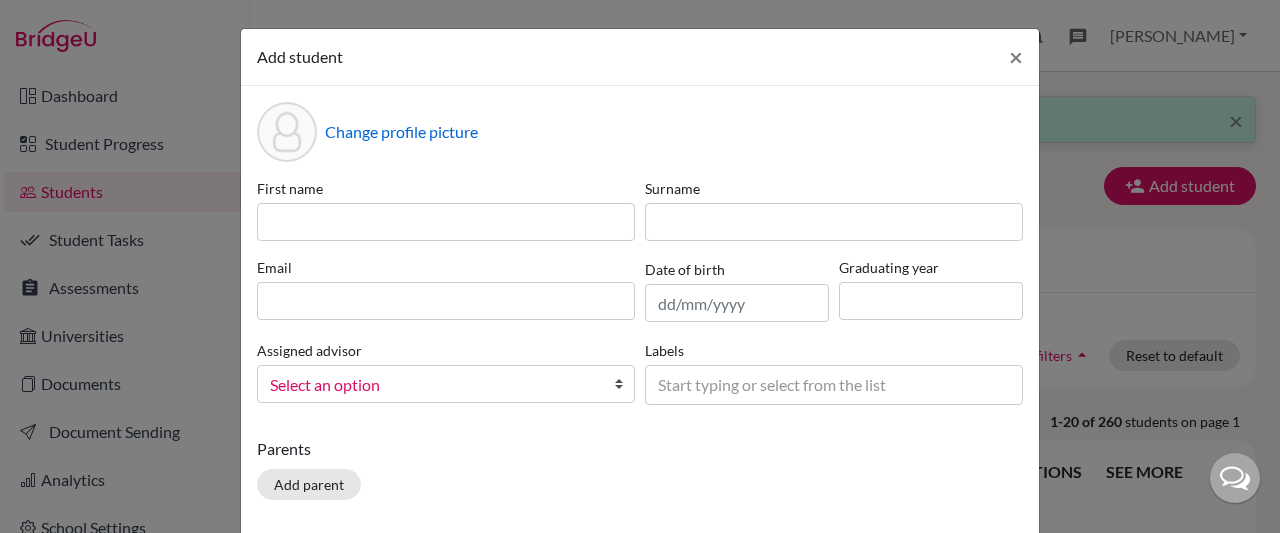 click on "First name Surname Email Date of birth Graduating year Assigned advisor [PERSON_NAME]
Select an option
Labels 10A 10B 10C 10D 10E 11A 11B 11C 11H 12A 12A1 12A2 12B 12B2 12C 12H 9 9A 9B 9C
Start typing or select from the list" at bounding box center [640, 299] 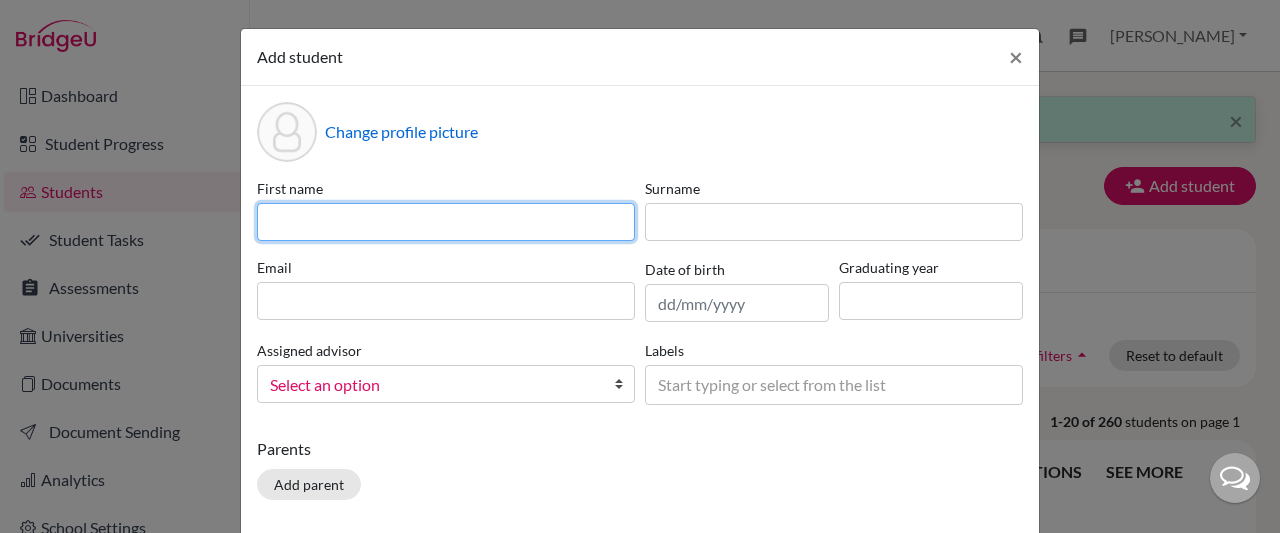 click at bounding box center [446, 222] 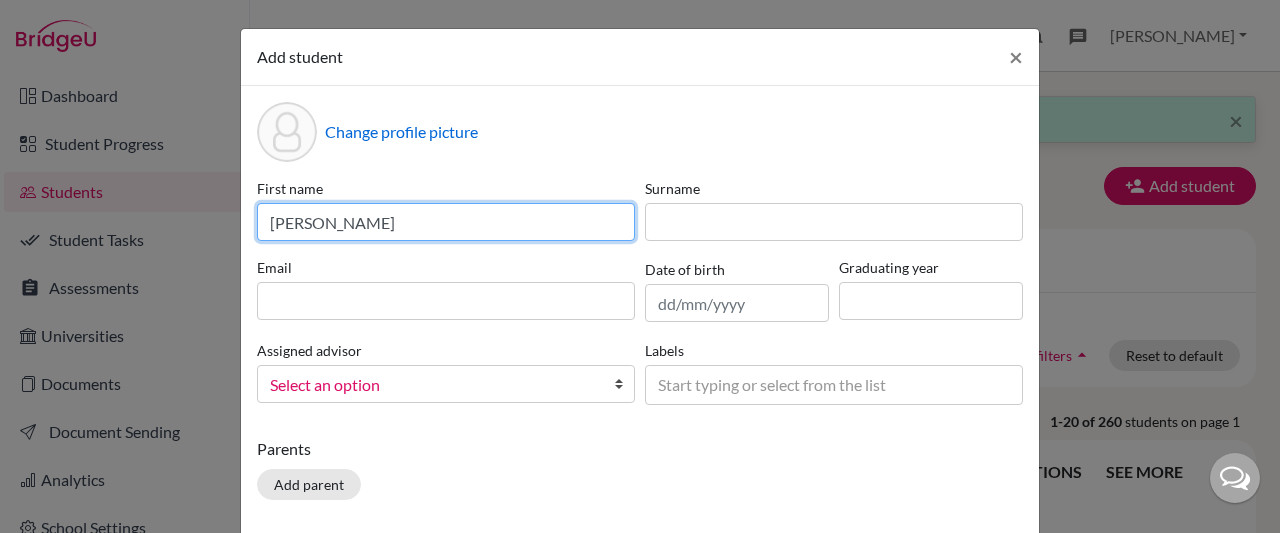 type on "Abhinav" 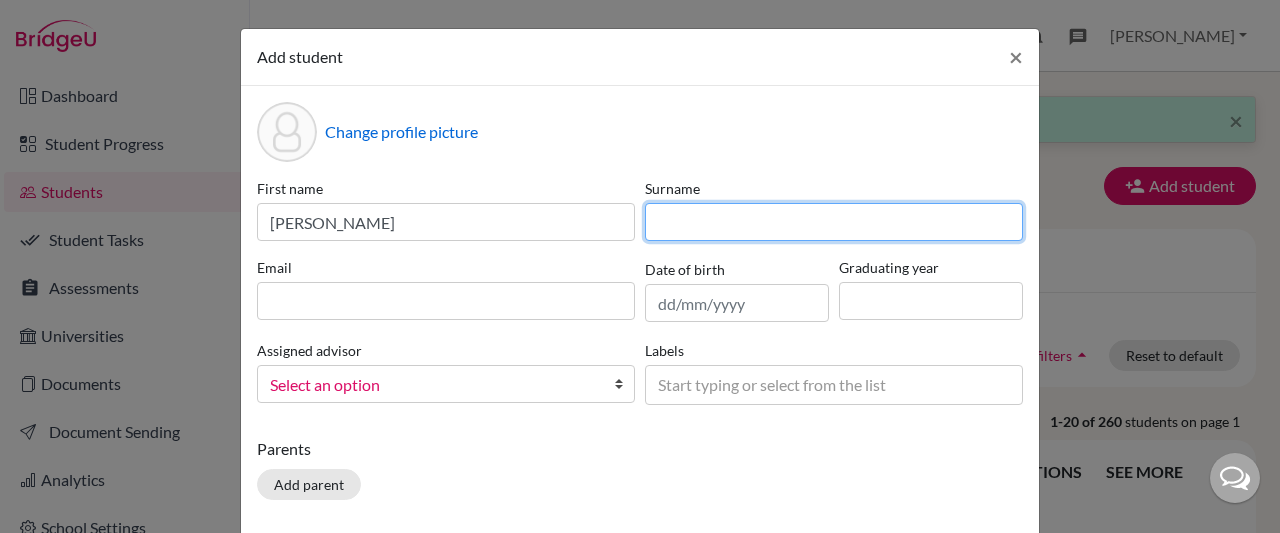 click at bounding box center [834, 222] 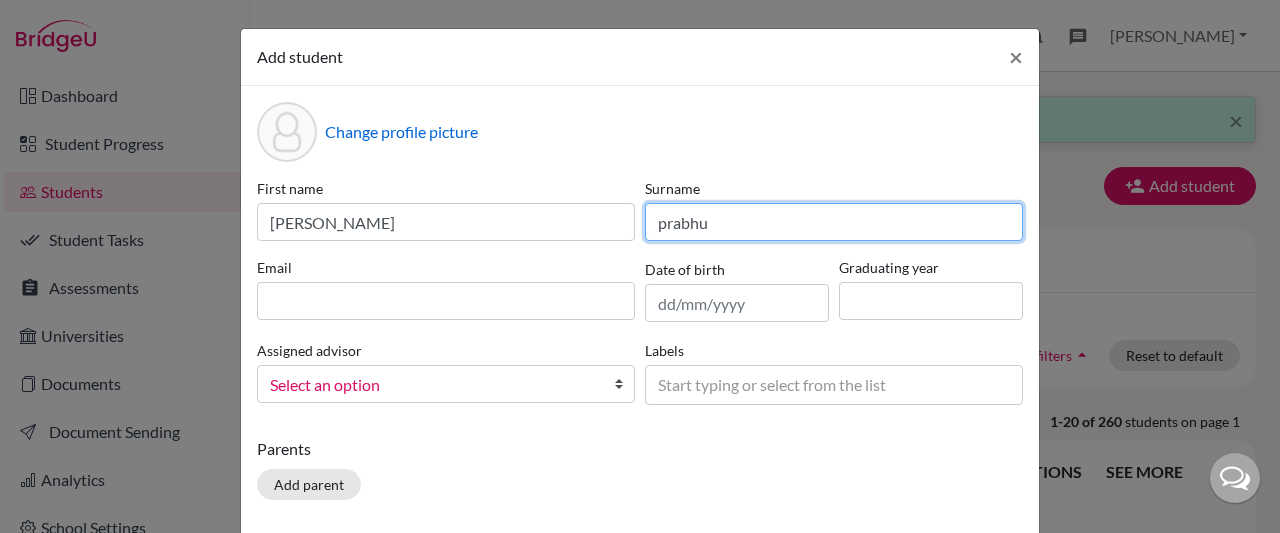 click on "prabhu" at bounding box center (834, 222) 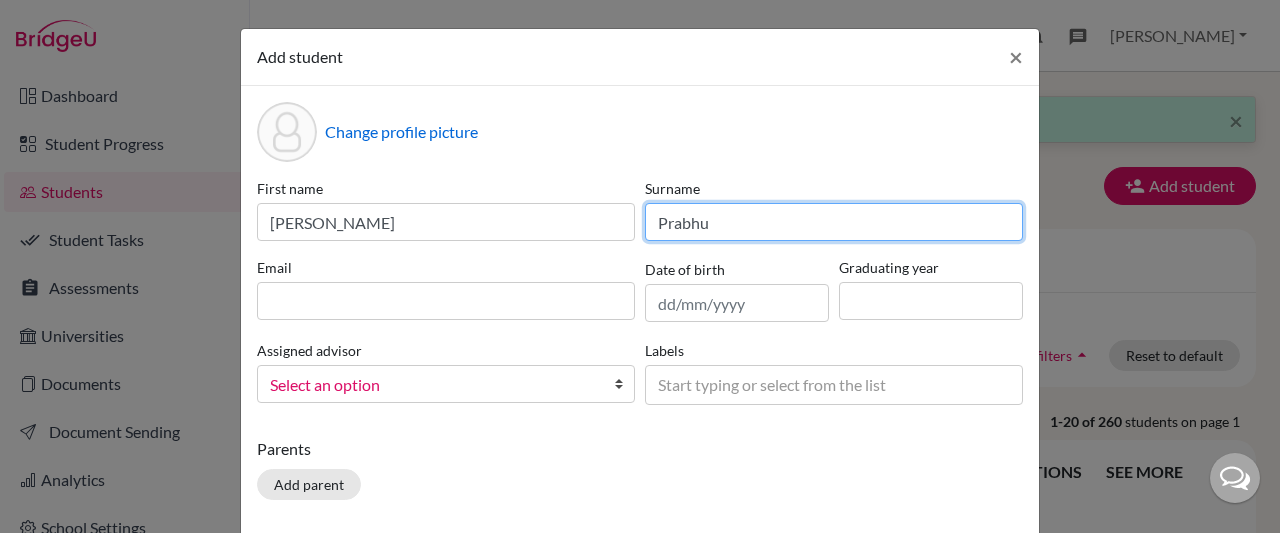 click on "Prabhu" at bounding box center [834, 222] 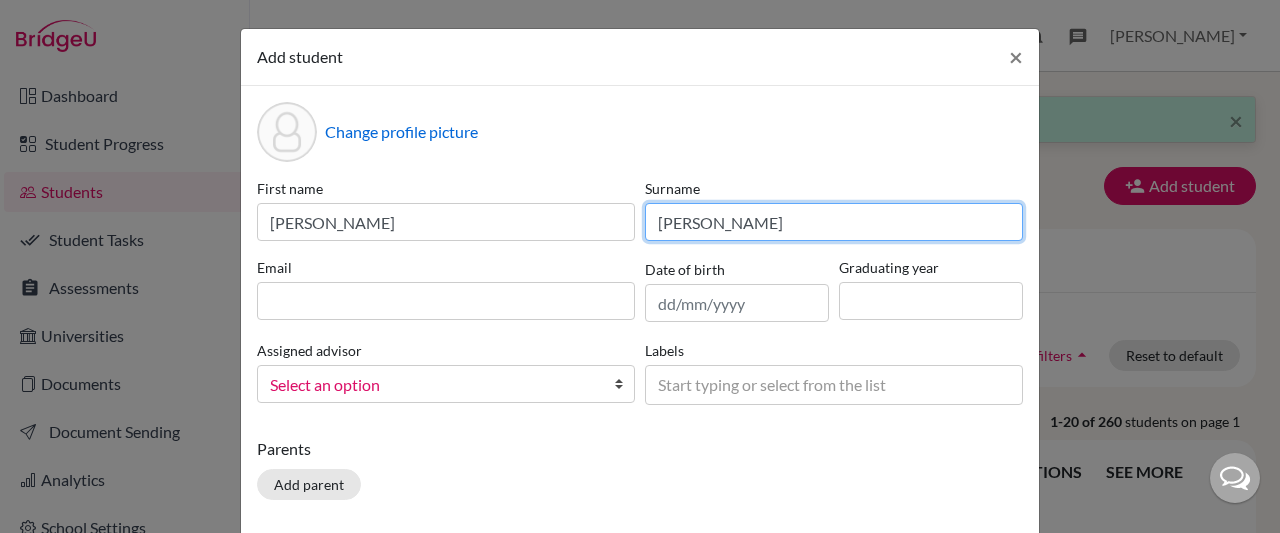 type on "Prabu" 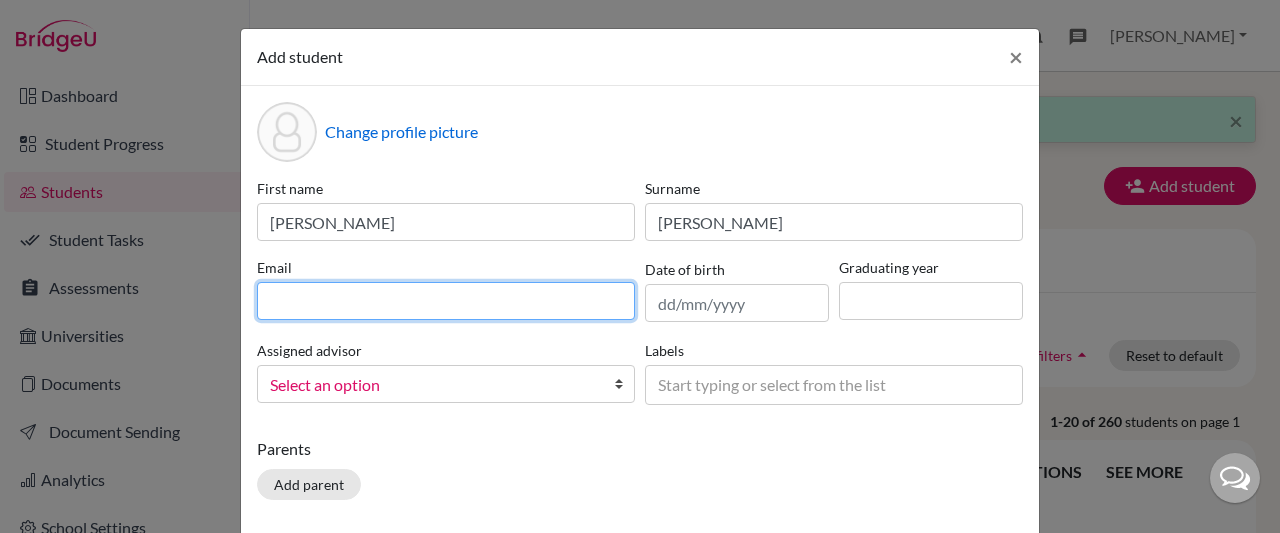 click at bounding box center (446, 301) 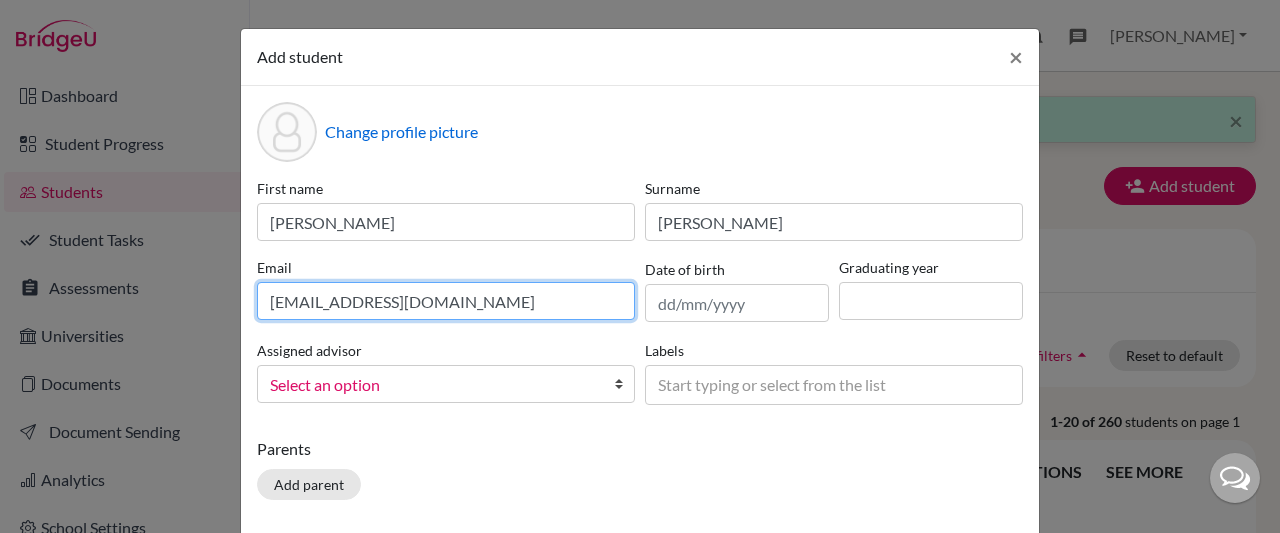 type on "dhanaspk888@gmail.com" 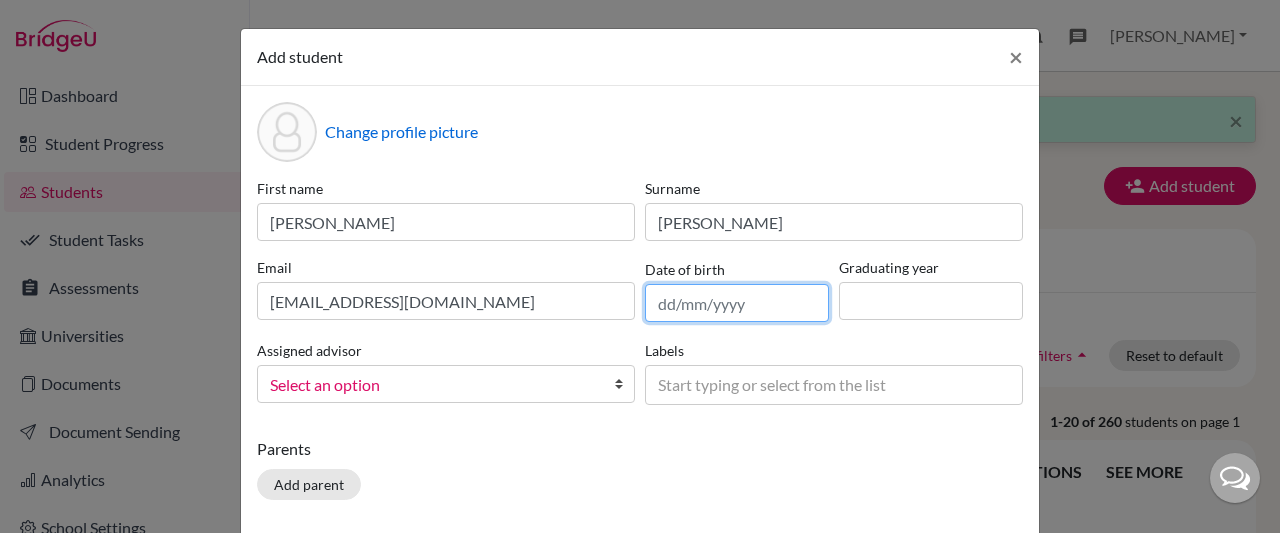 click at bounding box center [737, 303] 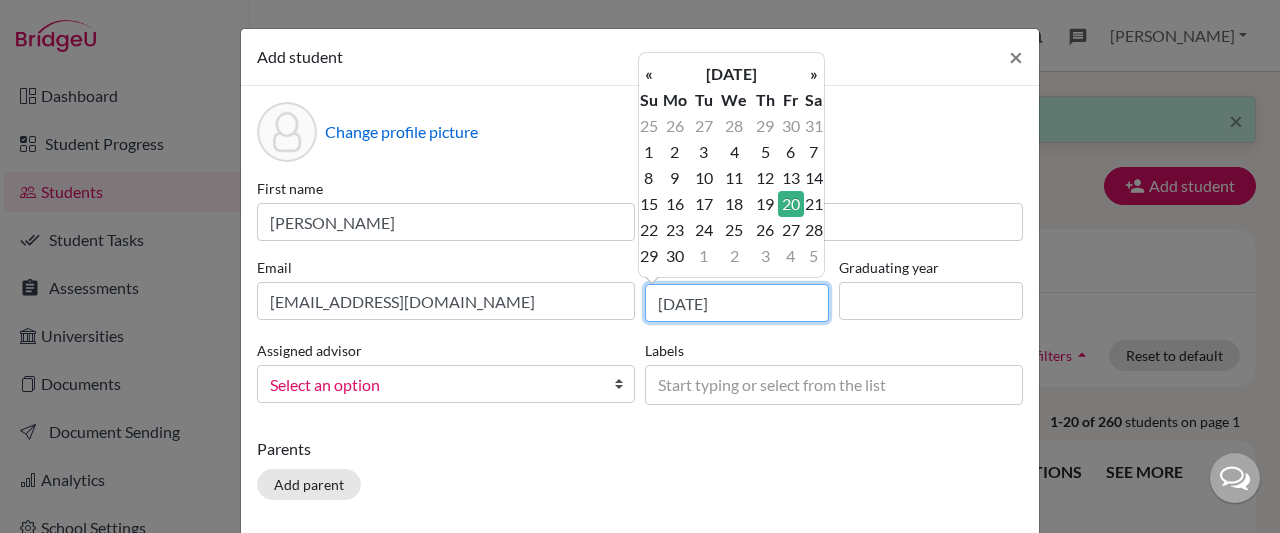 type on "20/11/2020" 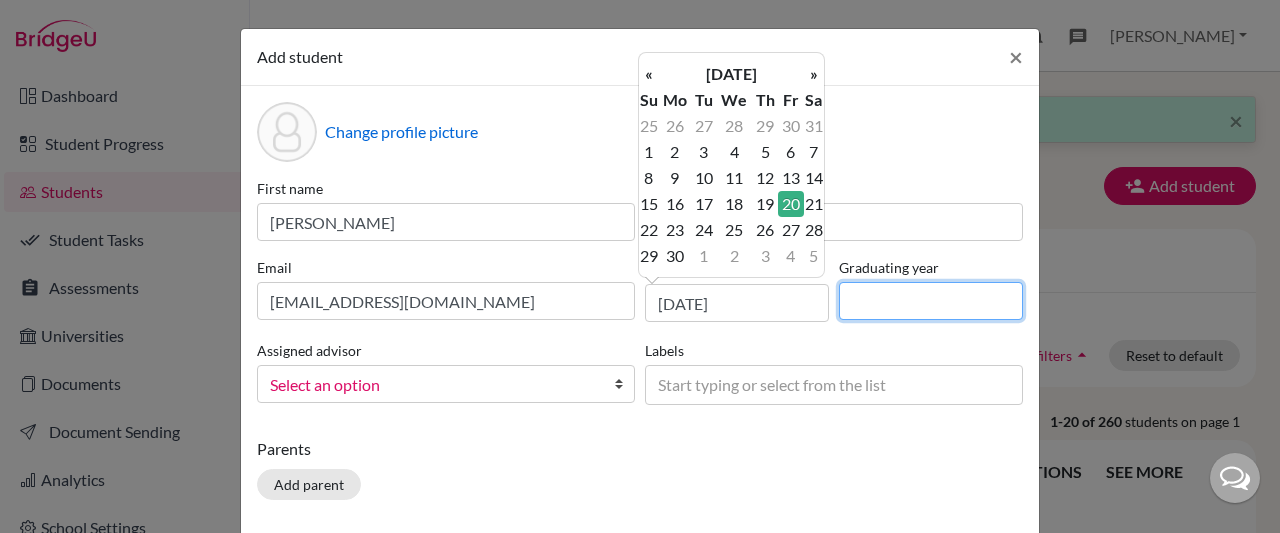 click at bounding box center (931, 301) 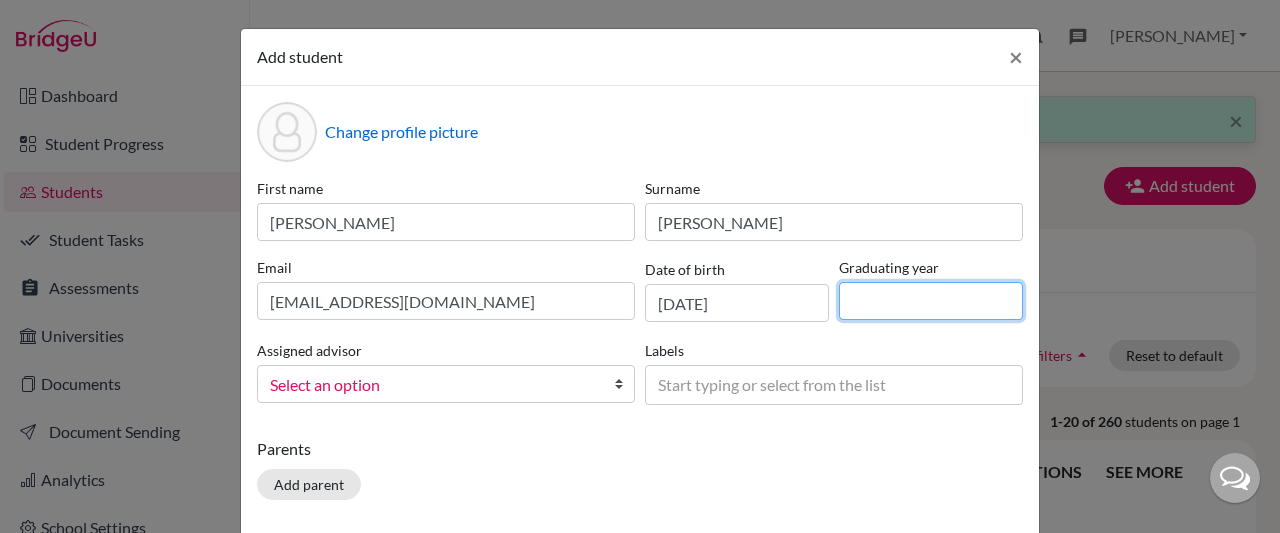 type on "2028" 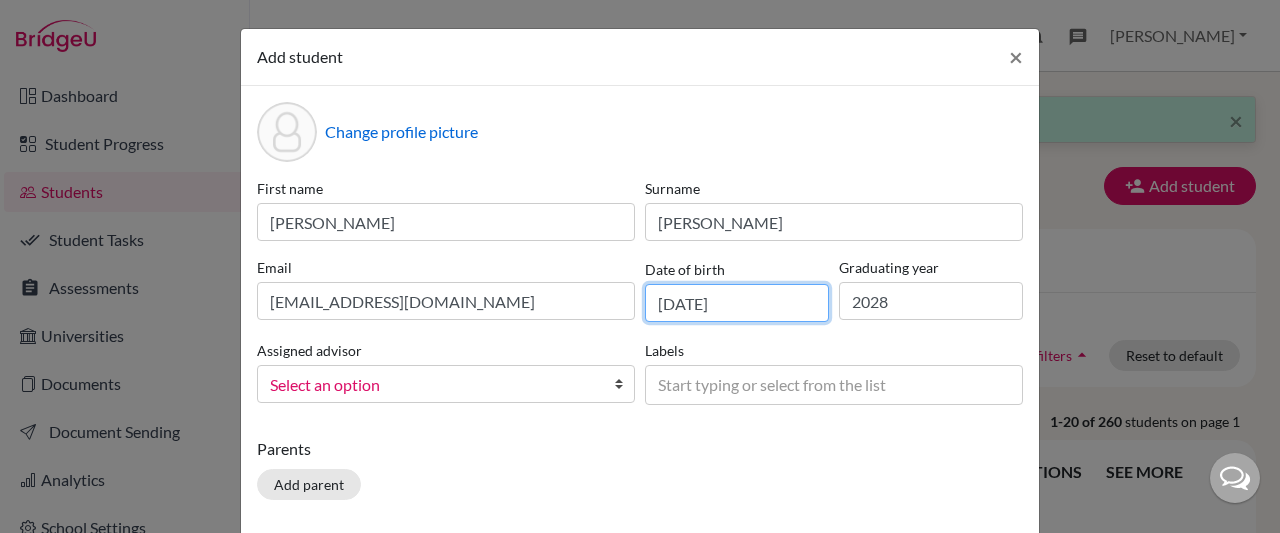 click on "20/11/2020" at bounding box center [737, 303] 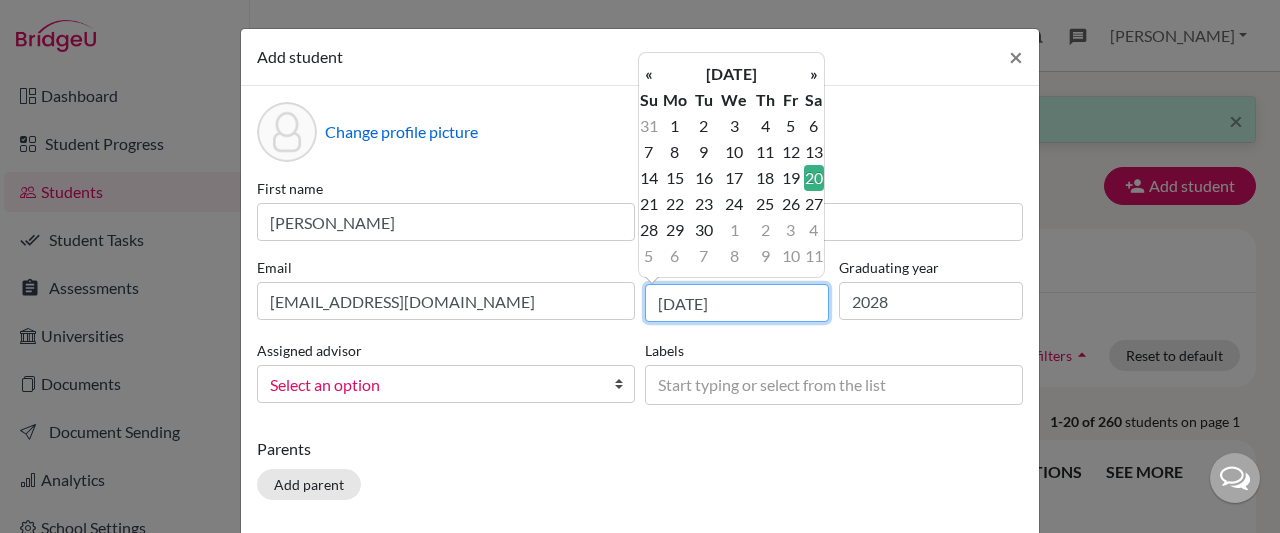 type on "20/11/2010" 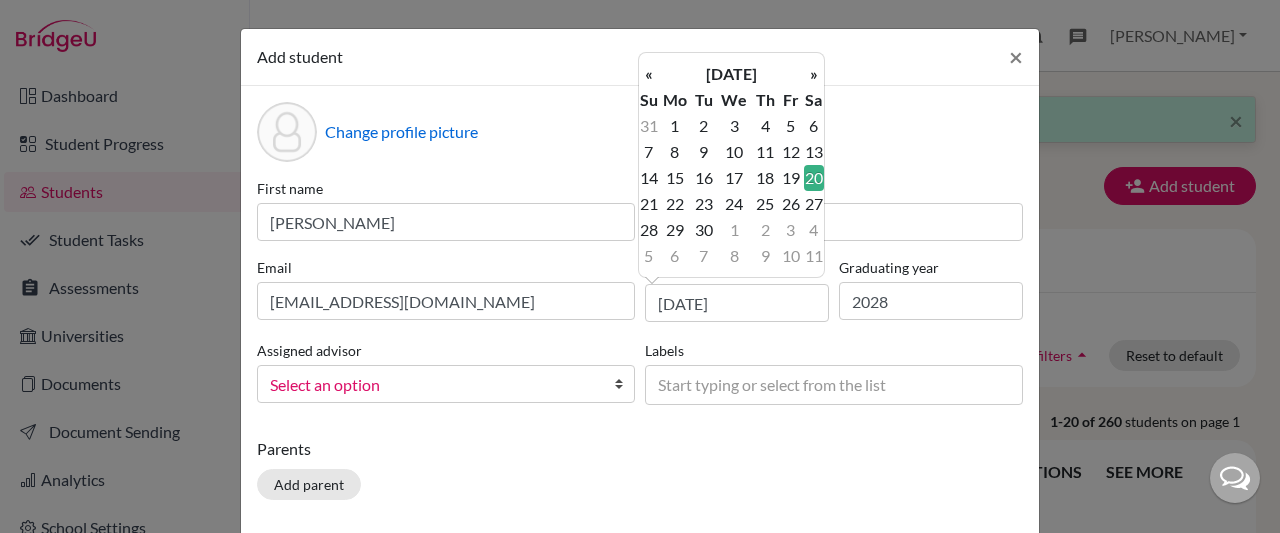 click at bounding box center [624, 384] 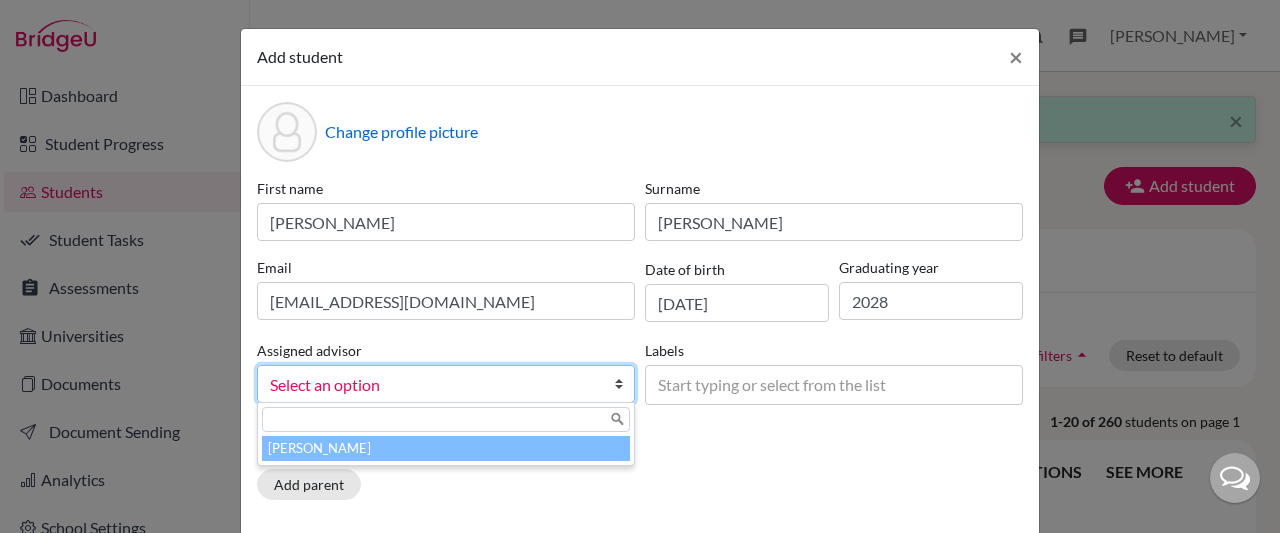 click on "[PERSON_NAME]" at bounding box center (446, 448) 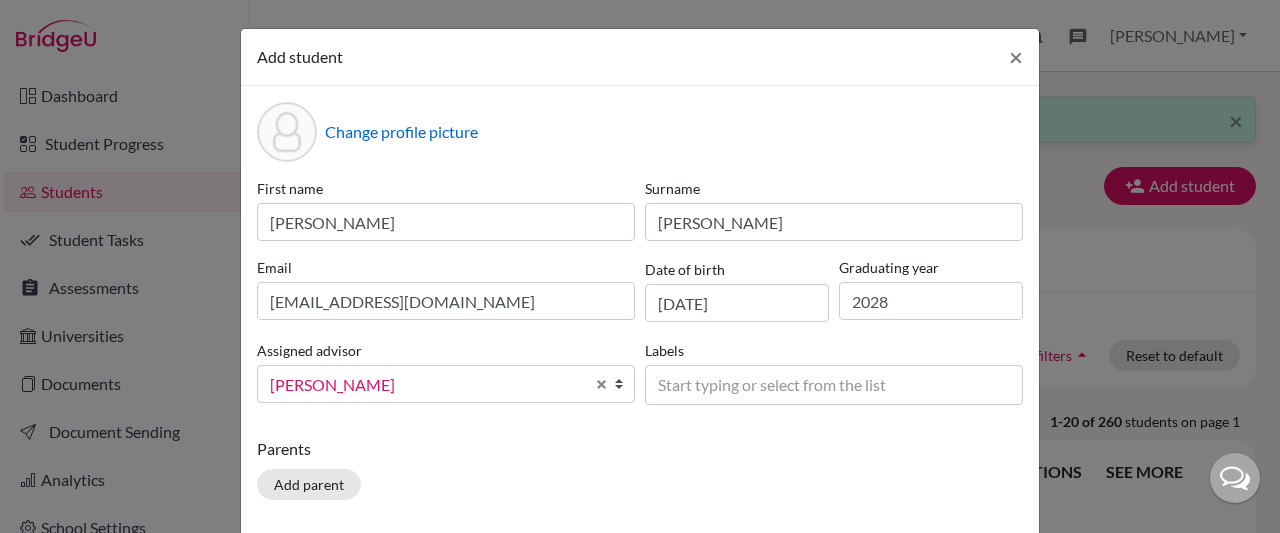 click on "Start typing or select from the list" at bounding box center (786, 384) 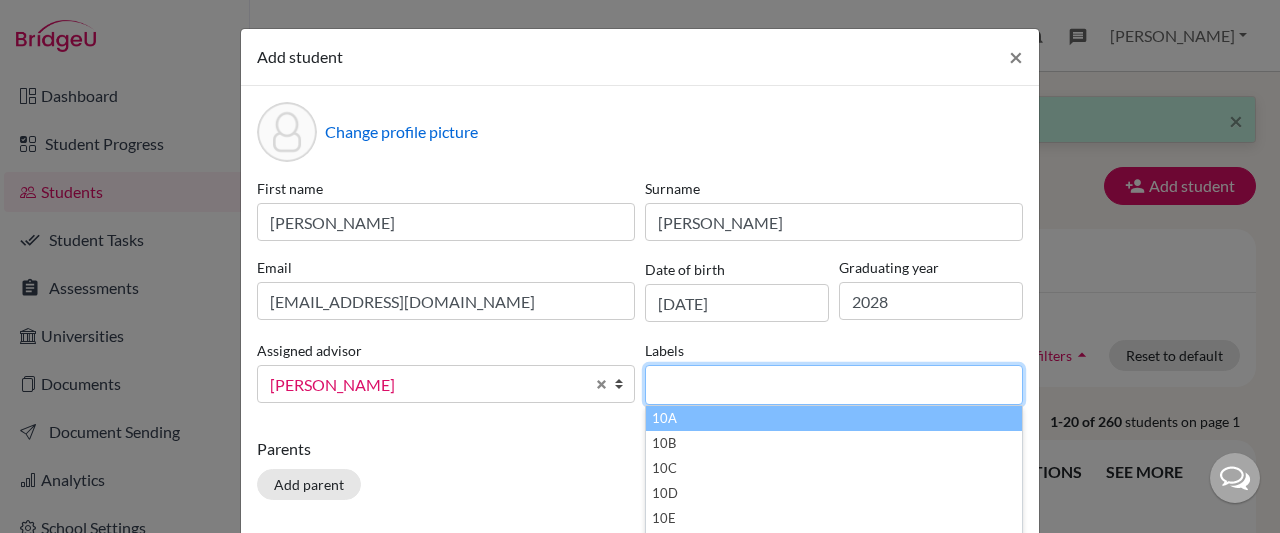 click on "10A" at bounding box center (834, 418) 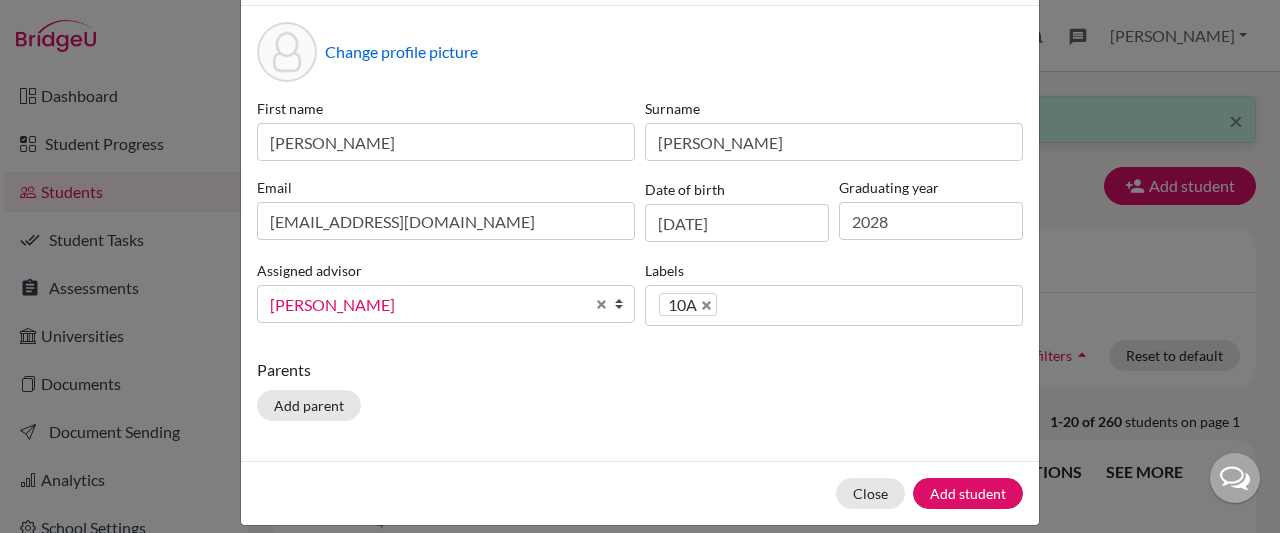 scroll, scrollTop: 114, scrollLeft: 0, axis: vertical 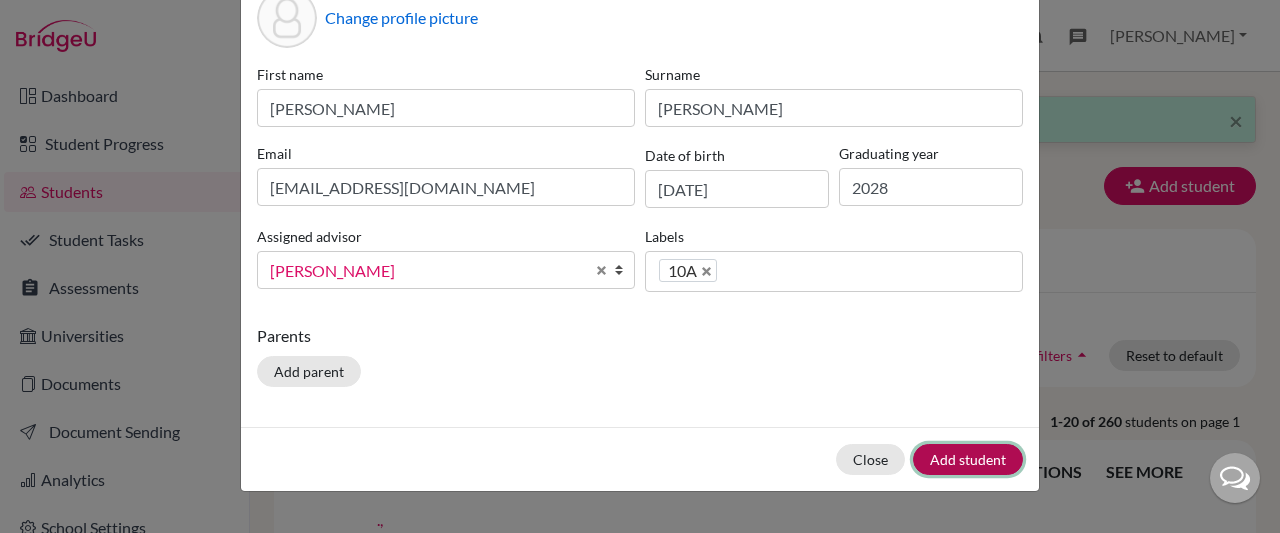 click on "Add student" at bounding box center [968, 459] 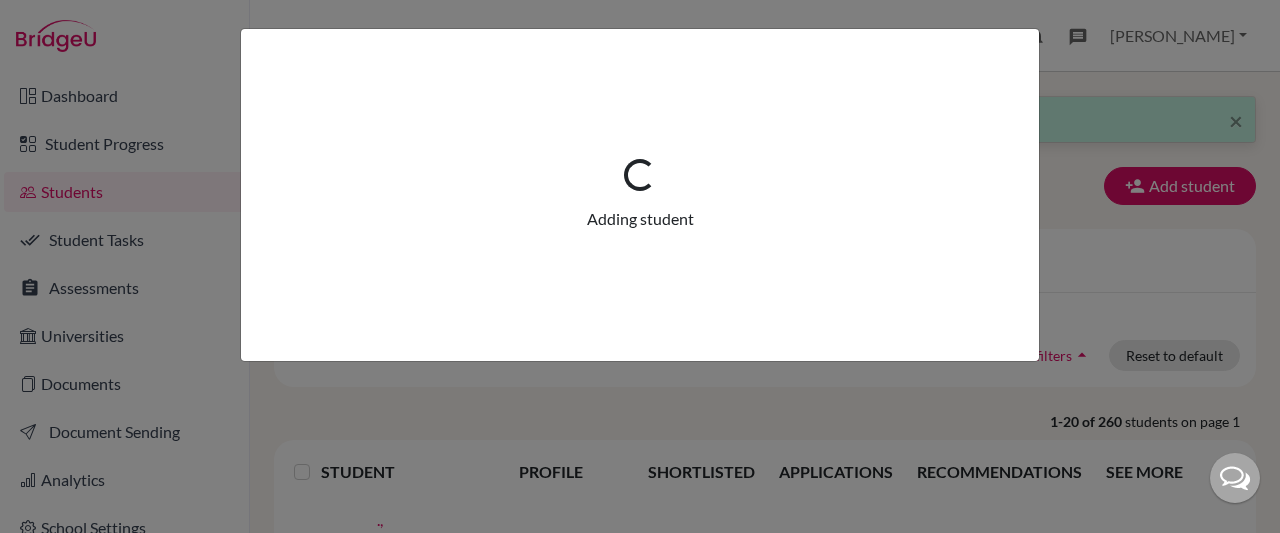 scroll, scrollTop: 0, scrollLeft: 0, axis: both 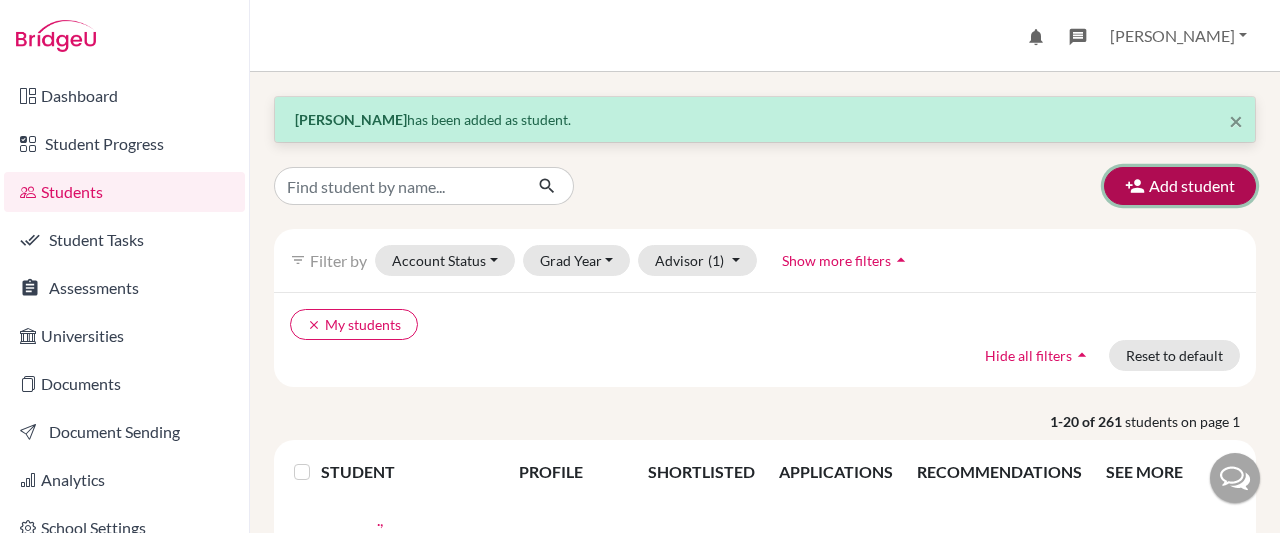 click on "Add student" at bounding box center [1180, 186] 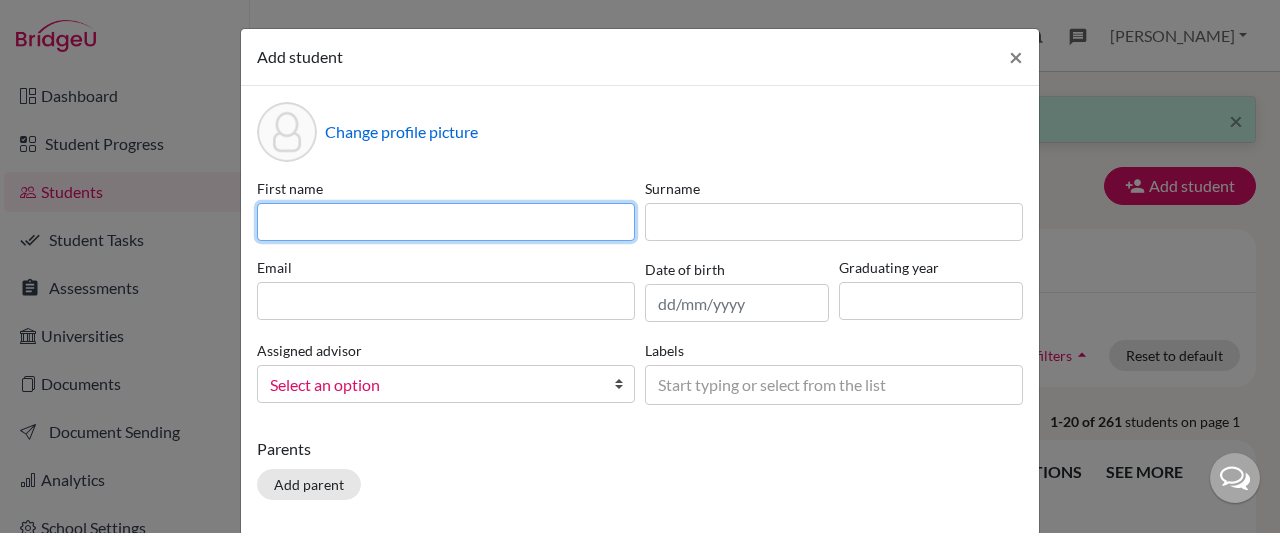click at bounding box center (446, 222) 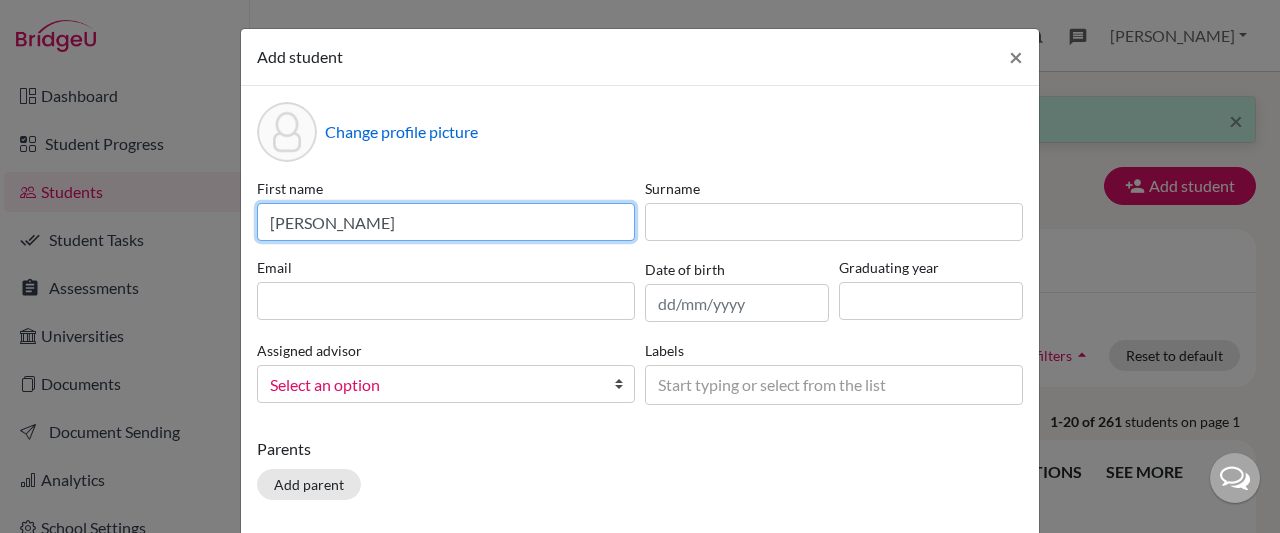 type on "Shana" 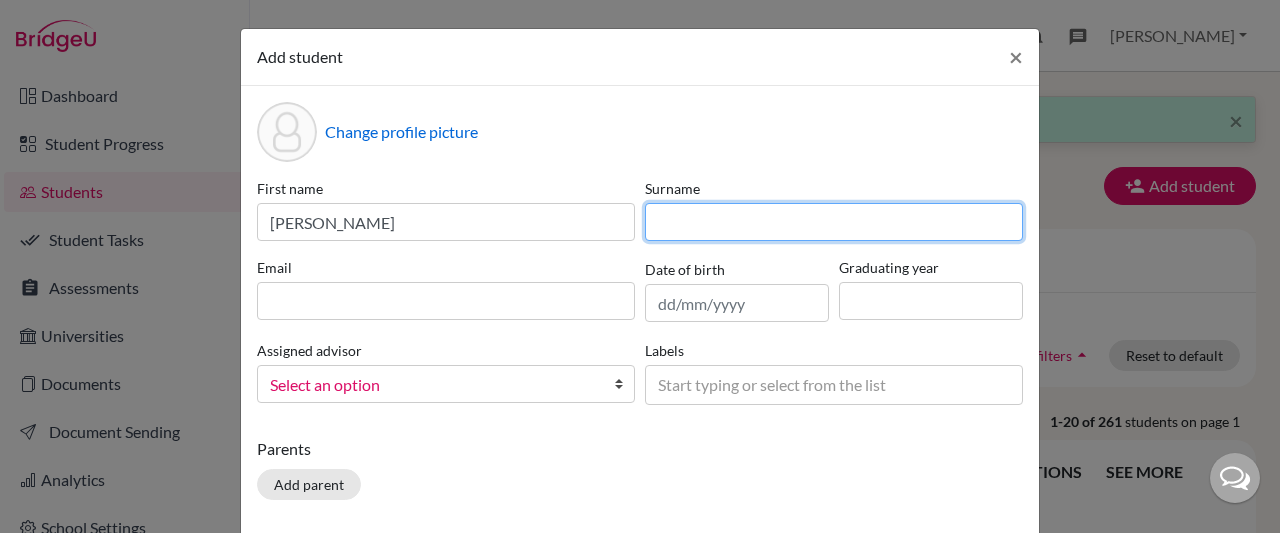 click at bounding box center (834, 222) 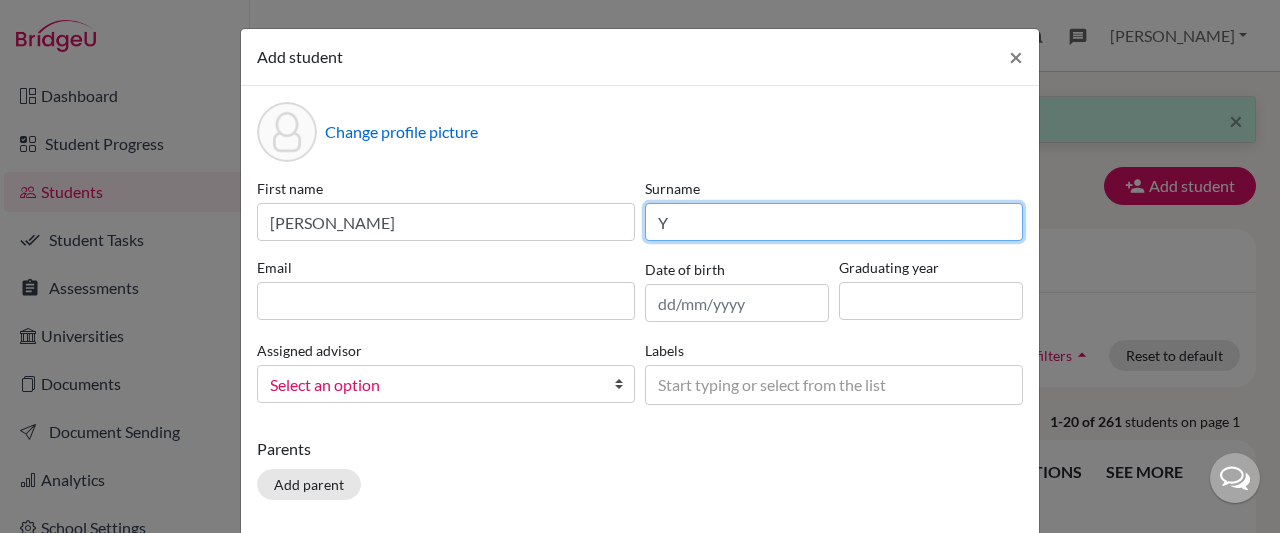 type on "Y" 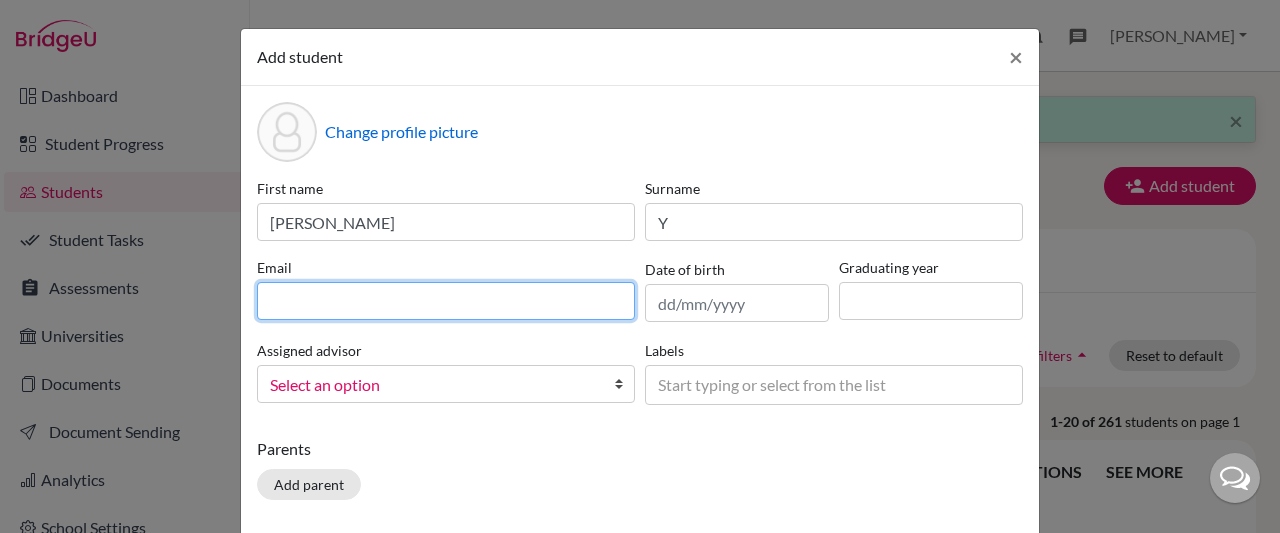 click at bounding box center [446, 301] 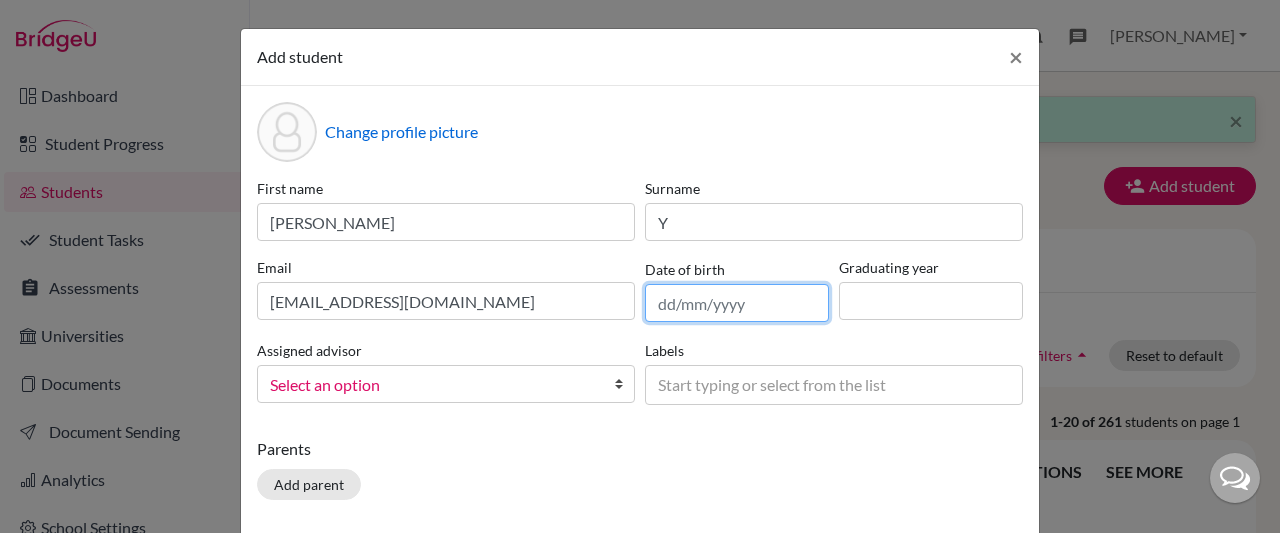 click at bounding box center [737, 303] 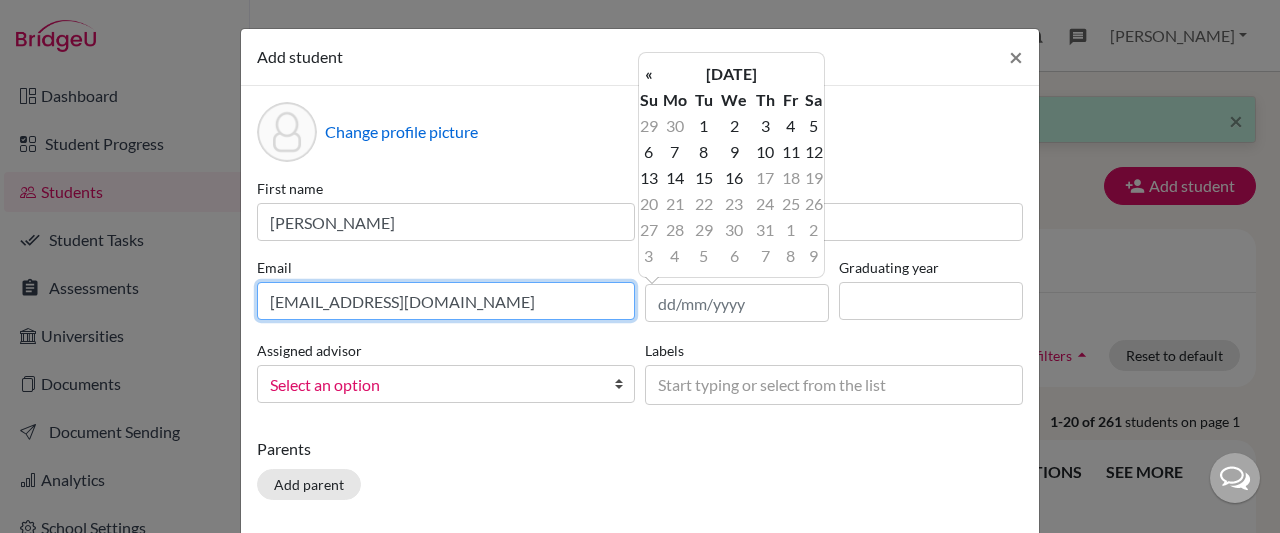 click on "yogakarungarah@gmail.com" at bounding box center [446, 301] 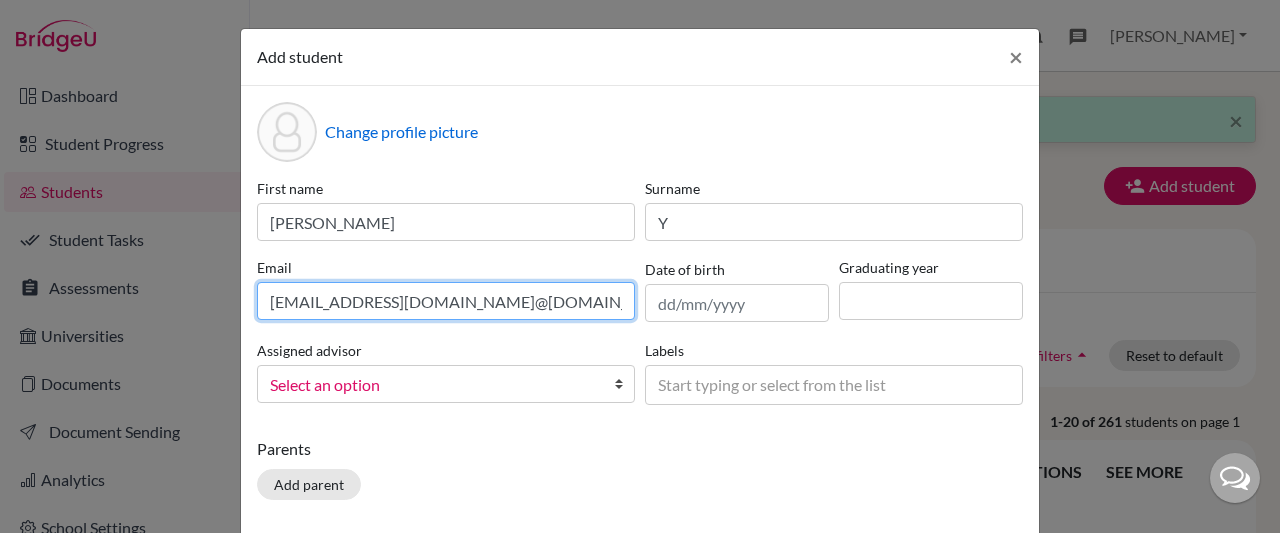 click on "yogakarunagaran@gmail.com@gmail.com" at bounding box center (446, 301) 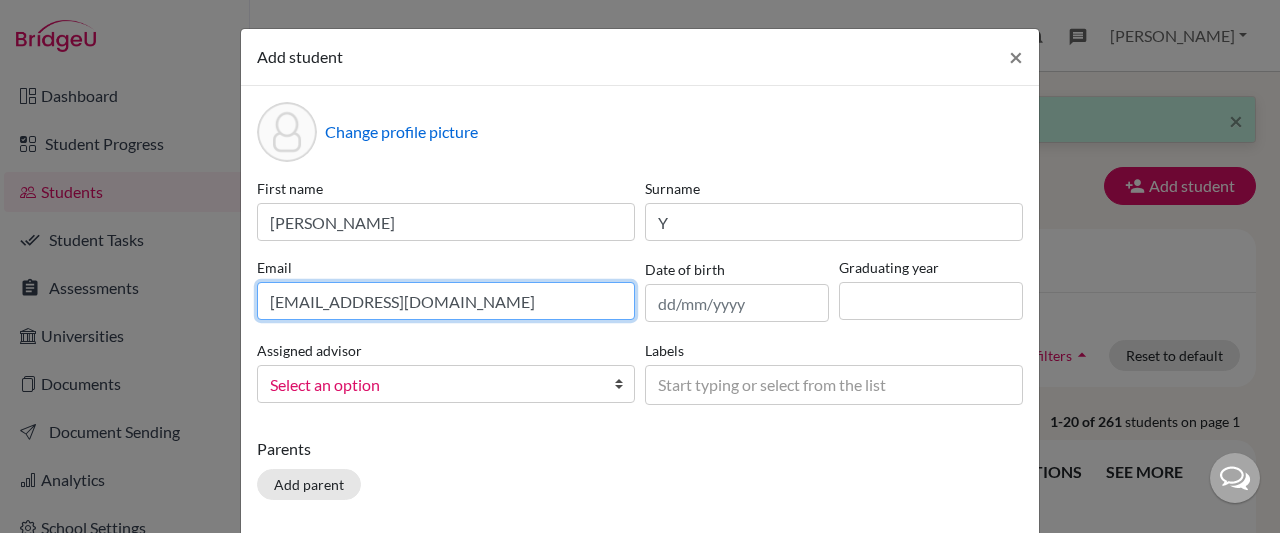 type on "yogakarunagaran@gmail.com" 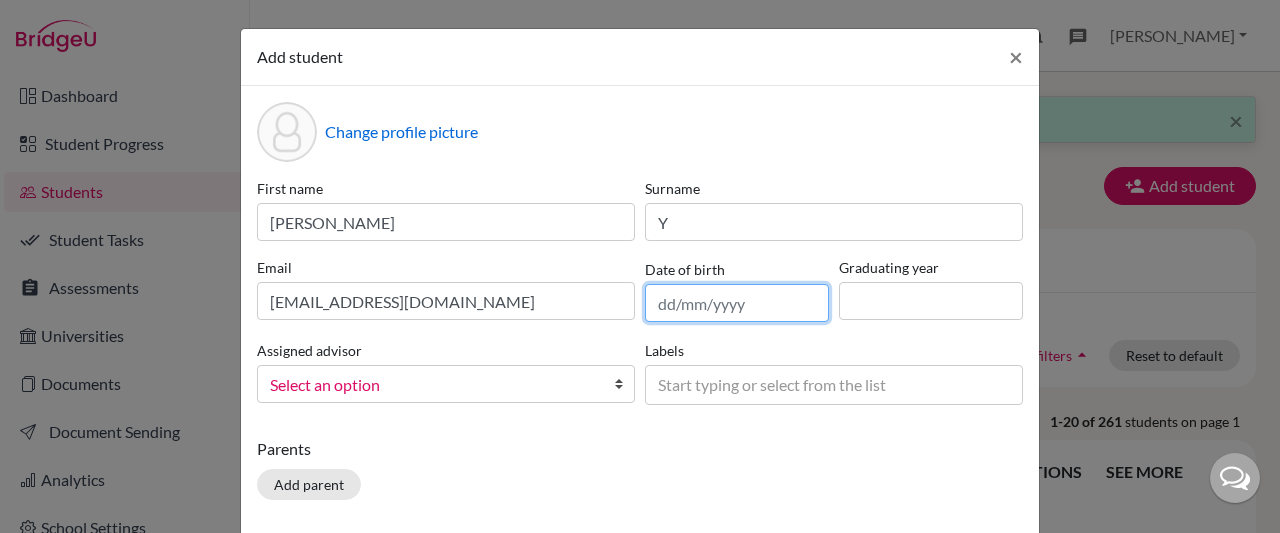 click at bounding box center [737, 303] 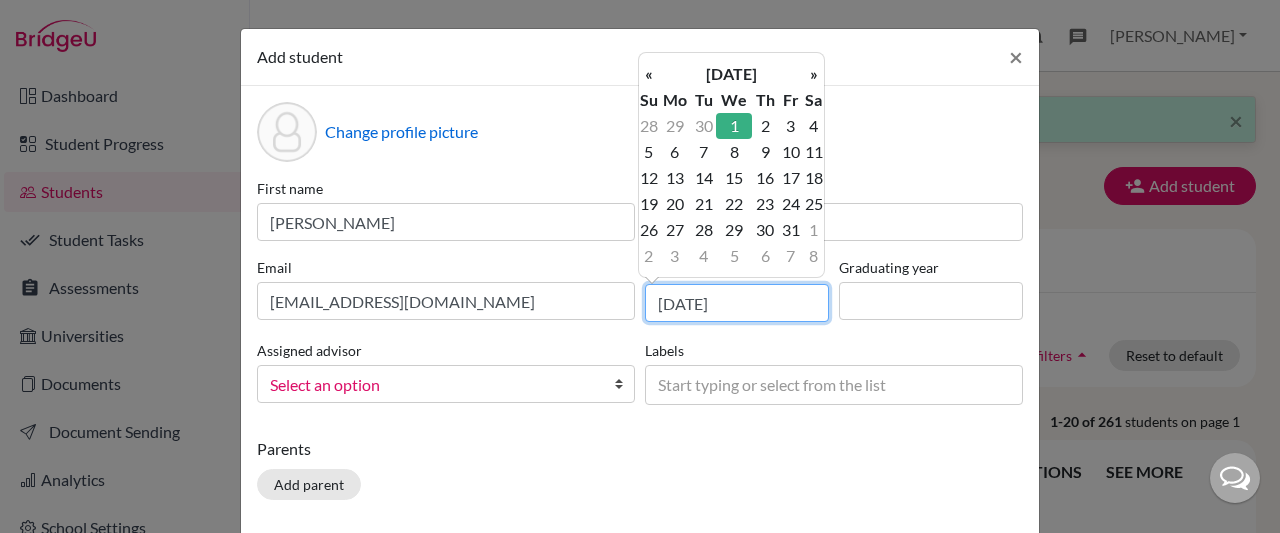 type on "01/12/2010" 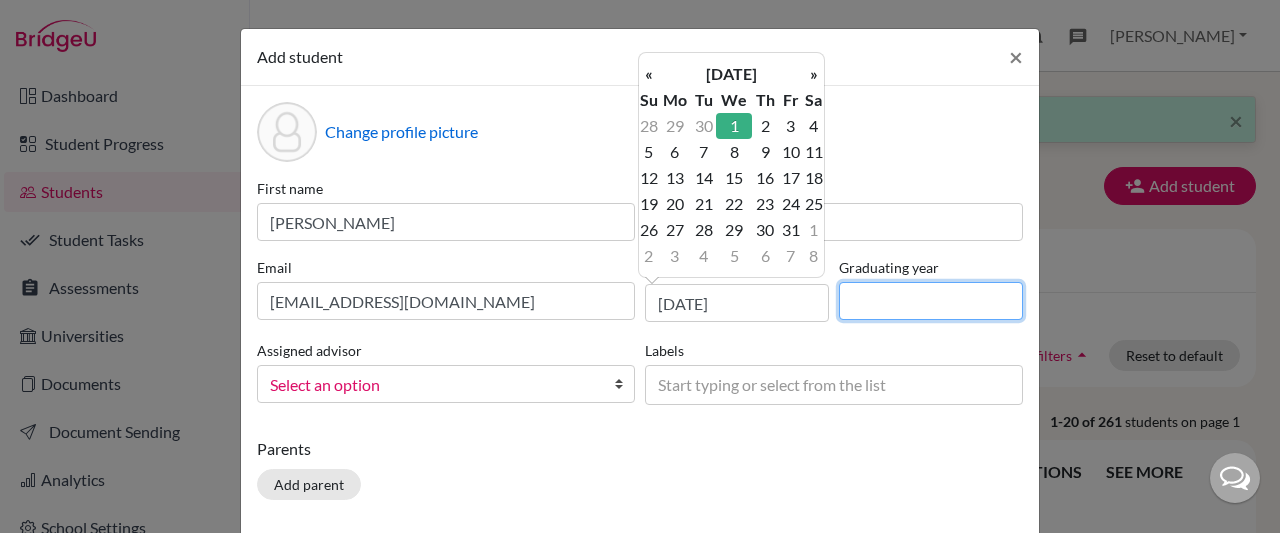 click at bounding box center [931, 301] 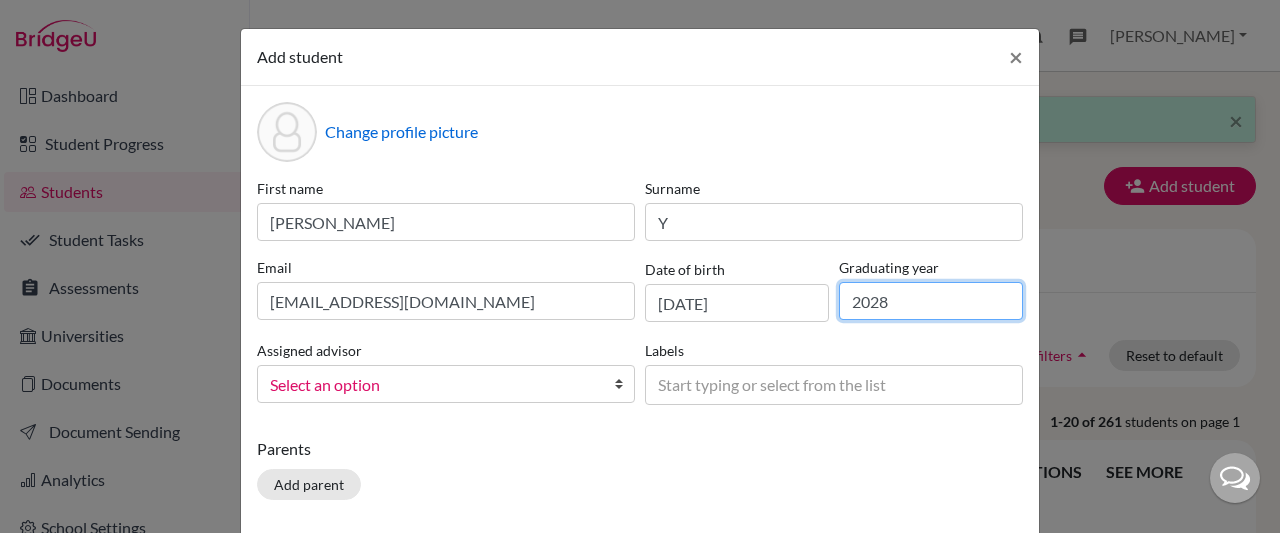 type on "2028" 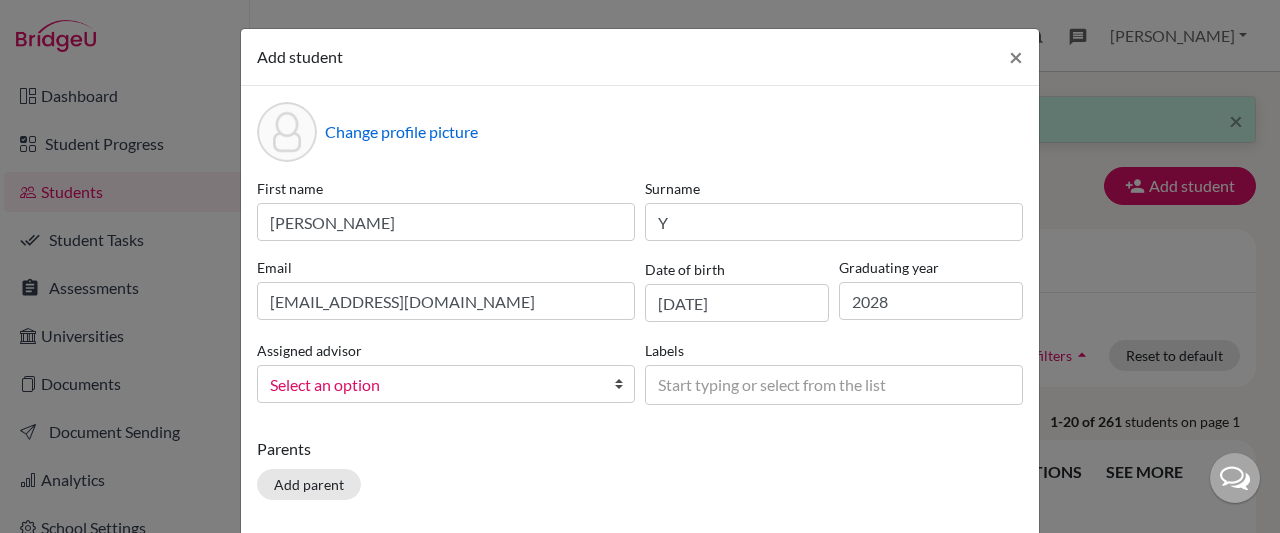 click at bounding box center [624, 384] 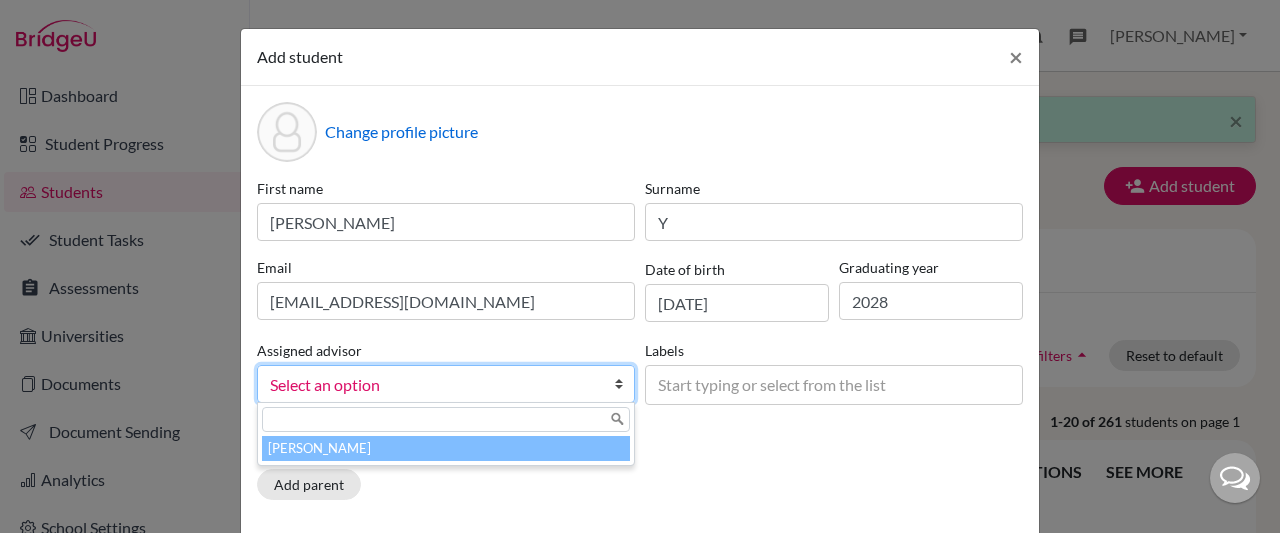 click on "[PERSON_NAME]" at bounding box center [446, 448] 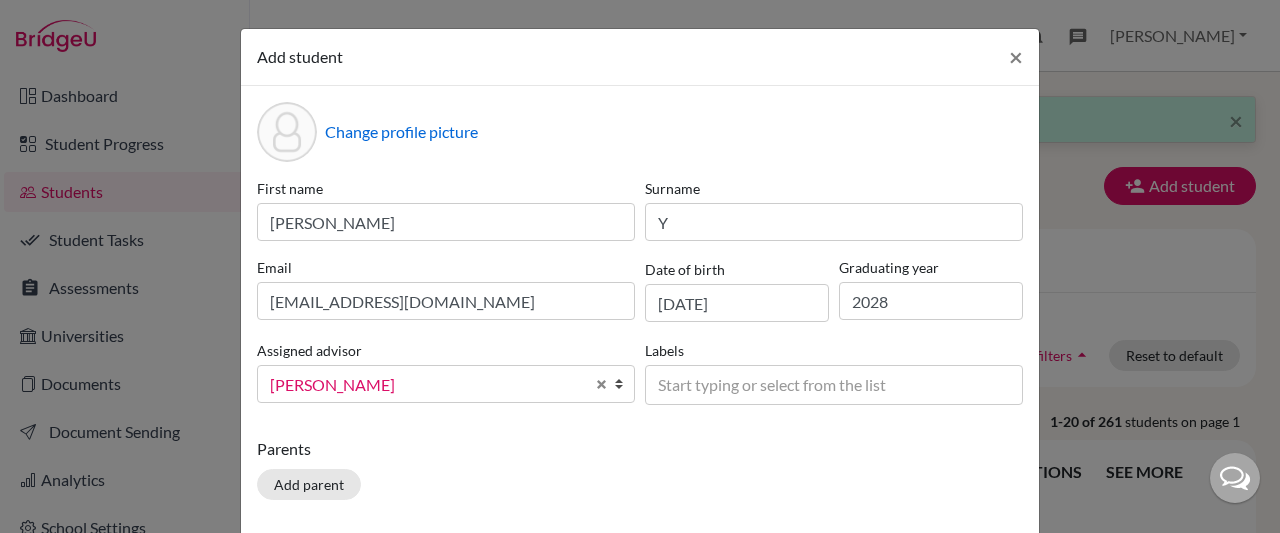 click on "Start typing or select from the list" at bounding box center (786, 384) 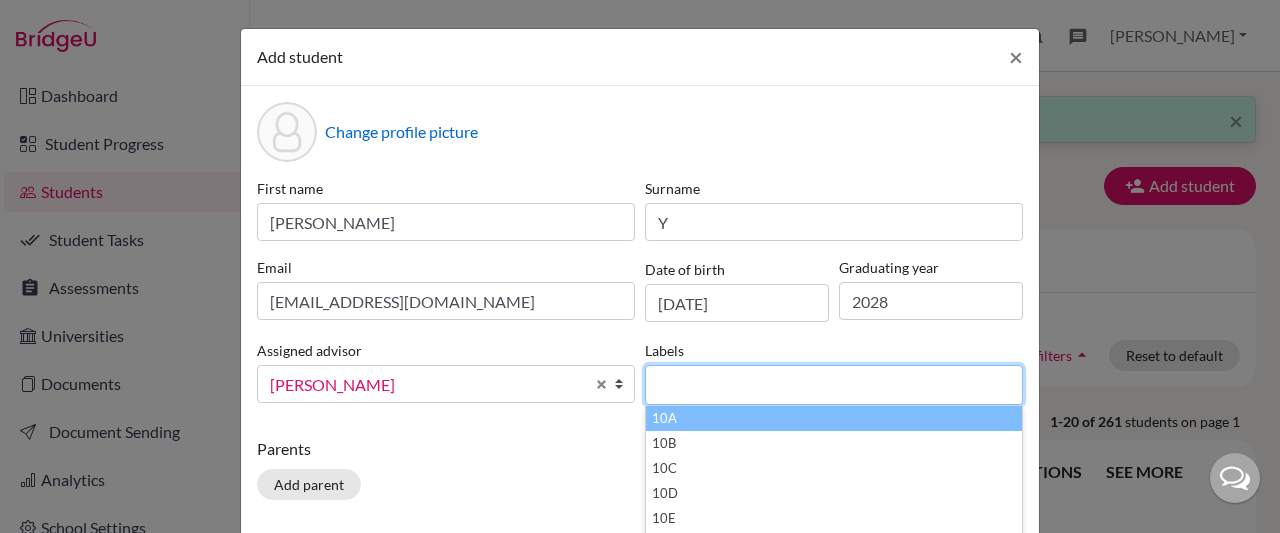 click on "10A" at bounding box center [834, 418] 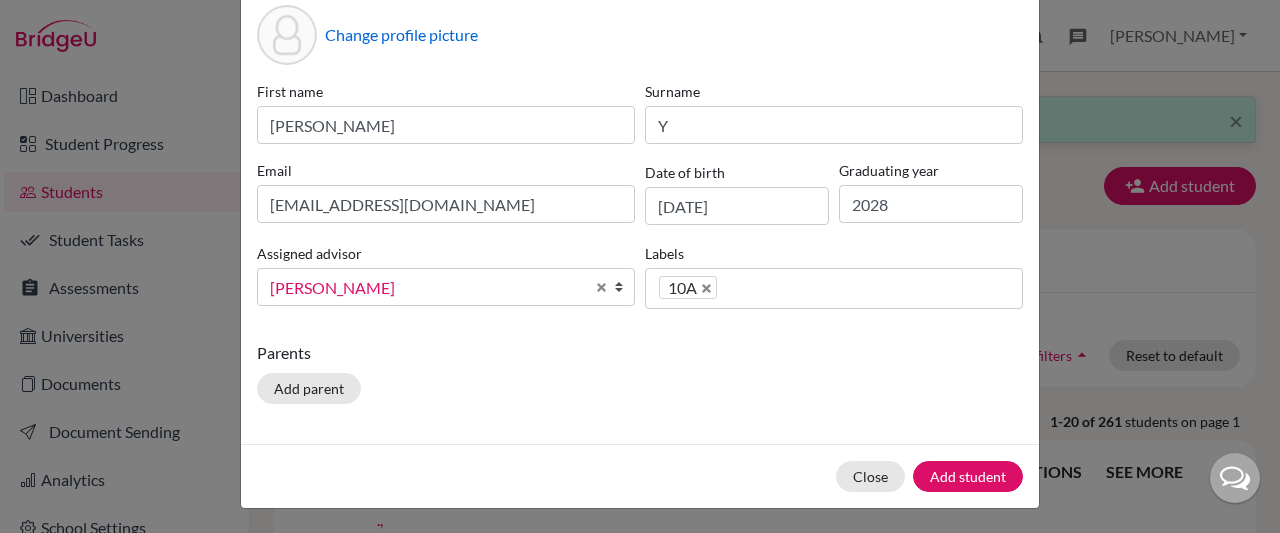 scroll, scrollTop: 114, scrollLeft: 0, axis: vertical 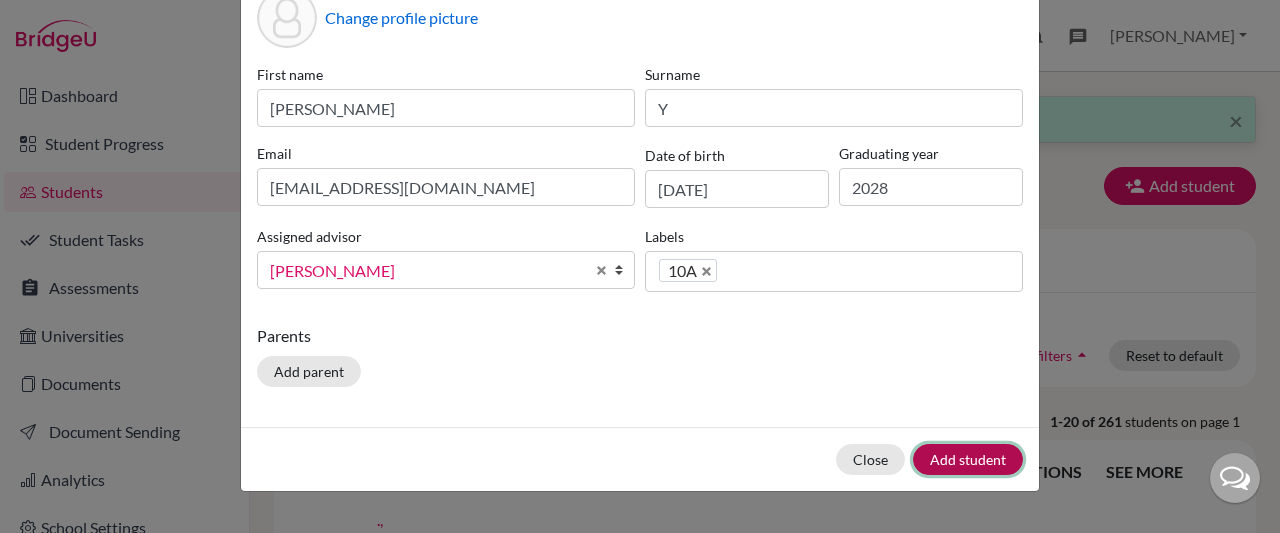 click on "Add student" at bounding box center [968, 459] 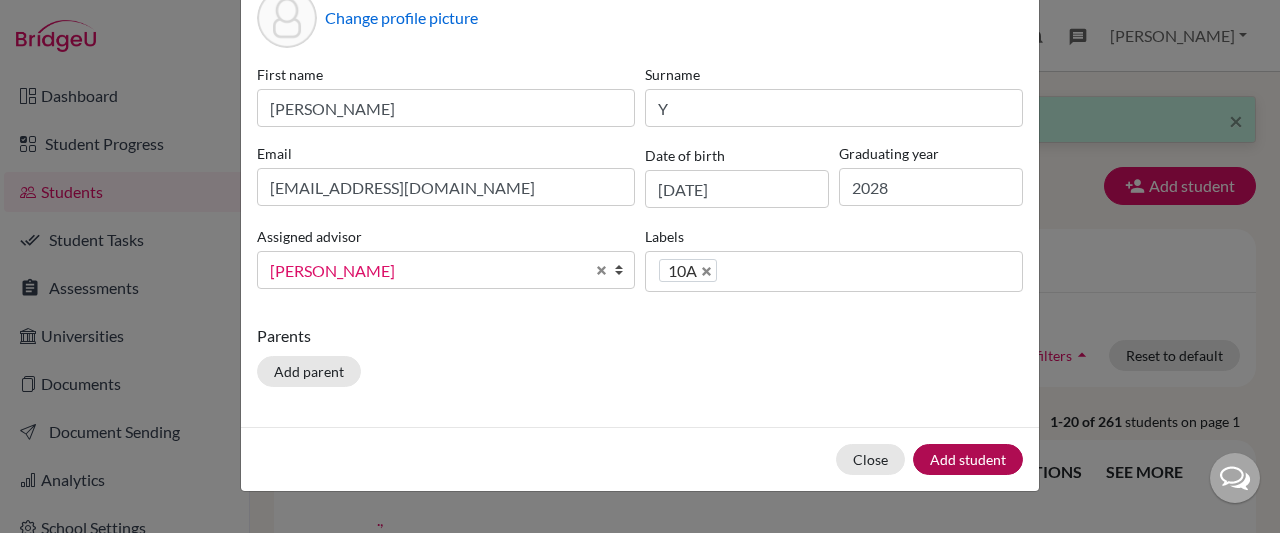 scroll, scrollTop: 0, scrollLeft: 0, axis: both 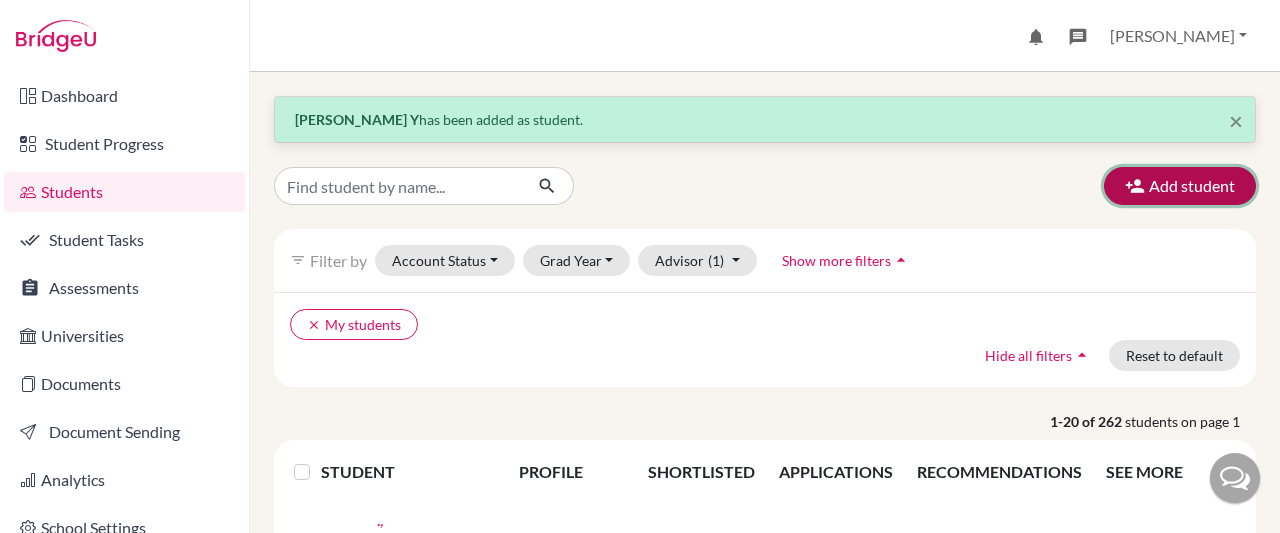 click on "Add student" at bounding box center [1180, 186] 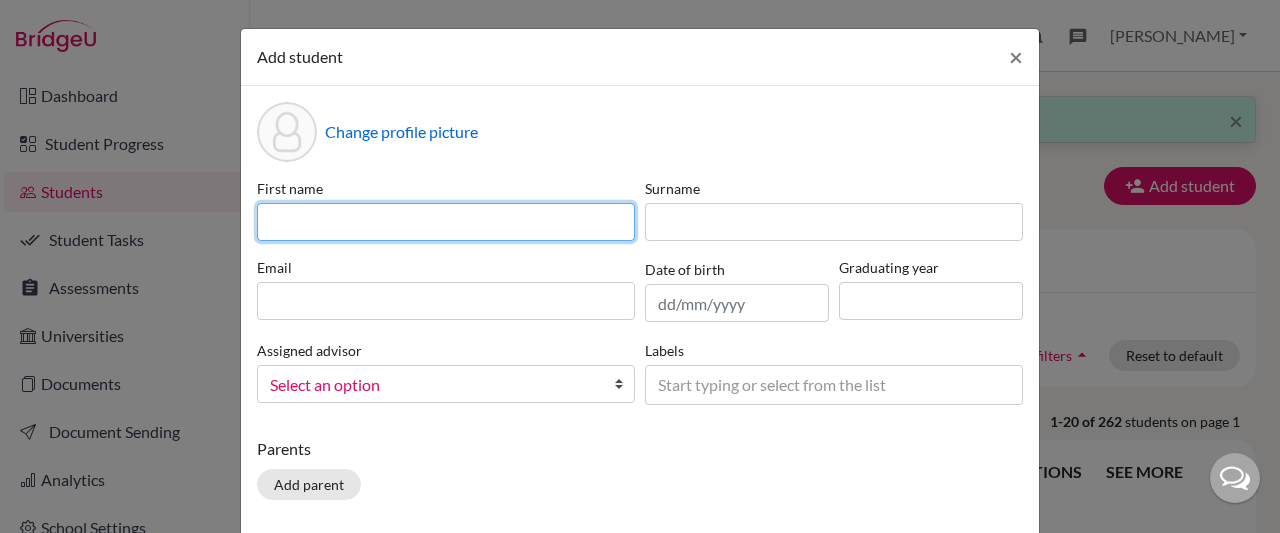click at bounding box center (446, 222) 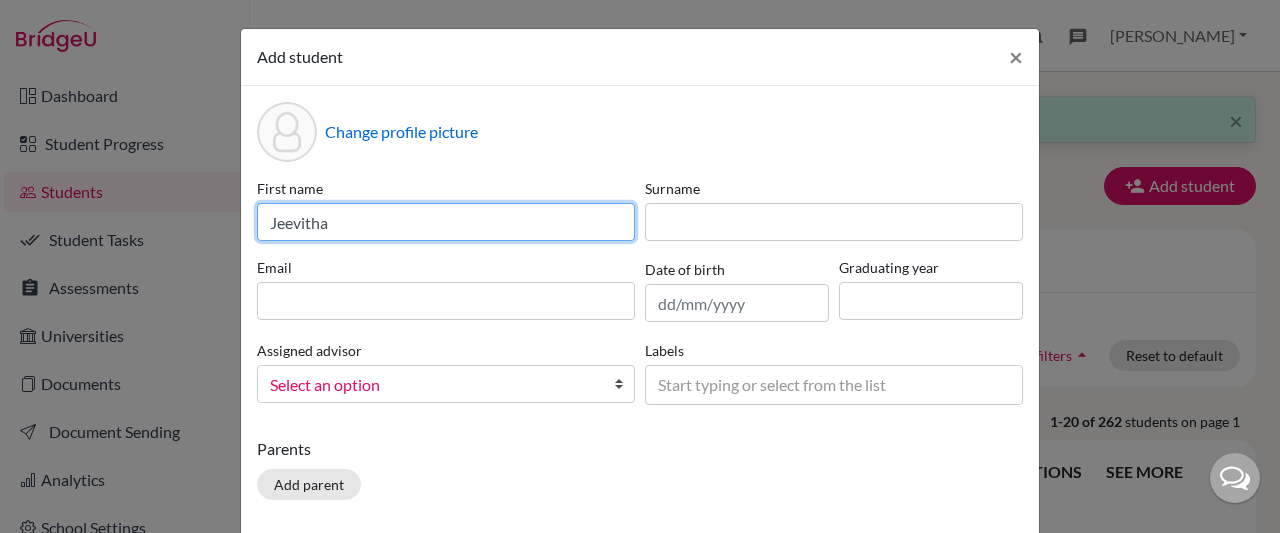 type on "Jeevitha" 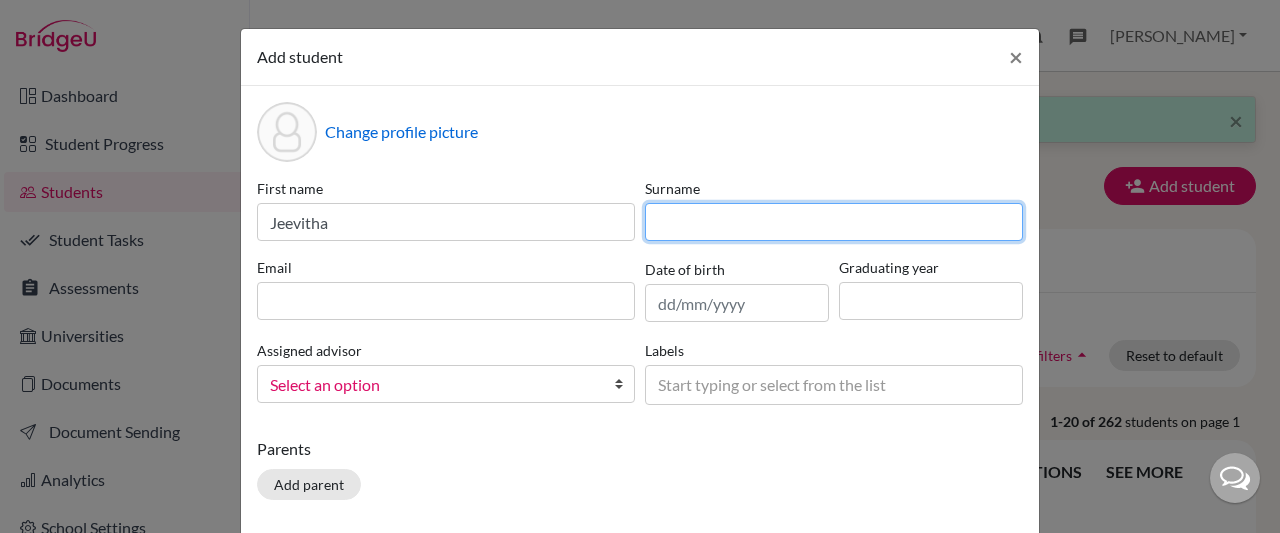 click at bounding box center [834, 222] 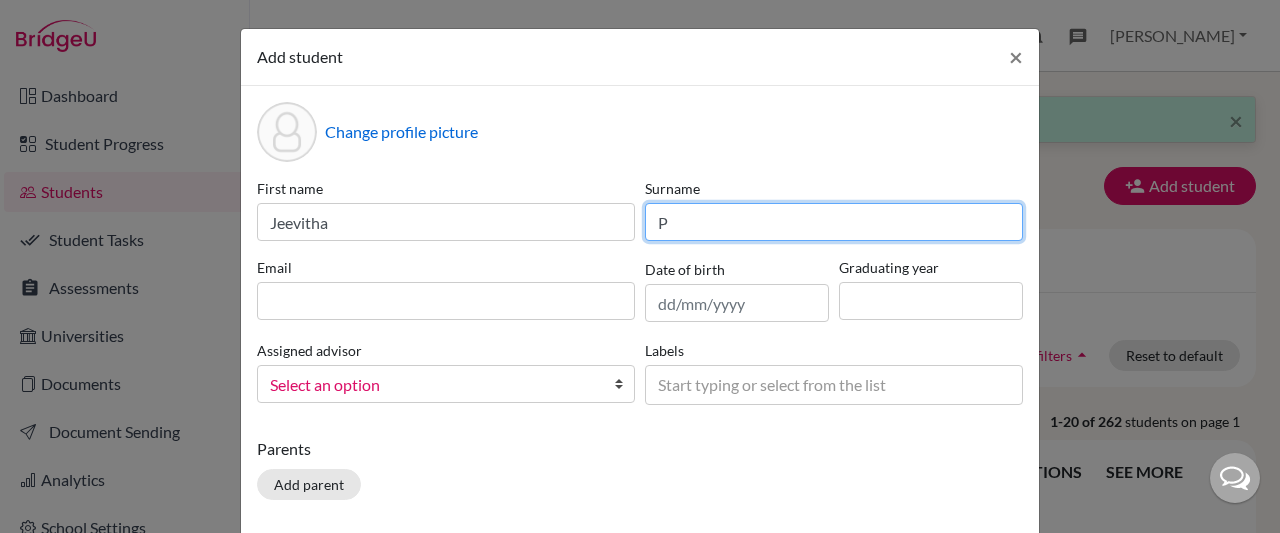type on "P" 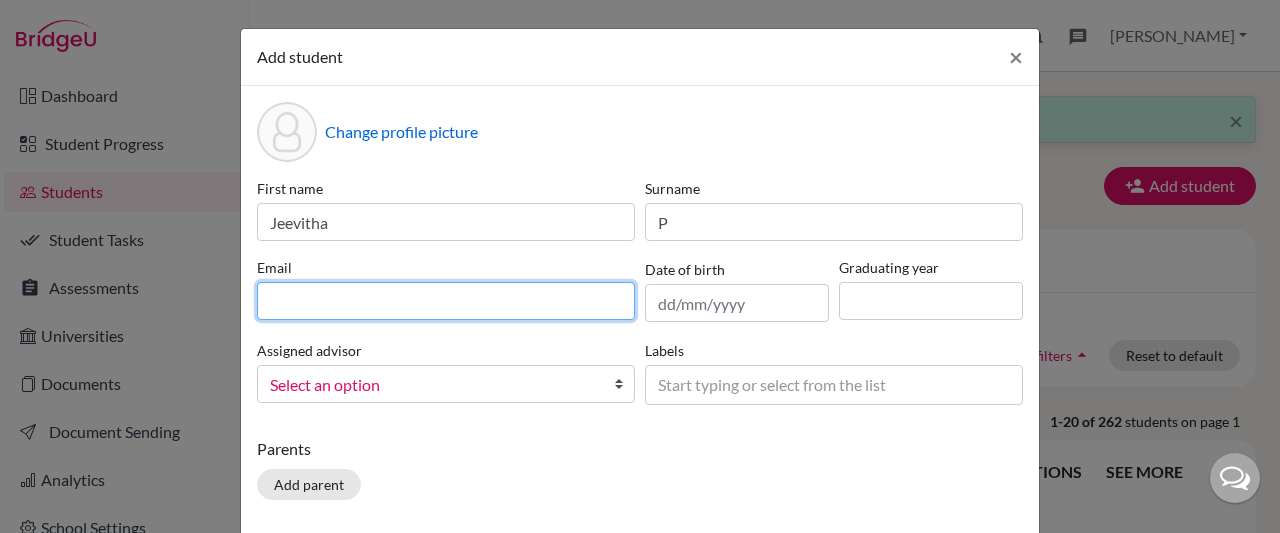 click at bounding box center (446, 301) 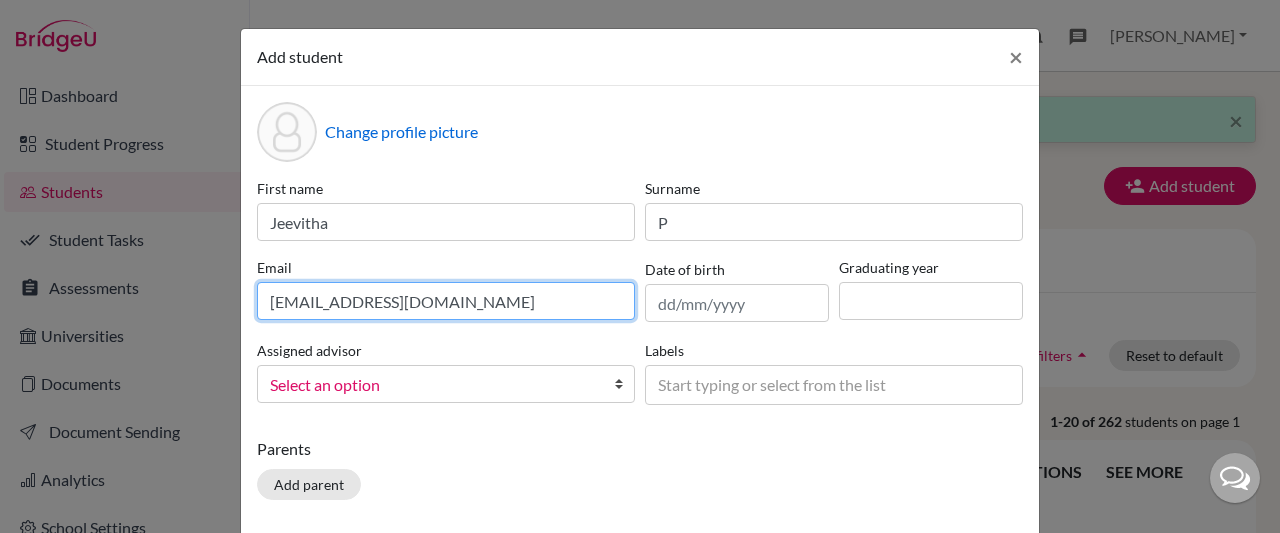 type on "shanpalani@gmail.com" 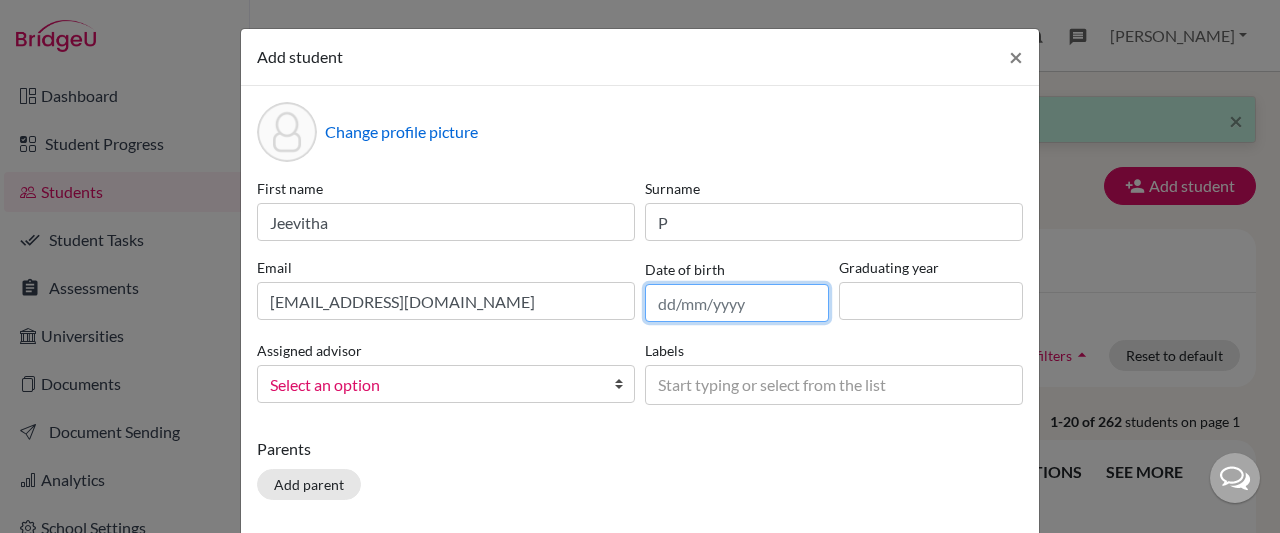 click at bounding box center (737, 303) 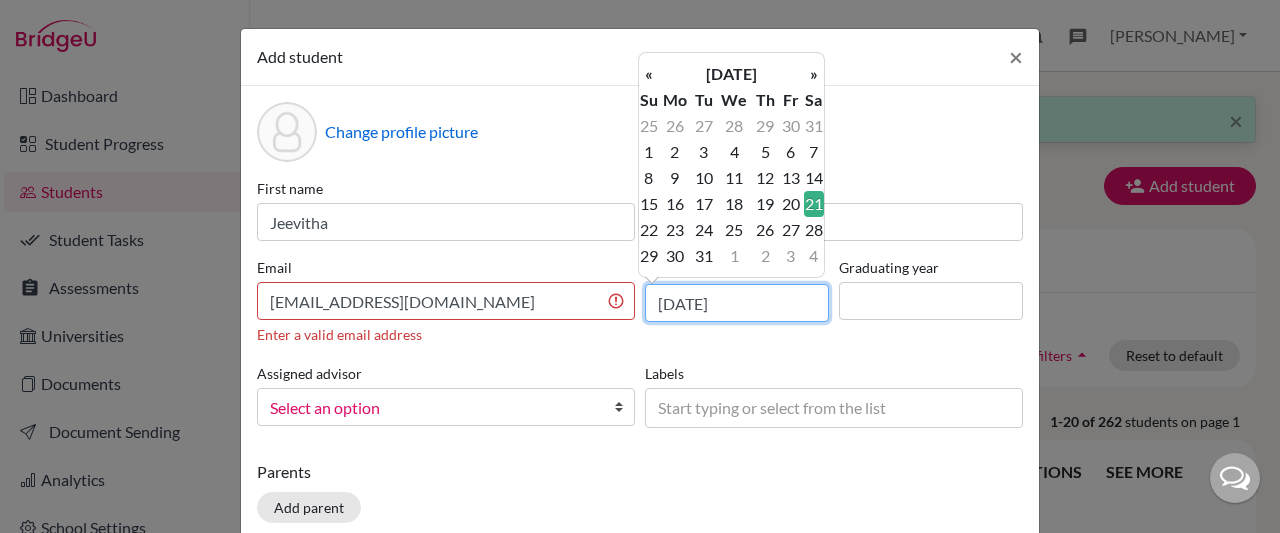 type on "21/08/2010" 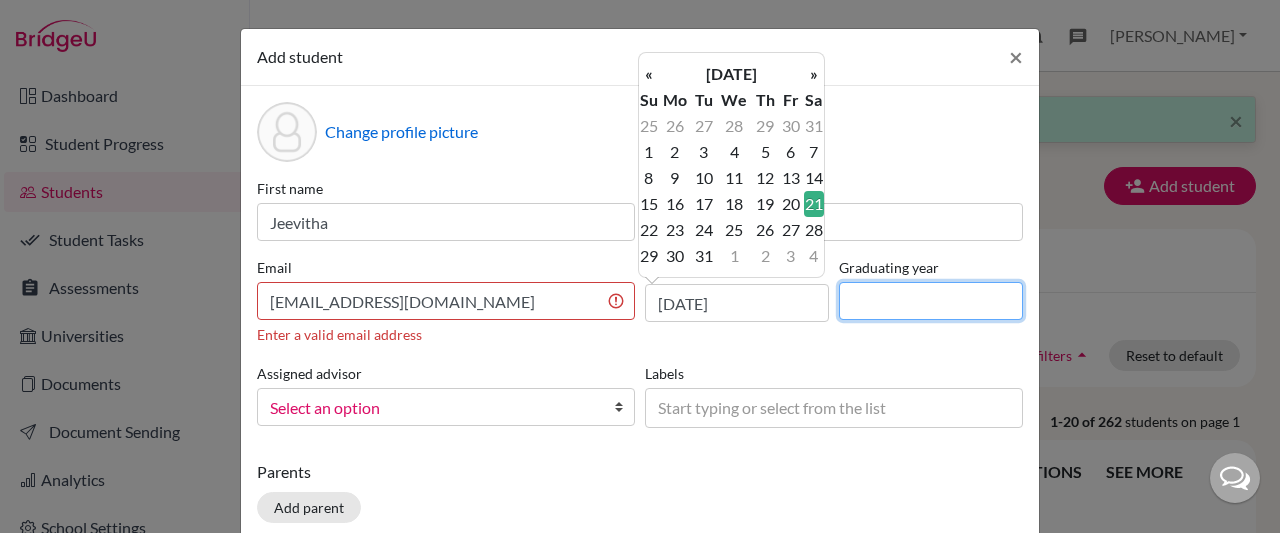 click at bounding box center (931, 301) 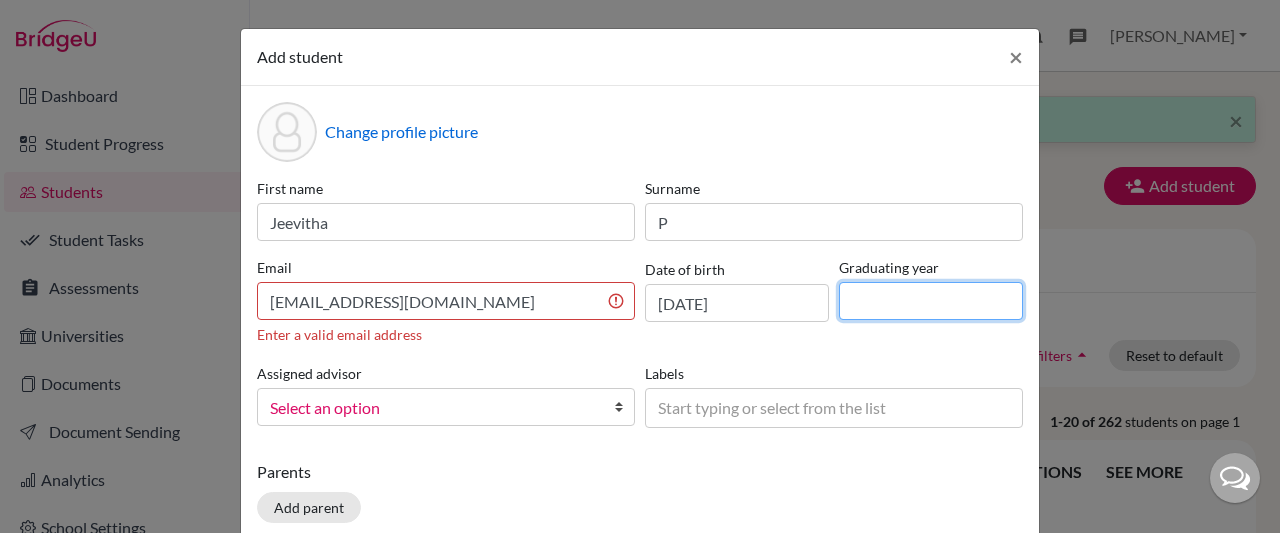 type on "2028" 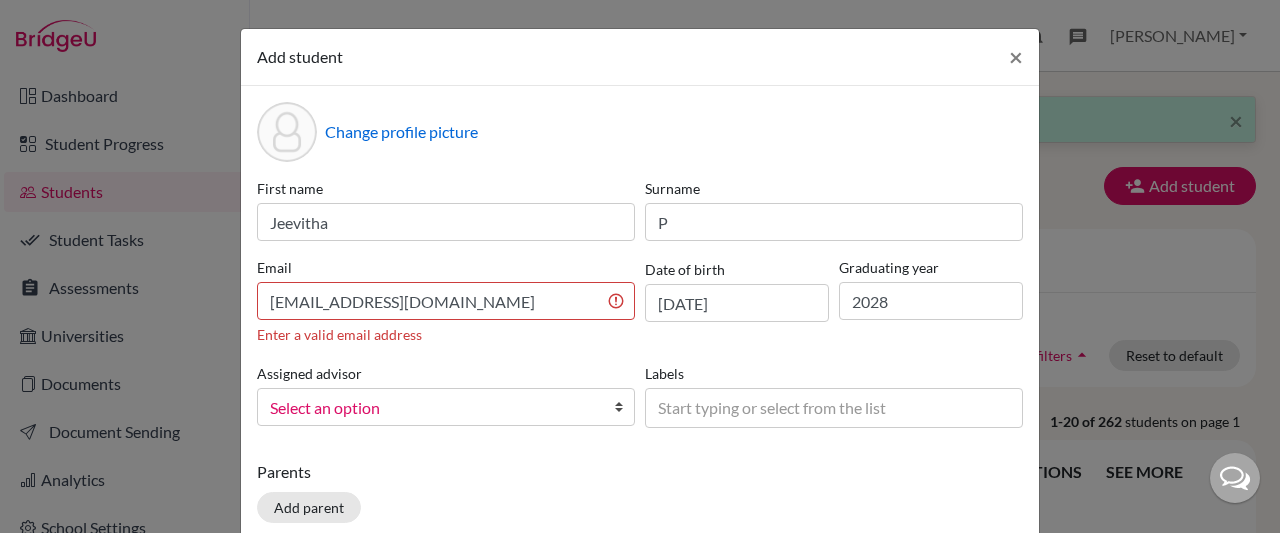 click at bounding box center [624, 407] 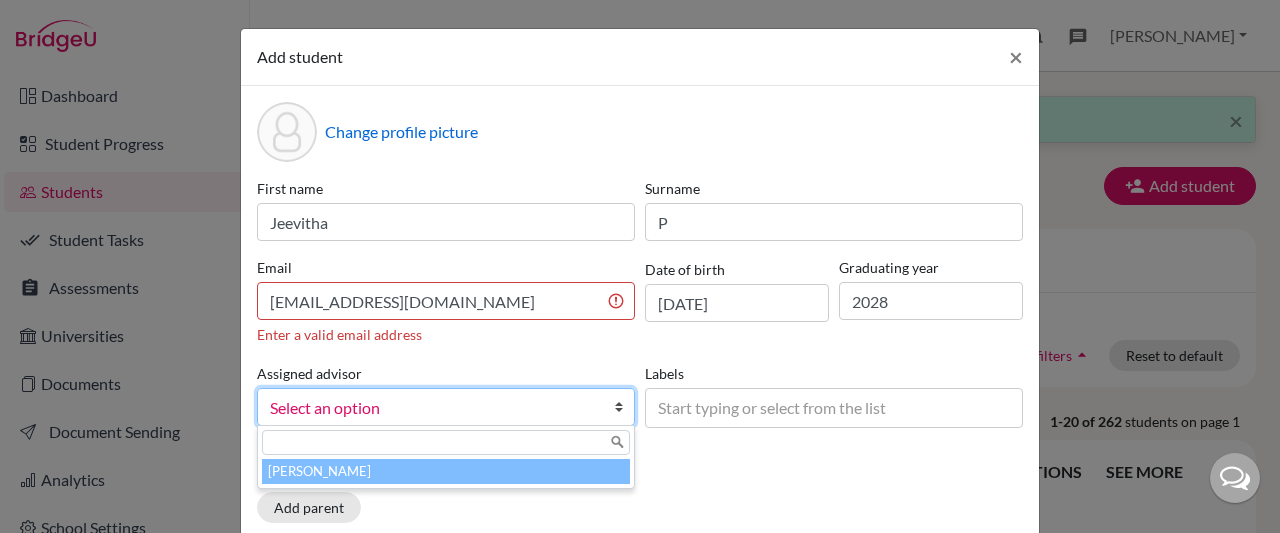 click on "[PERSON_NAME]" at bounding box center [446, 471] 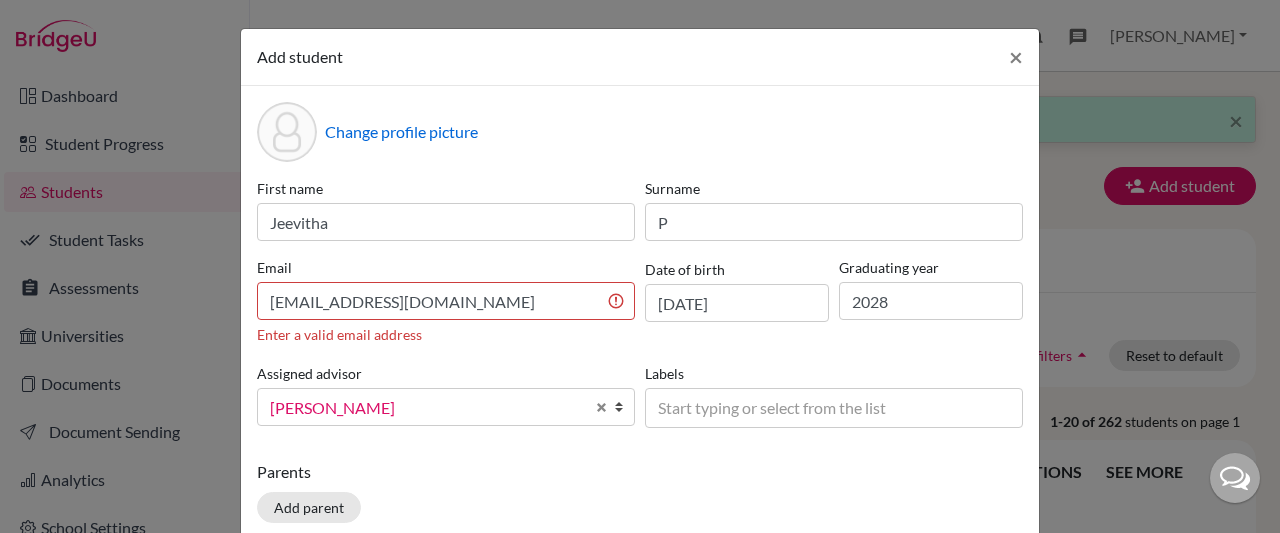 click on "Start typing or select from the list" at bounding box center (786, 407) 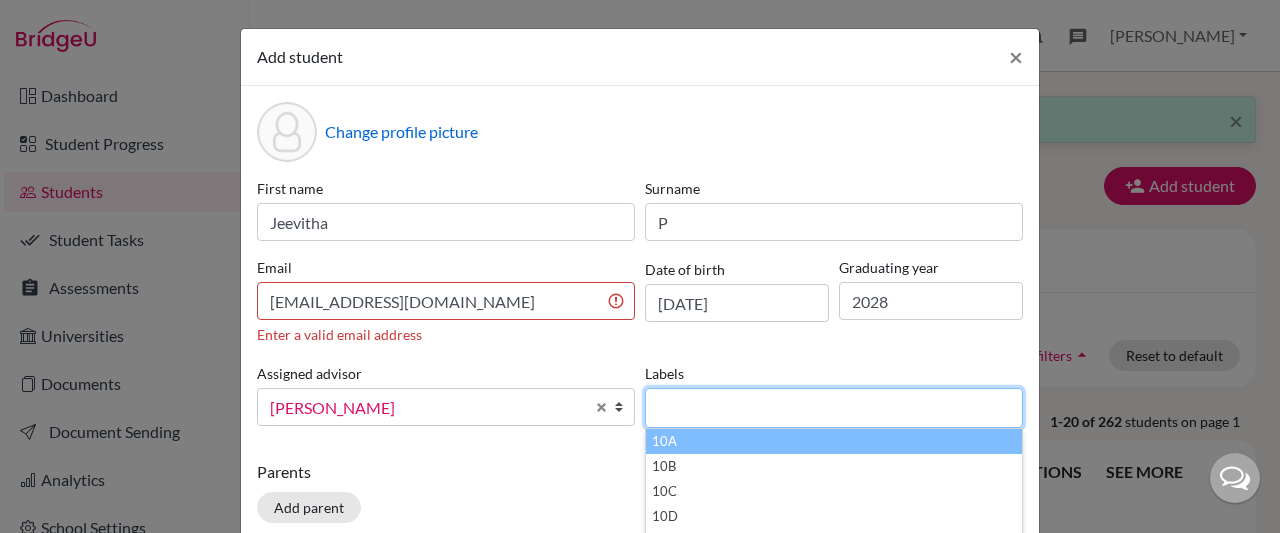 click on "10A" at bounding box center (834, 441) 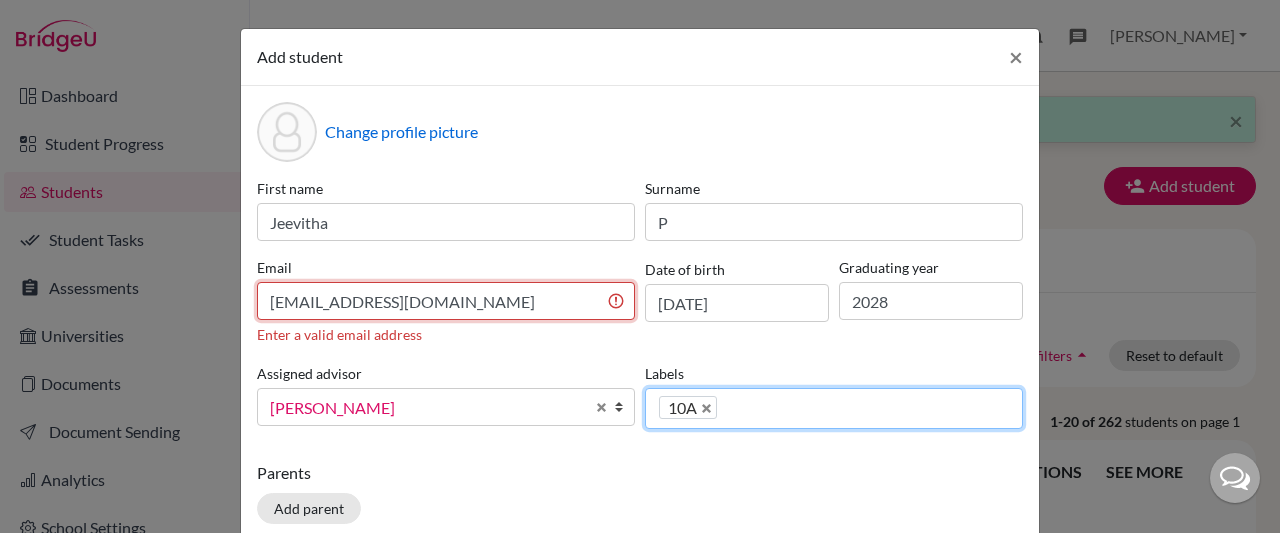 click on "shanpalani@gmail.com" at bounding box center (446, 301) 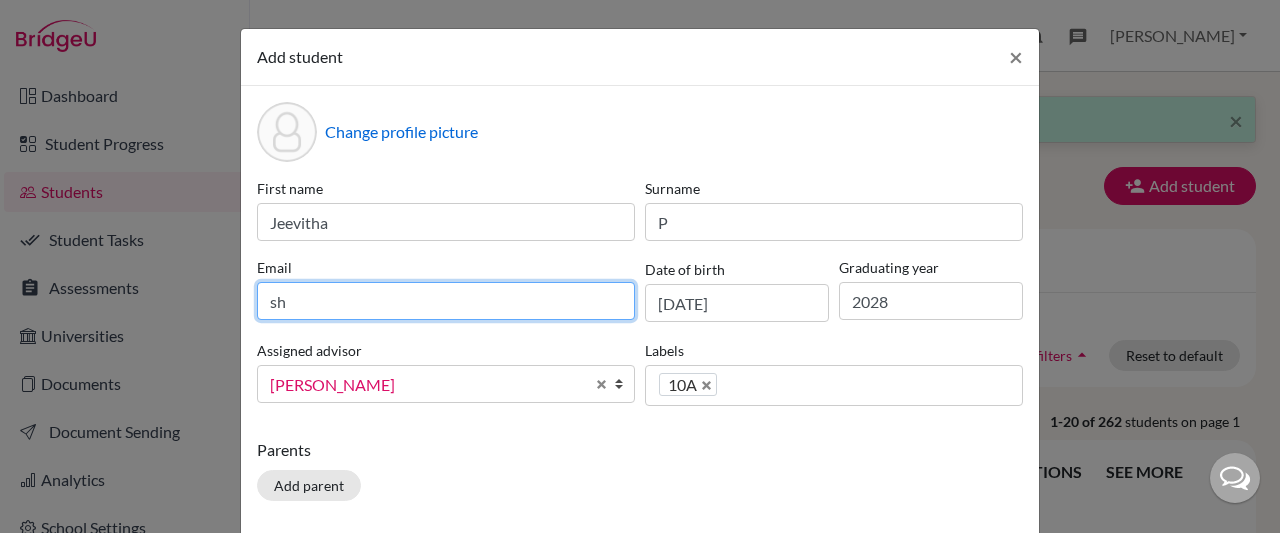 type on "s" 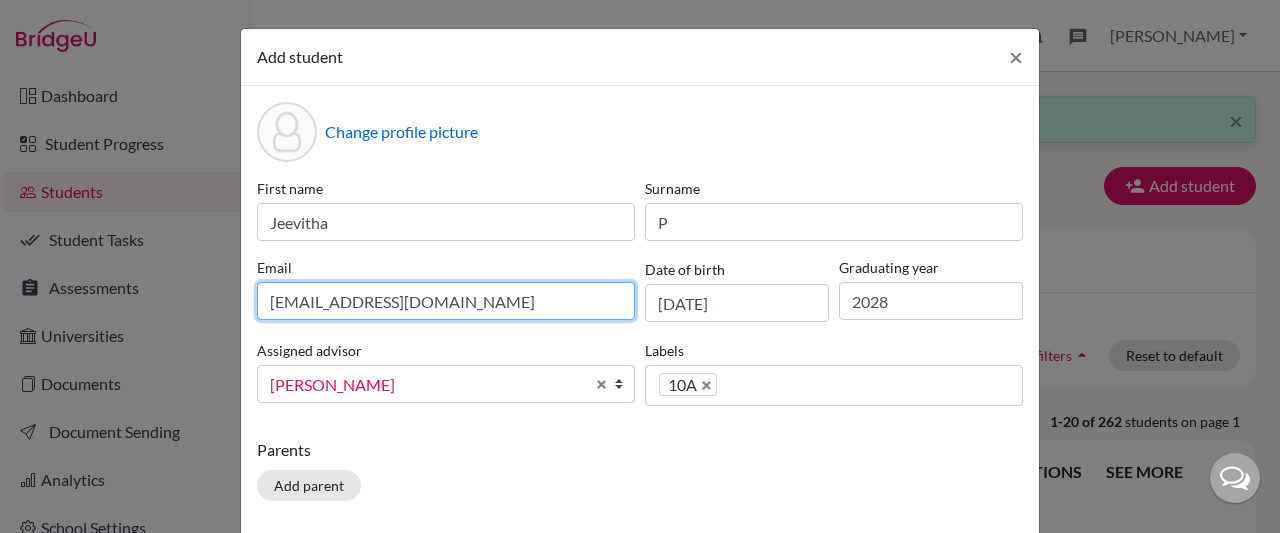 type on "shanpalani@gmail.com" 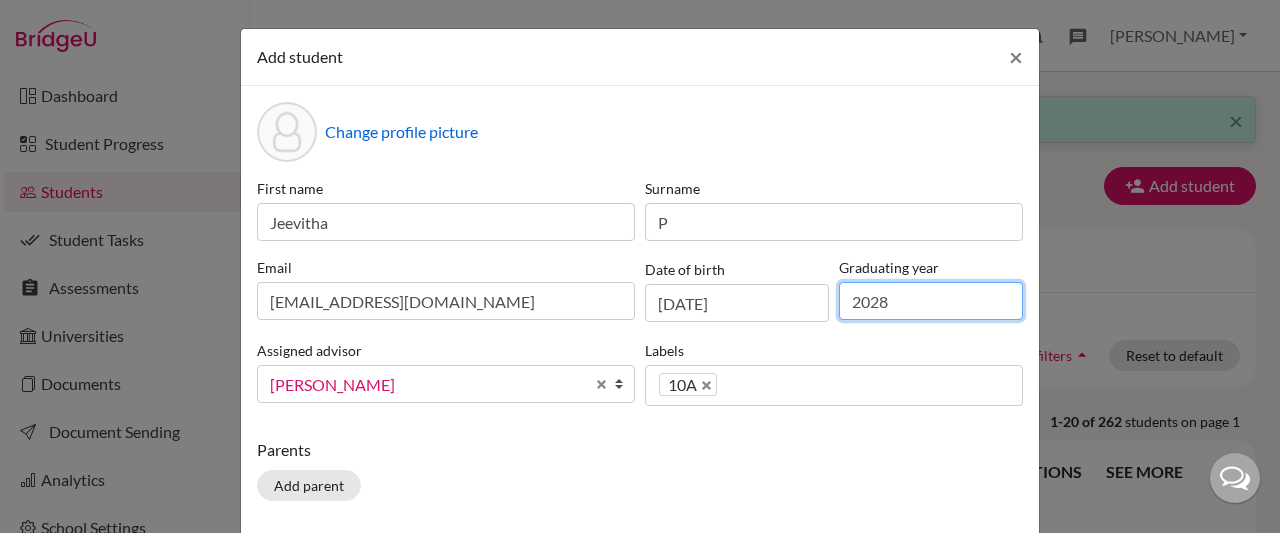 drag, startPoint x: 832, startPoint y: 315, endPoint x: 719, endPoint y: 361, distance: 122.0041 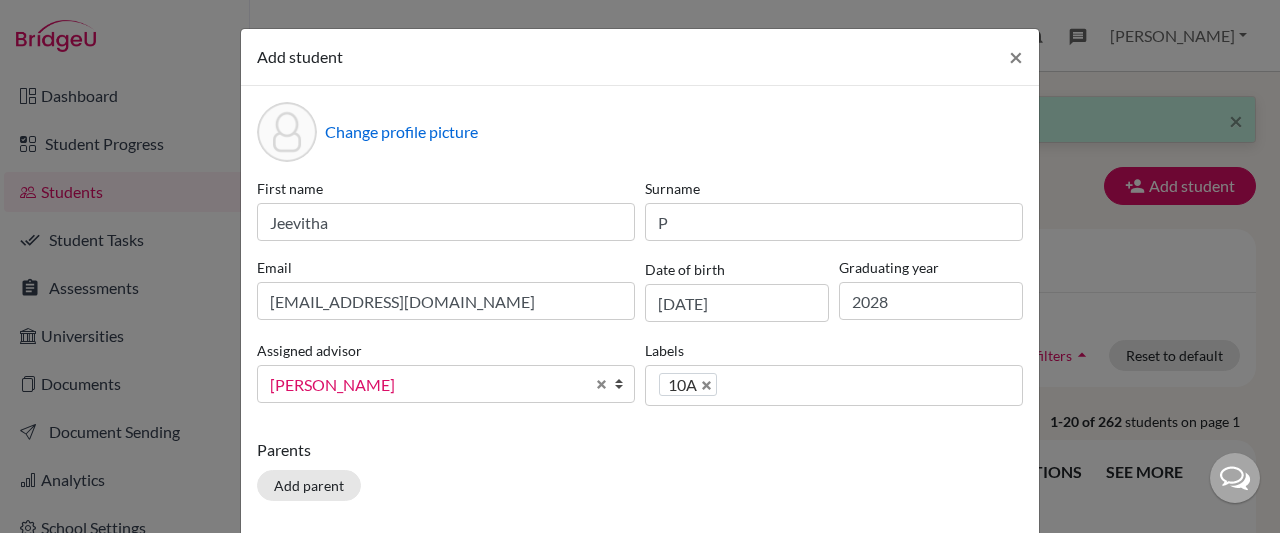 click on "Change profile picture First name Jeevitha Surname P Email shanpalani@gmail.com Date of birth 21/08/2010 Graduating year 2028 Assigned advisor Melvin, Monica
Melvin, Monica
Melvin, Monica
Labels 10A 10B 10C 10D 10E 11A 11B 11C 11H 12A 12A1 12A2 12B 12B2 12C 12H 9 9A 9B 9C
10A
10A 10B 10C 10D 10E 11A 11B 11C 11H 12A 12A1 12A2 12B 12B2 12C 12H 9 9A 9B 9C
Parents Add parent" at bounding box center [640, 313] 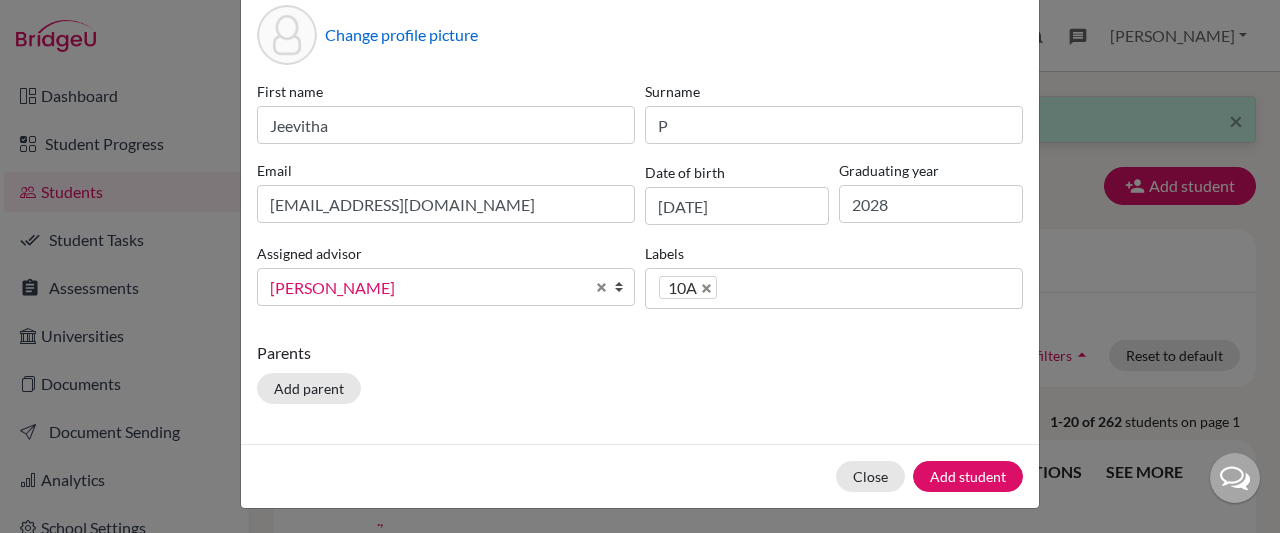 scroll, scrollTop: 114, scrollLeft: 0, axis: vertical 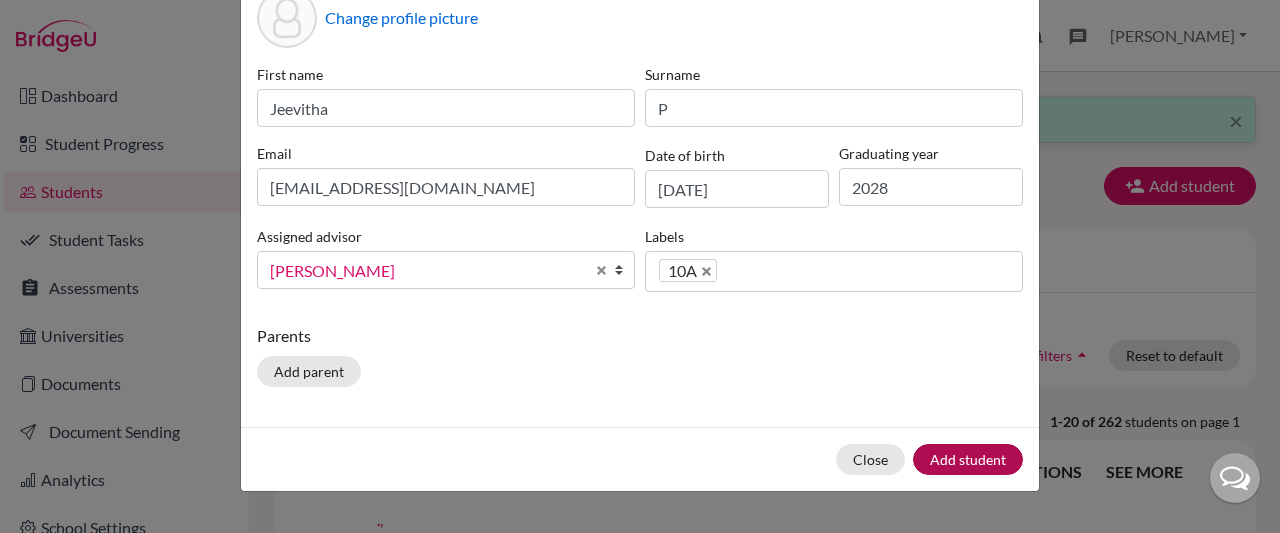click on "Add student" at bounding box center [968, 459] 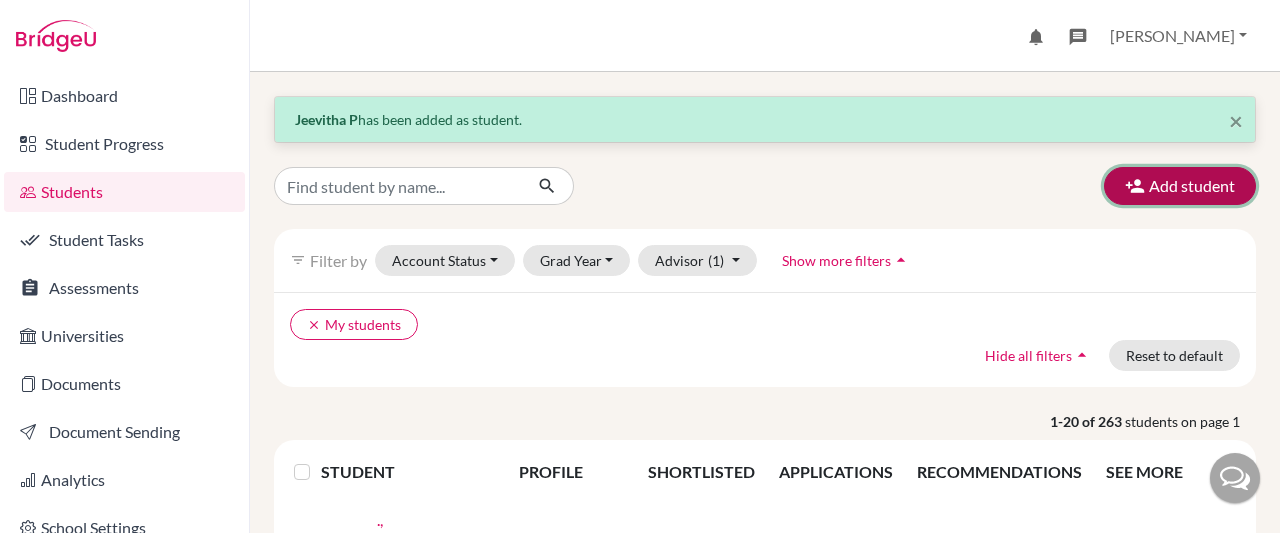 click on "Add student" at bounding box center (1180, 186) 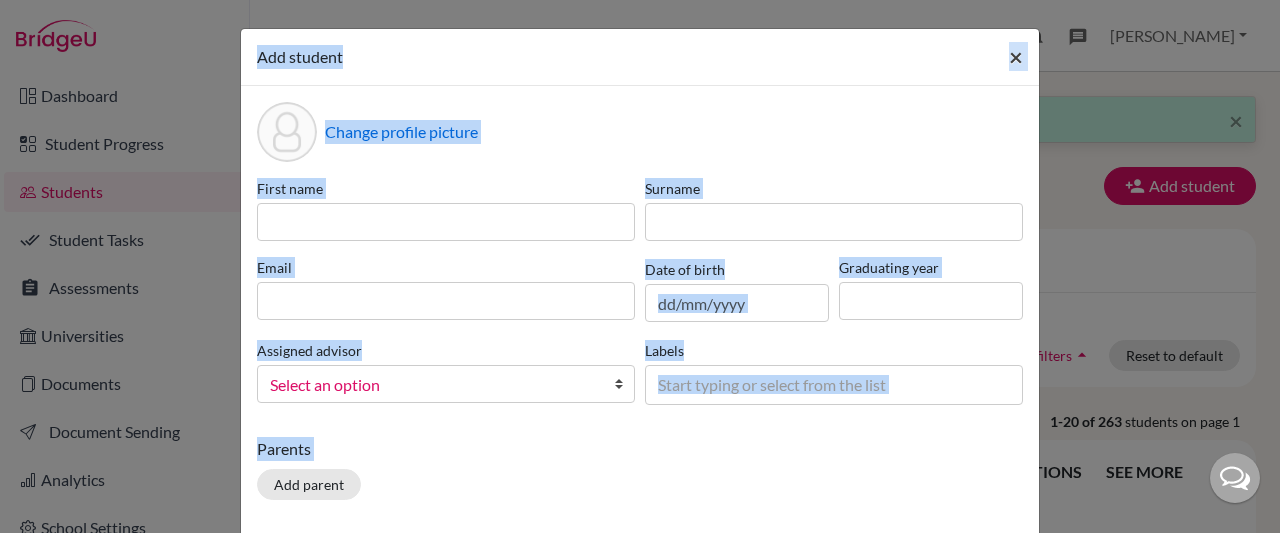 click on "×" at bounding box center [1016, 56] 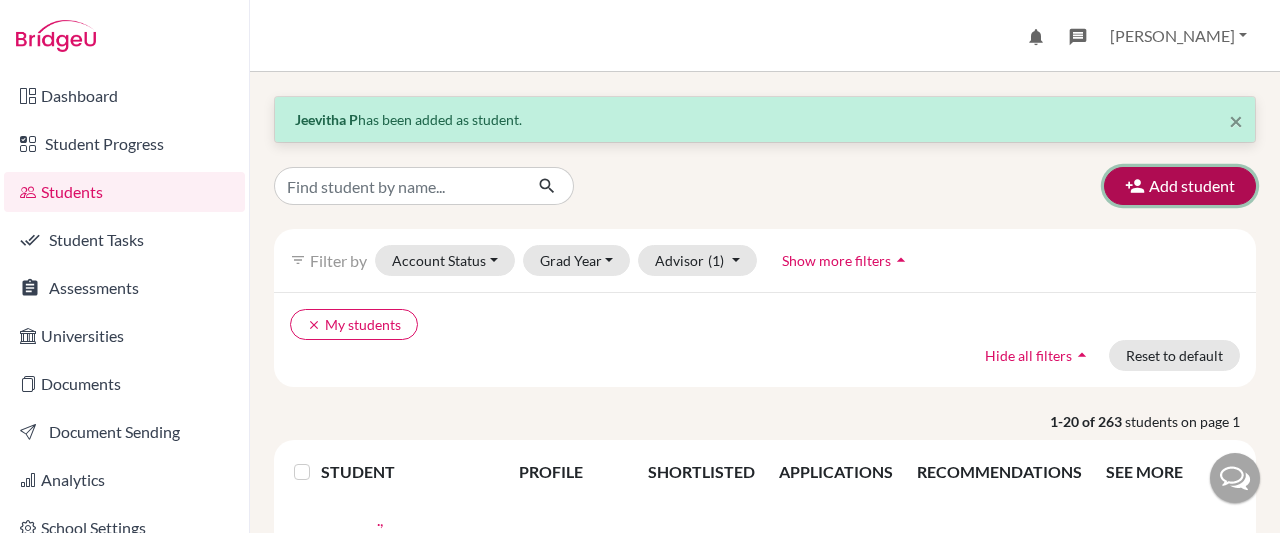 click on "Add student" at bounding box center [1180, 186] 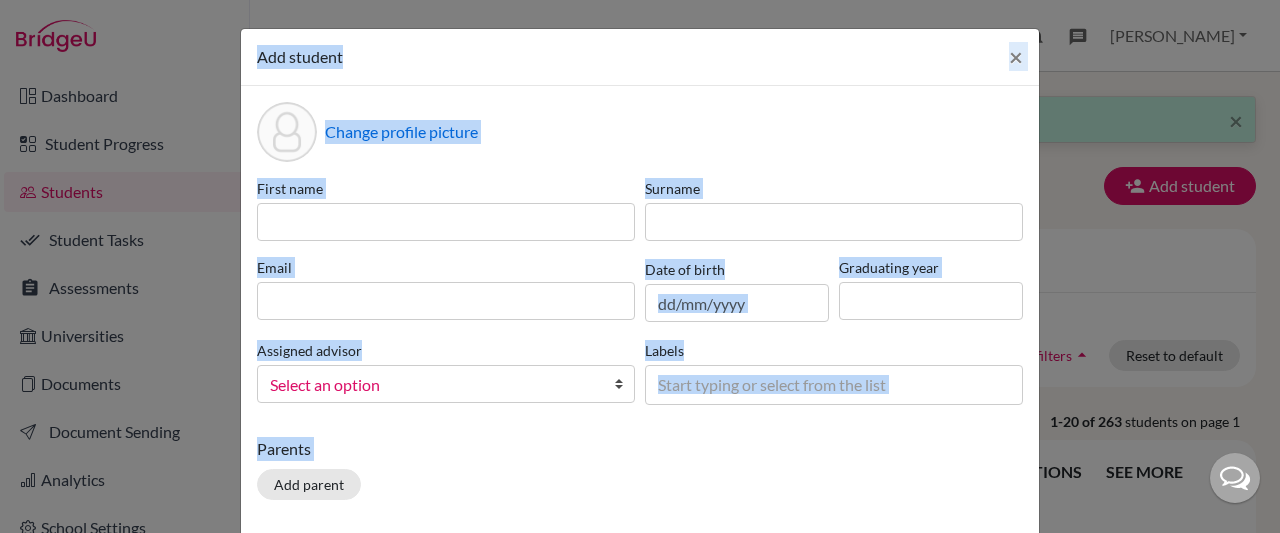 click on "Add student × Change profile picture First name Surname Email Date of birth Graduating year Assigned advisor [PERSON_NAME]
Select an option
Labels 10A 10B 10C 10D 10E 11A 11B 11C 11H 12A 12A1 12A2 12B 12B2 12C 12H 9 9A 9B 9C
Start typing or select from the list
Parents Add parent Close Add student" 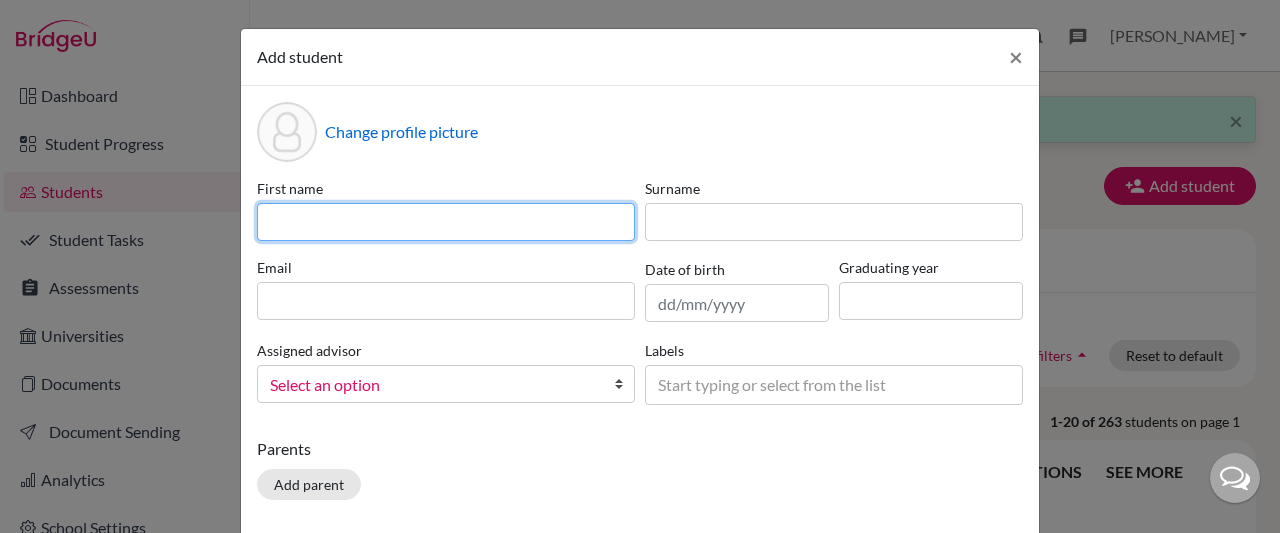 click at bounding box center [446, 222] 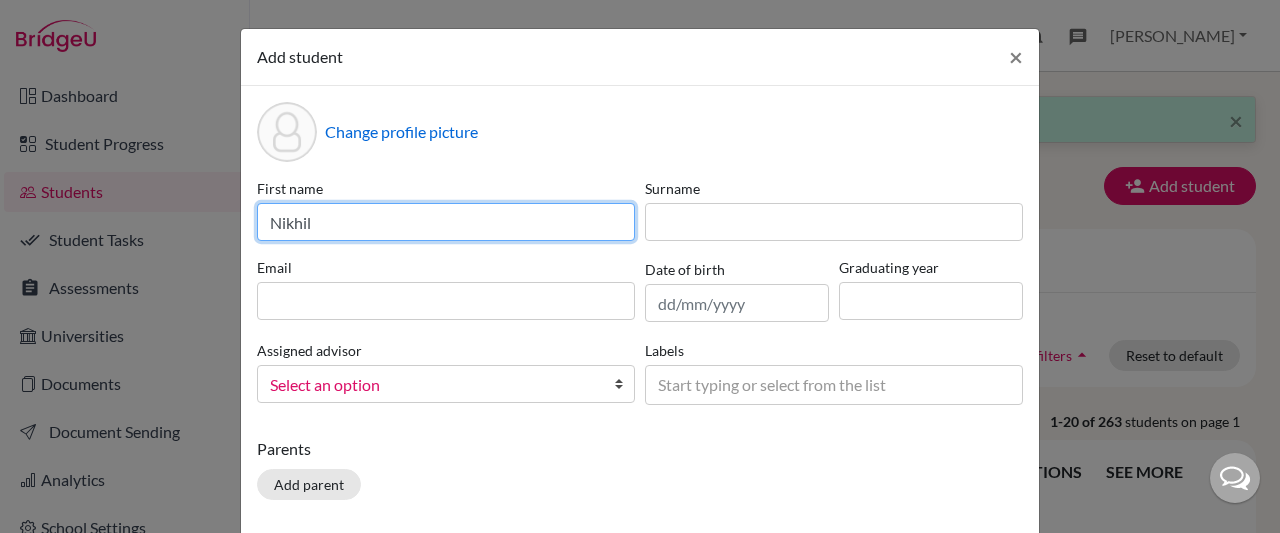 type on "Nikhil" 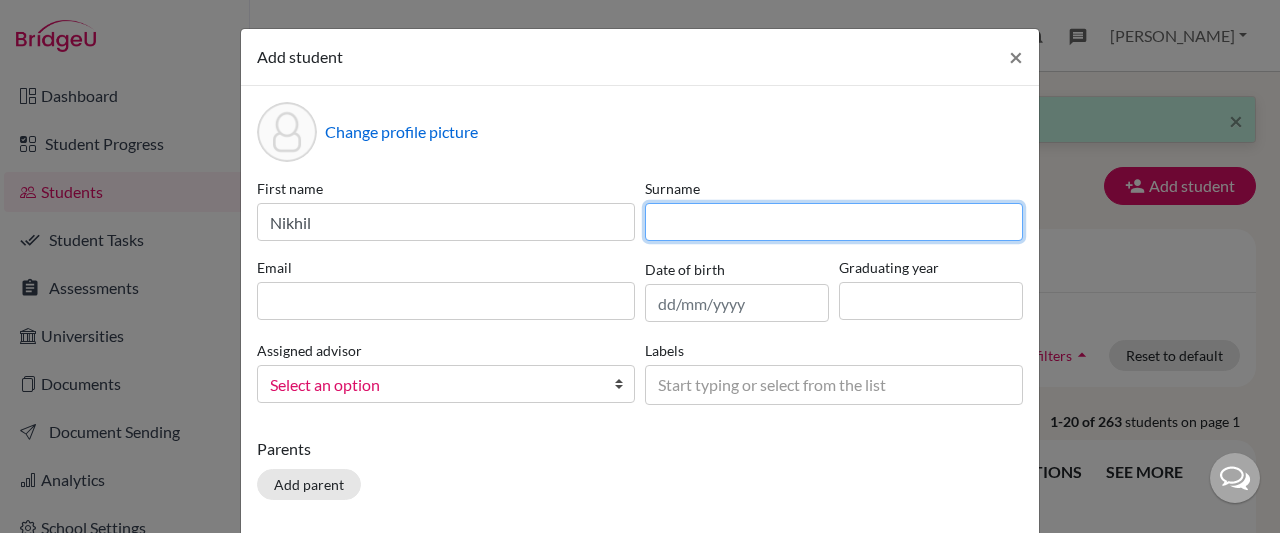 click at bounding box center [834, 222] 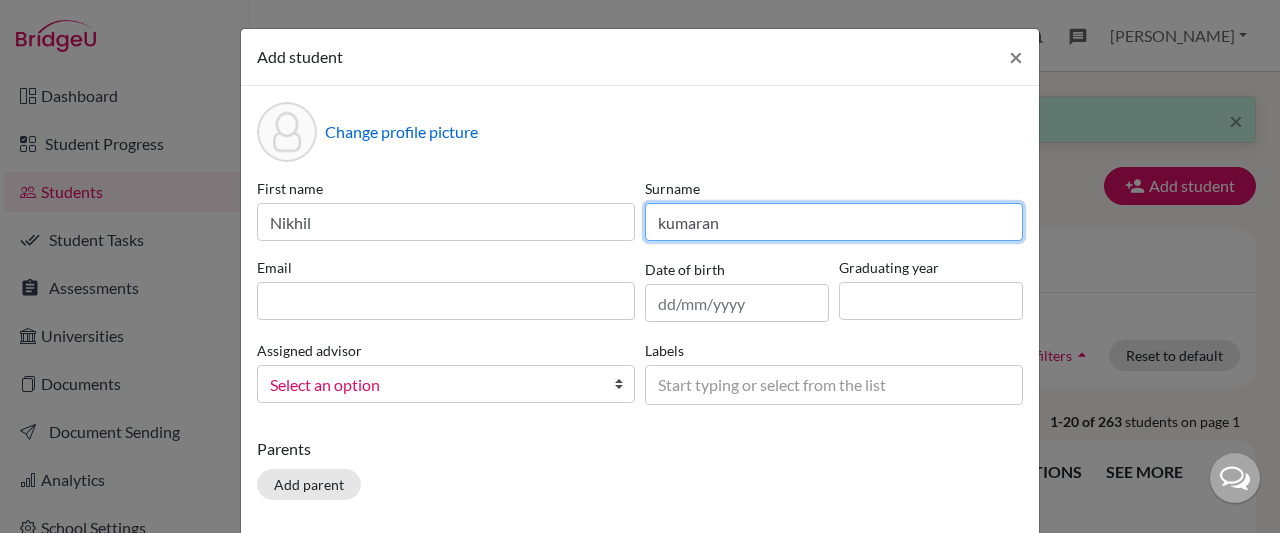 type on "kumaran" 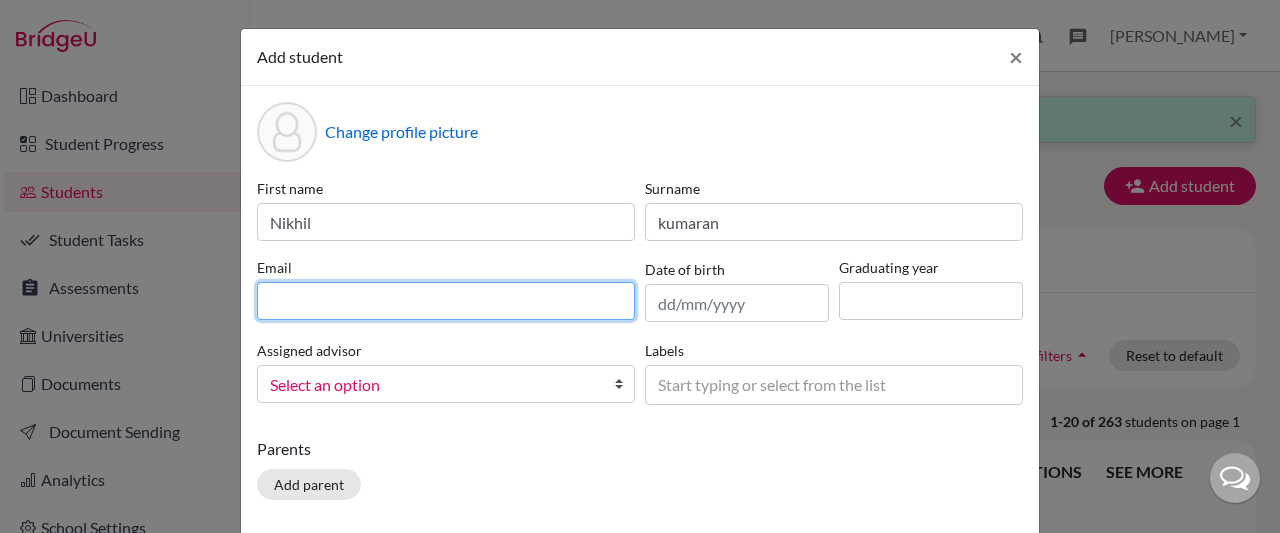 click at bounding box center [446, 301] 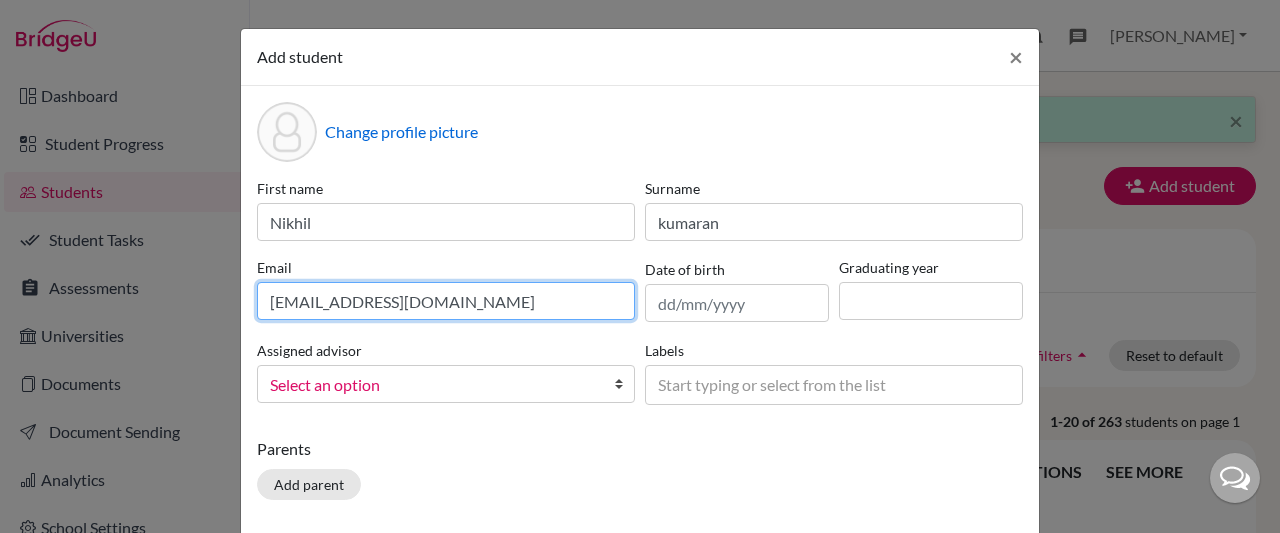 type on "subhukk@gmail.com" 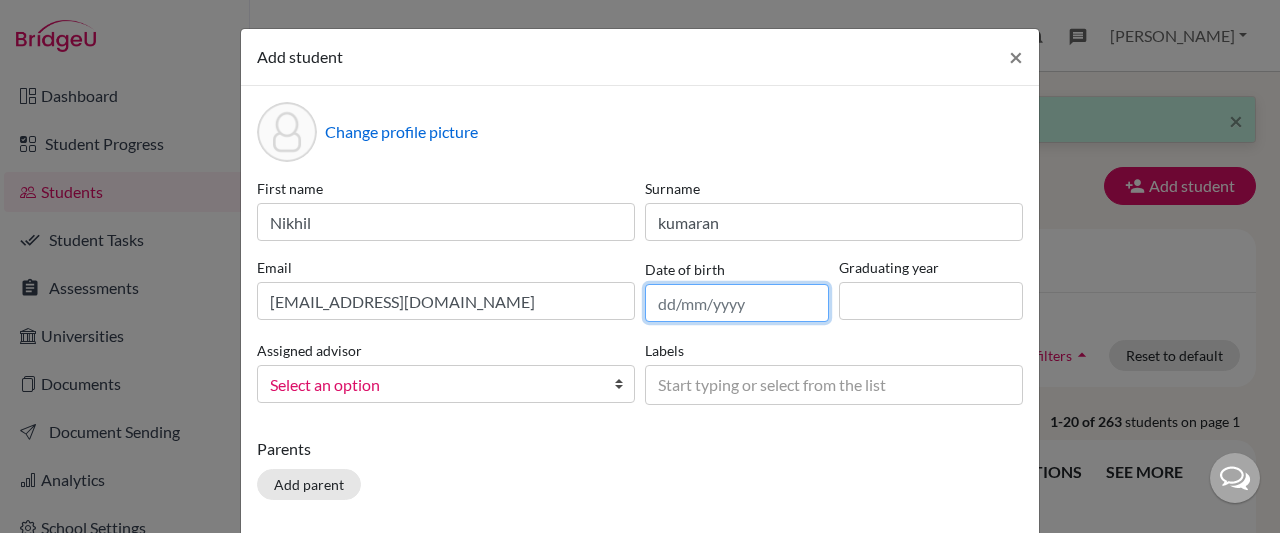click at bounding box center (737, 303) 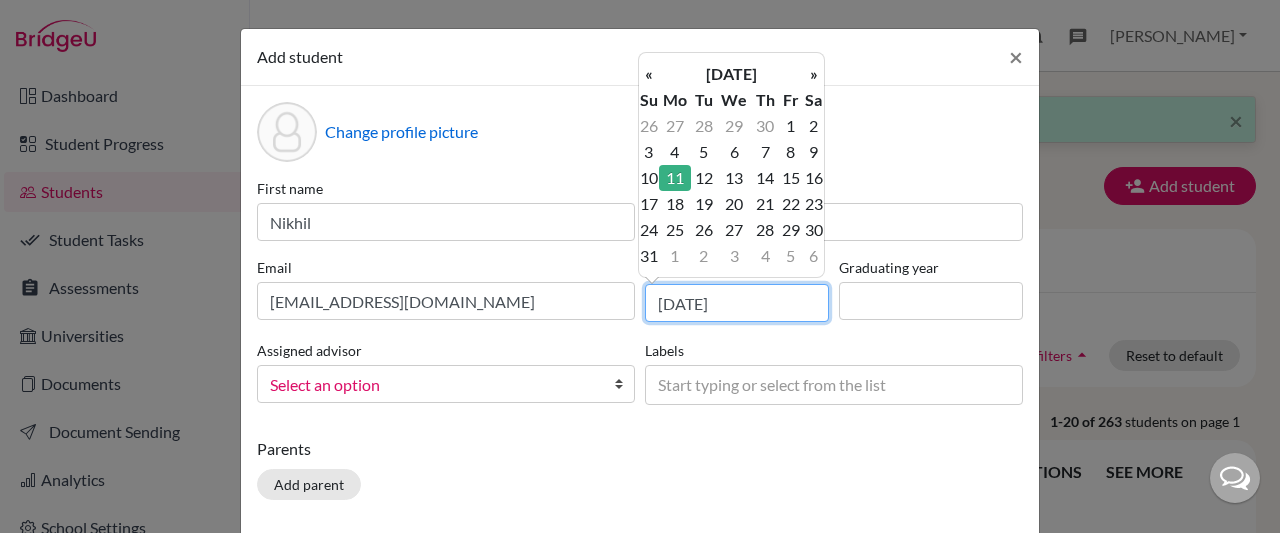 type on "11/10/2010" 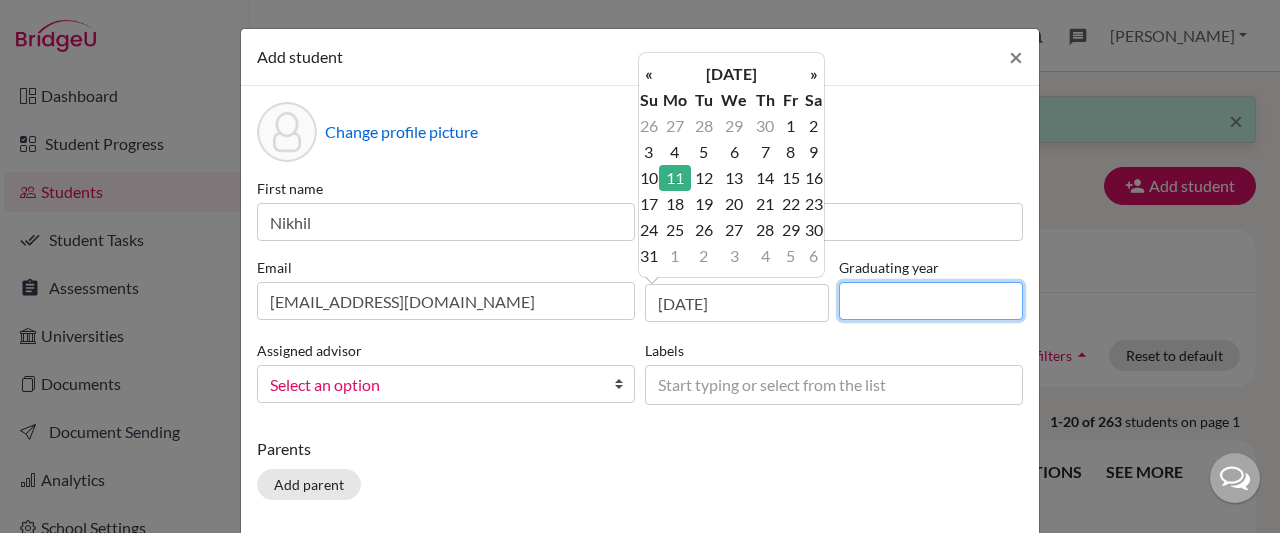 click at bounding box center (931, 301) 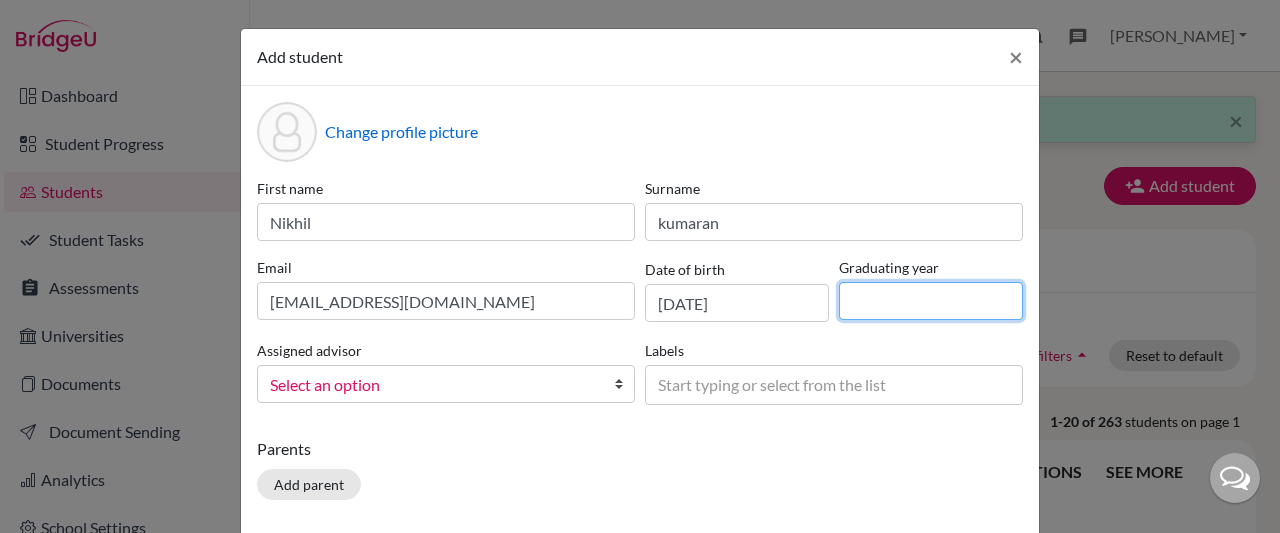type on "2028" 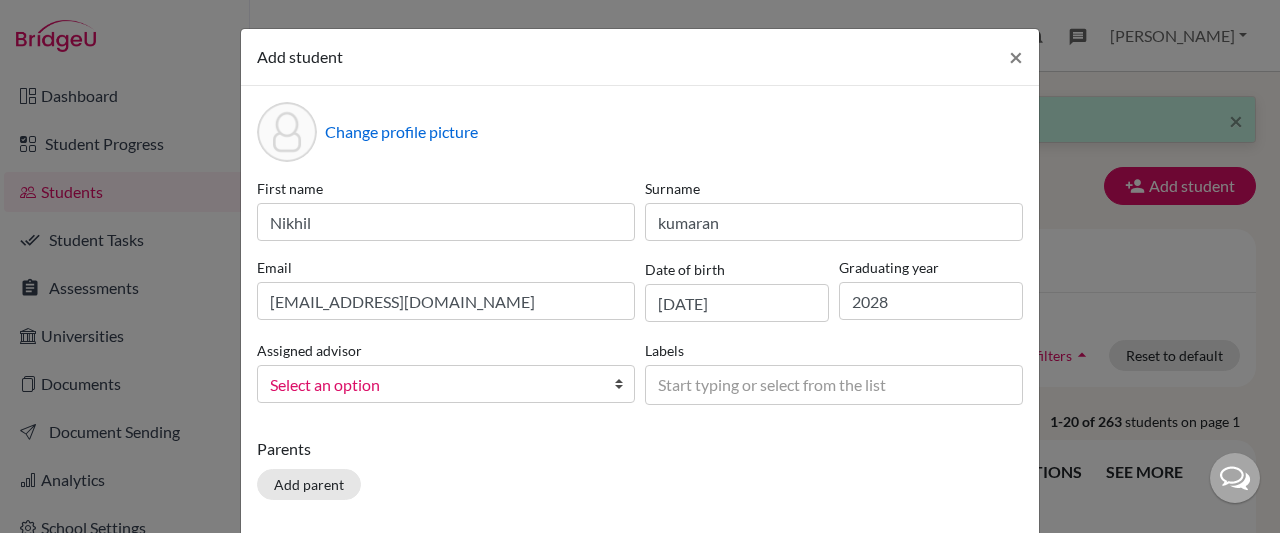 click at bounding box center (624, 384) 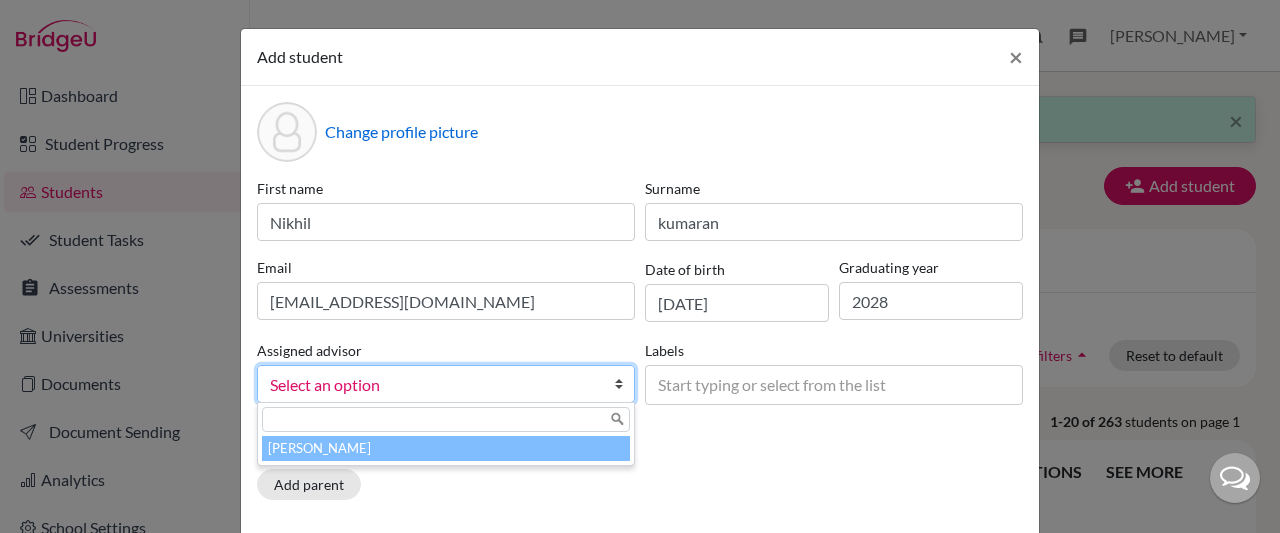 click on "[PERSON_NAME]" at bounding box center [446, 448] 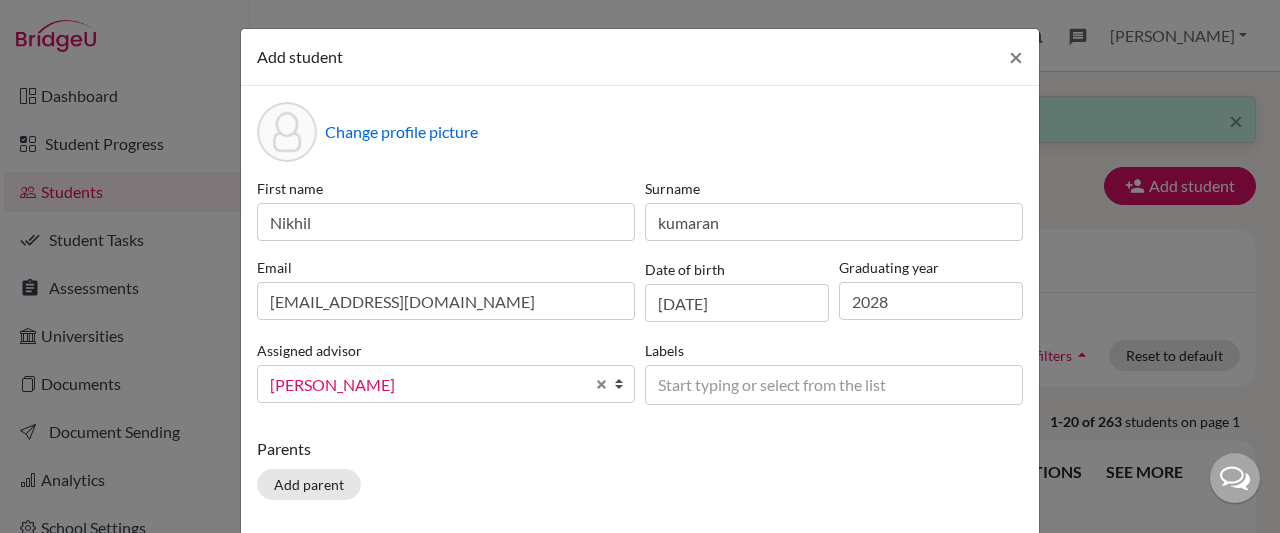 click on "Start typing or select from the list" at bounding box center [786, 384] 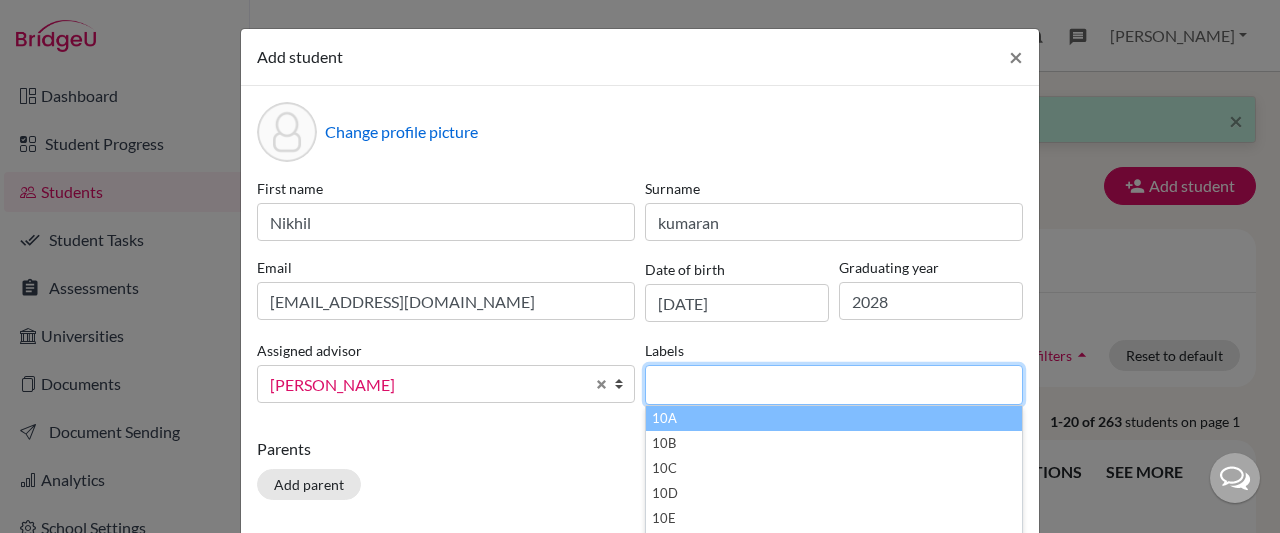 click on "10A" at bounding box center [834, 418] 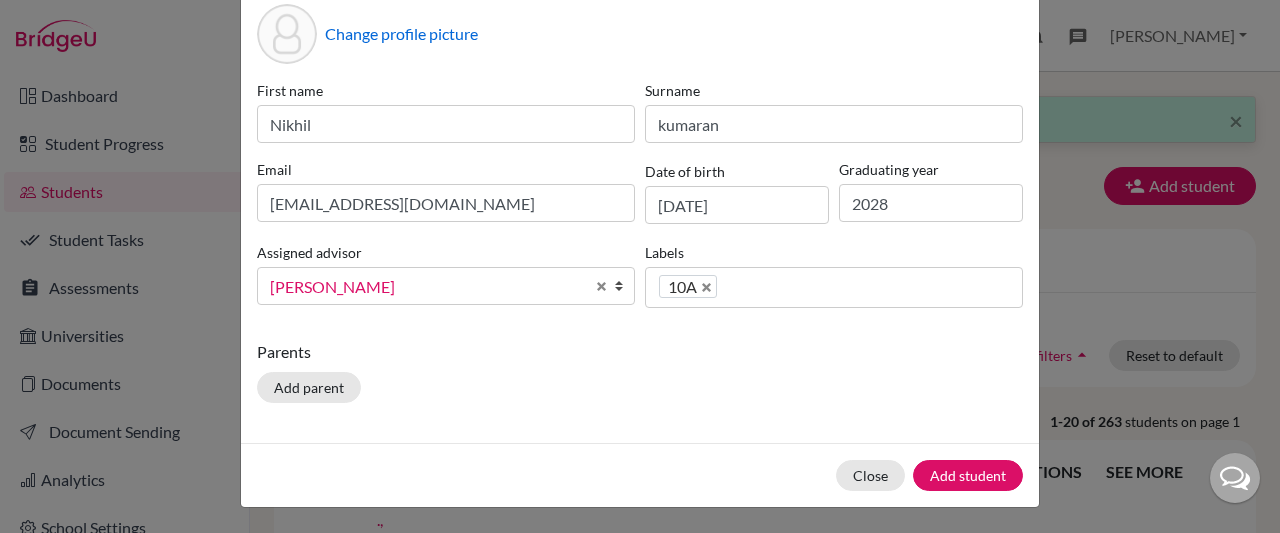 scroll, scrollTop: 114, scrollLeft: 0, axis: vertical 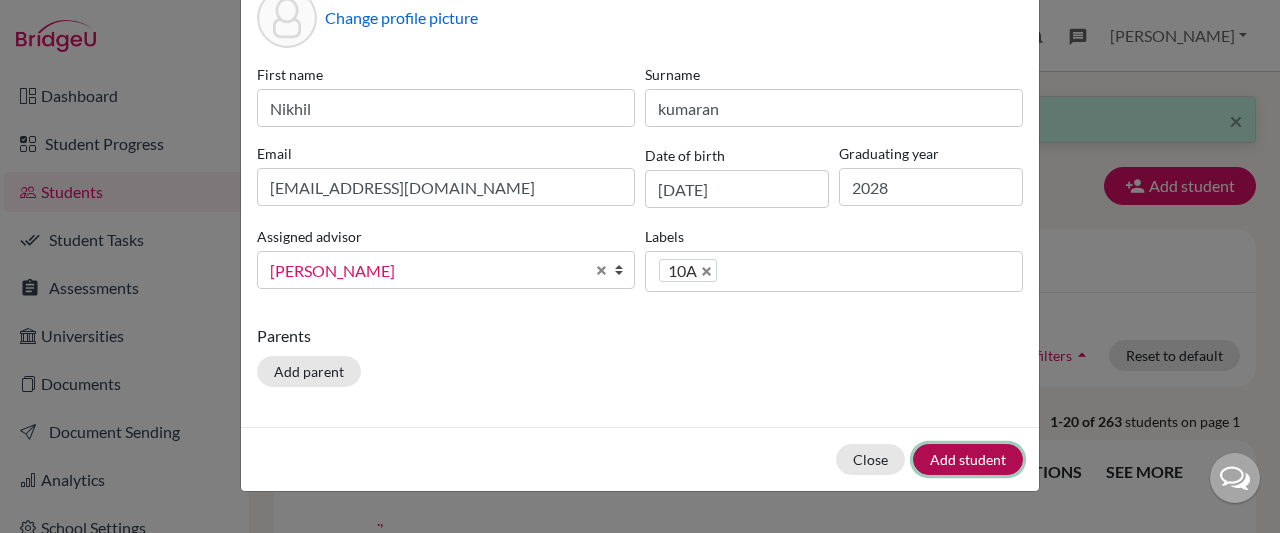 click on "Add student" at bounding box center [968, 459] 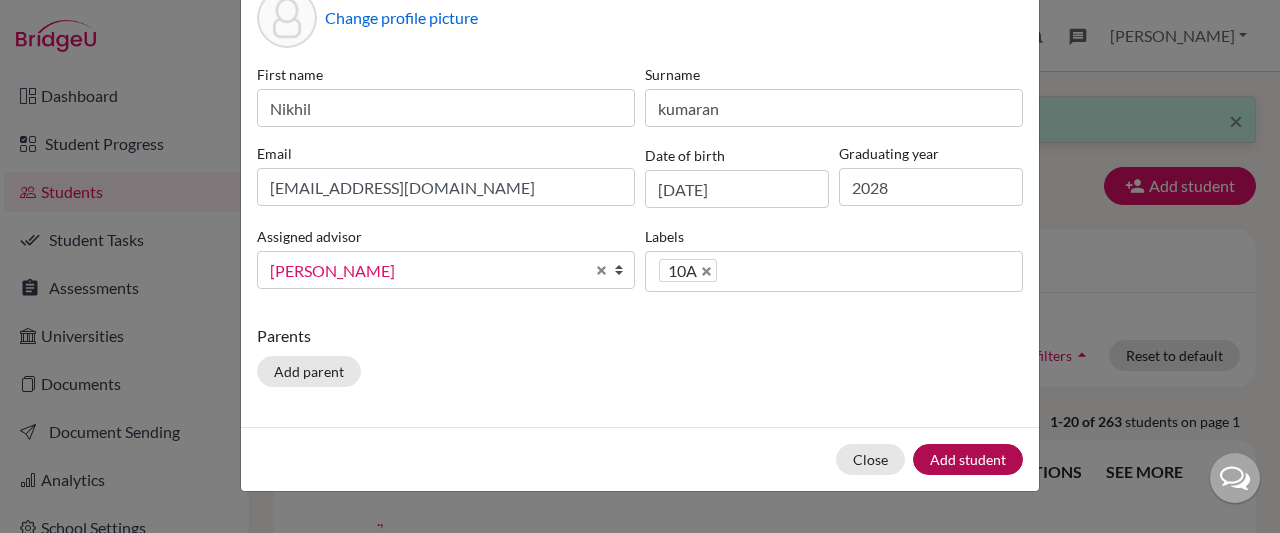 scroll, scrollTop: 0, scrollLeft: 0, axis: both 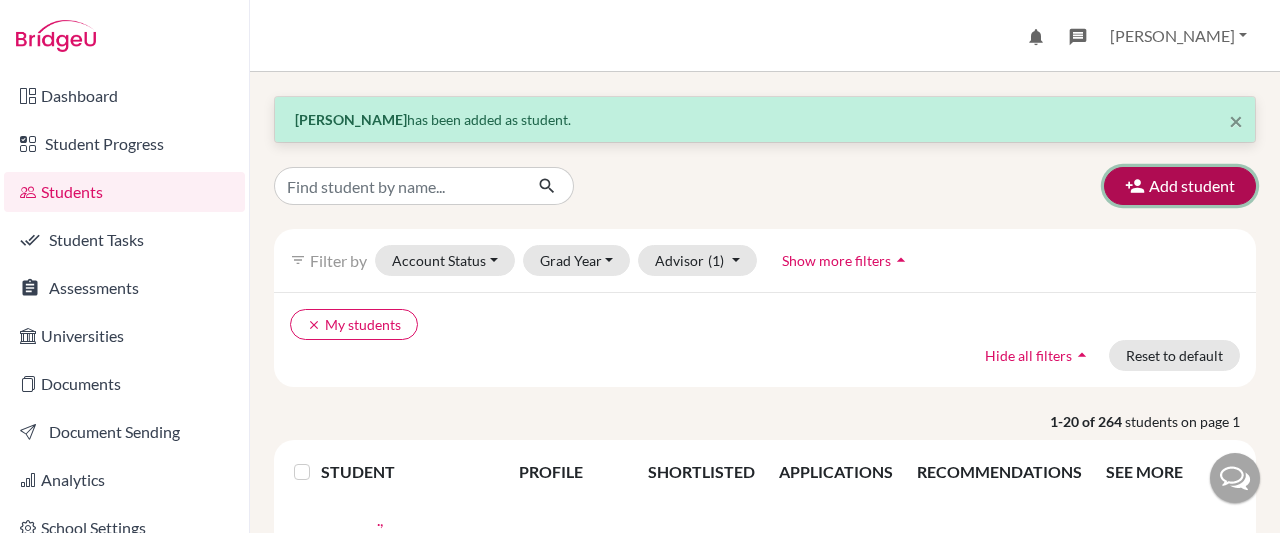 click on "Add student" at bounding box center (1180, 186) 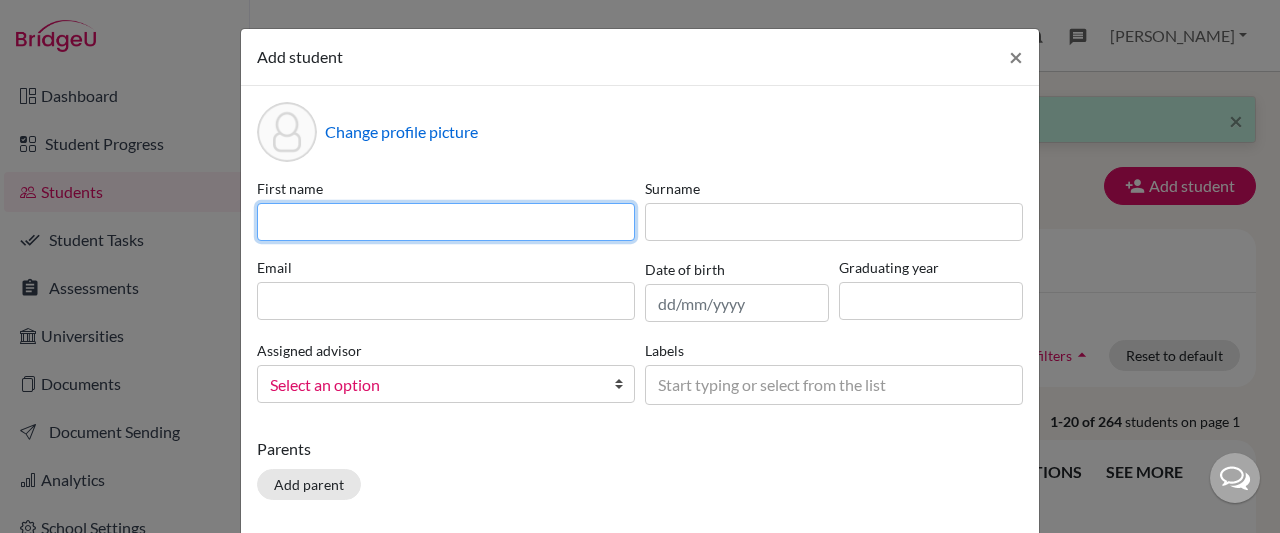 click at bounding box center (446, 222) 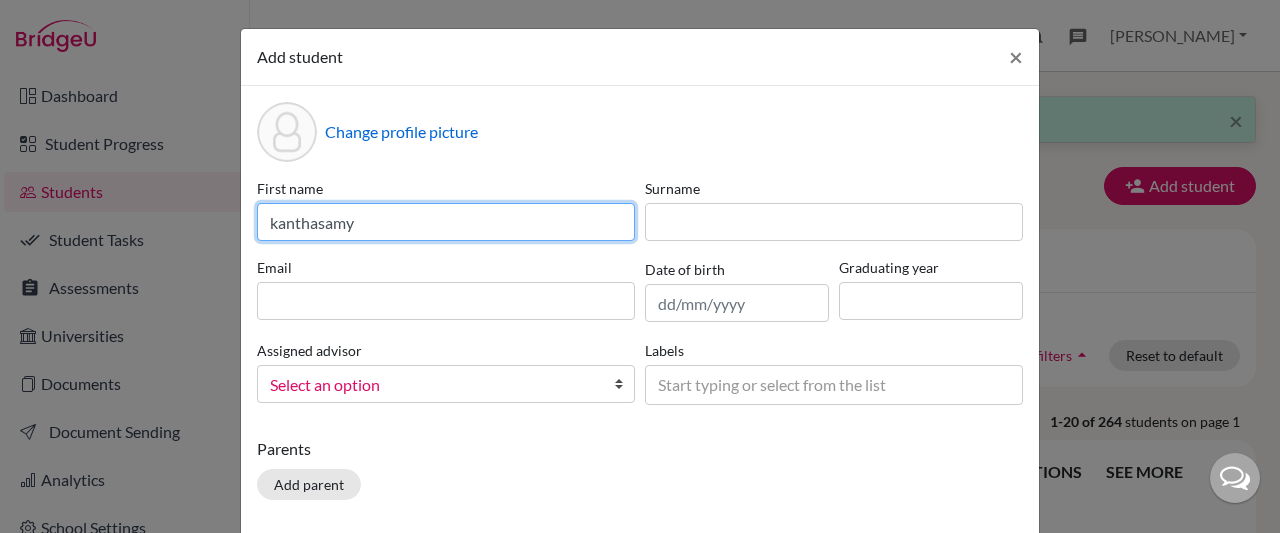 type on "kanthasamy" 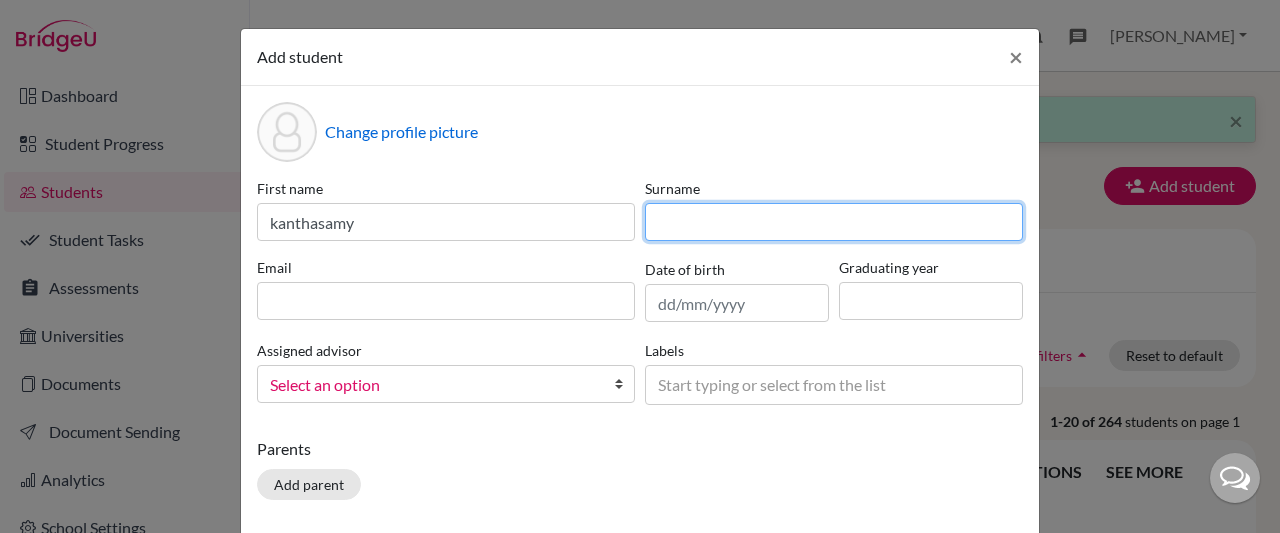 click at bounding box center (834, 222) 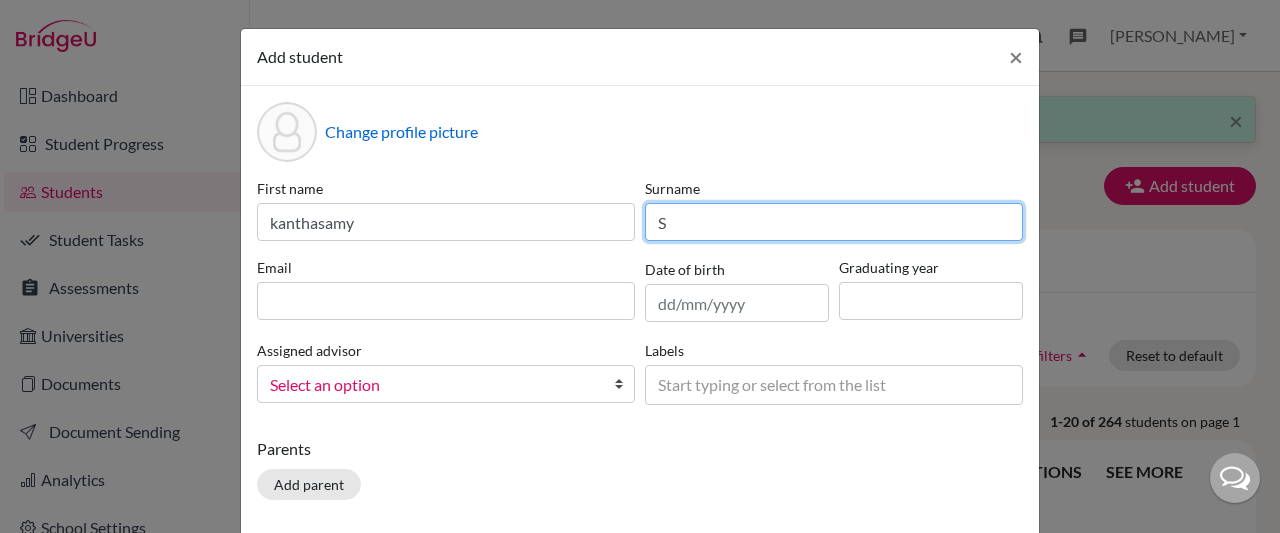 type on "S" 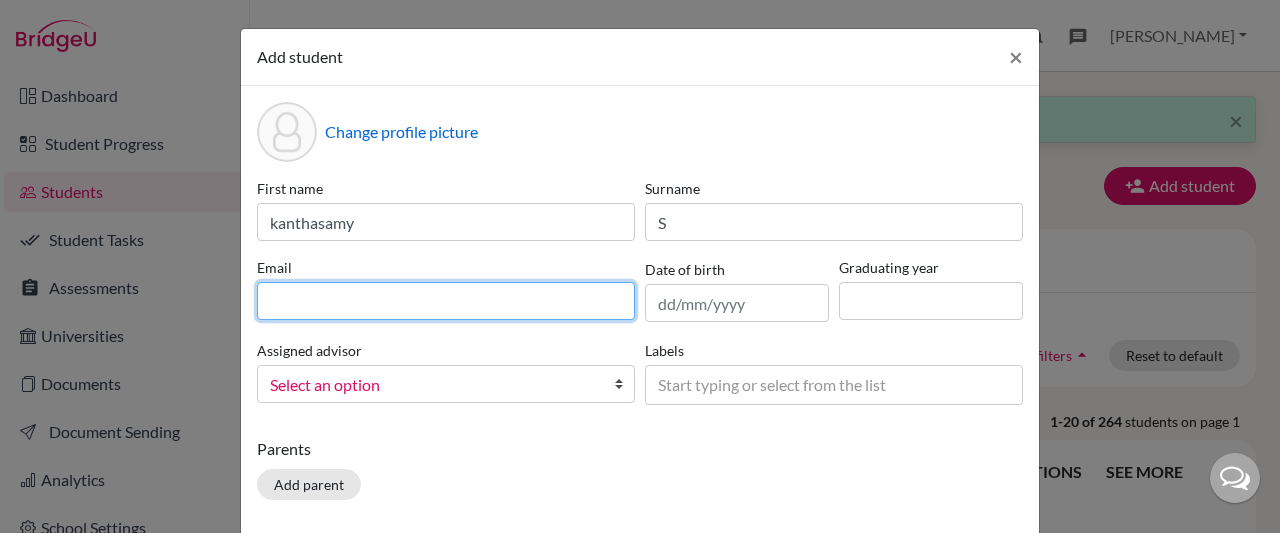click at bounding box center [446, 301] 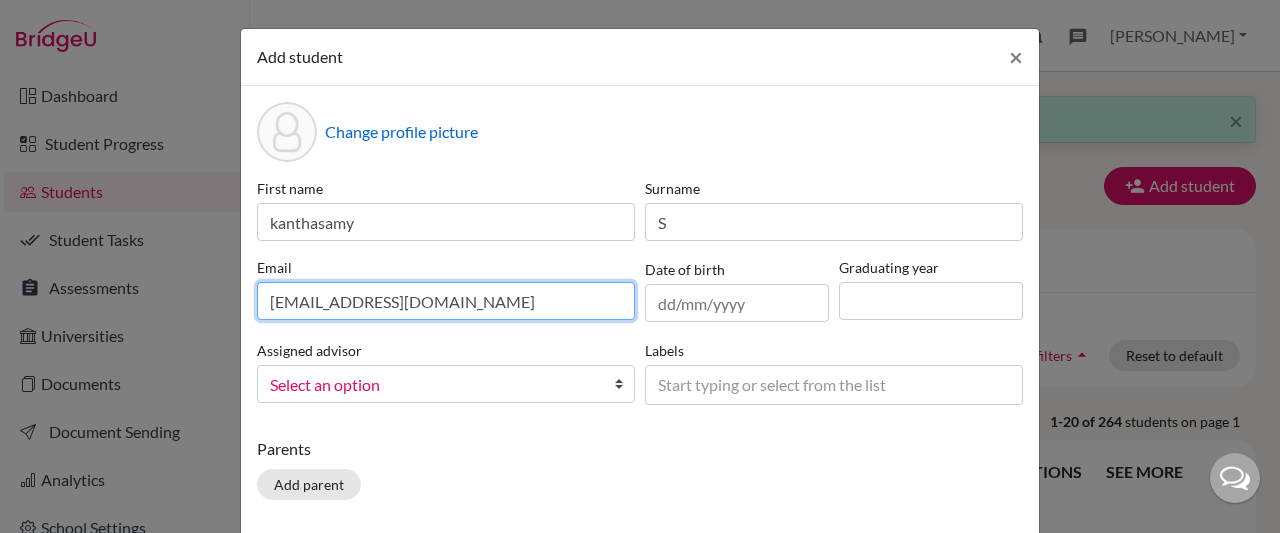 type on "lakshmiraj1643@gmail.com" 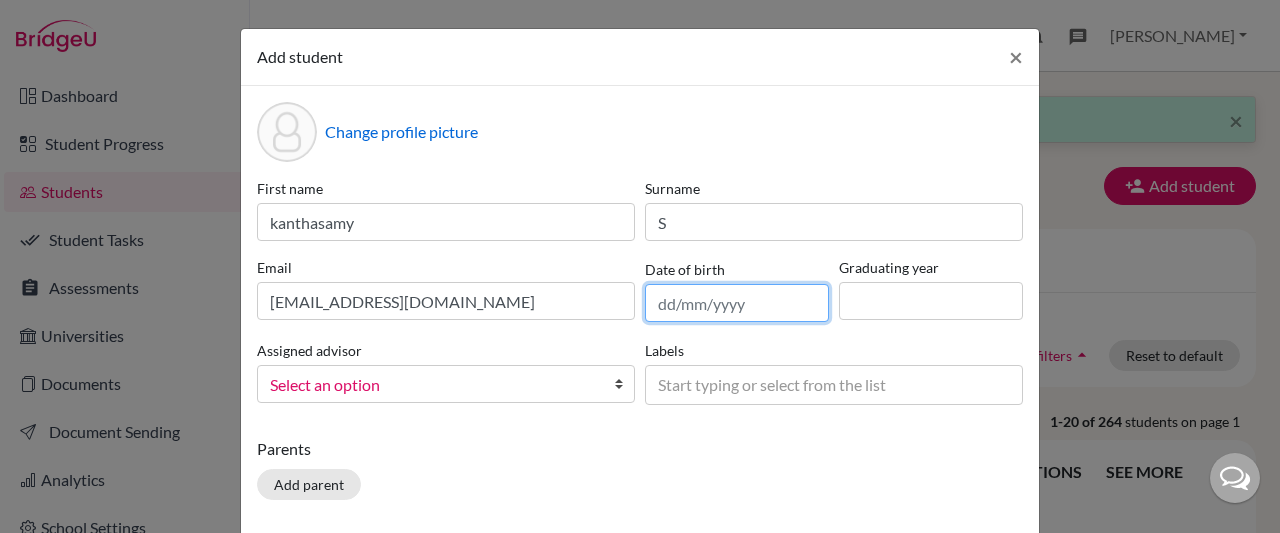 click at bounding box center (737, 303) 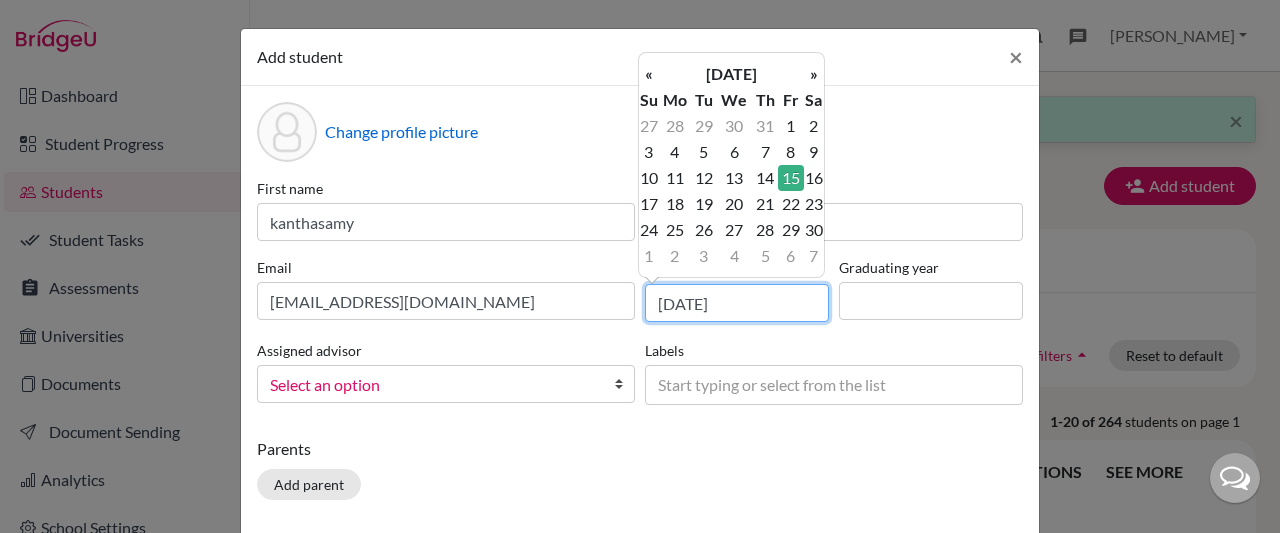 type on "15/04/2011" 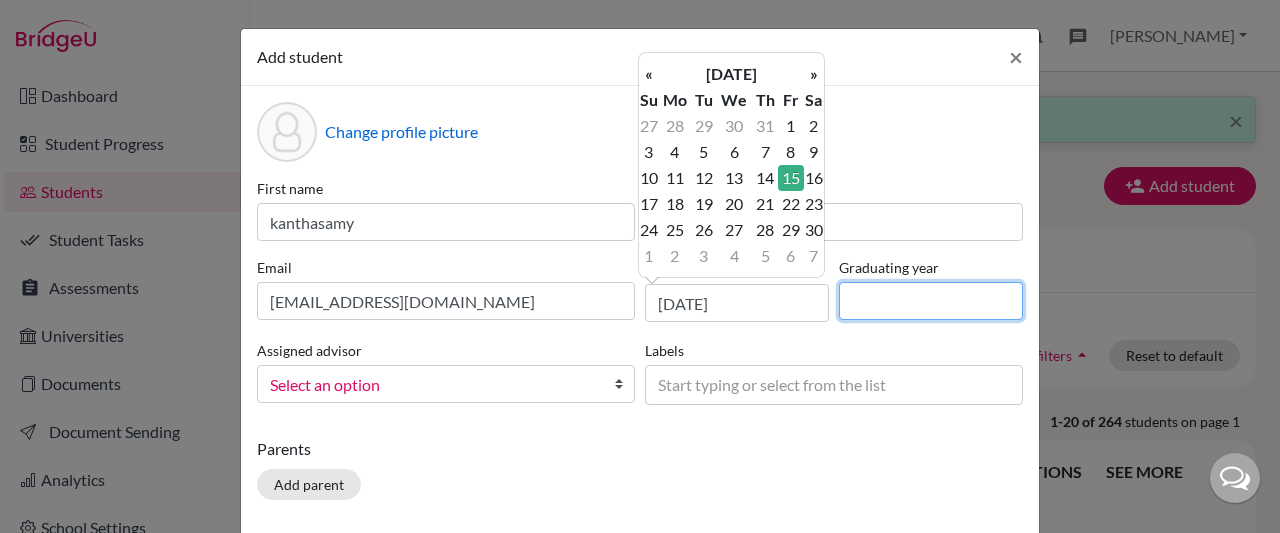click at bounding box center (931, 301) 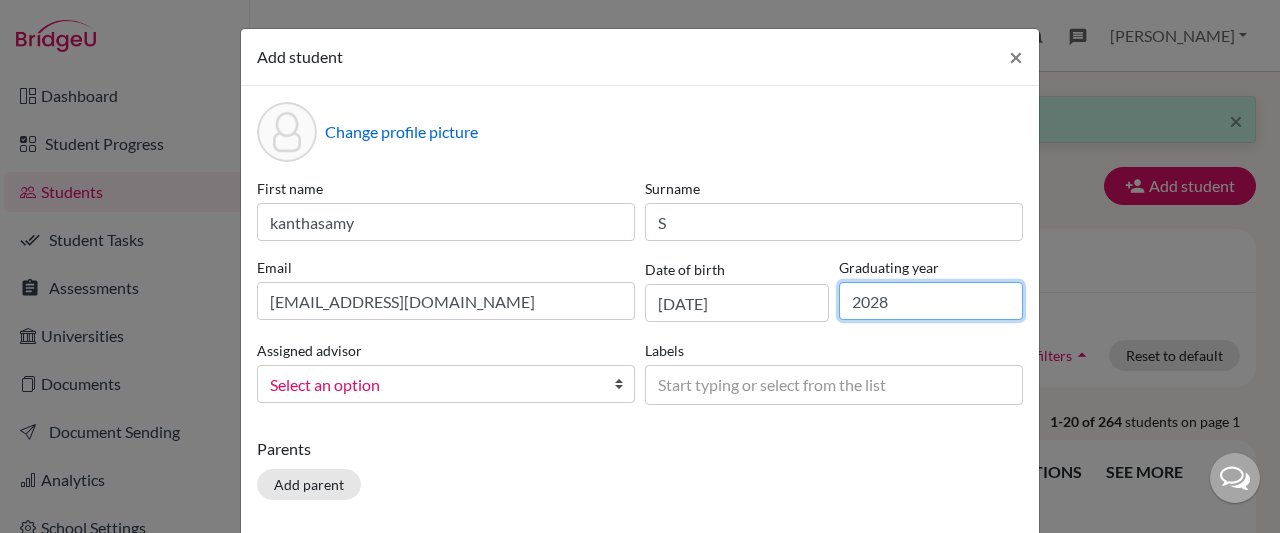 type on "2028" 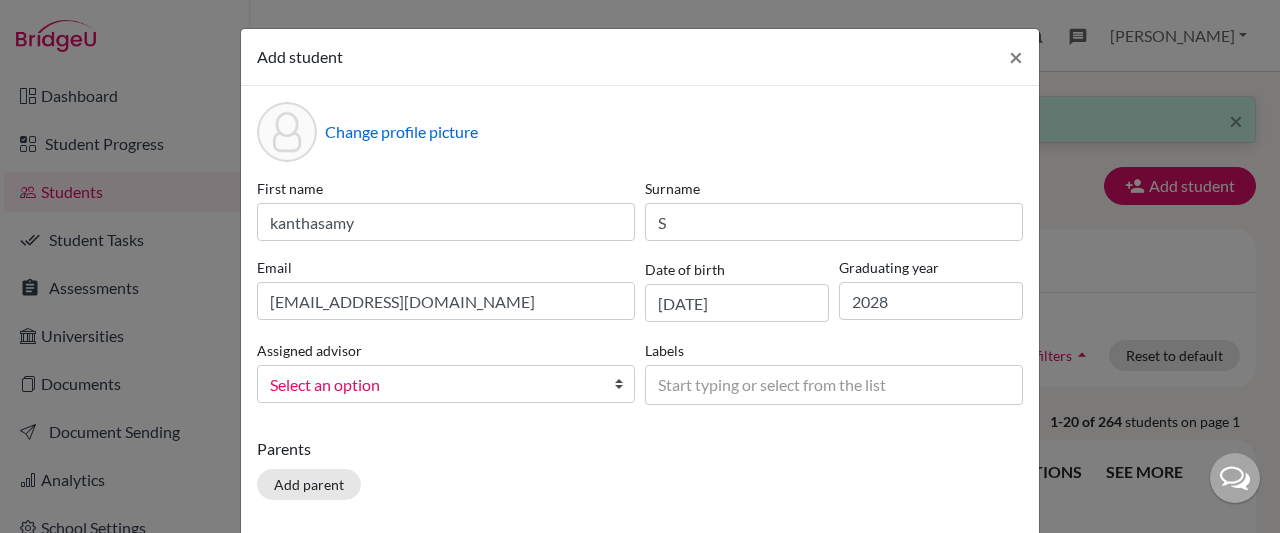 click at bounding box center [624, 384] 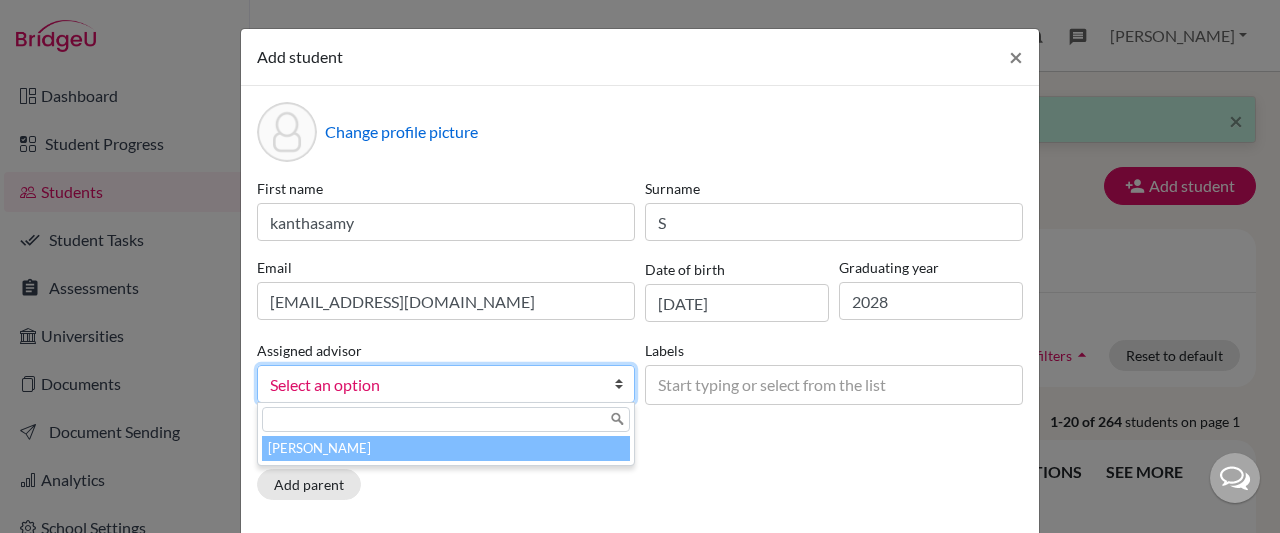 click on "[PERSON_NAME]" at bounding box center (446, 448) 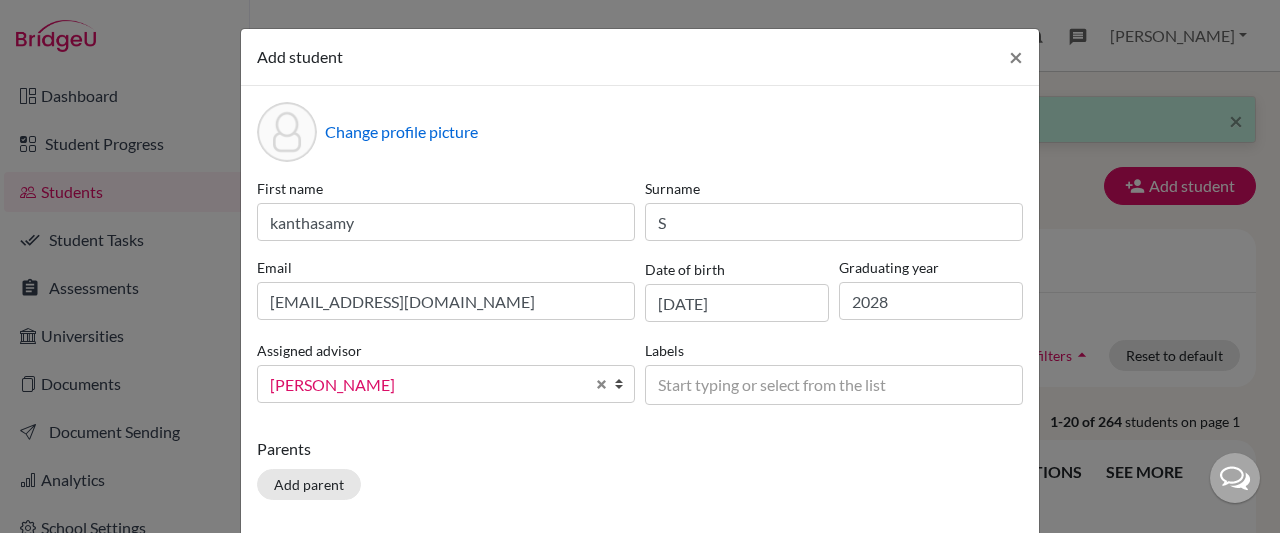 click on "Start typing or select from the list" at bounding box center [786, 384] 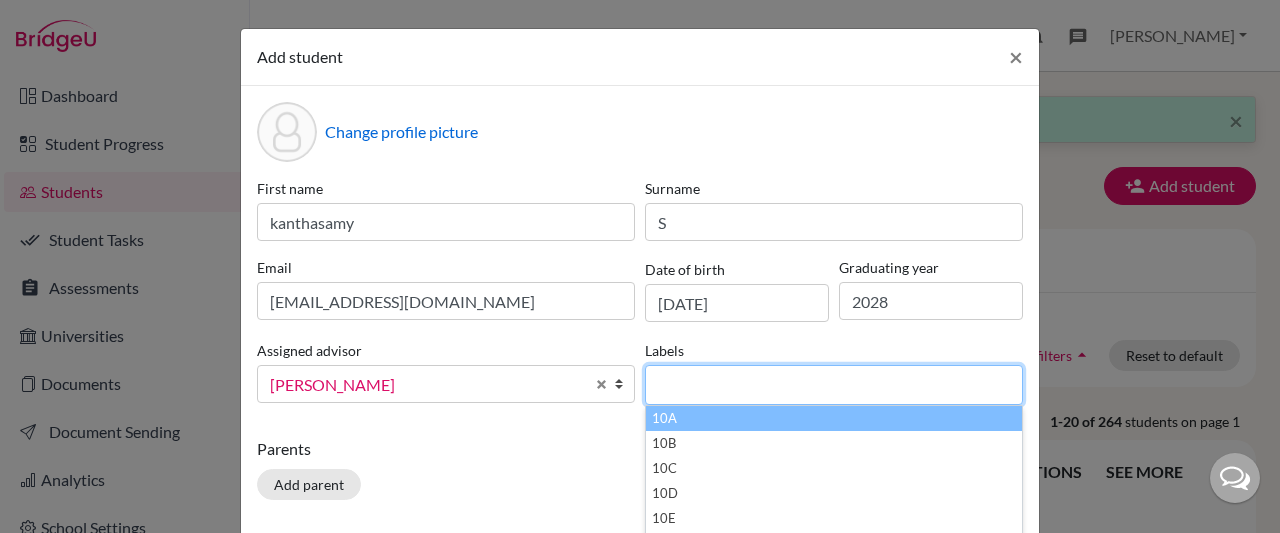 click on "10A" at bounding box center [834, 418] 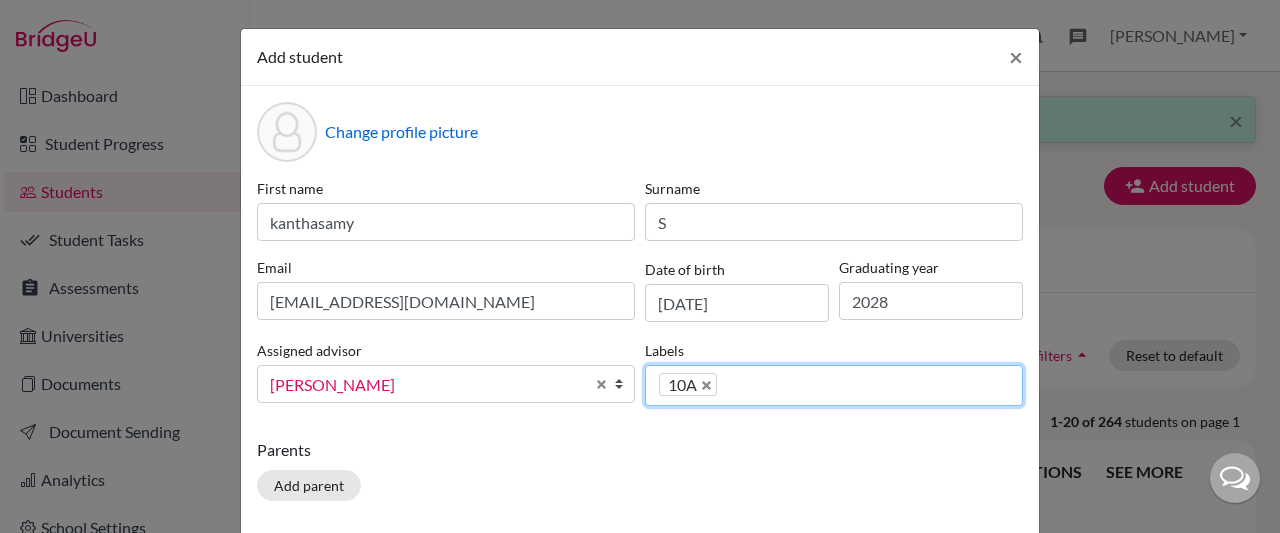 click on "Add student × Change profile picture First name kanthasamy Surname S Email lakshmiraj1643@gmail.com Date of birth 15/04/2011 Graduating year 2028 Assigned advisor Melvin, Monica
Melvin, Monica
Melvin, Monica
Labels 10A 10B 10C 10D 10E 11A 11B 11C 11H 12A 12A1 12A2 12B 12B2 12C 12H 9 9A 9B 9C
10A
10A 10B 10C 10D 10E 11A 11B 11C 11H 12A 12A1 12A2 12B 12B2 12C 12H 9 9A 9B 9C
Parents Add parent Close Add student" 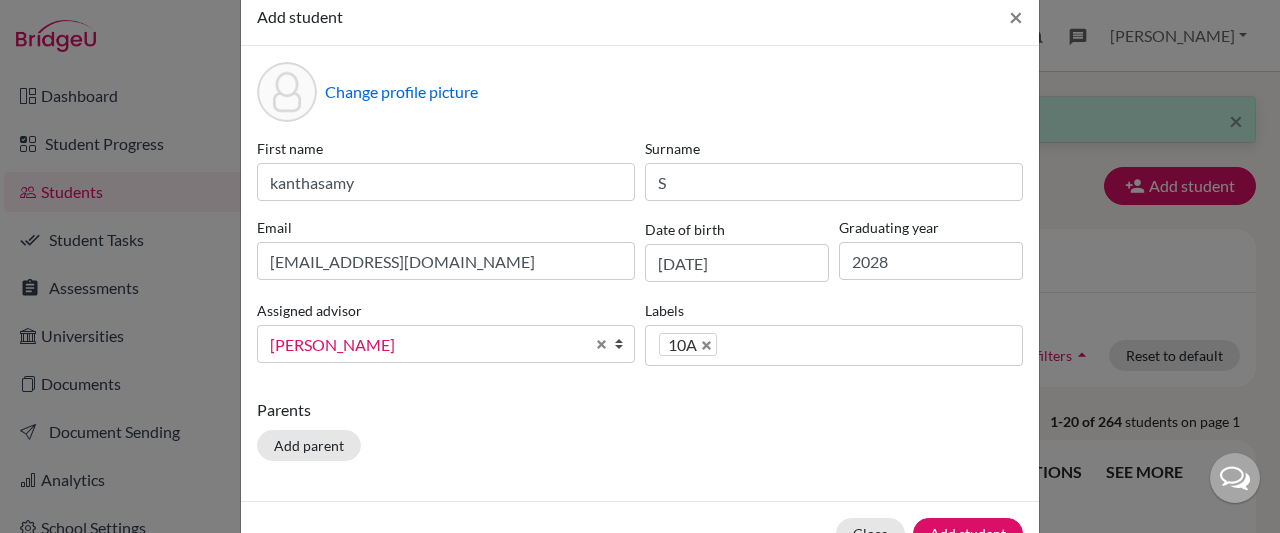 scroll, scrollTop: 114, scrollLeft: 0, axis: vertical 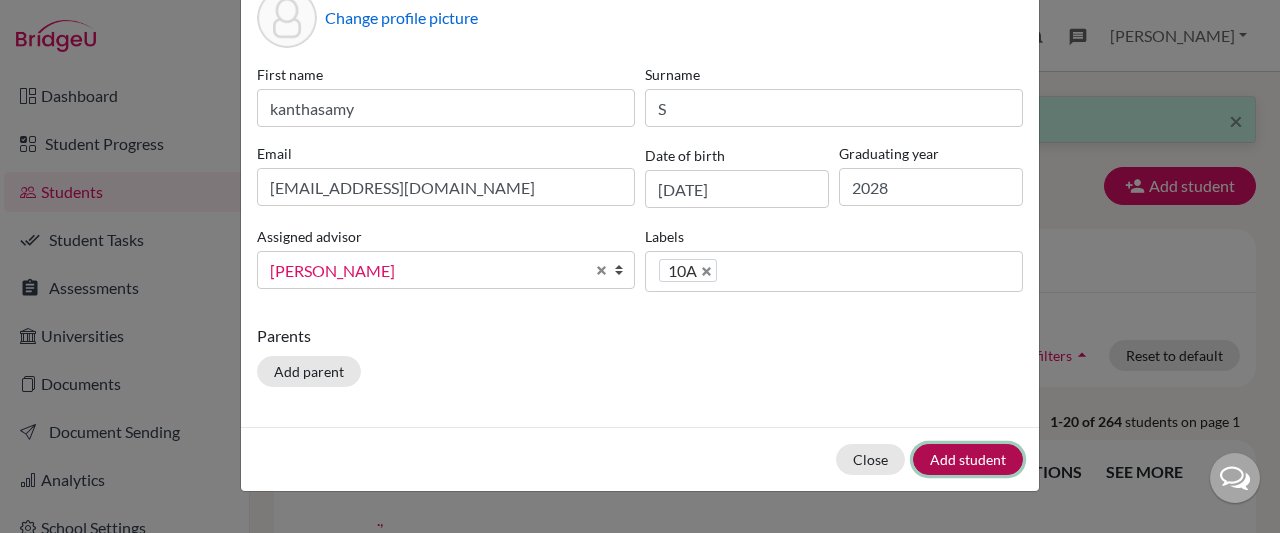 click on "Add student" at bounding box center (968, 459) 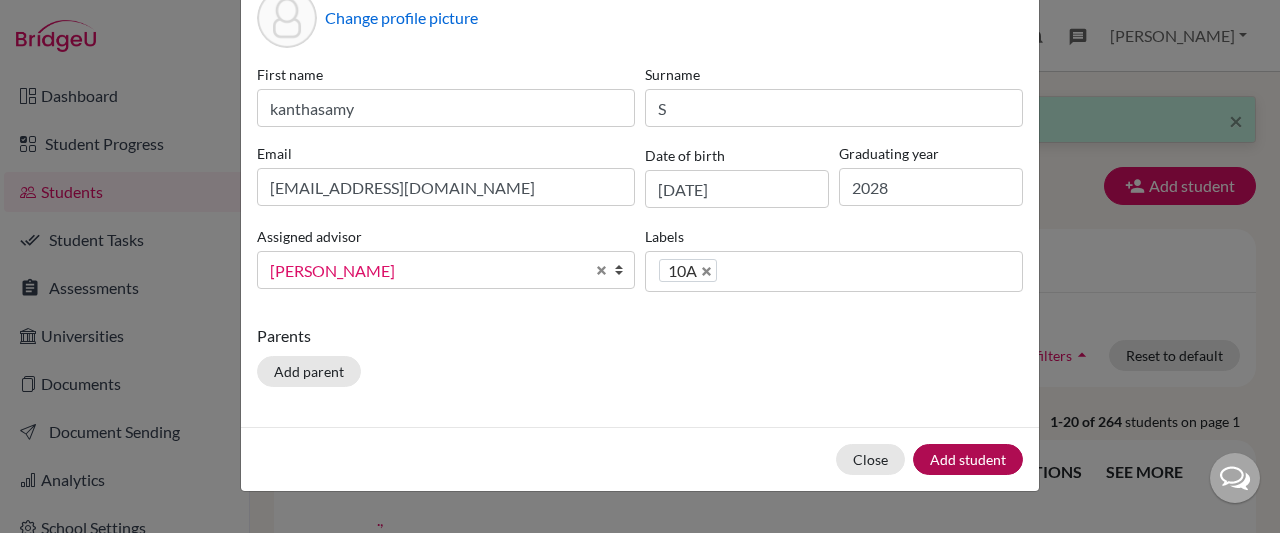 scroll, scrollTop: 0, scrollLeft: 0, axis: both 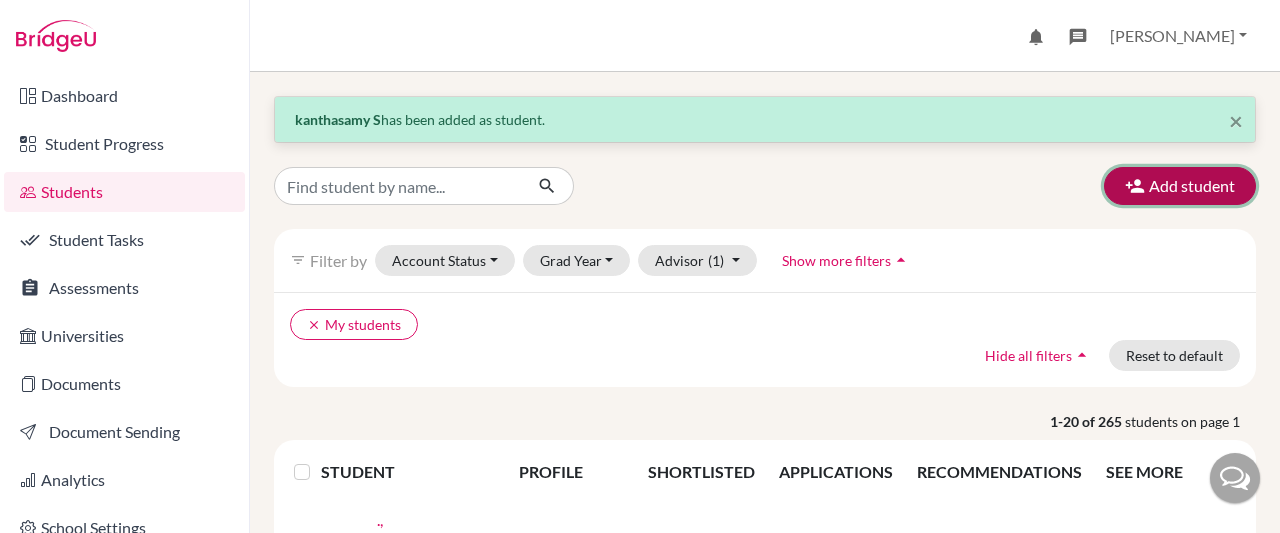 click on "Add student" at bounding box center (1180, 186) 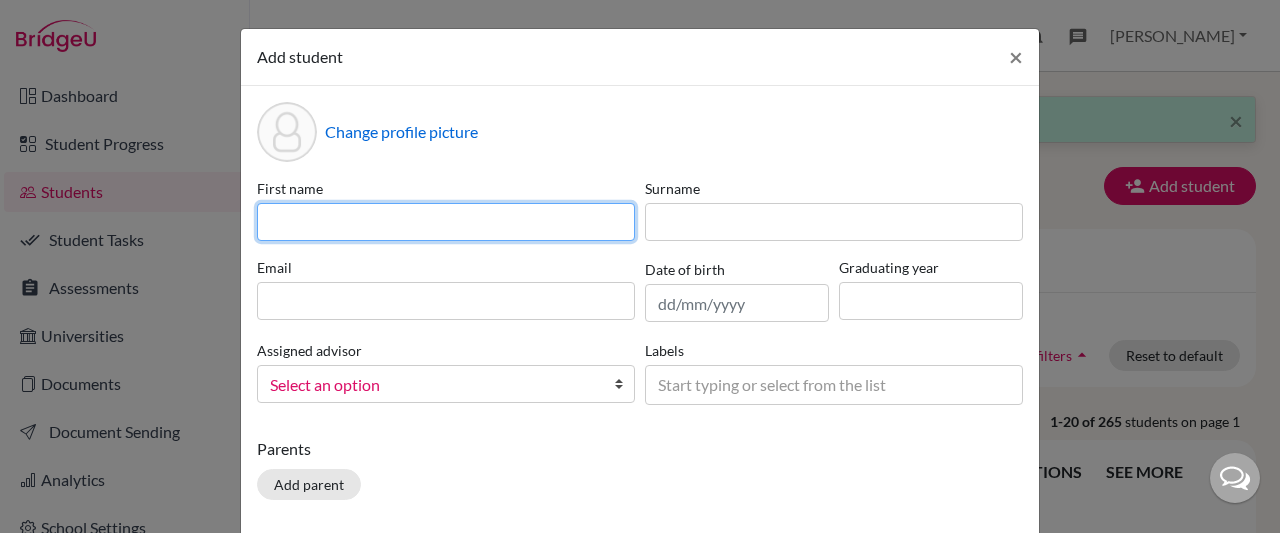 click at bounding box center [446, 222] 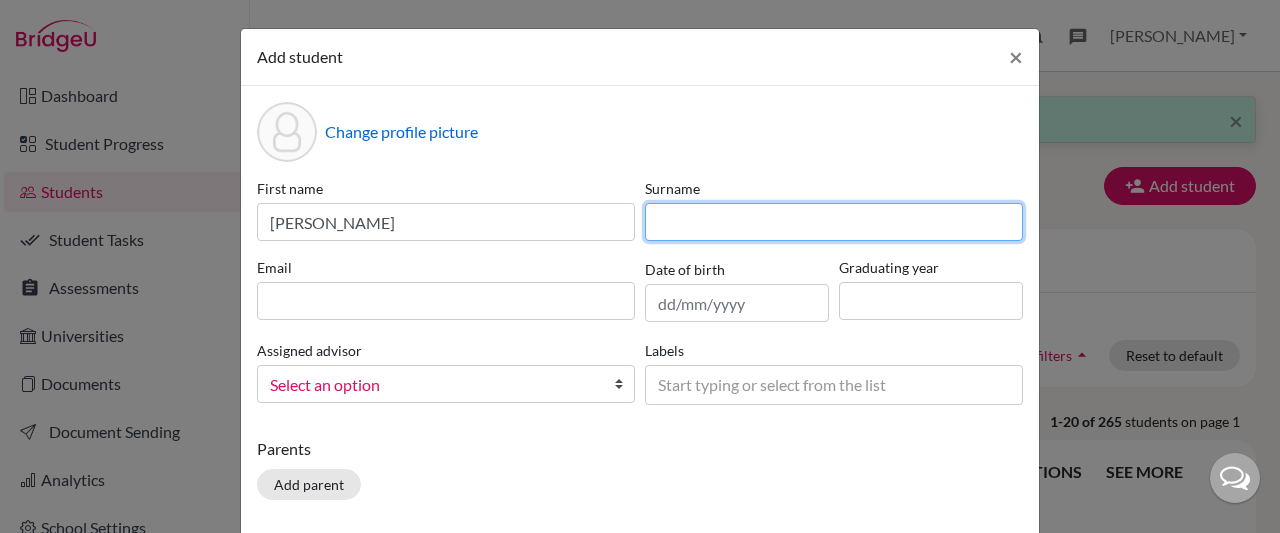 click at bounding box center (834, 222) 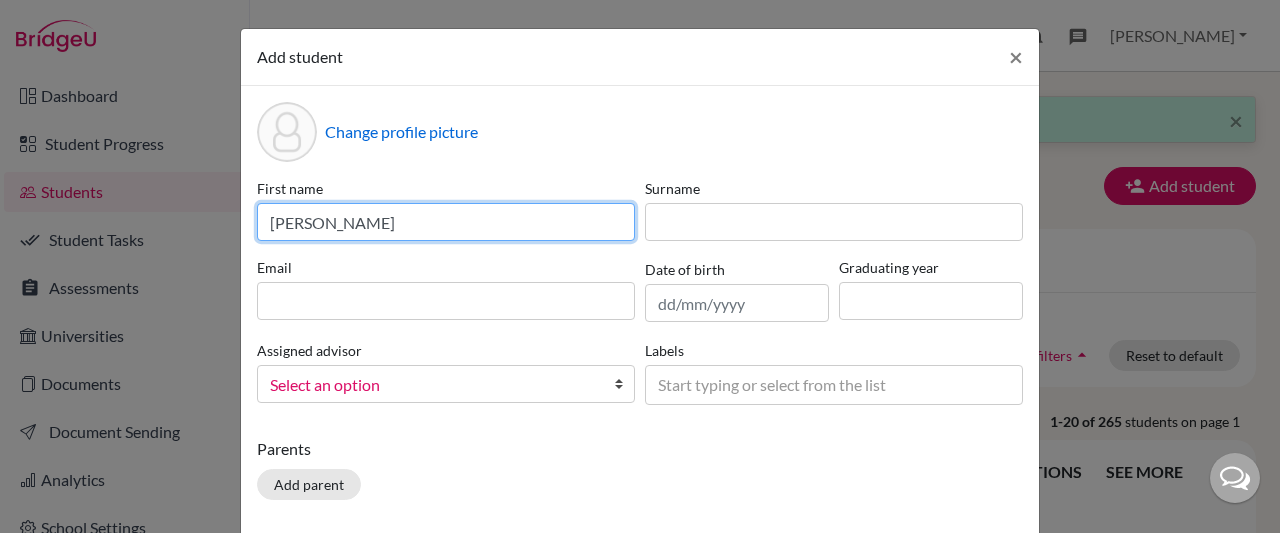 click on "Varshana" at bounding box center (446, 222) 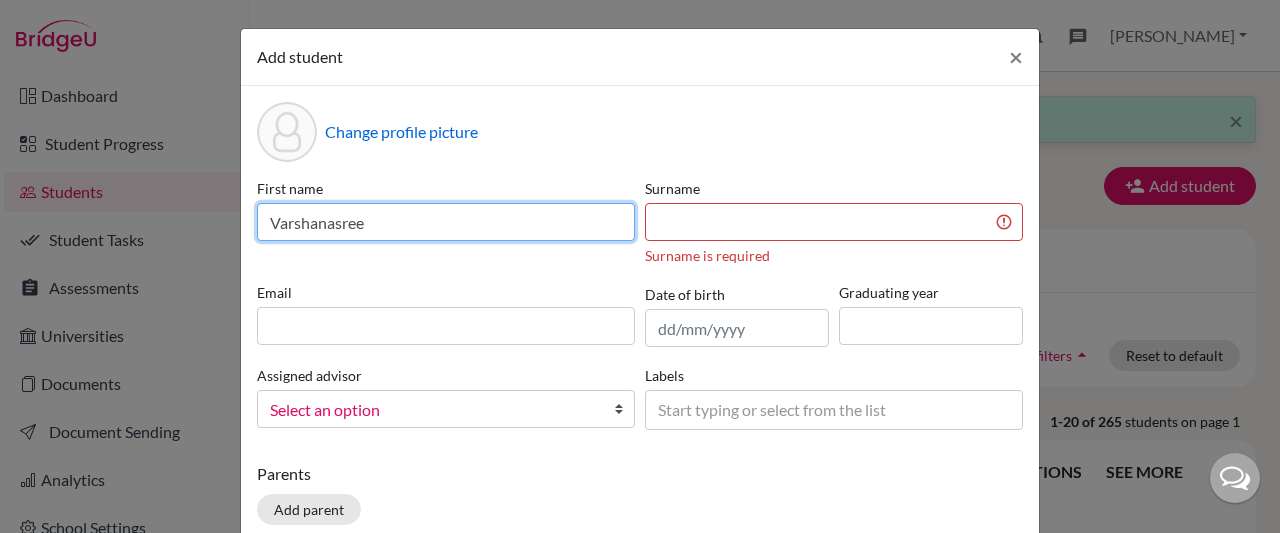 type on "Varshanasree" 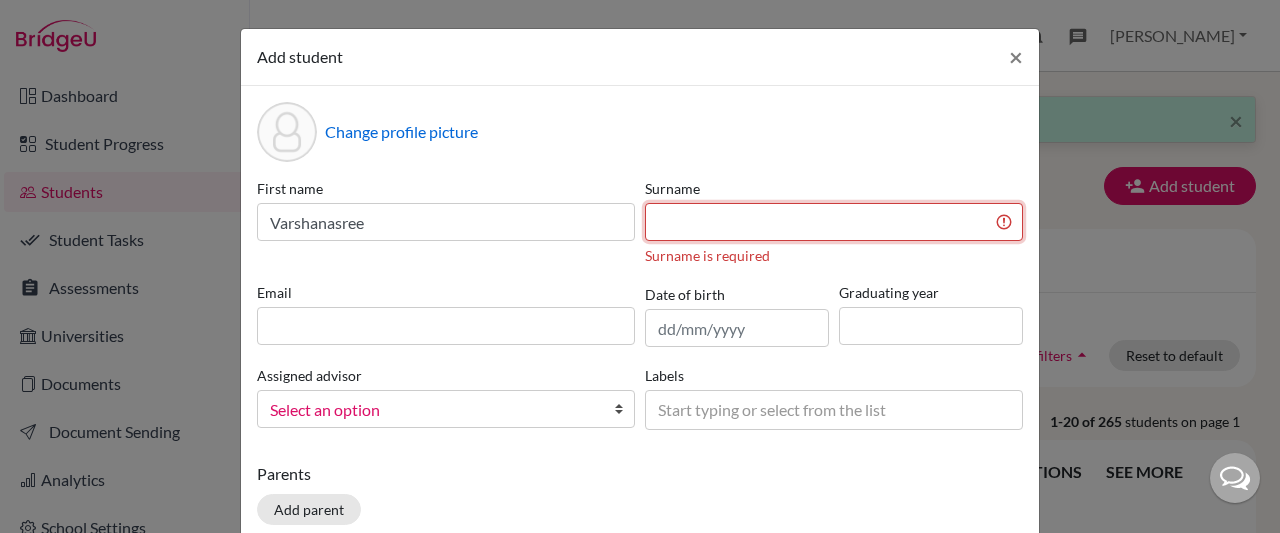 click at bounding box center (834, 222) 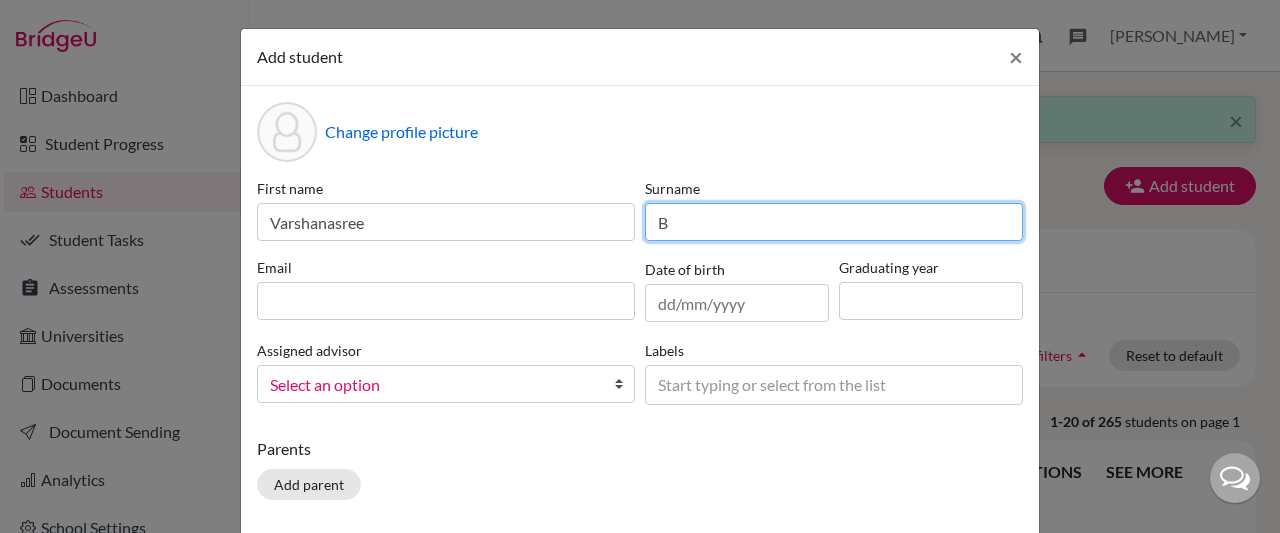 type on "B" 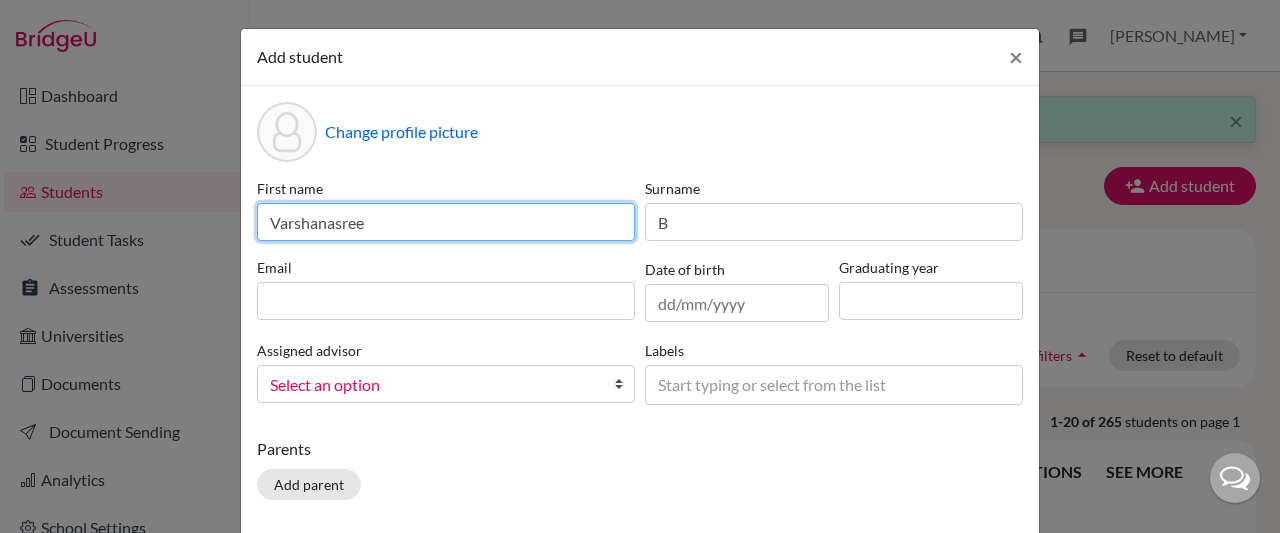 click on "Varshanasree" at bounding box center (446, 222) 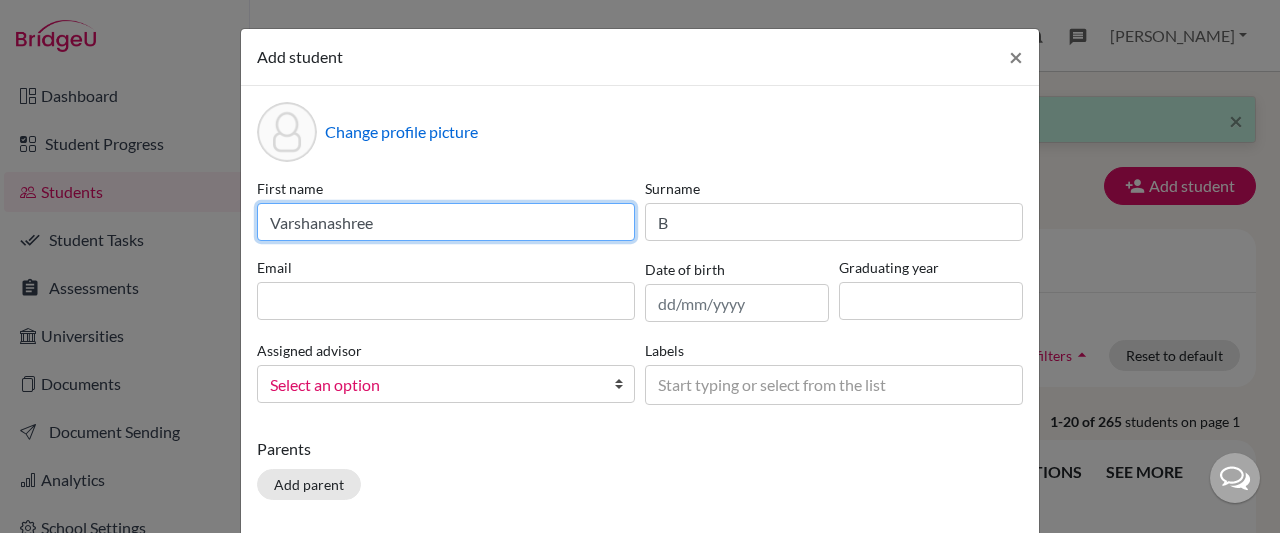 click on "Varshanashree" at bounding box center [446, 222] 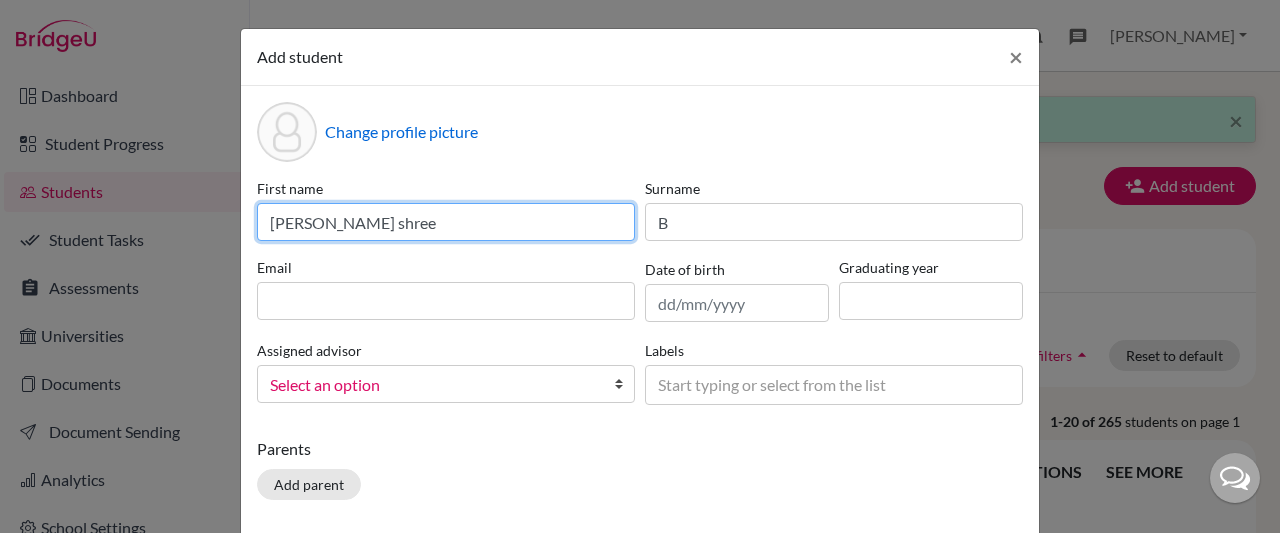 type on "Varshana shree" 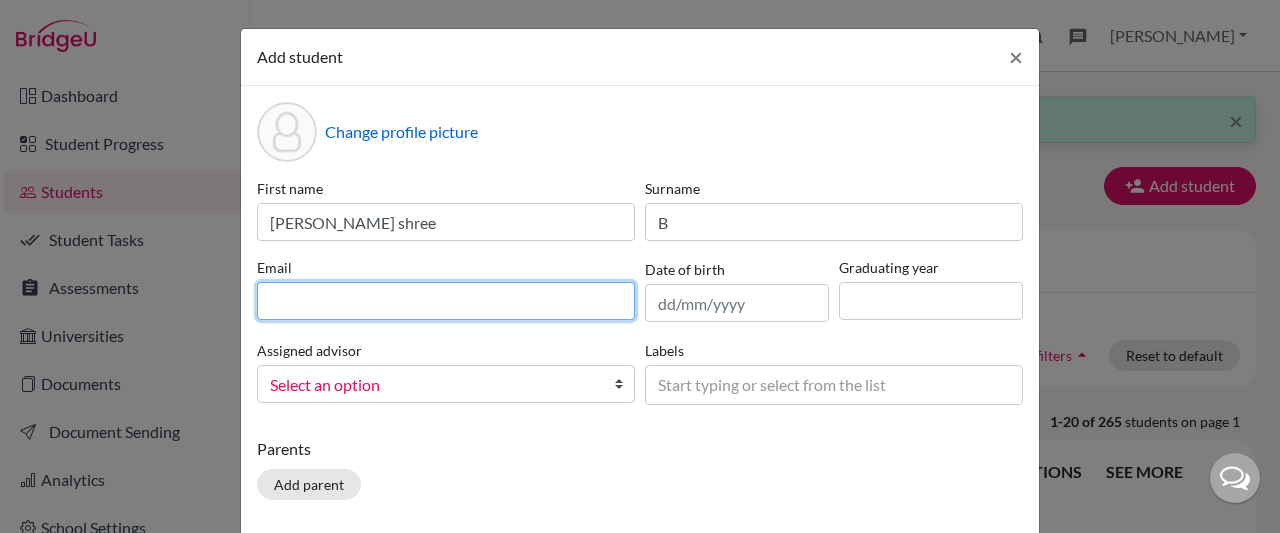click at bounding box center (446, 301) 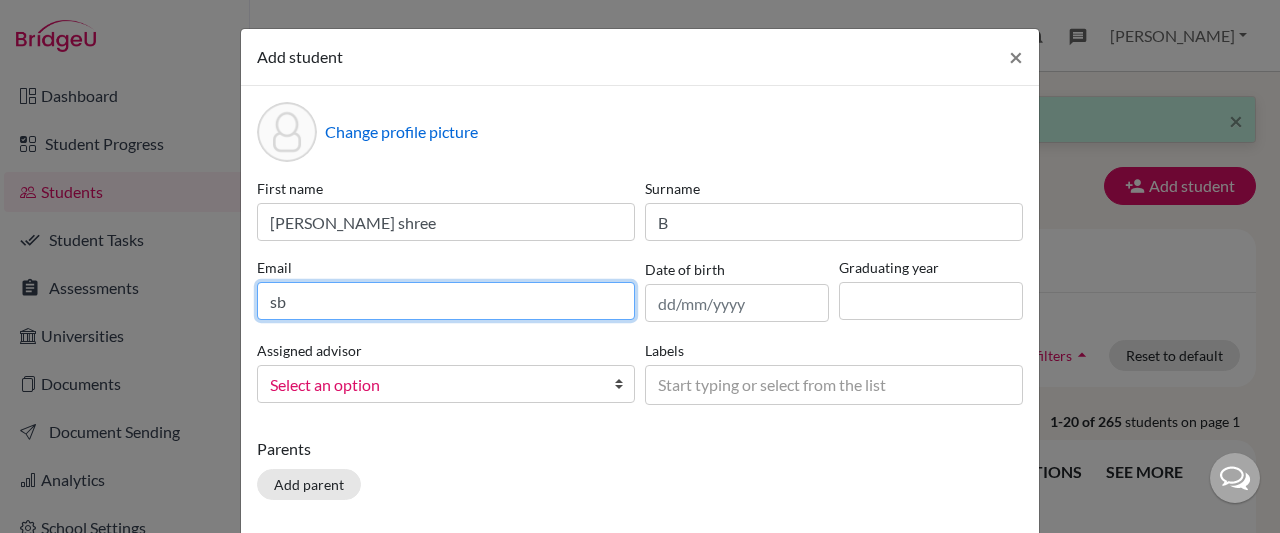 type on "s" 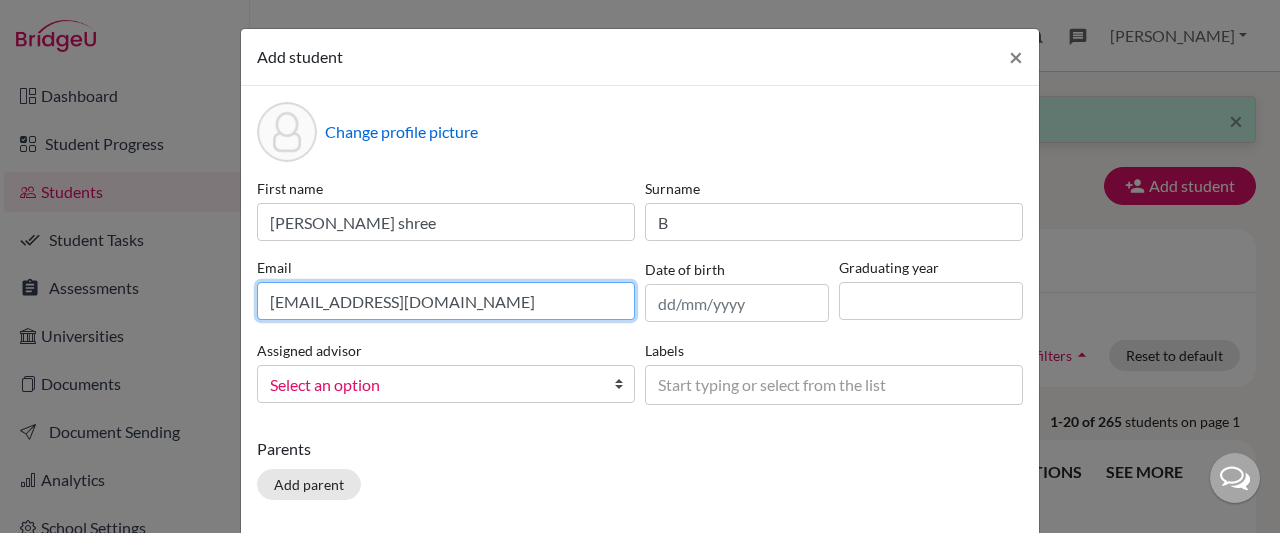 type on "manomssw@gmail.com" 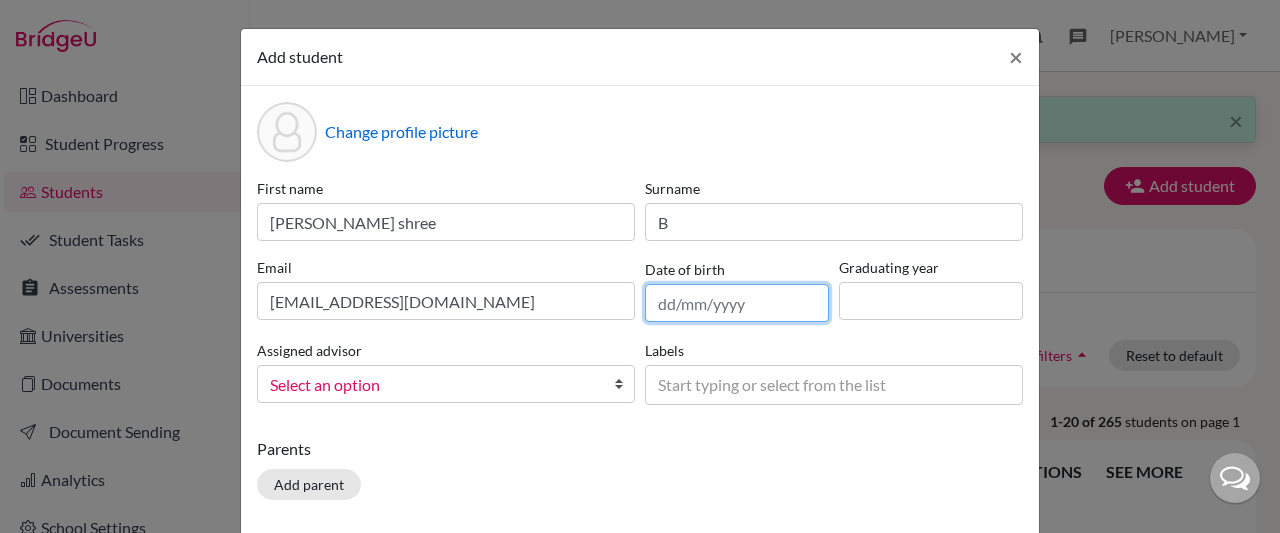 click at bounding box center [737, 303] 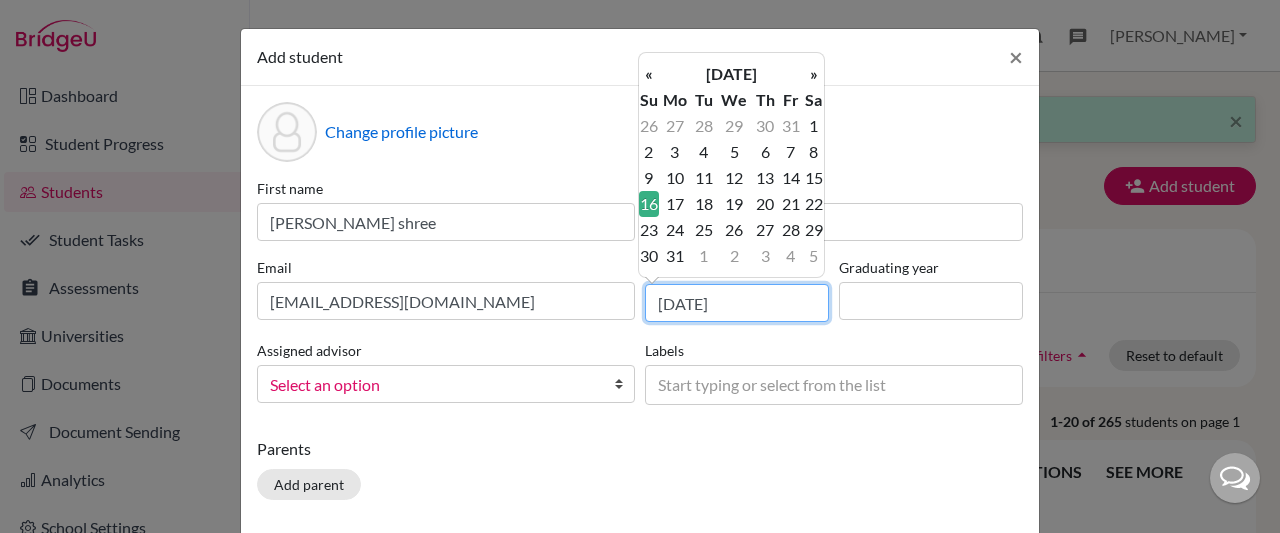 type on "16/01/2011" 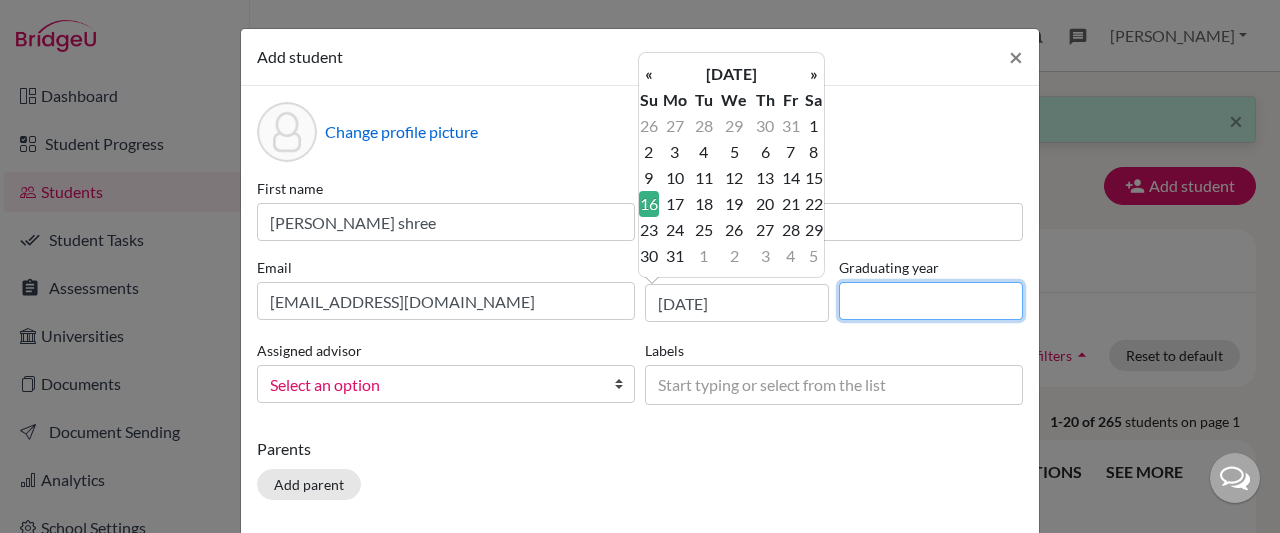 click at bounding box center [931, 301] 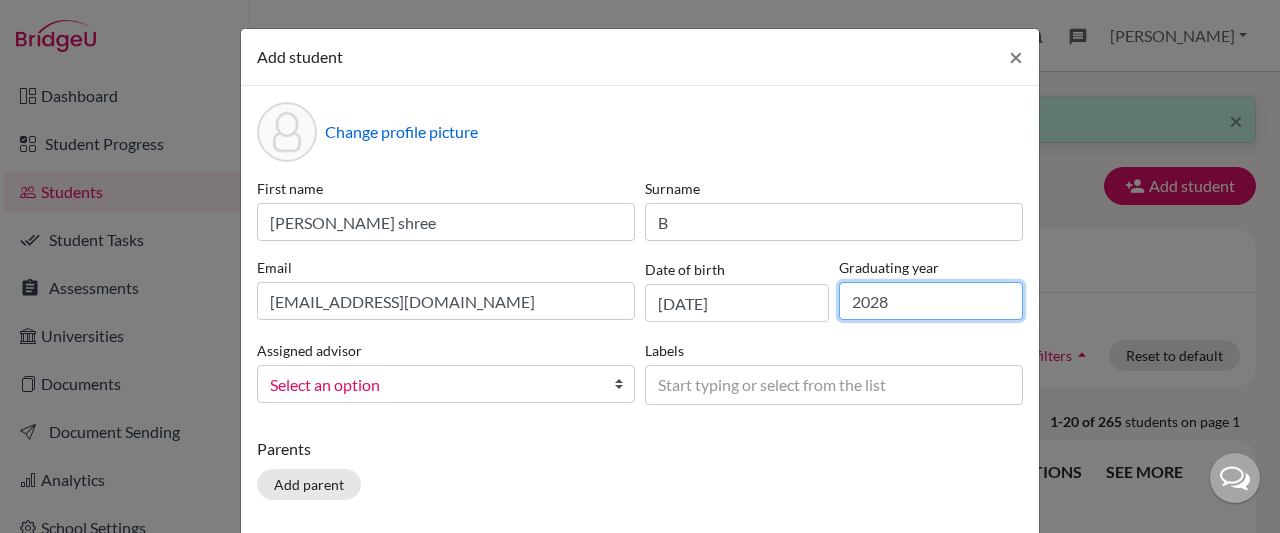 type on "2028" 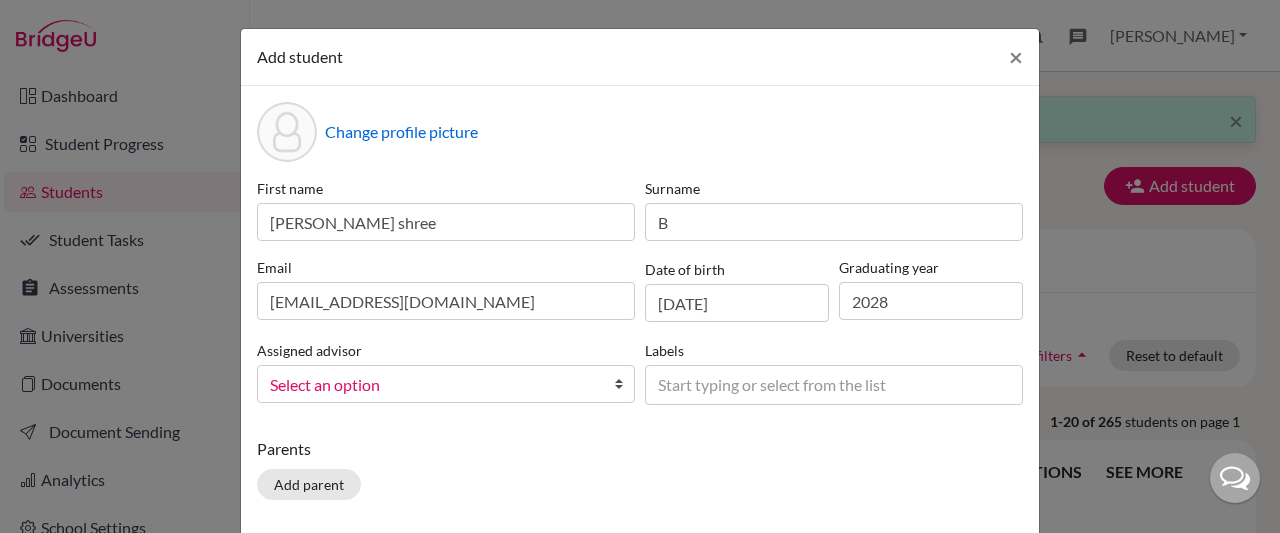 click at bounding box center (624, 384) 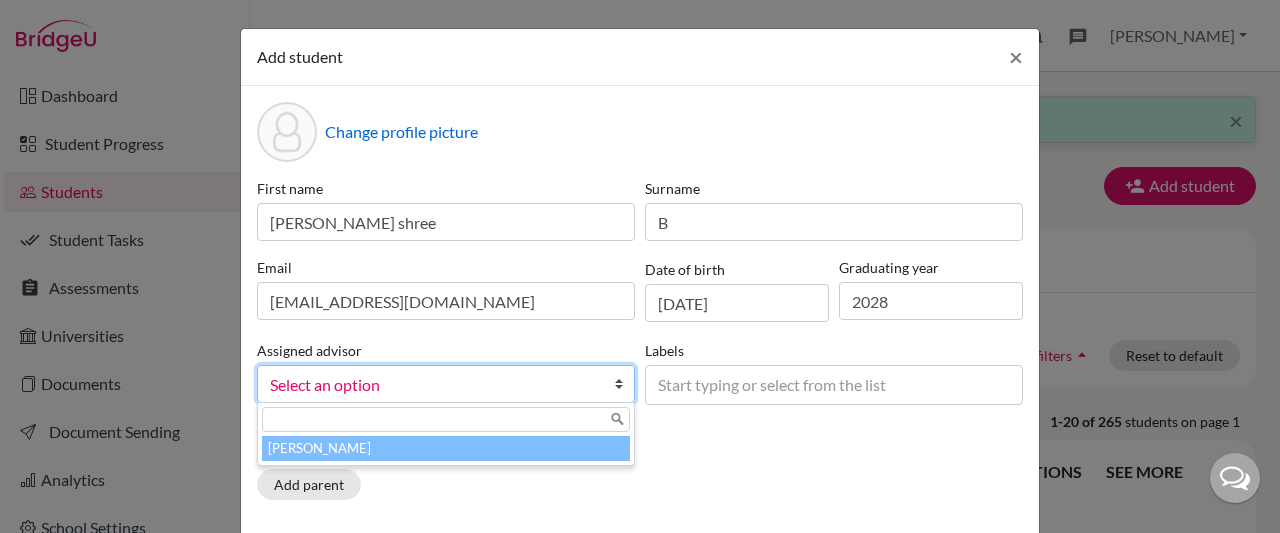 click on "[PERSON_NAME]" at bounding box center [446, 448] 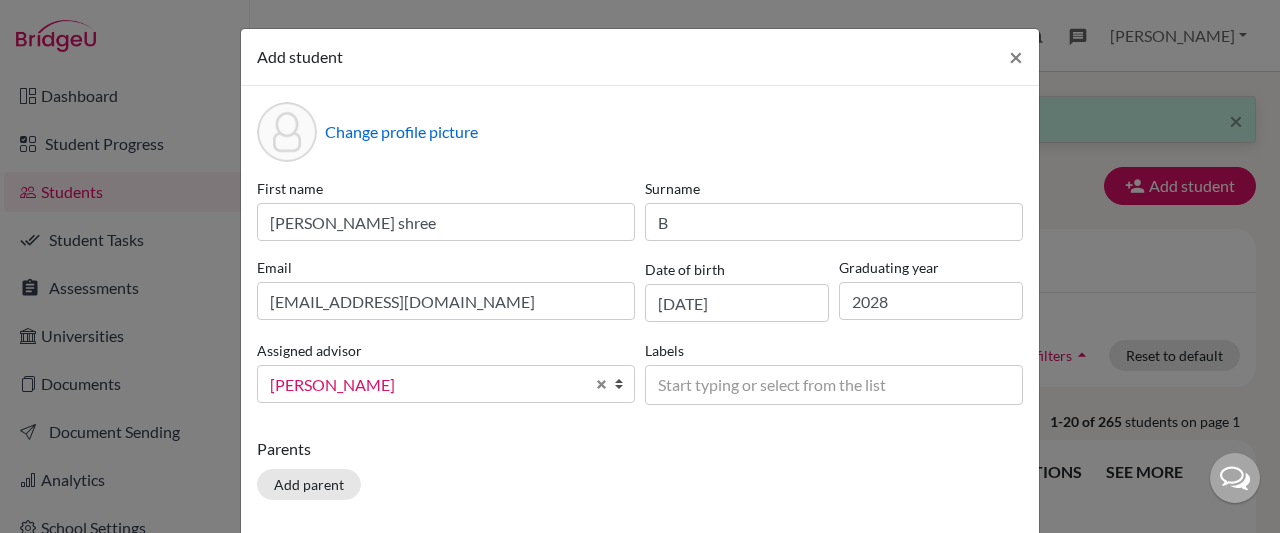 click on "Start typing or select from the list" at bounding box center [786, 385] 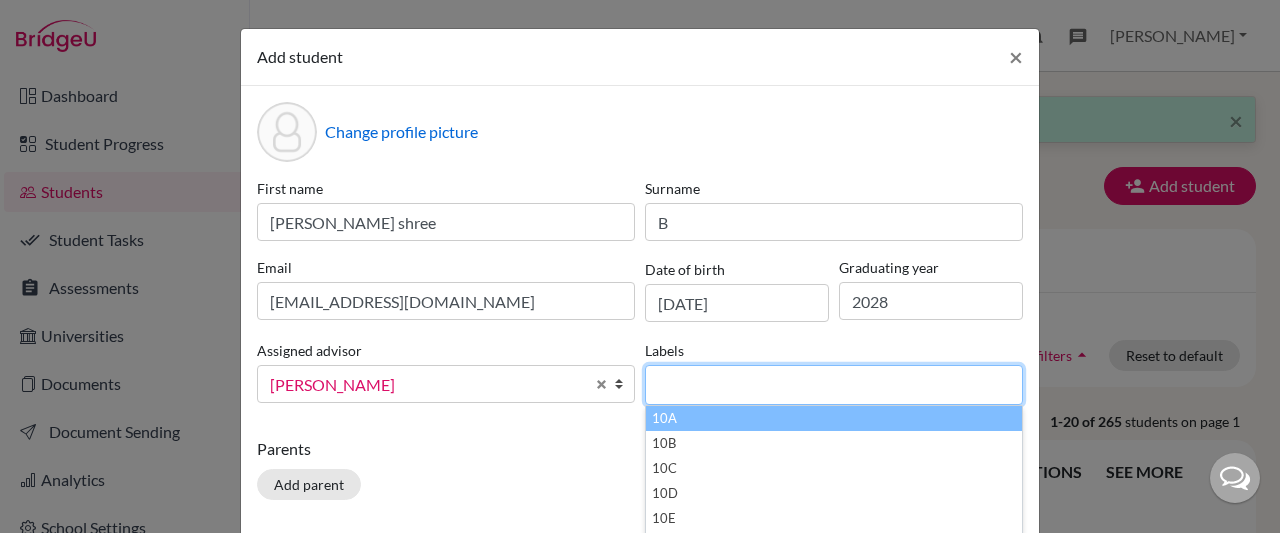 click on "10A" at bounding box center (834, 418) 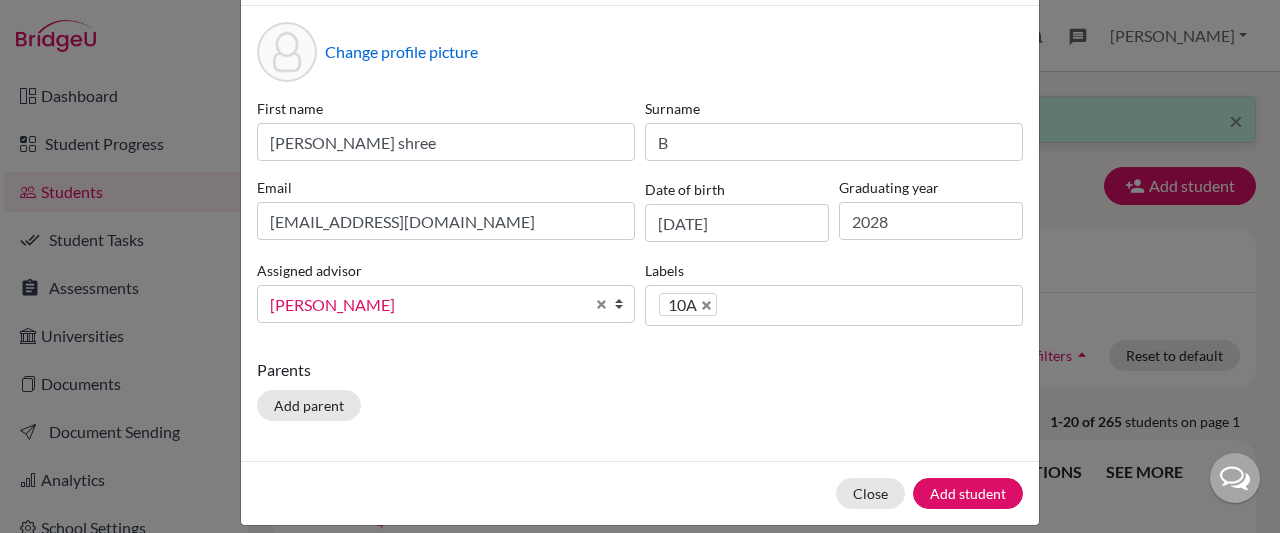 scroll, scrollTop: 114, scrollLeft: 0, axis: vertical 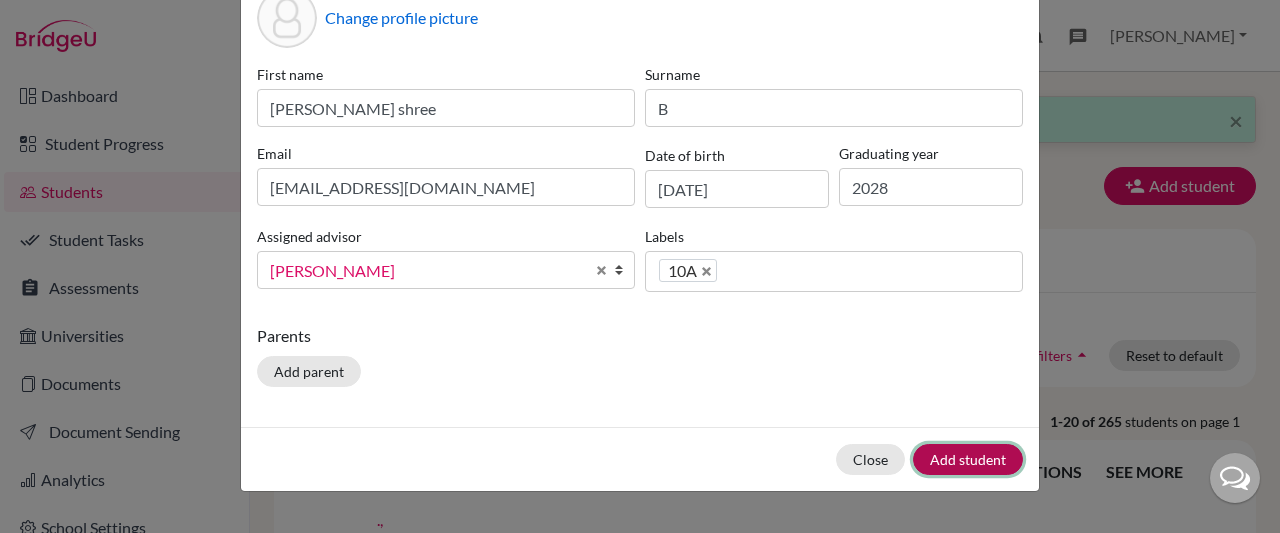 click on "Add student" at bounding box center (968, 459) 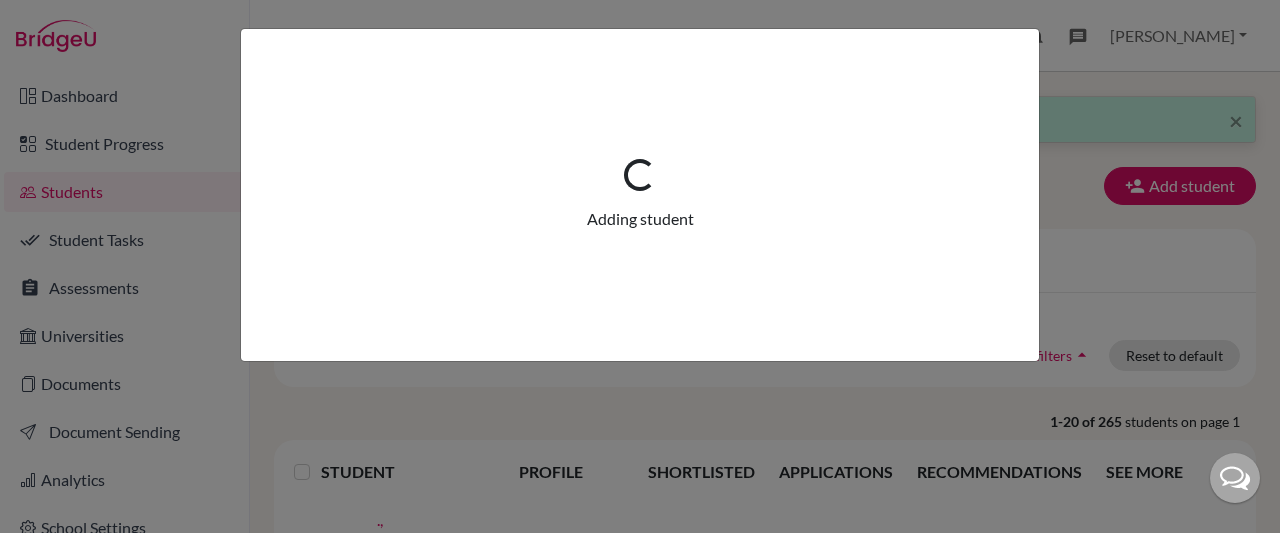 scroll, scrollTop: 0, scrollLeft: 0, axis: both 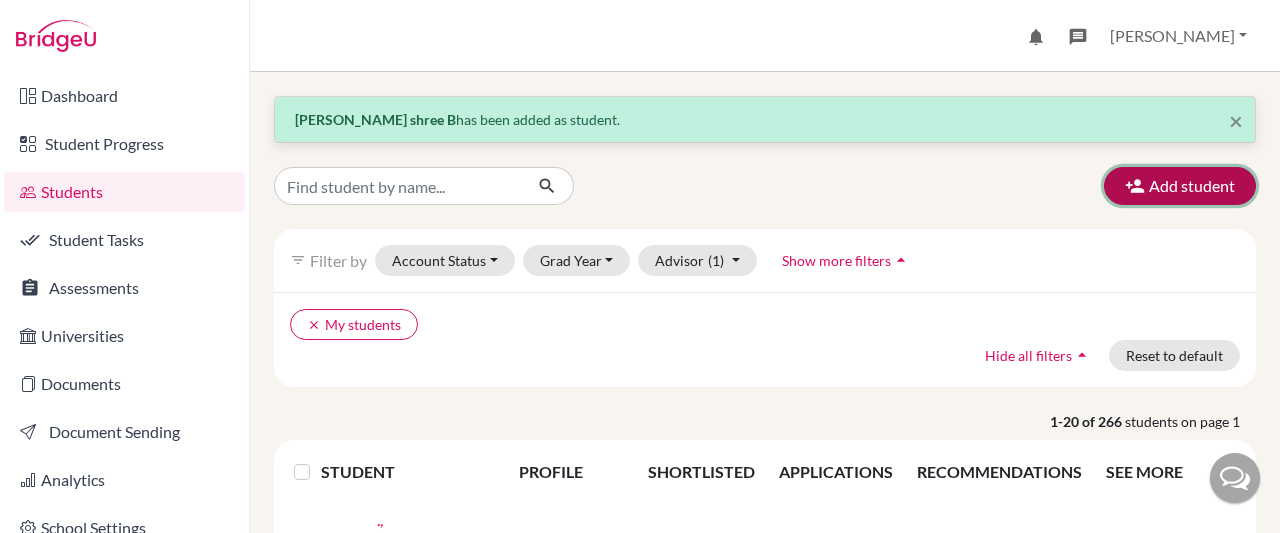 click on "Add student" at bounding box center [1180, 186] 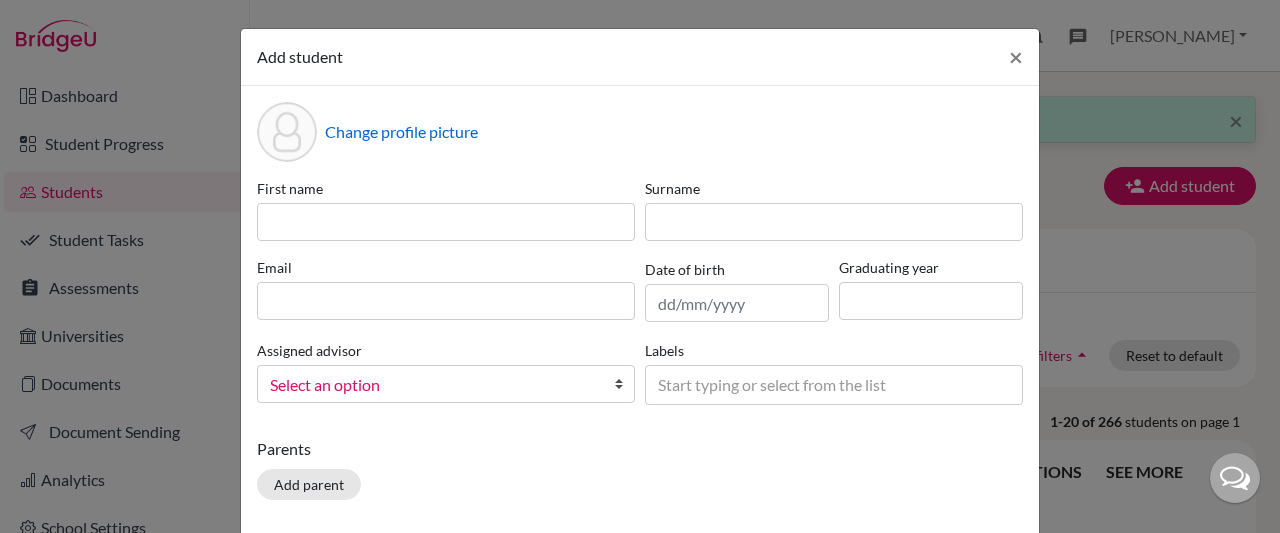 click on "Add student × Change profile picture First name Surname Email Date of birth Graduating year Assigned advisor [PERSON_NAME]
Select an option
Labels 10A 10B 10C 10D 10E 11A 11B 11C 11H 12A 12A1 12A2 12B 12B2 12C 12H 9 9A 9B 9C
Start typing or select from the list
Parents Add parent Close Add student" 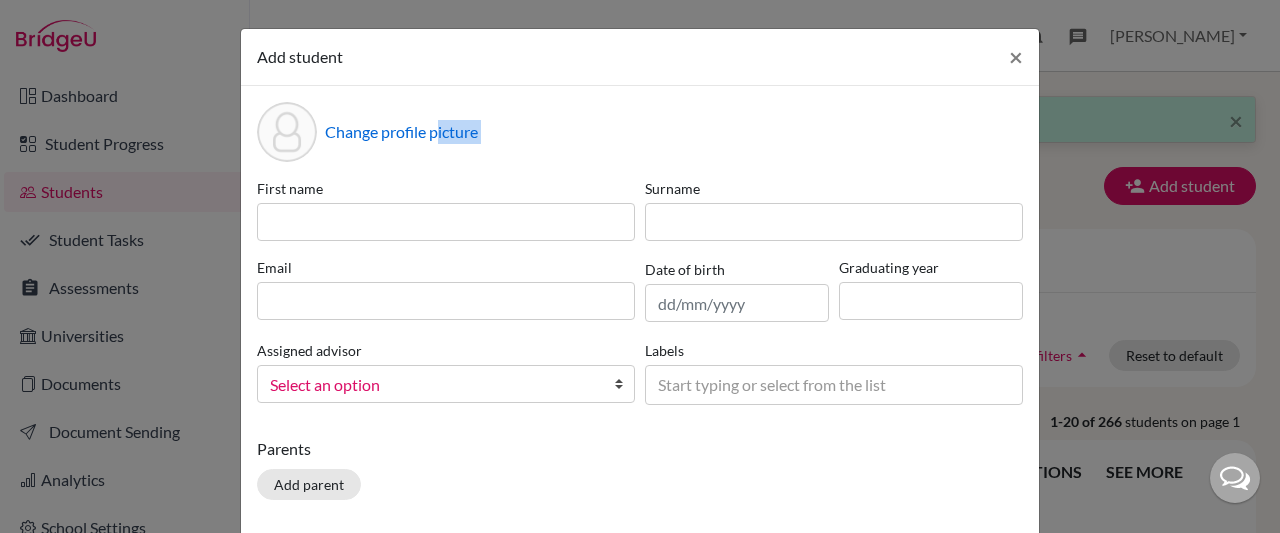 drag, startPoint x: 433, startPoint y: 160, endPoint x: 403, endPoint y: 222, distance: 68.8767 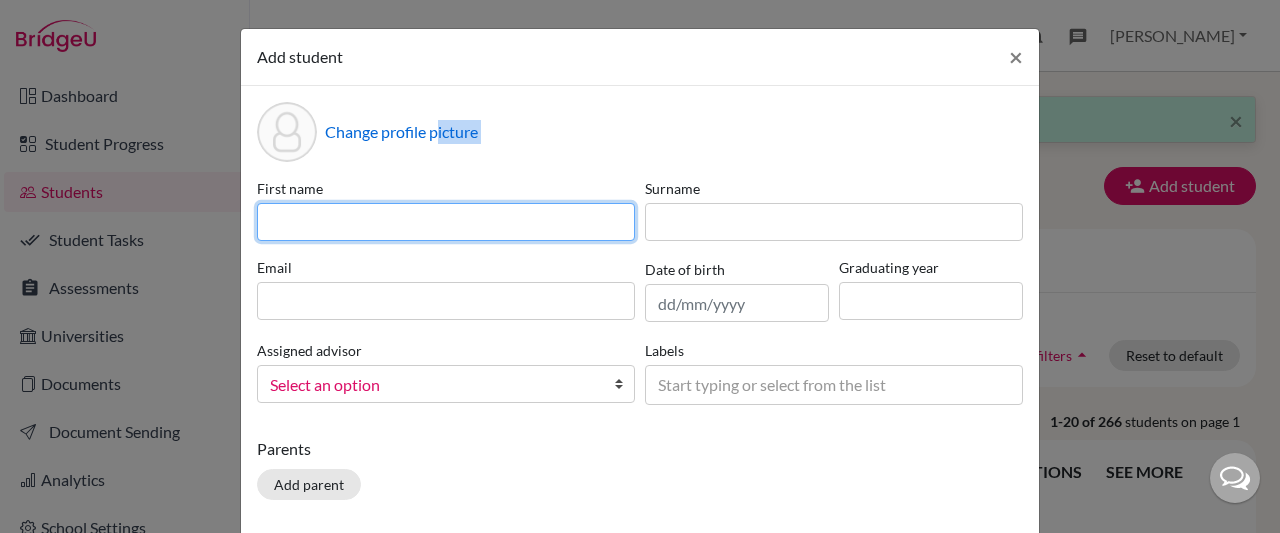 click at bounding box center (446, 222) 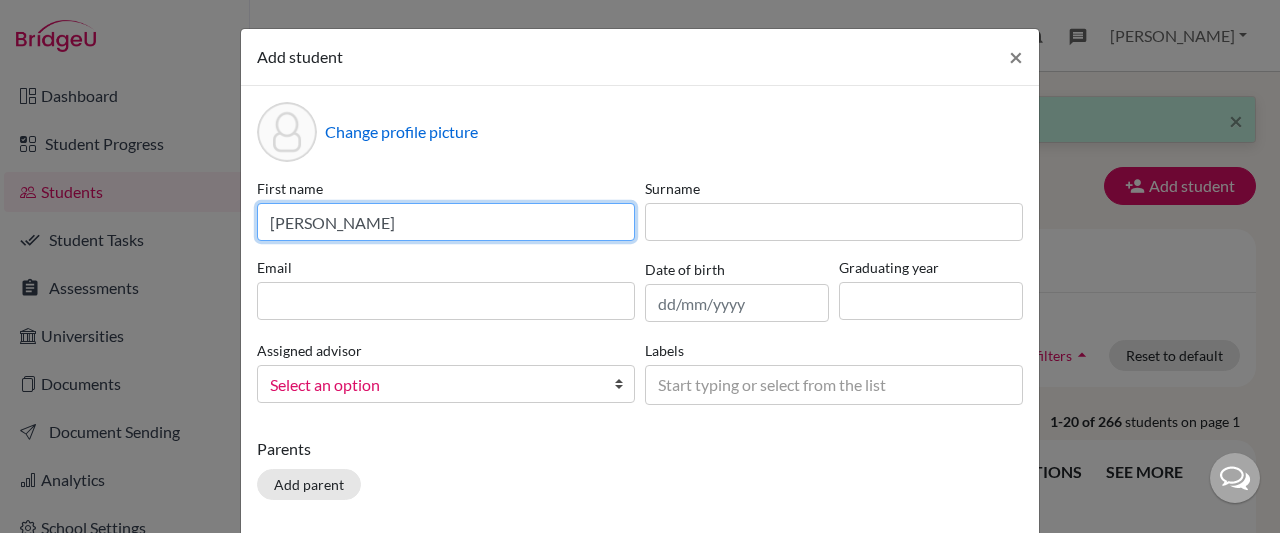 type on "Pranav" 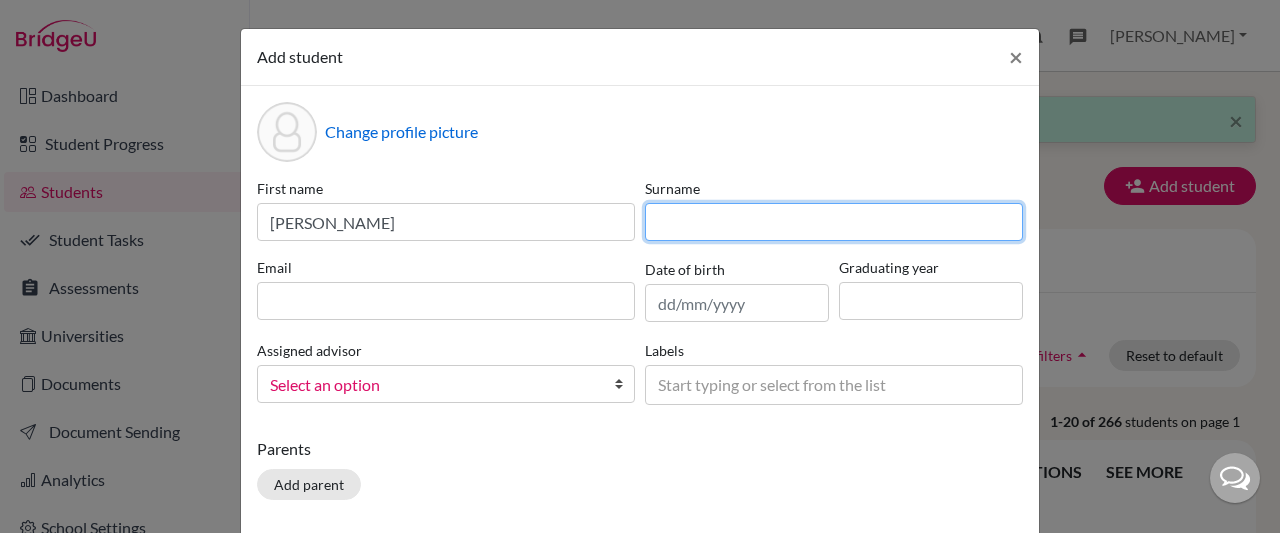 click at bounding box center [834, 222] 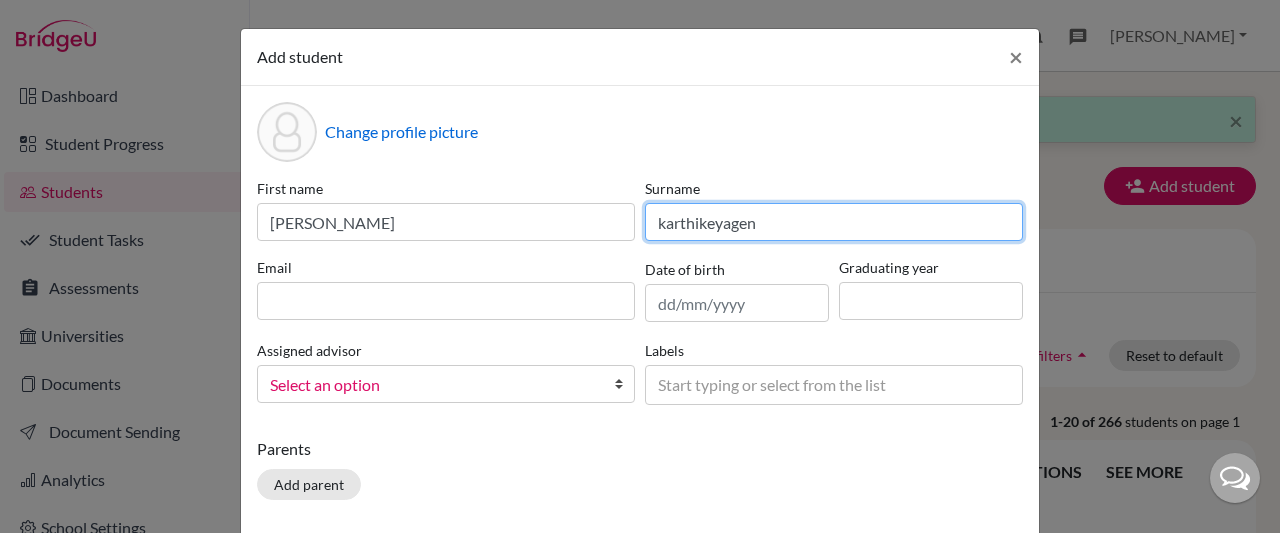 click on "karthikeyagen" at bounding box center [834, 222] 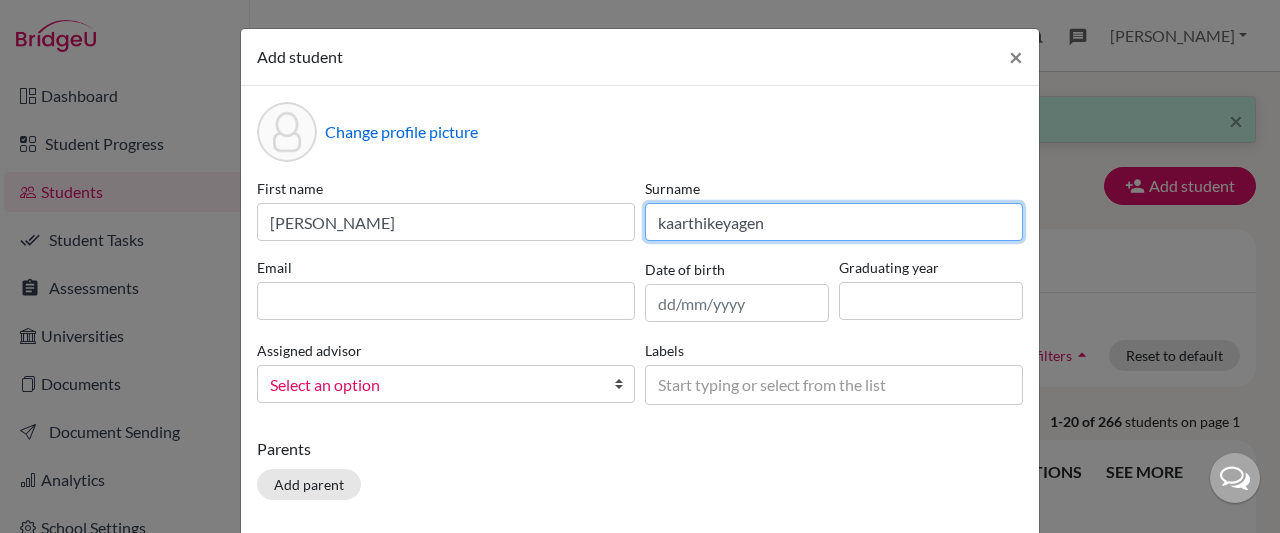 click on "kaarthikeyagen" at bounding box center [834, 222] 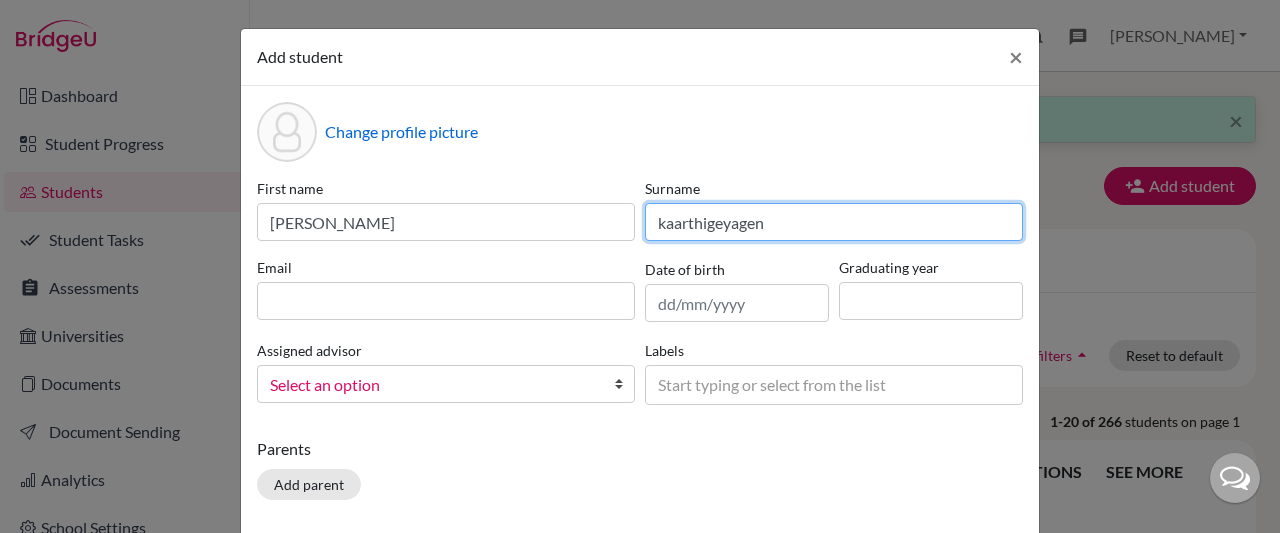 type on "kaarthigeyagen" 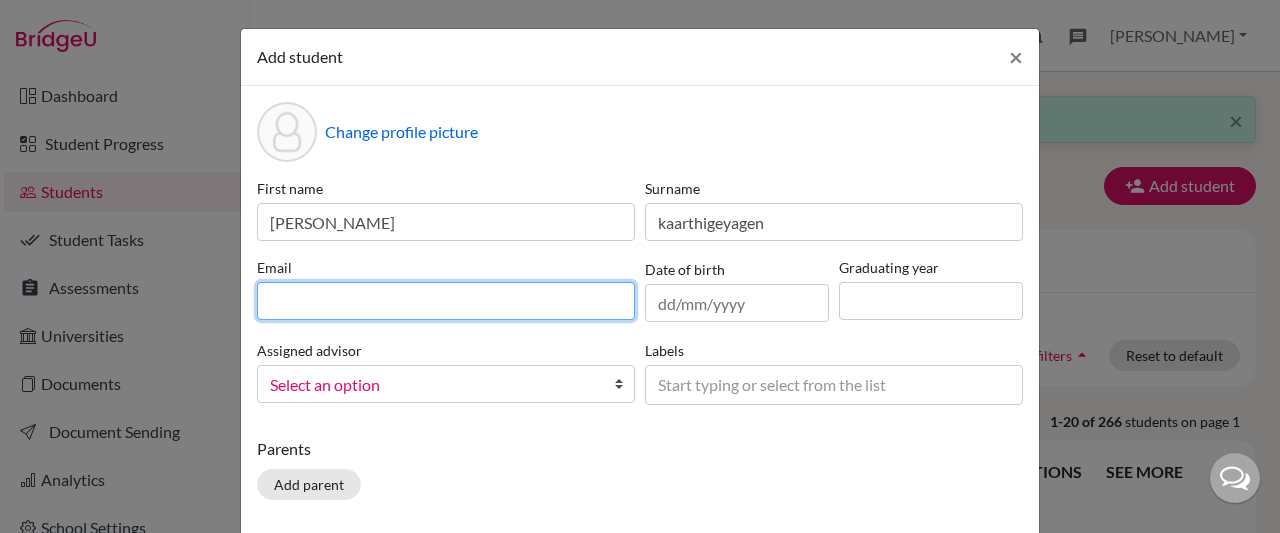 click at bounding box center (446, 301) 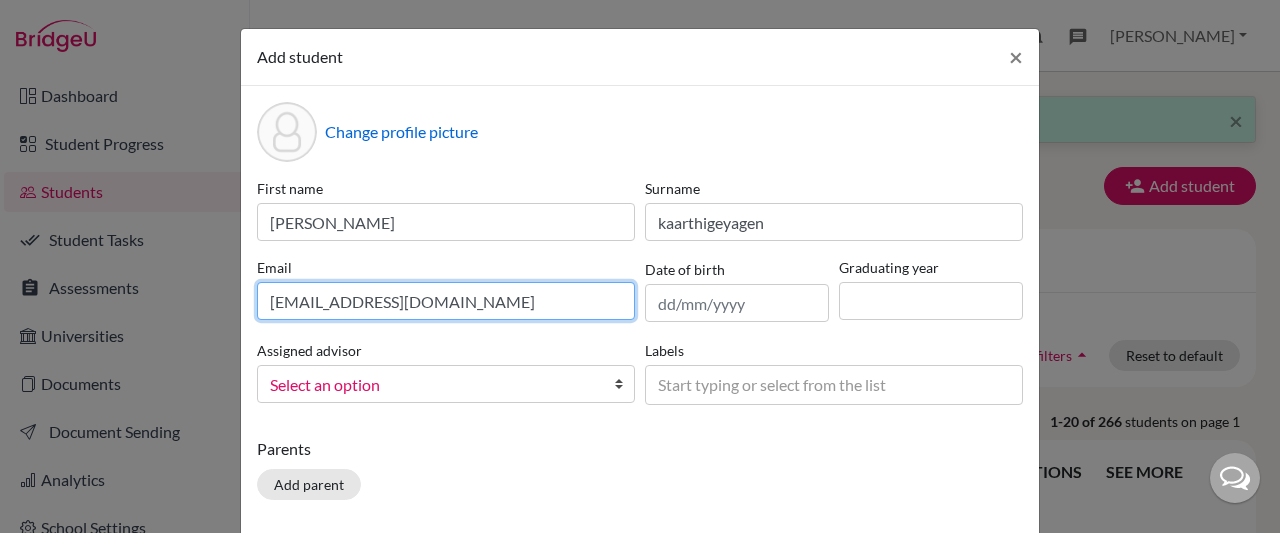 type on "subbuelango@gmail.com" 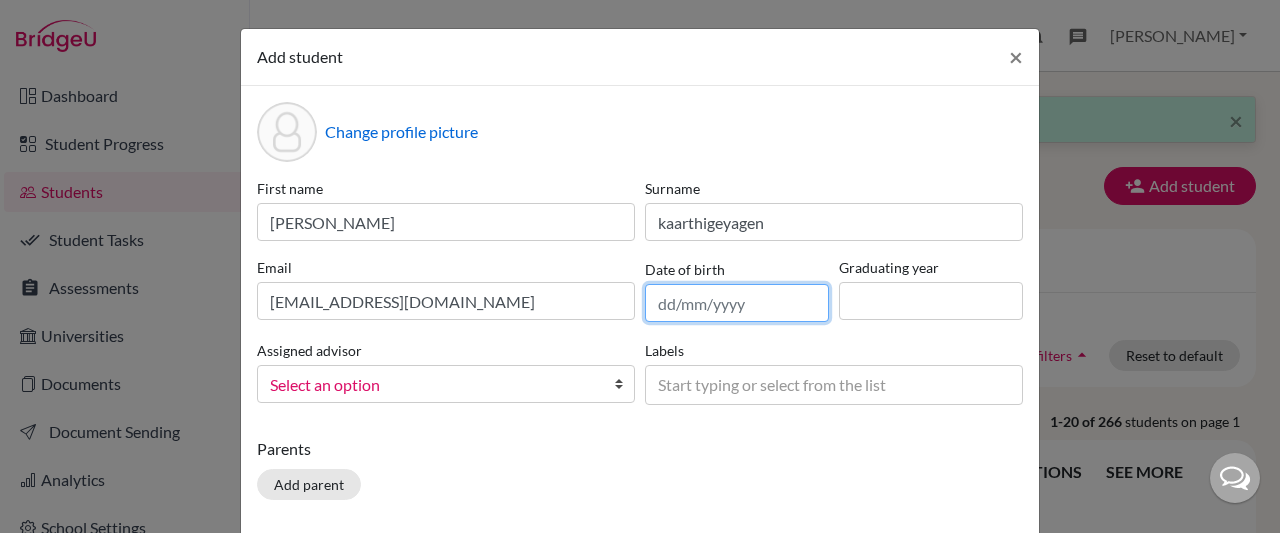 click at bounding box center (737, 303) 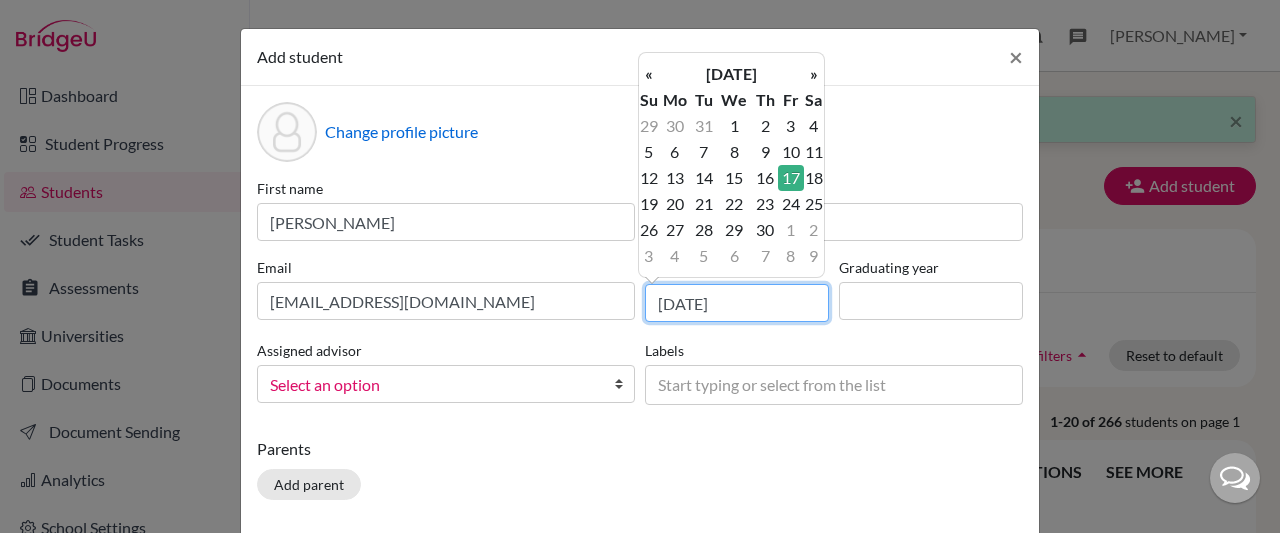 type on "17/06/2011" 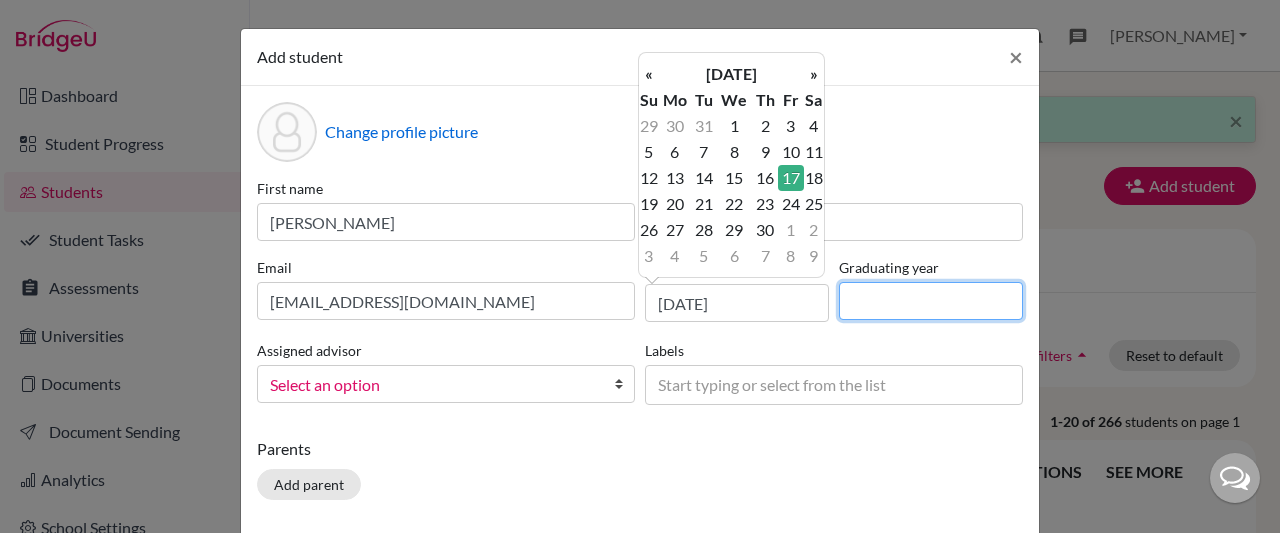 click at bounding box center [931, 301] 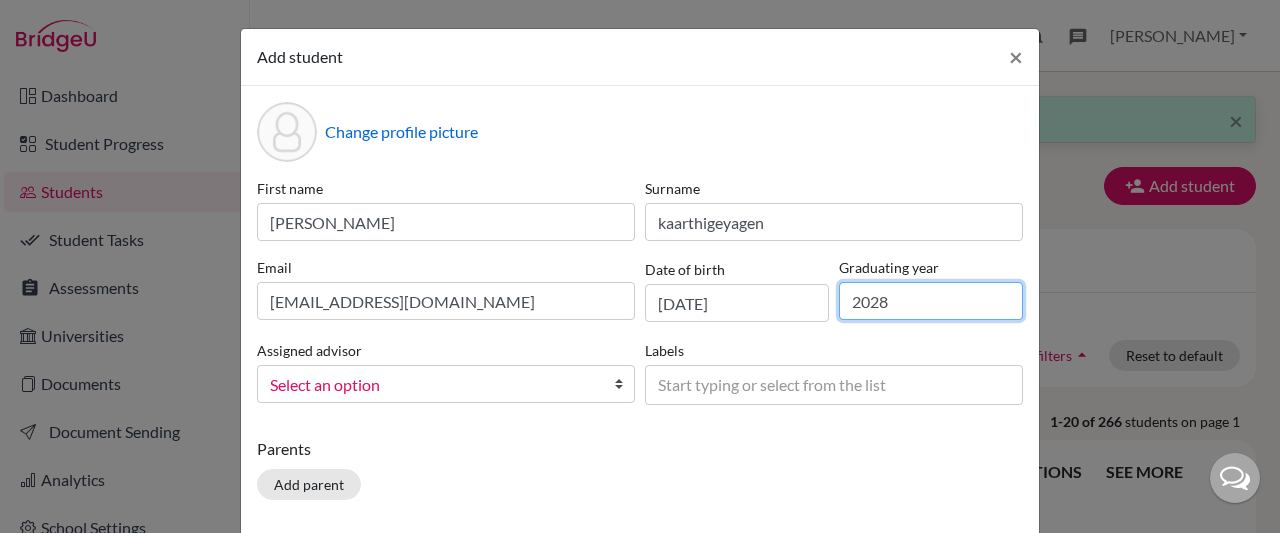 type on "2028" 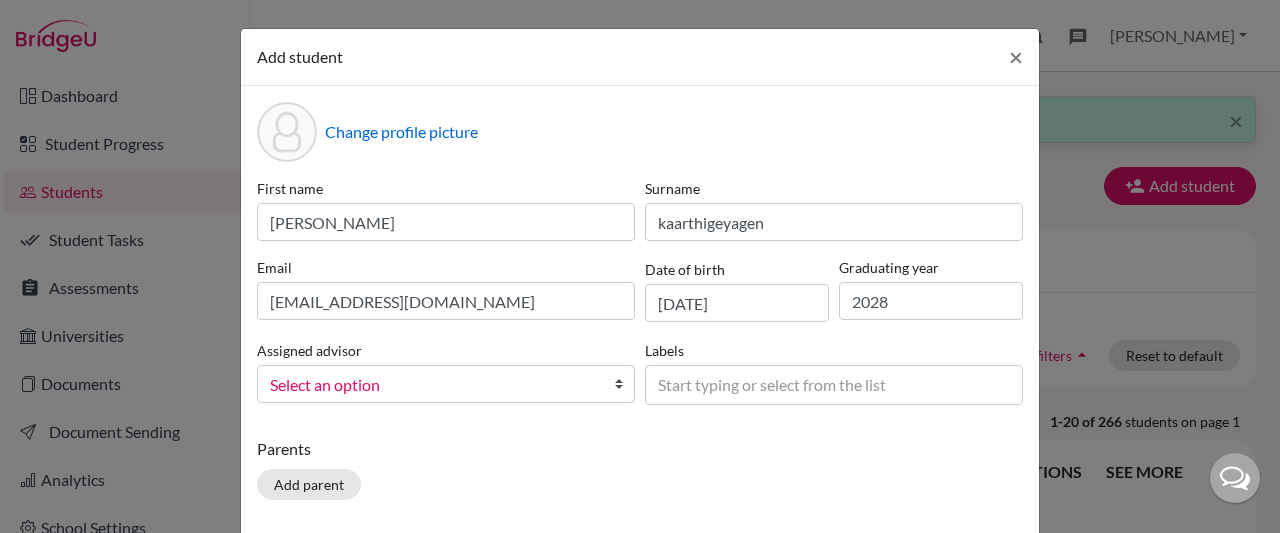 click at bounding box center [624, 384] 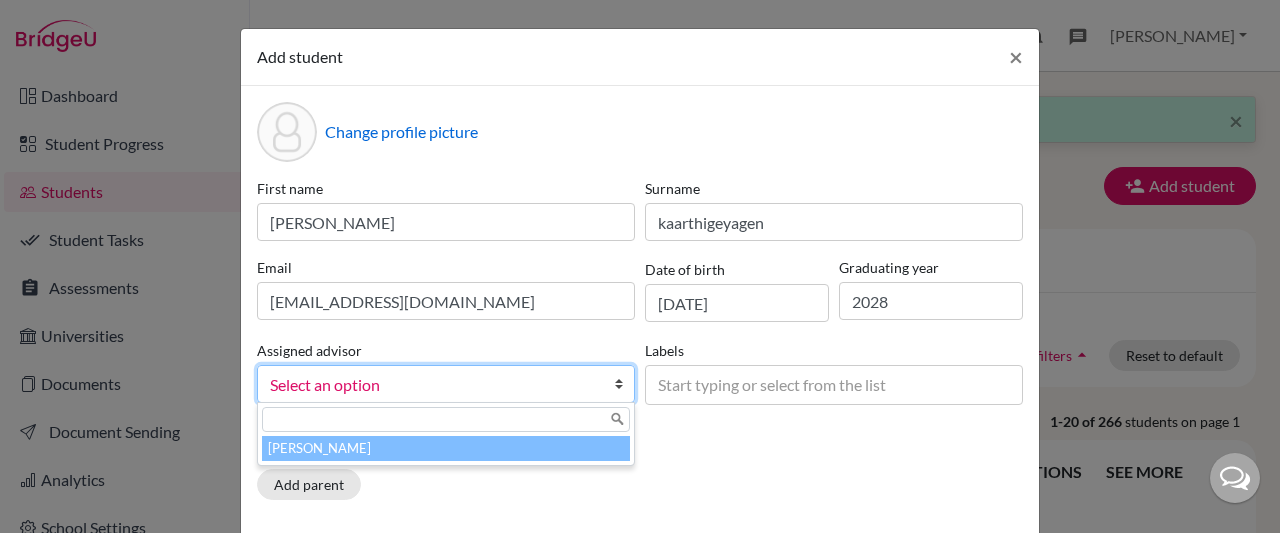 click on "[PERSON_NAME]" at bounding box center [446, 448] 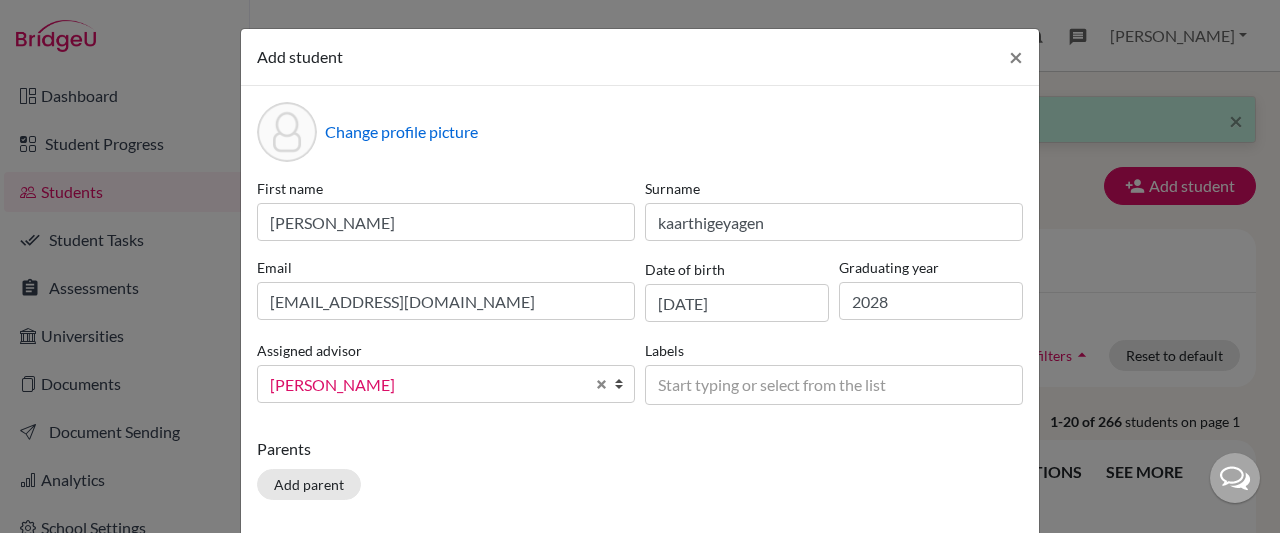 click on "Start typing or select from the list" at bounding box center (786, 384) 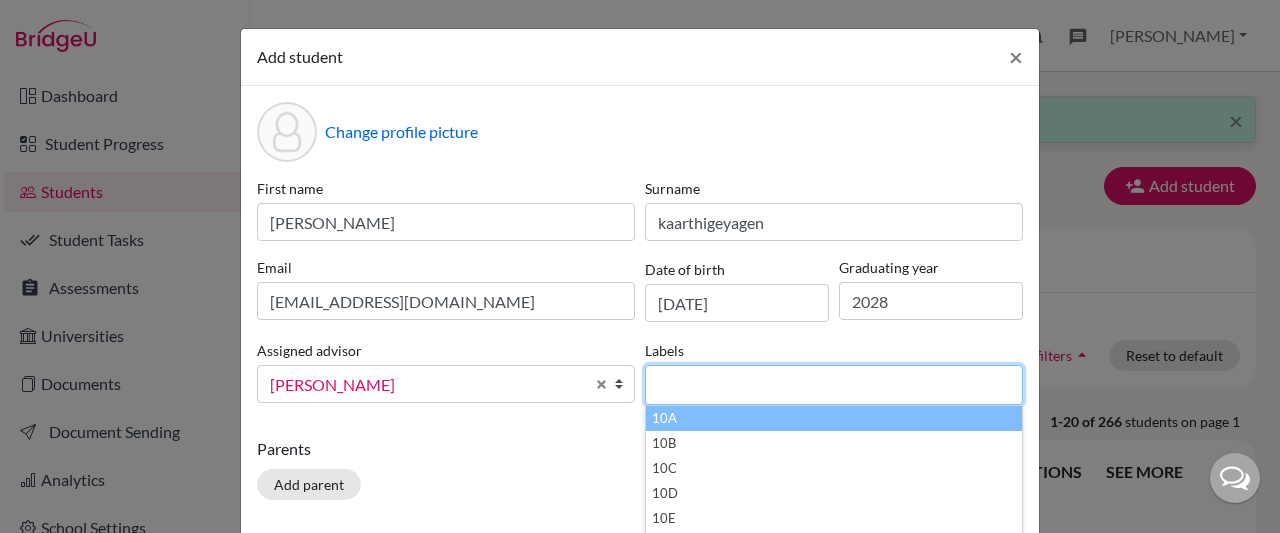 click on "10A" at bounding box center (834, 418) 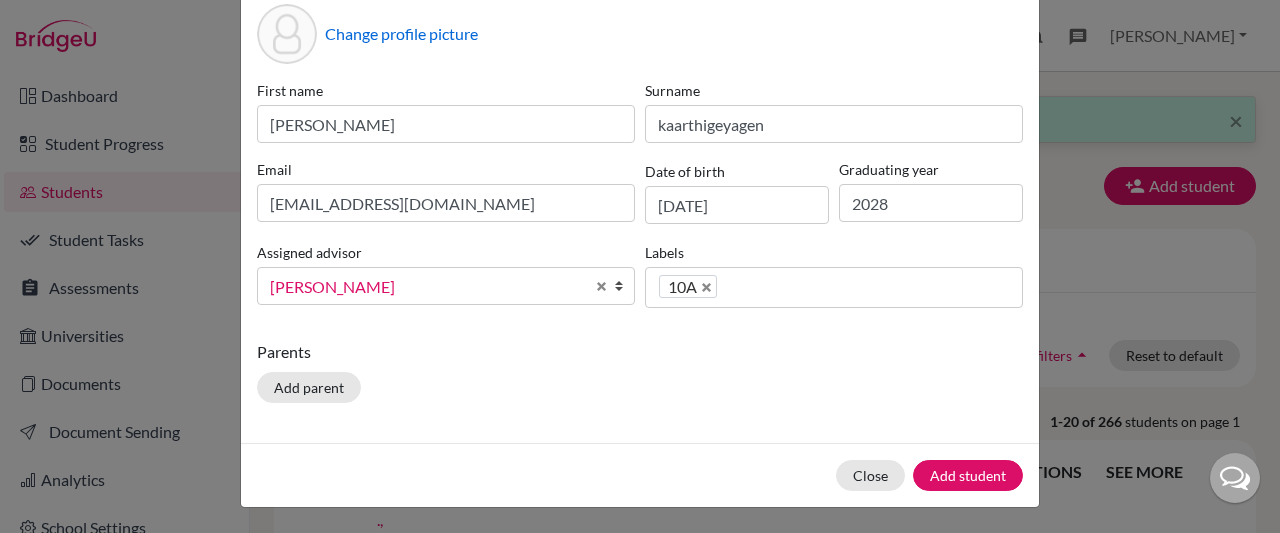scroll, scrollTop: 114, scrollLeft: 0, axis: vertical 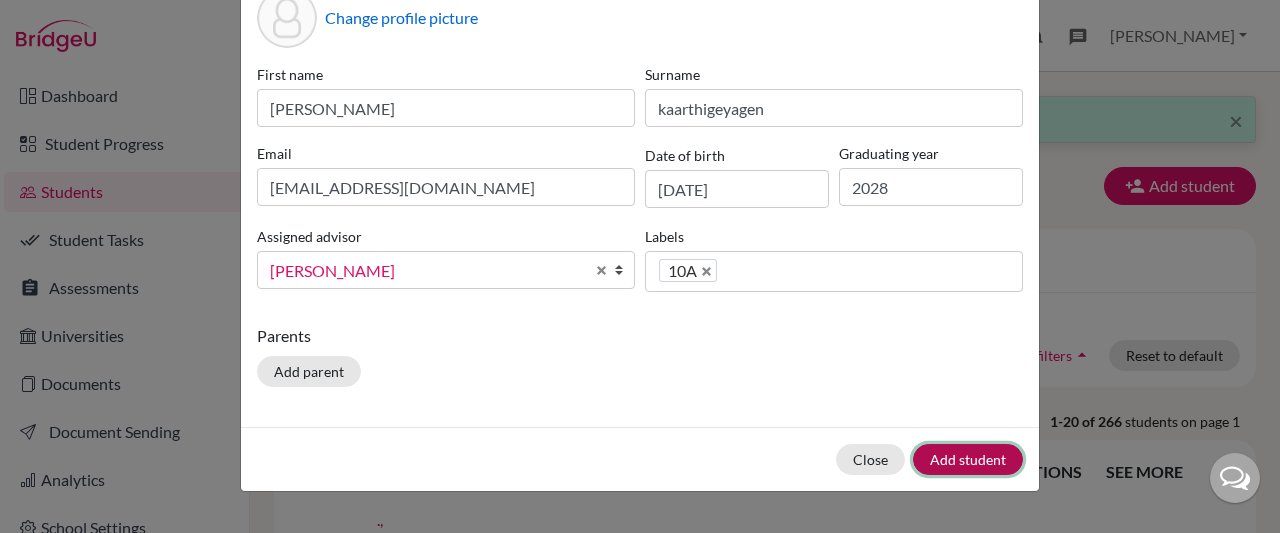 click on "Add student" at bounding box center (968, 459) 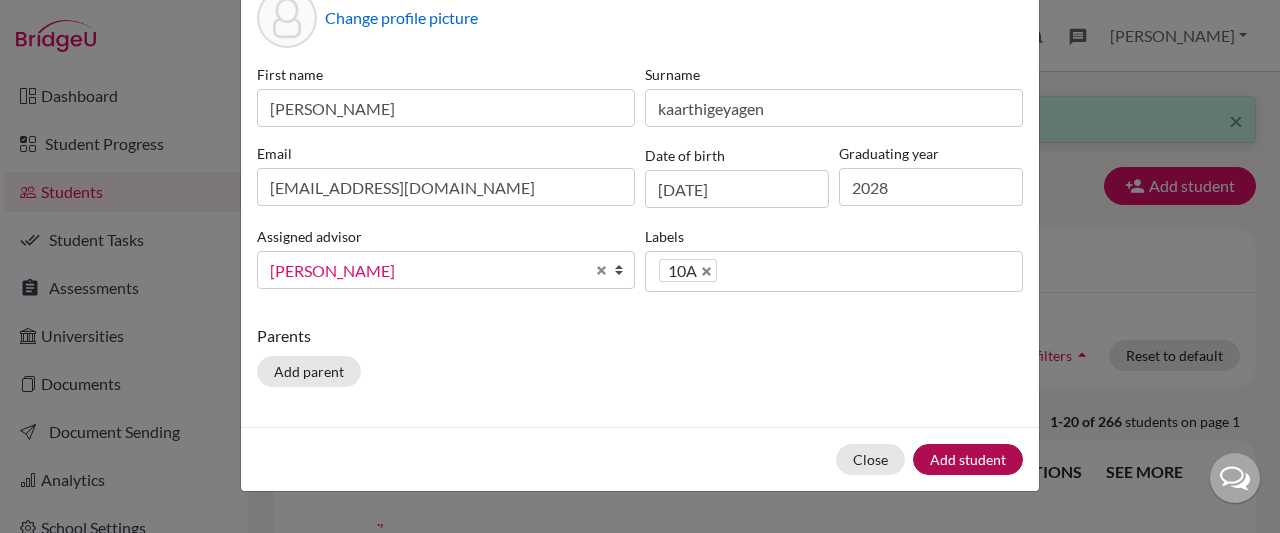scroll, scrollTop: 0, scrollLeft: 0, axis: both 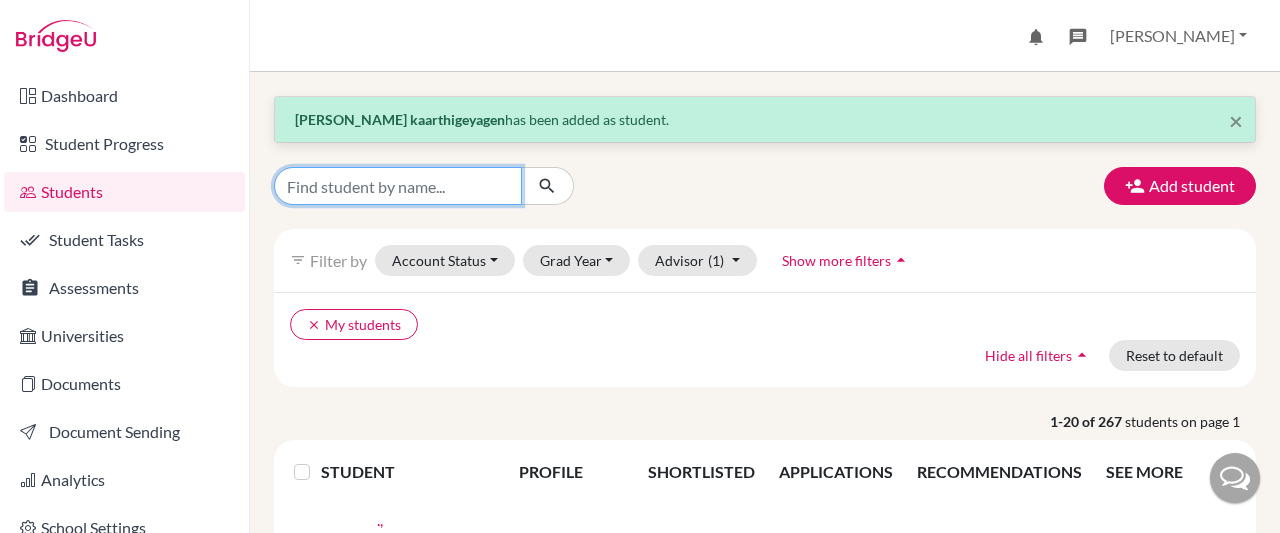 click at bounding box center [398, 186] 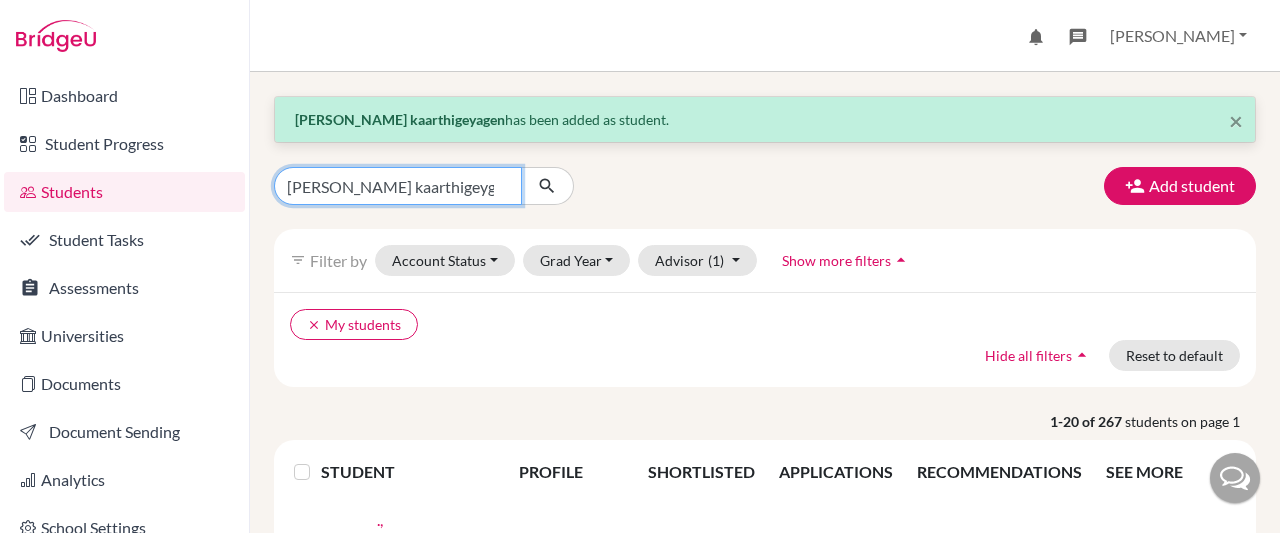 type on "Pranav kaarthigeygan" 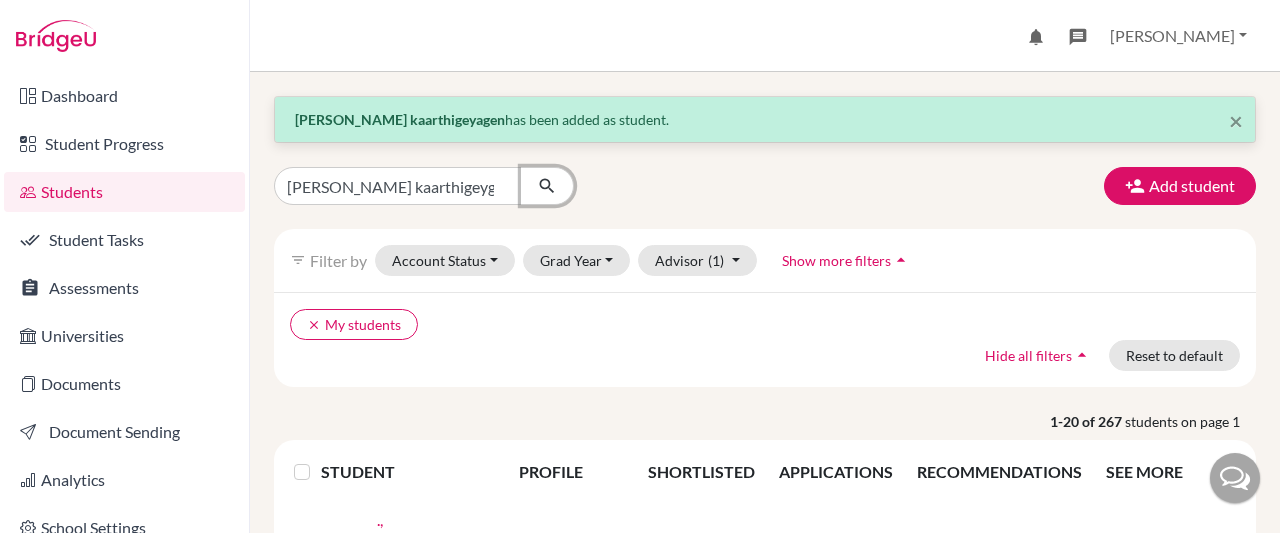 click at bounding box center (547, 186) 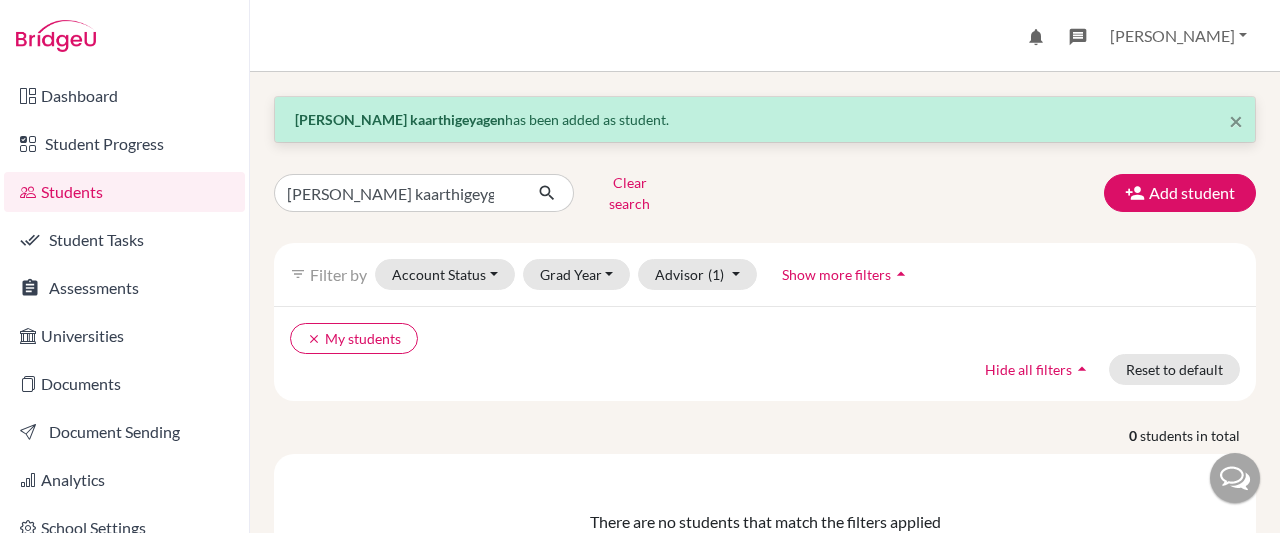 click on "× Pranav kaarthigeyagen  has been added as student. Pranav kaarthigeygan Clear search Add student filter_list Filter by Account Status Active accounts Archived accounts Registered Unregistered Grad Year 2028 2027 2026 2025 2024 2023 2002 Advisor (1) My students done Without advisor Show more filters arrow_drop_up clear My students Hide all filters arrow_drop_up Reset to default 0  students in total There are no students that match the filters applied" at bounding box center [765, 343] 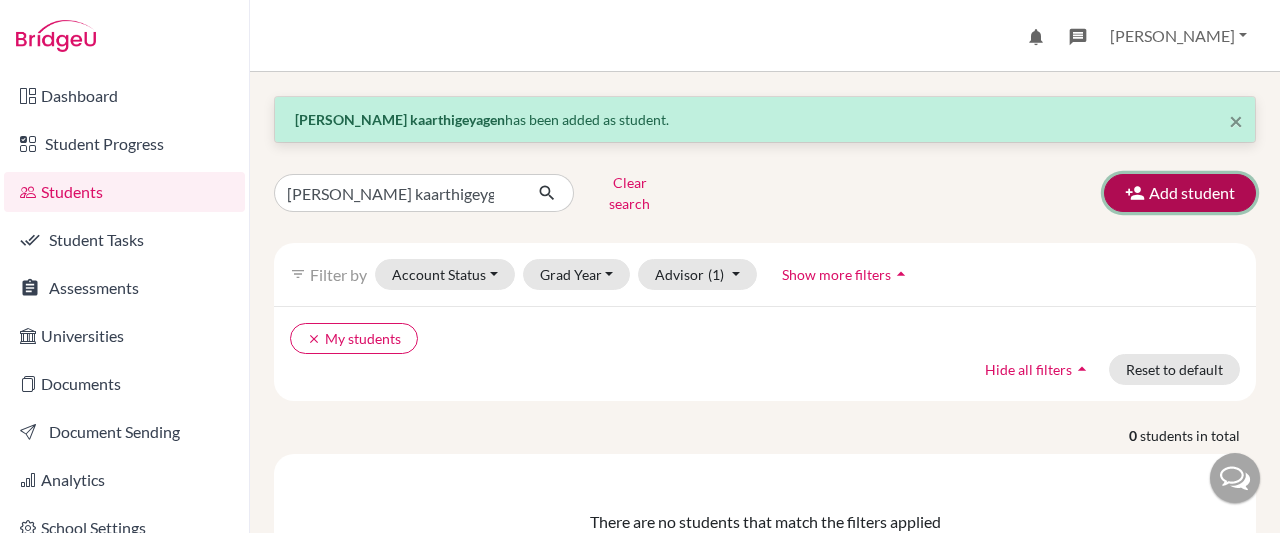 click on "Add student" at bounding box center [1180, 193] 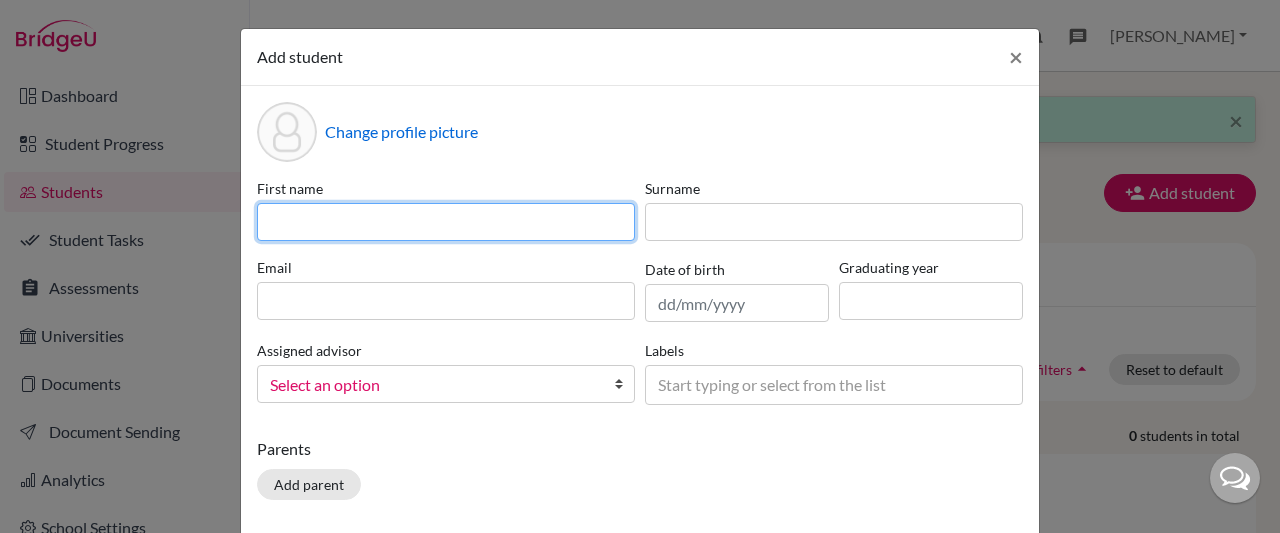 click at bounding box center (446, 222) 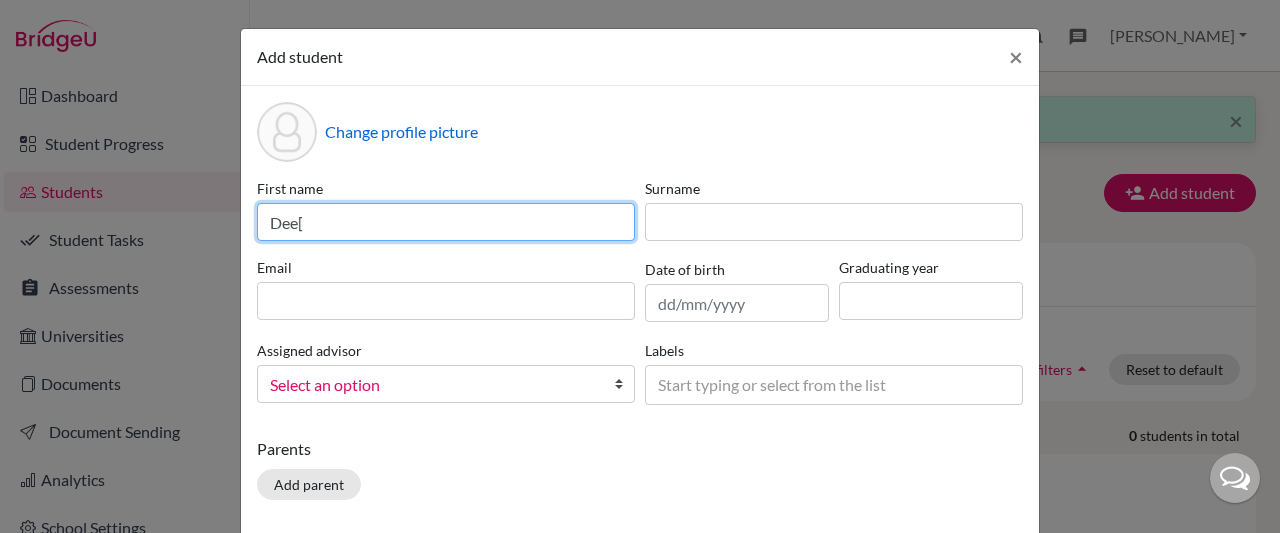 click on "Dee[" at bounding box center (446, 222) 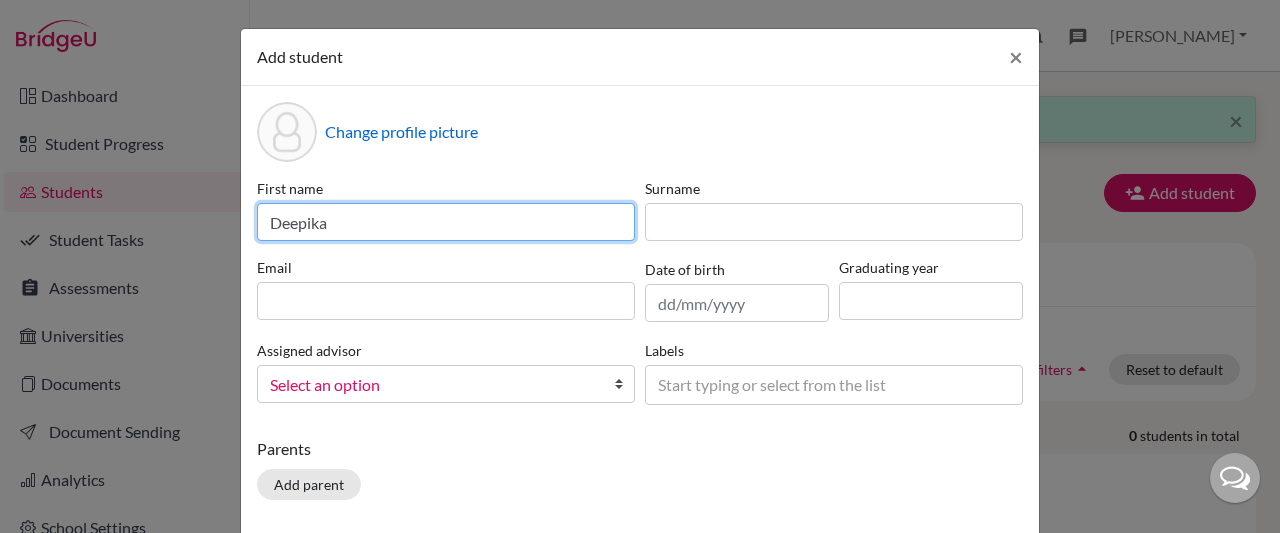 type on "Deepika" 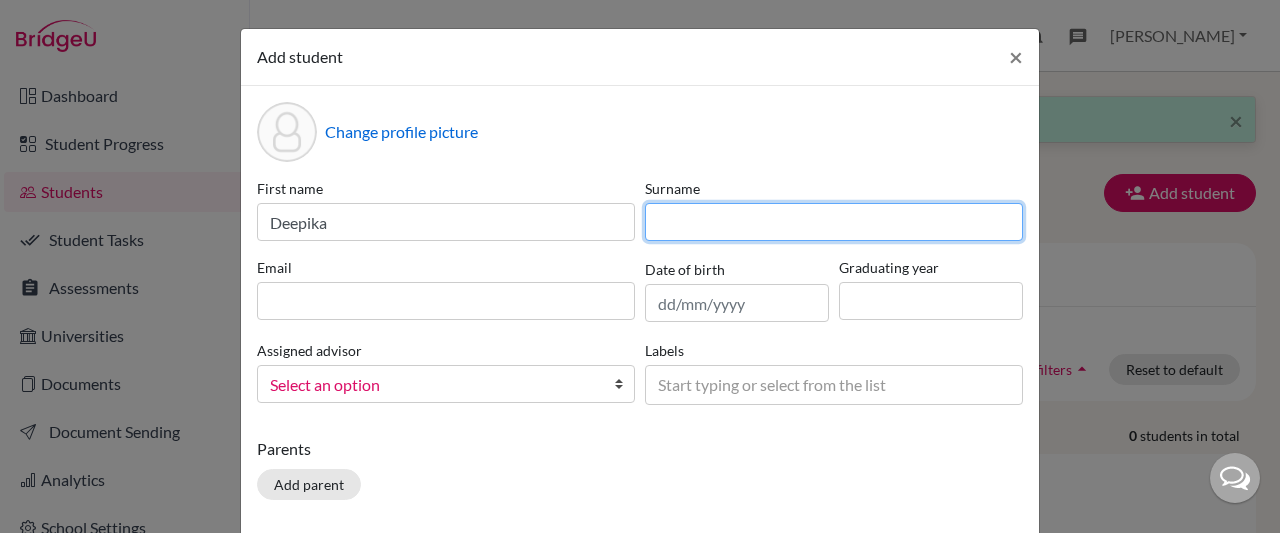 click at bounding box center [834, 222] 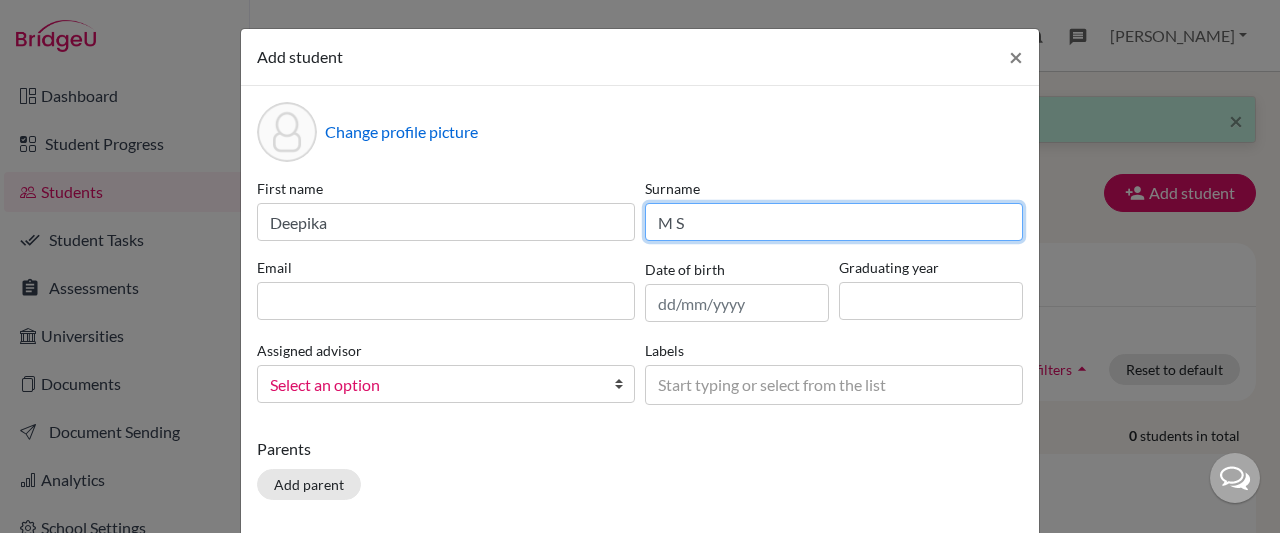type on "M S" 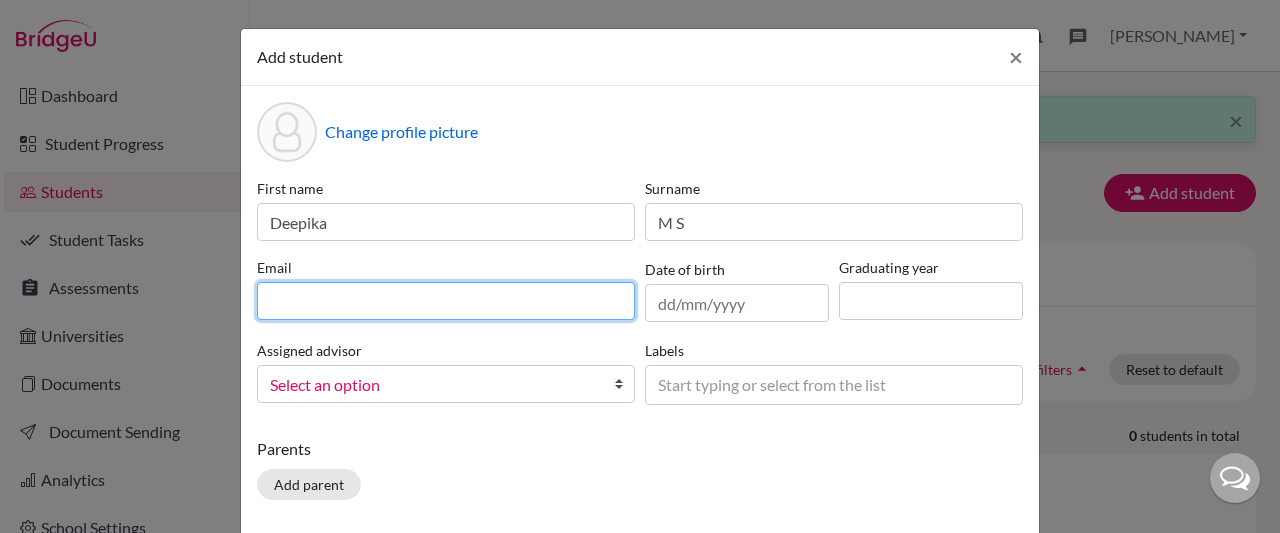 click at bounding box center [446, 301] 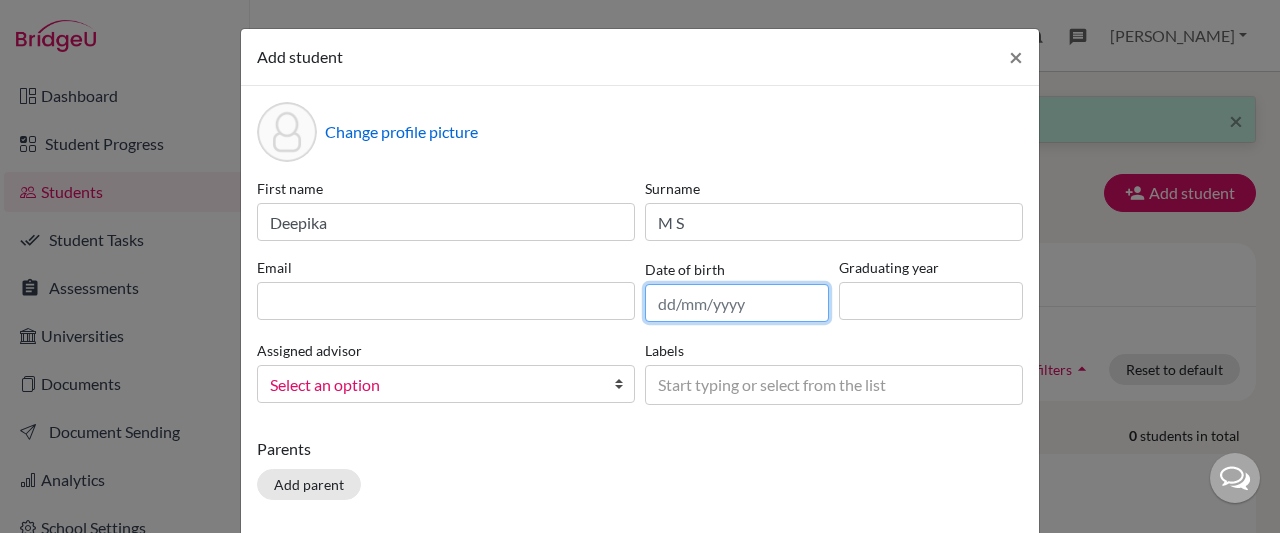 click at bounding box center (737, 303) 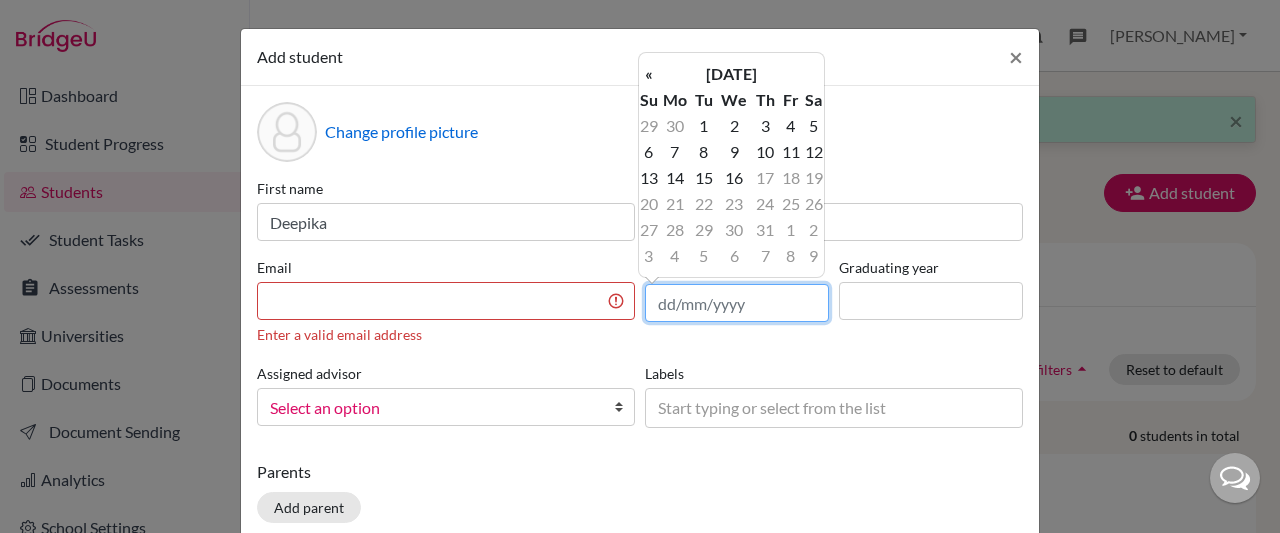 click at bounding box center (737, 303) 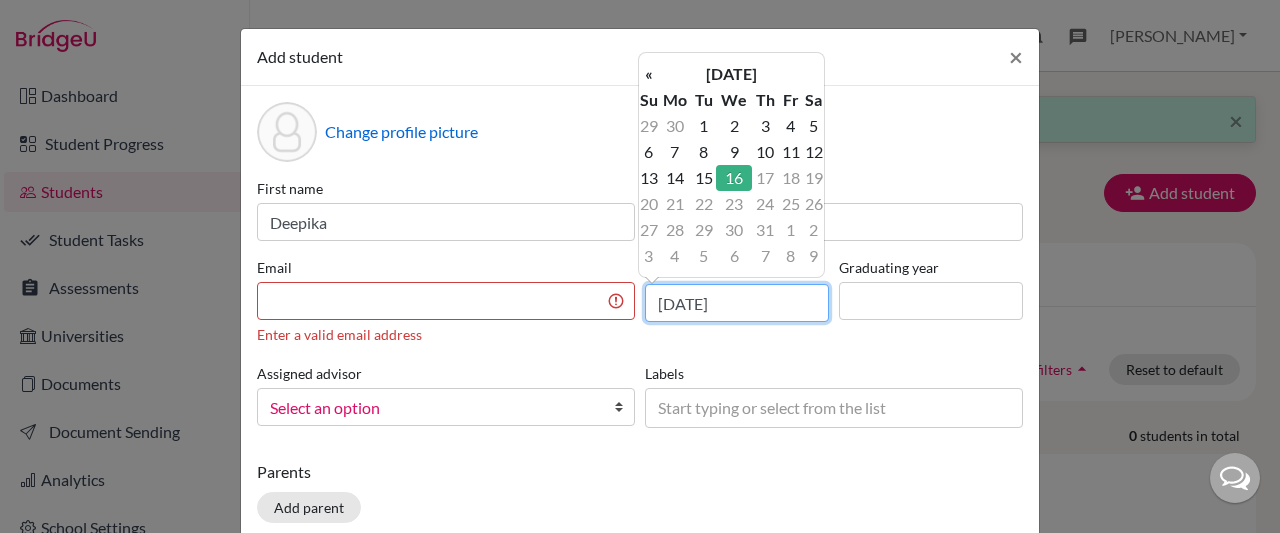 type on "[DATE]" 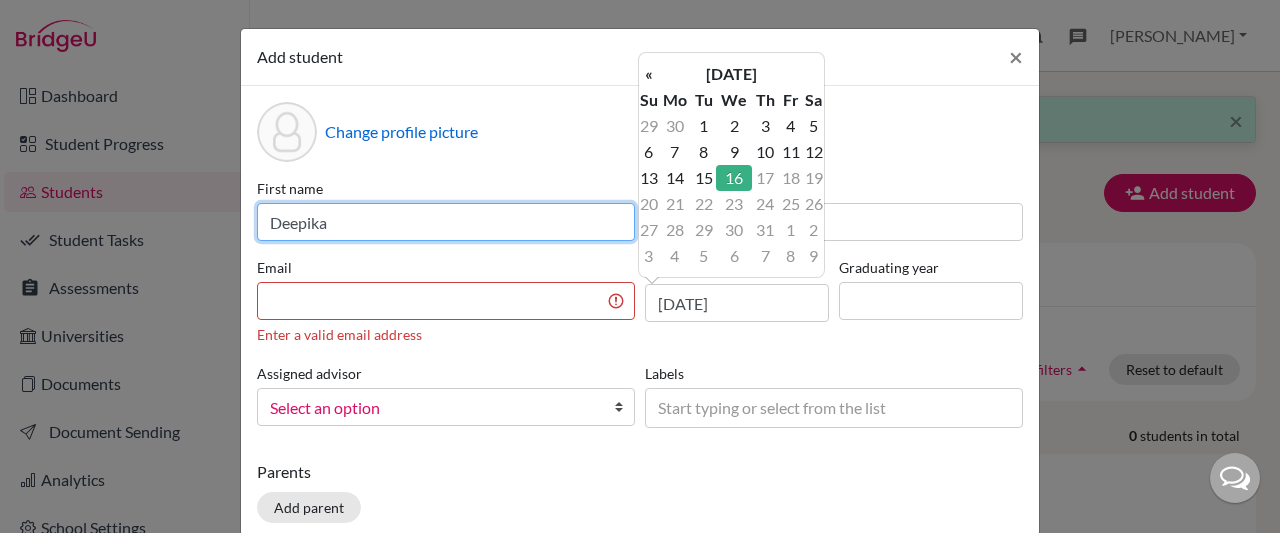 click on "Deepika" at bounding box center [446, 222] 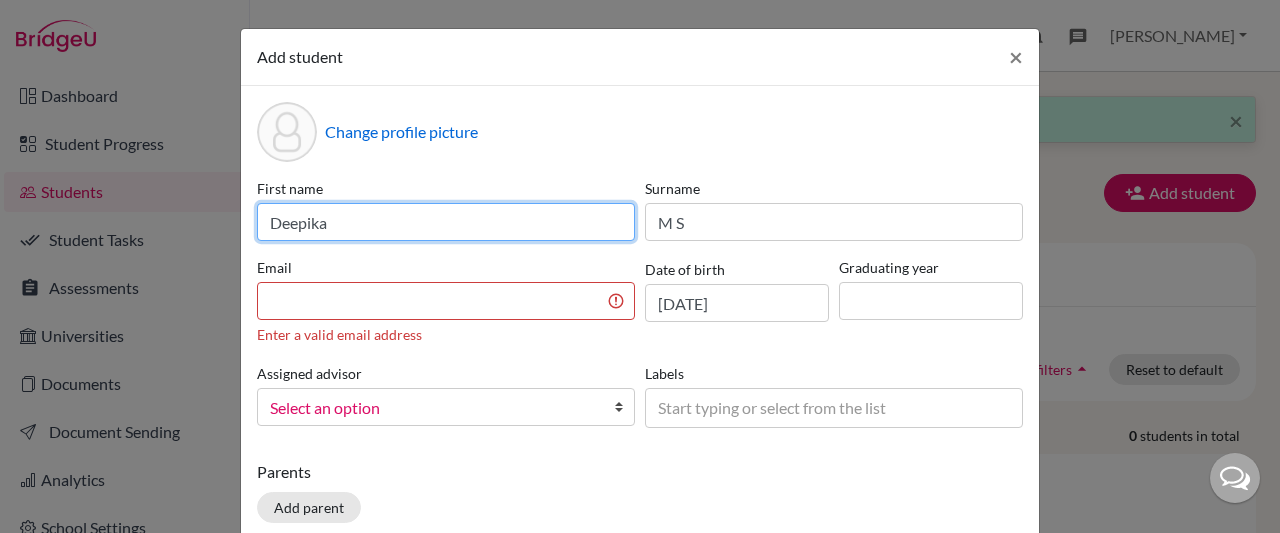 click on "Deepika" at bounding box center [446, 222] 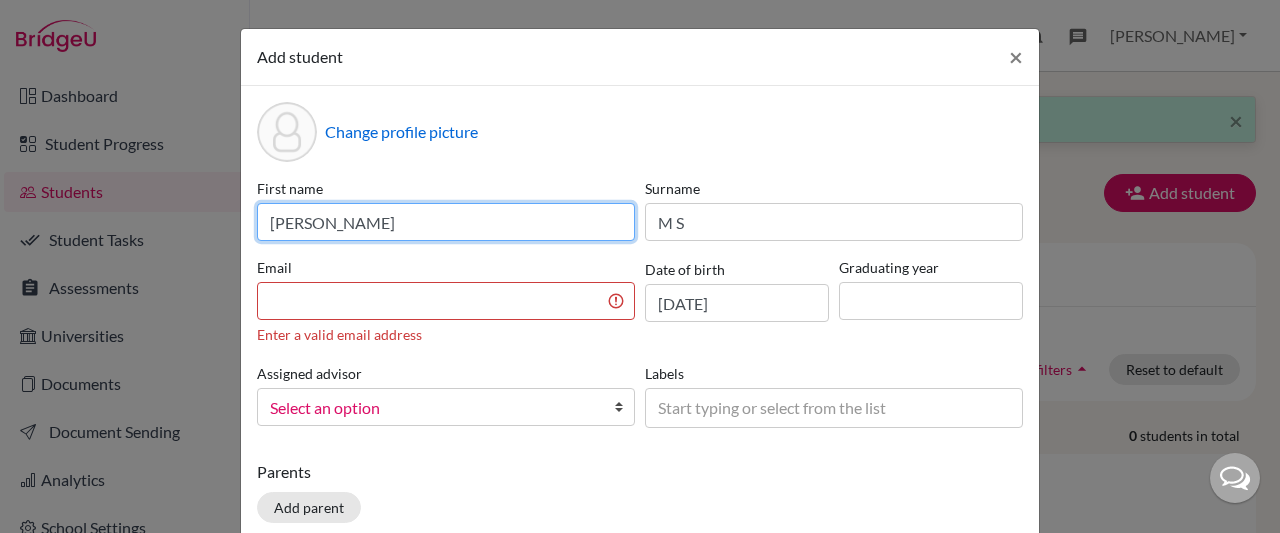 type on "Deepikaa" 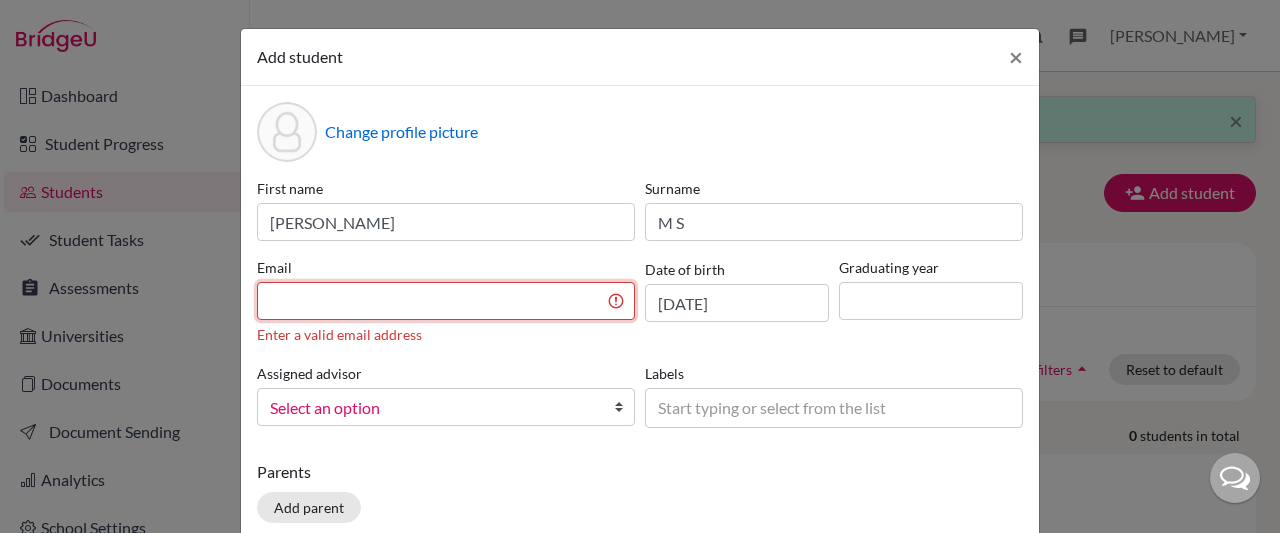 click at bounding box center (446, 301) 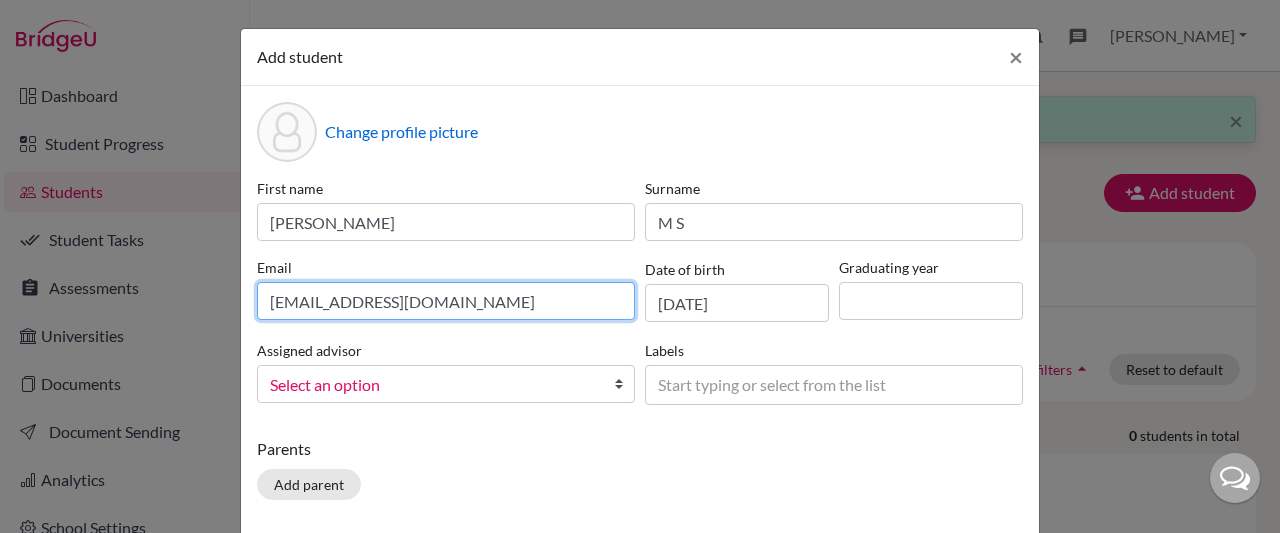 type on "saranyadeepikaa13@gmail.com" 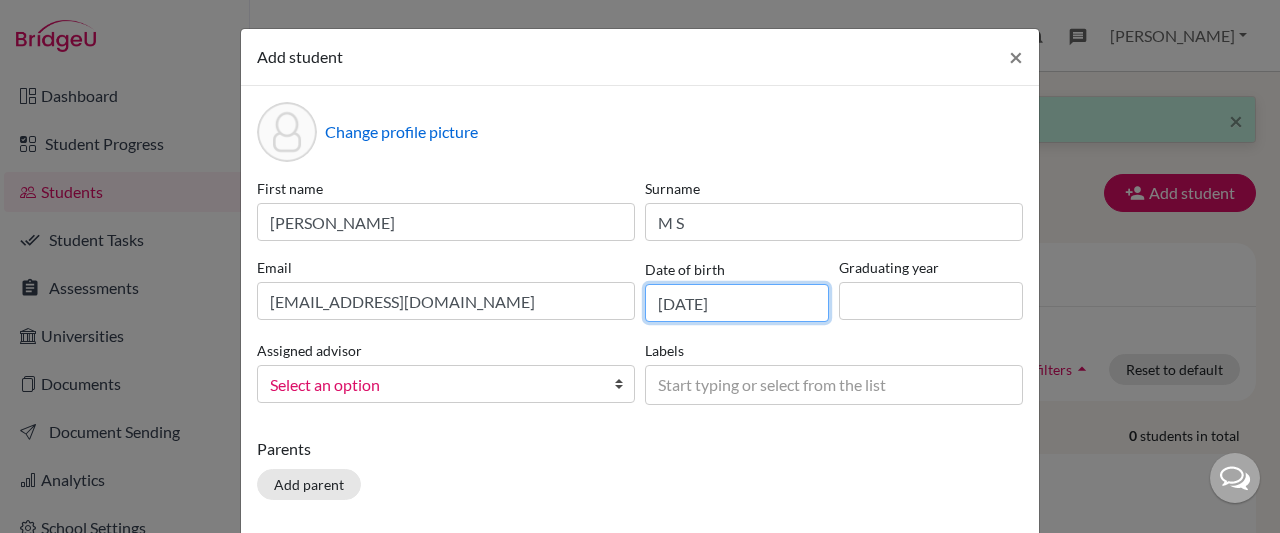 click on "[DATE]" at bounding box center [737, 303] 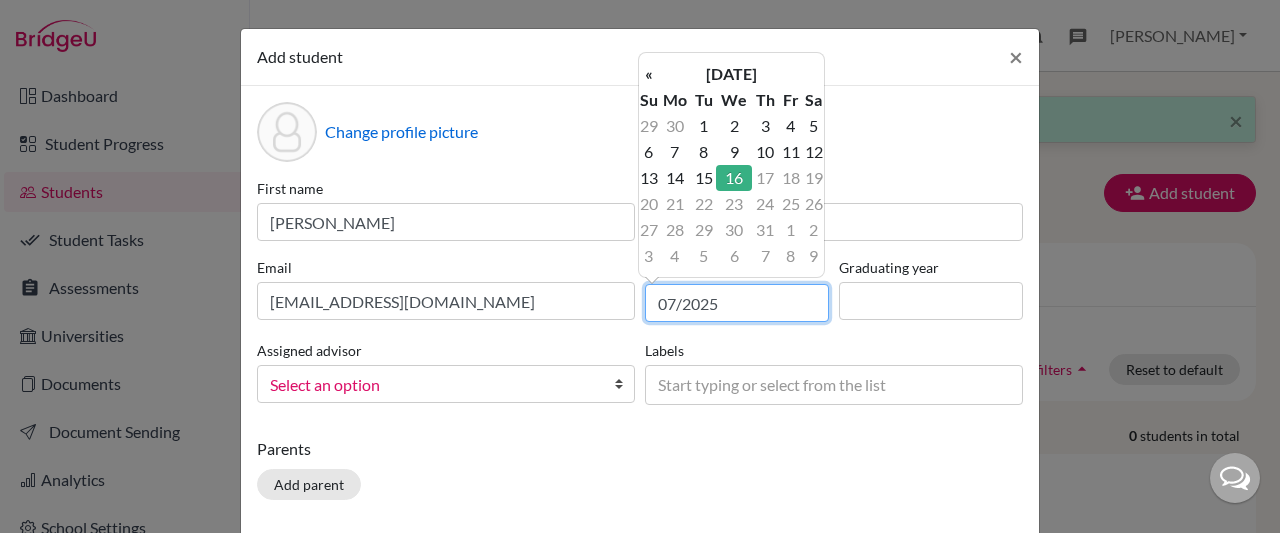 click on "07/2025" at bounding box center (737, 303) 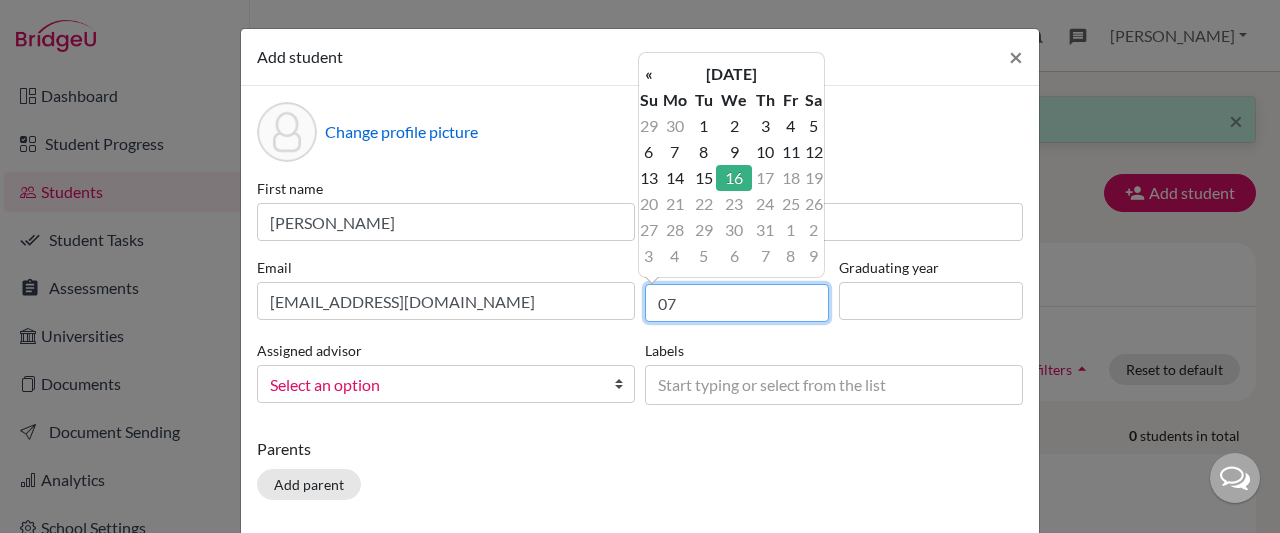 type on "0" 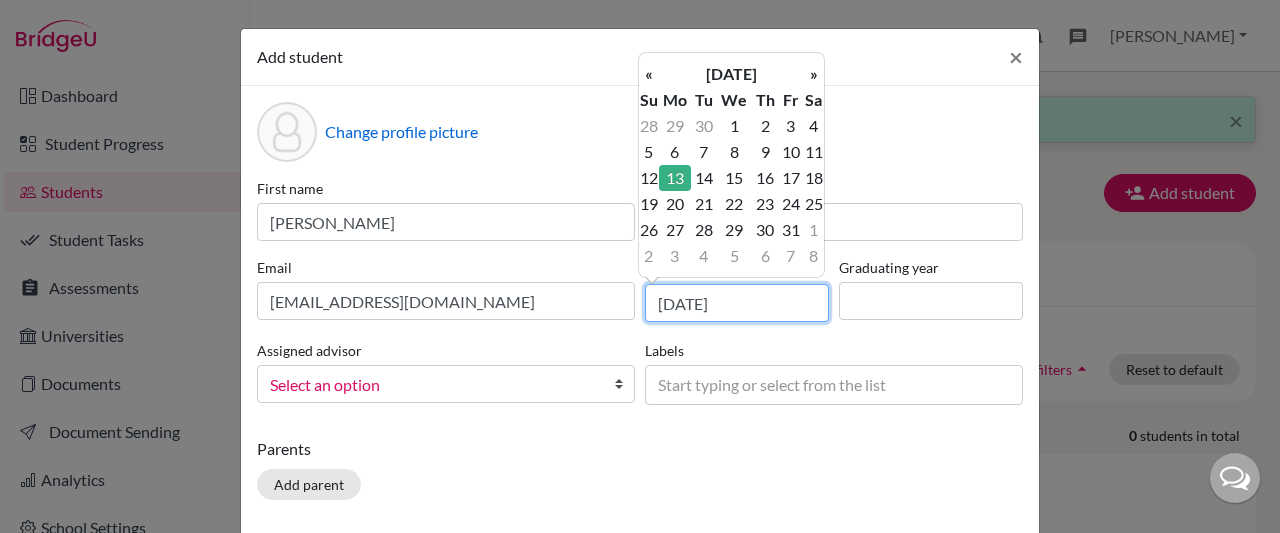 type on "13/12/2010" 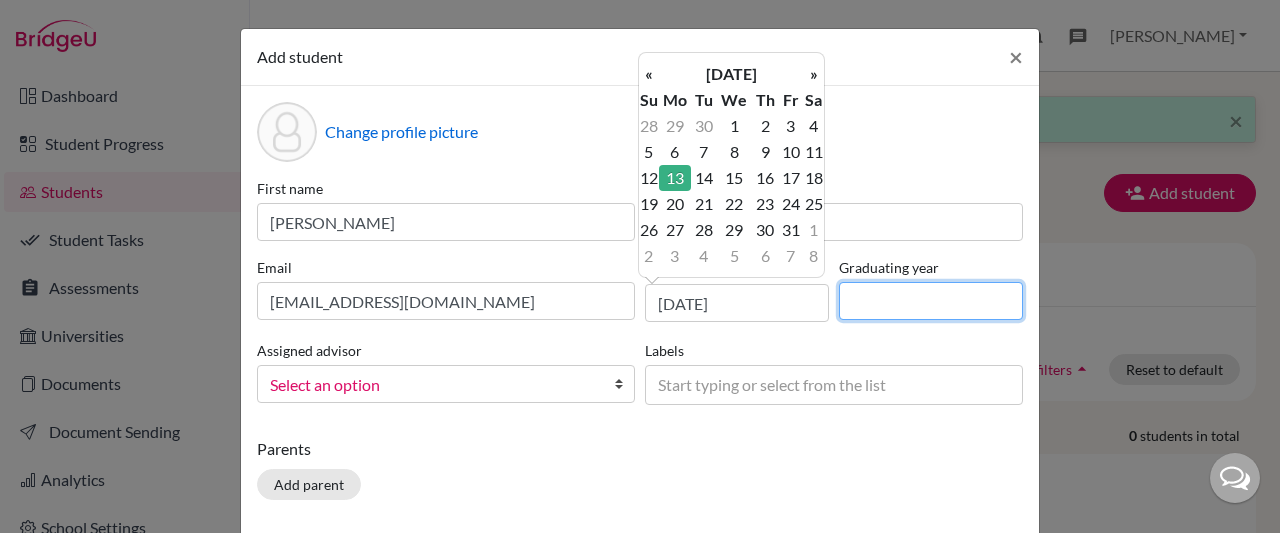 click at bounding box center (931, 301) 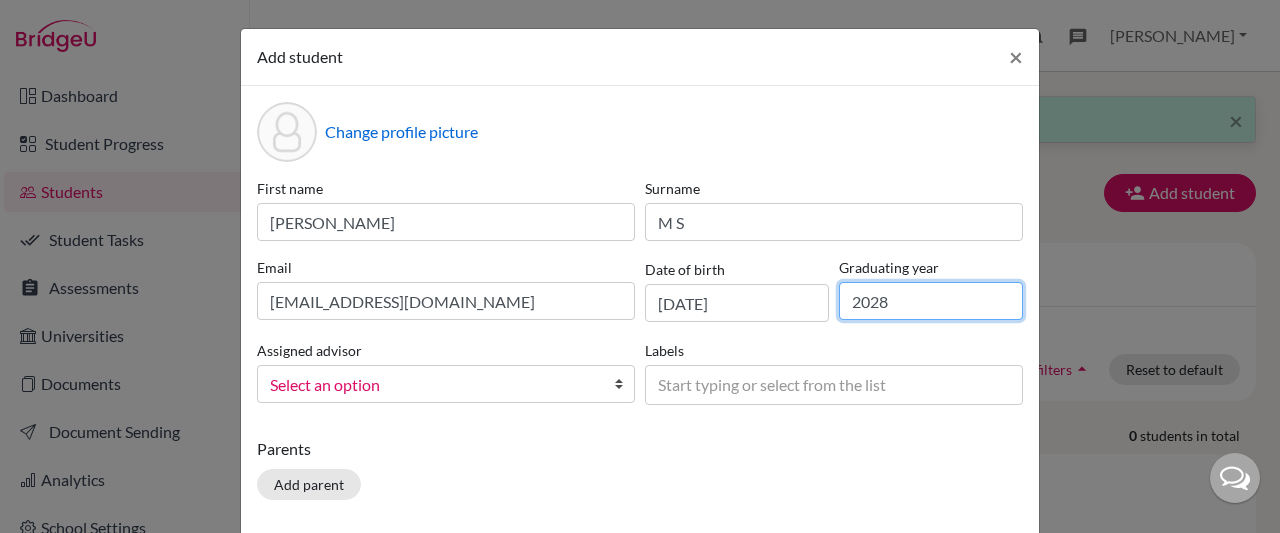 type on "2028" 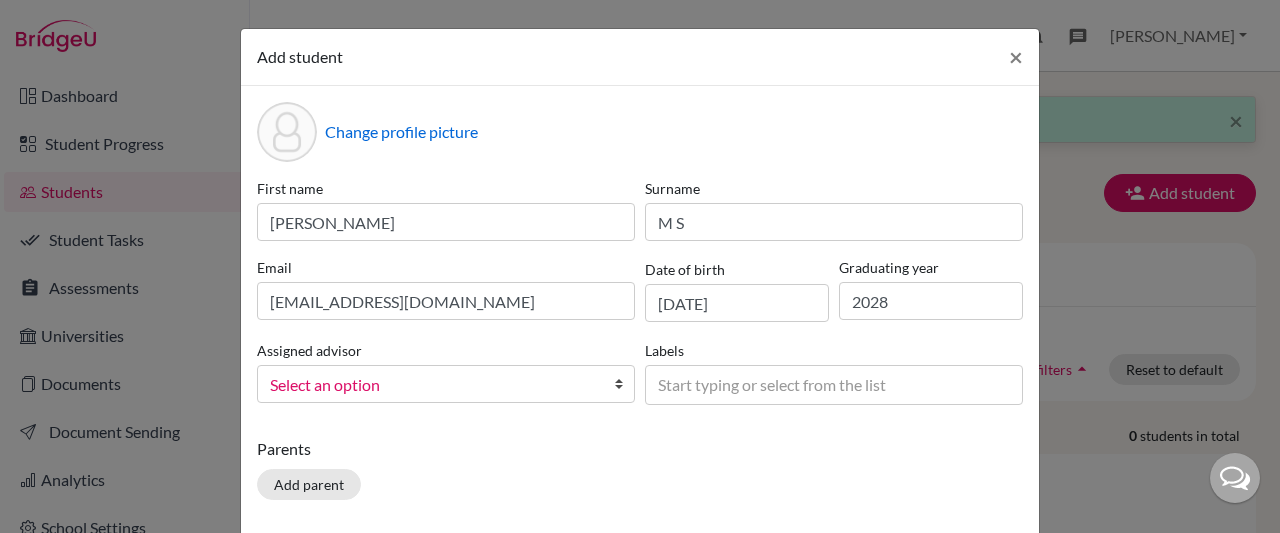 click on "Start typing or select from the list" at bounding box center [786, 384] 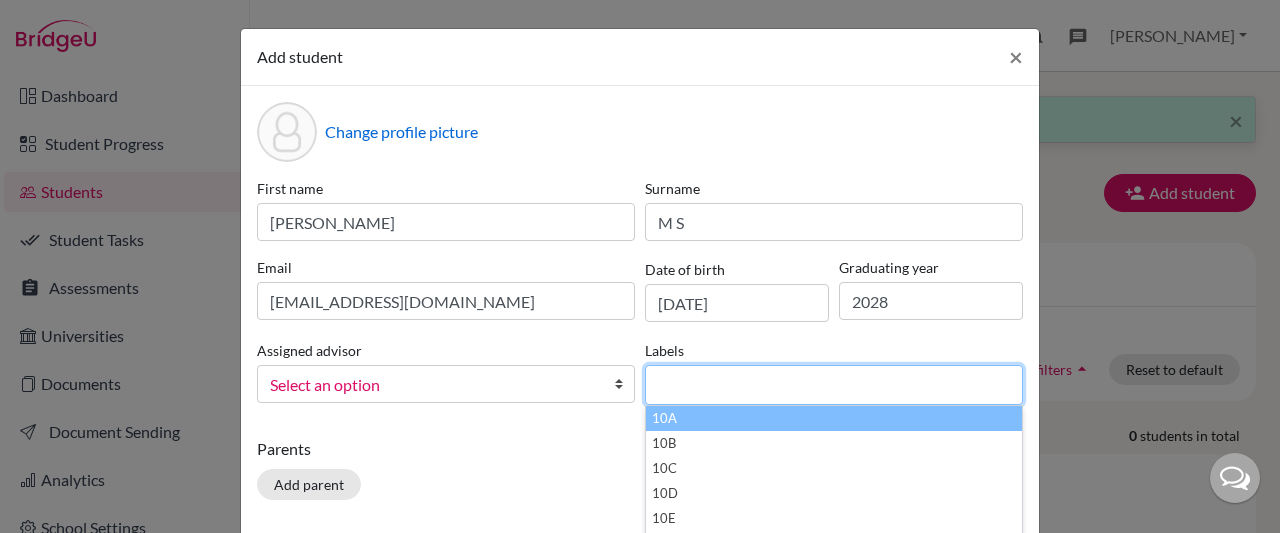 click on "10A" at bounding box center (834, 418) 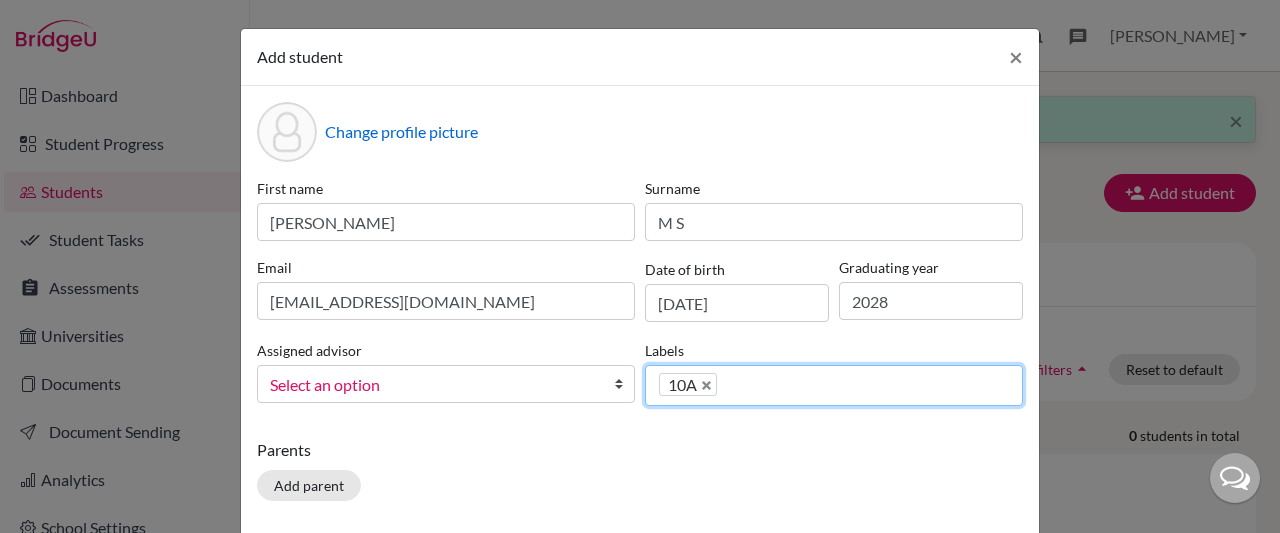 click at bounding box center (624, 384) 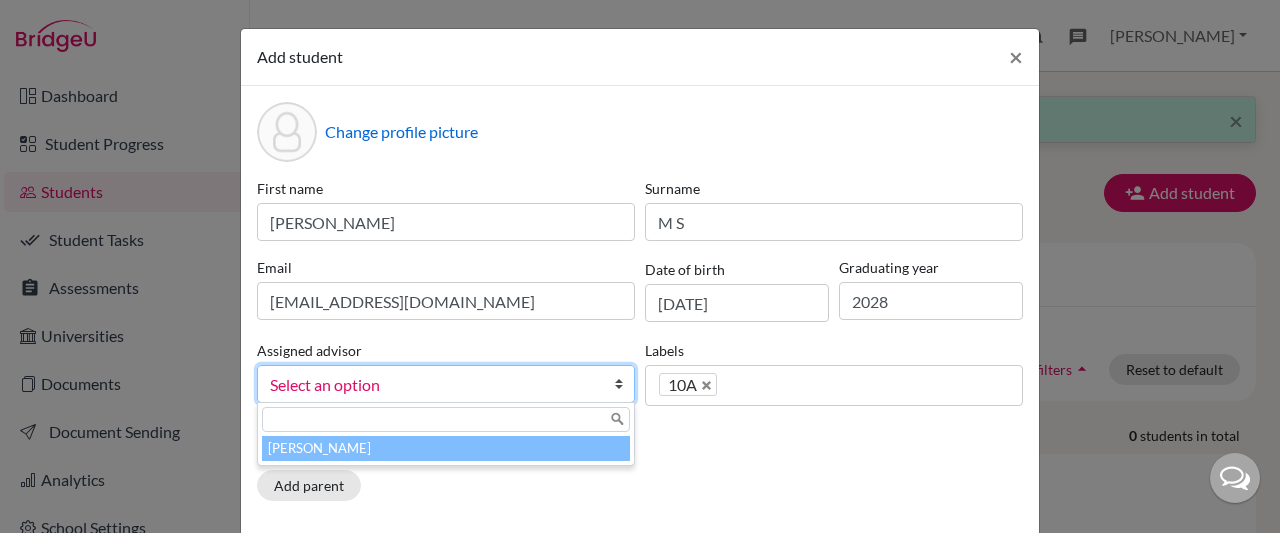 click on "[PERSON_NAME]" at bounding box center (446, 448) 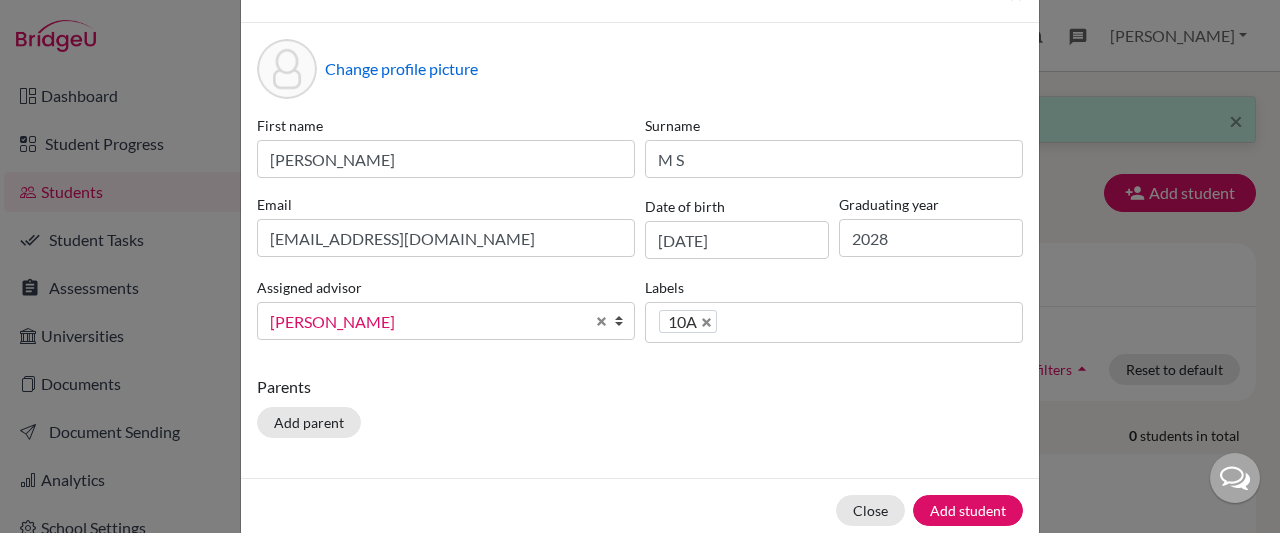 scroll, scrollTop: 80, scrollLeft: 0, axis: vertical 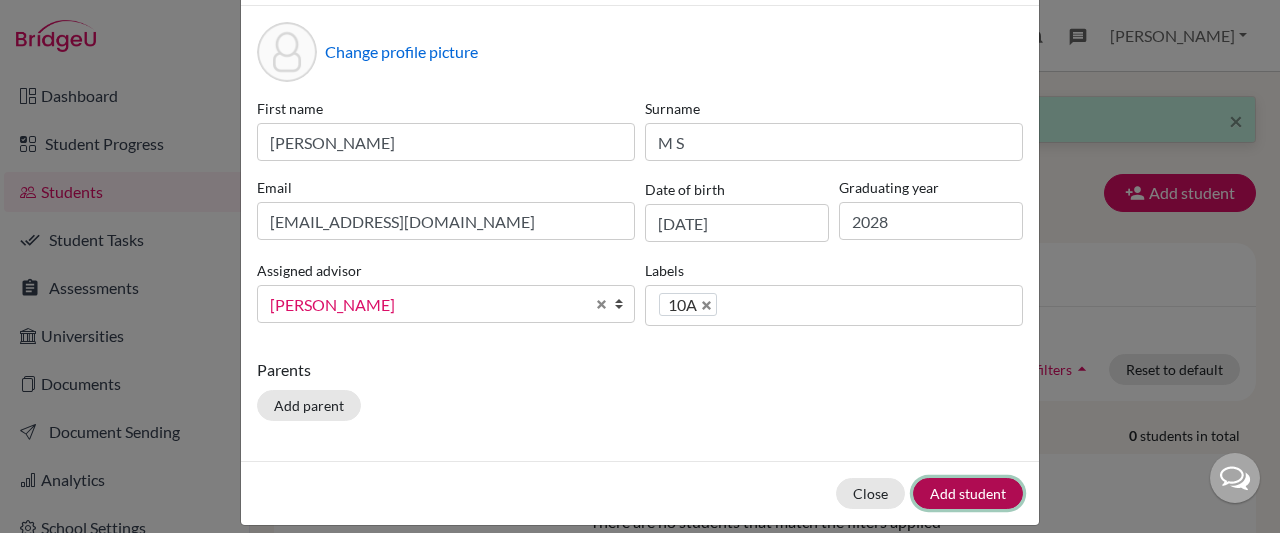 click on "Add student" at bounding box center [968, 493] 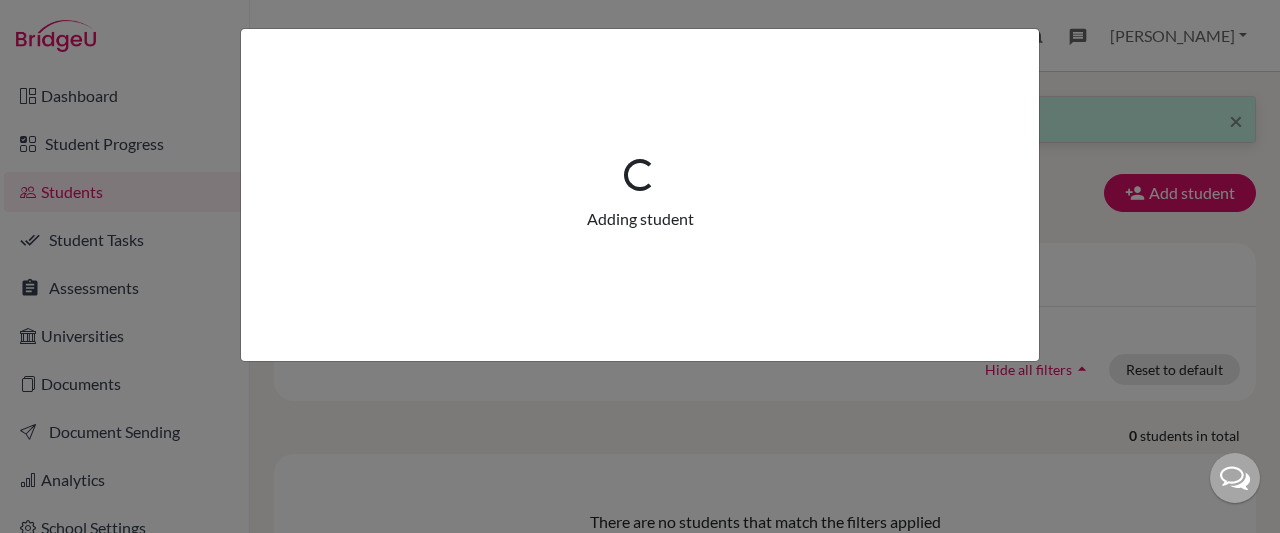 scroll, scrollTop: 0, scrollLeft: 0, axis: both 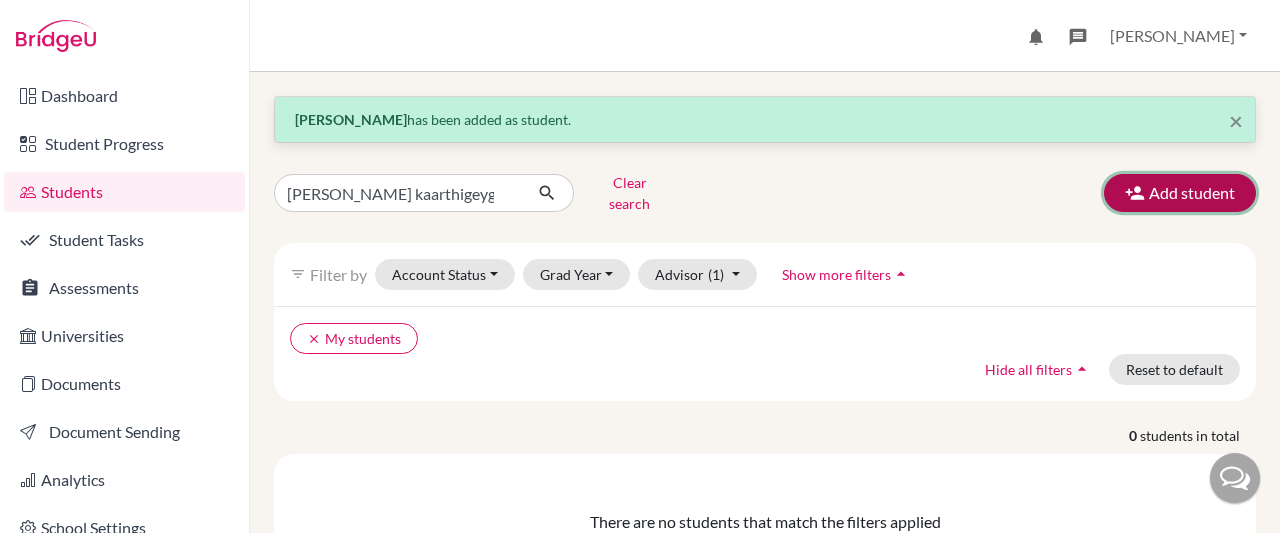click on "Add student" at bounding box center [1180, 193] 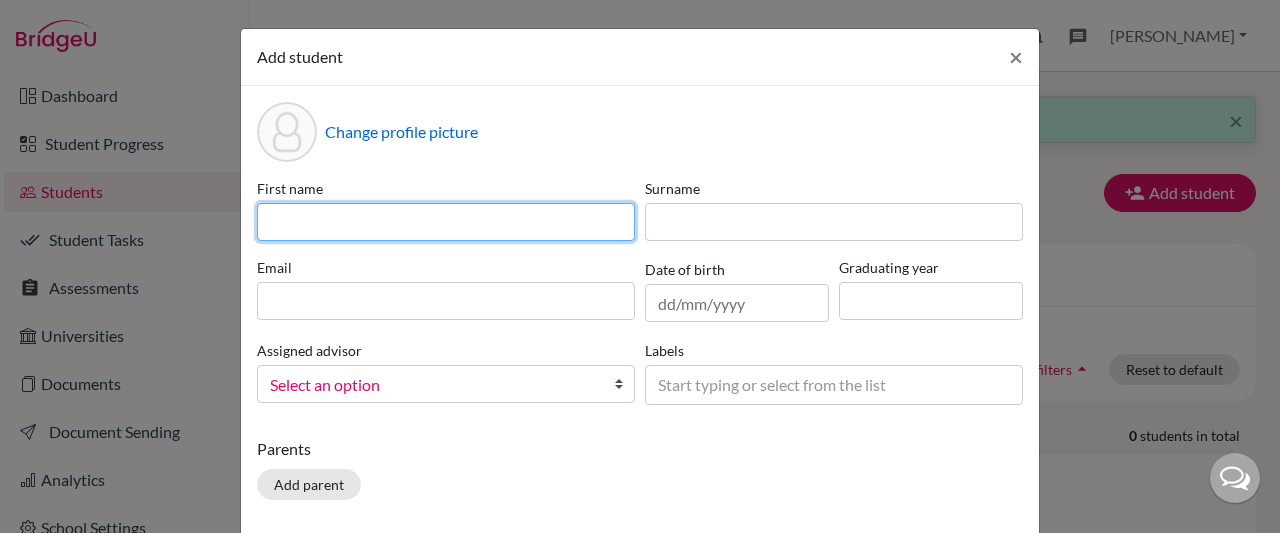 click at bounding box center (446, 222) 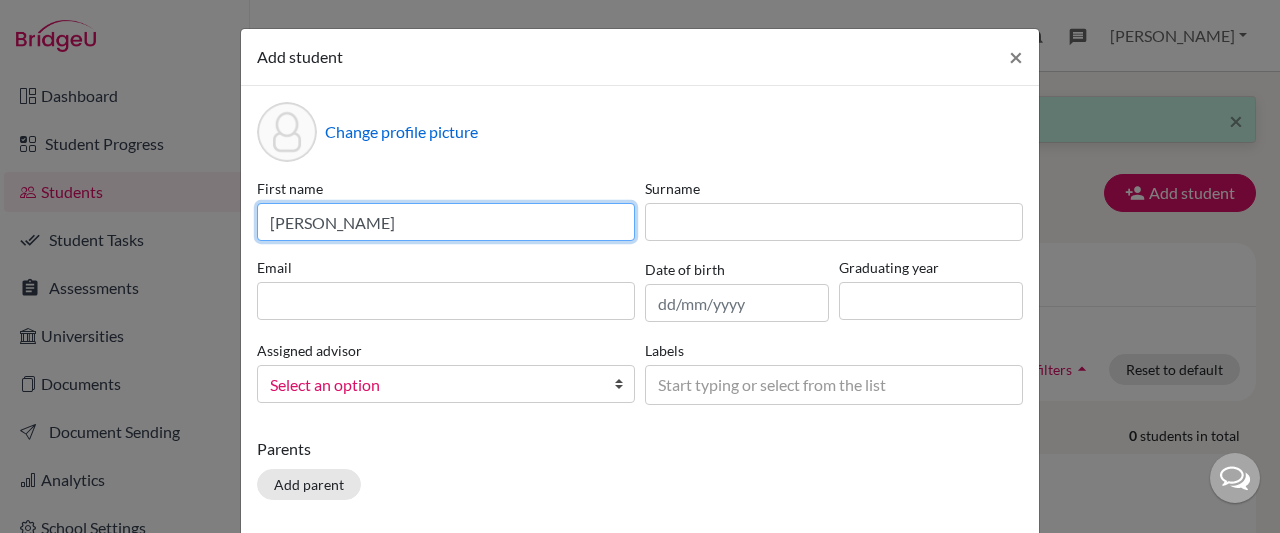 type on "Ukesh" 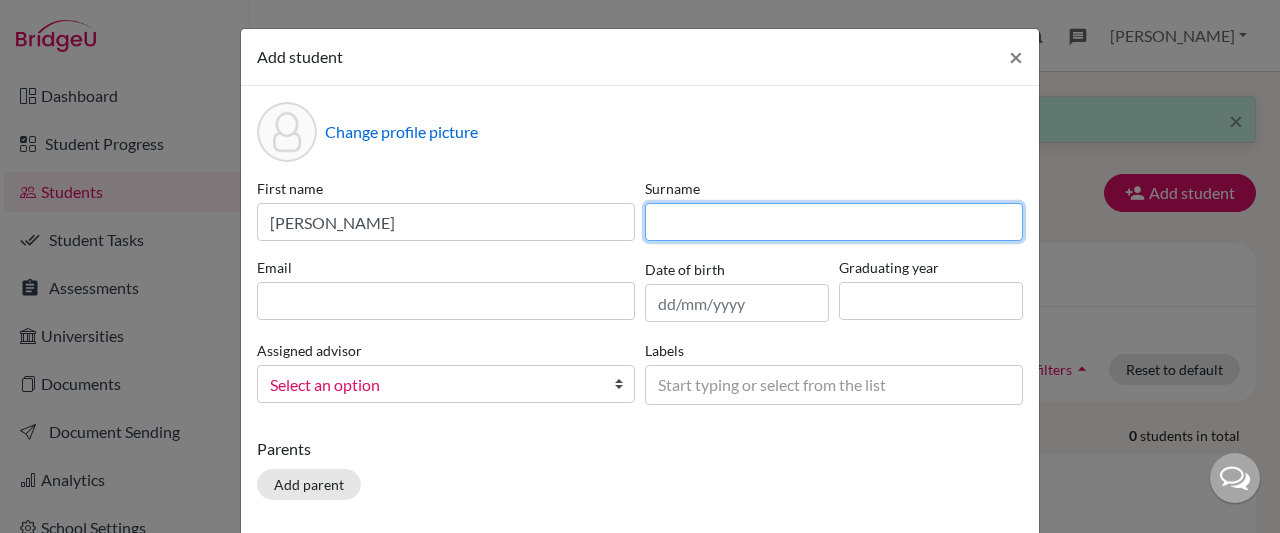 click at bounding box center (834, 222) 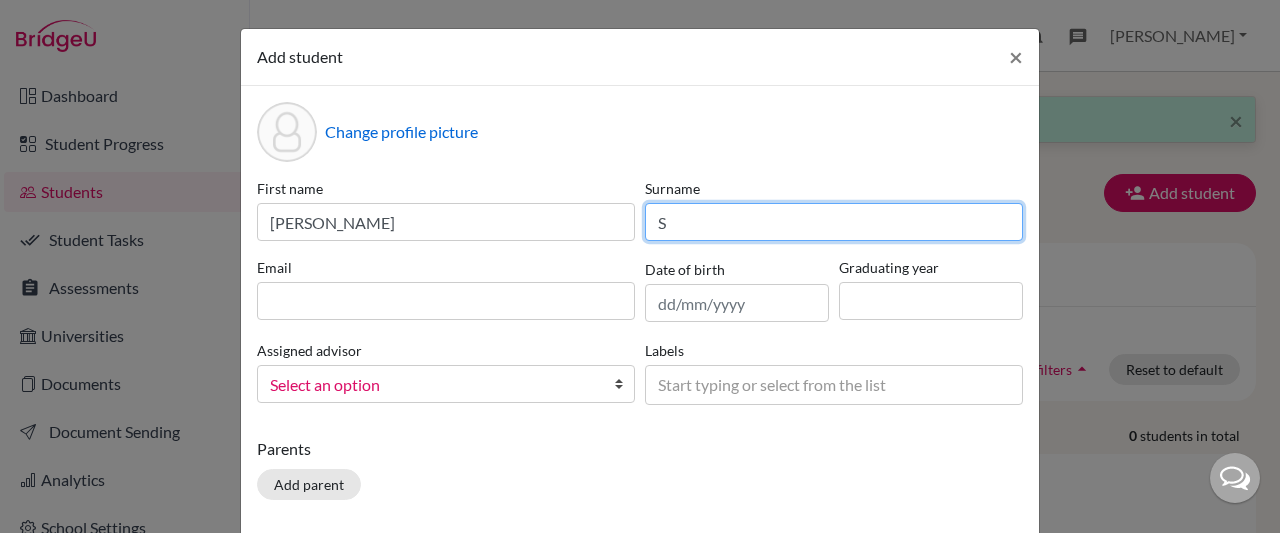 type on "S" 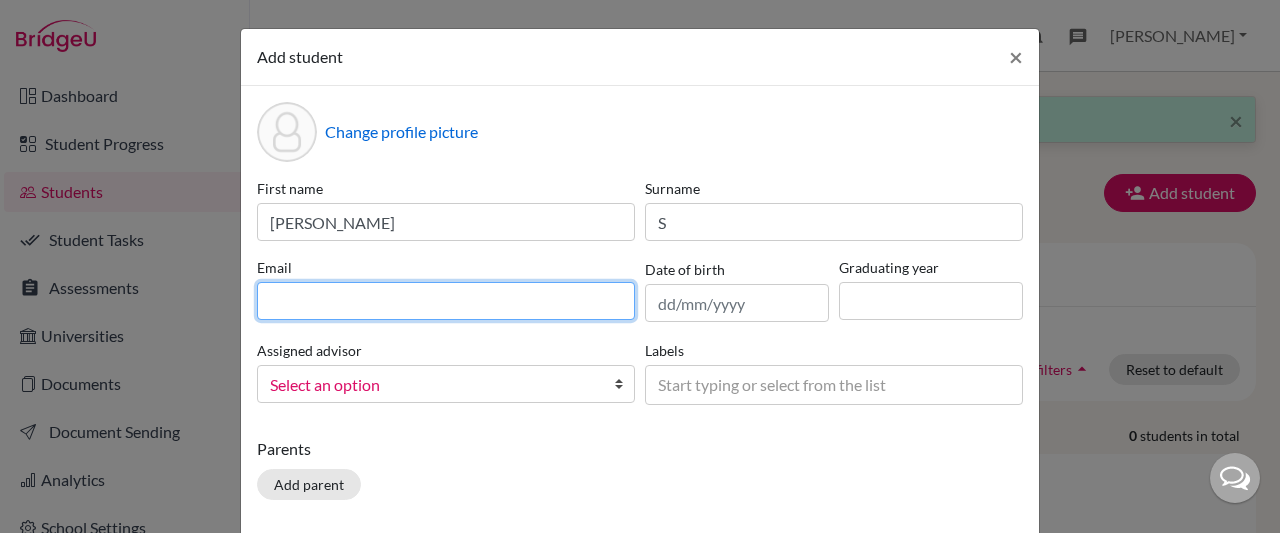 click at bounding box center (446, 301) 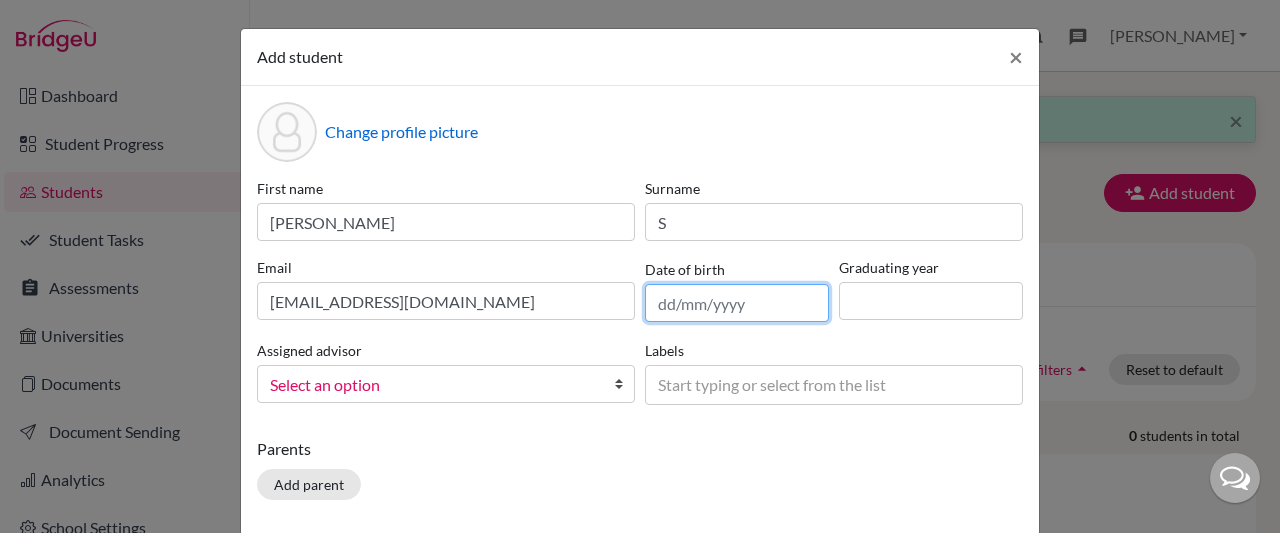 click at bounding box center (737, 303) 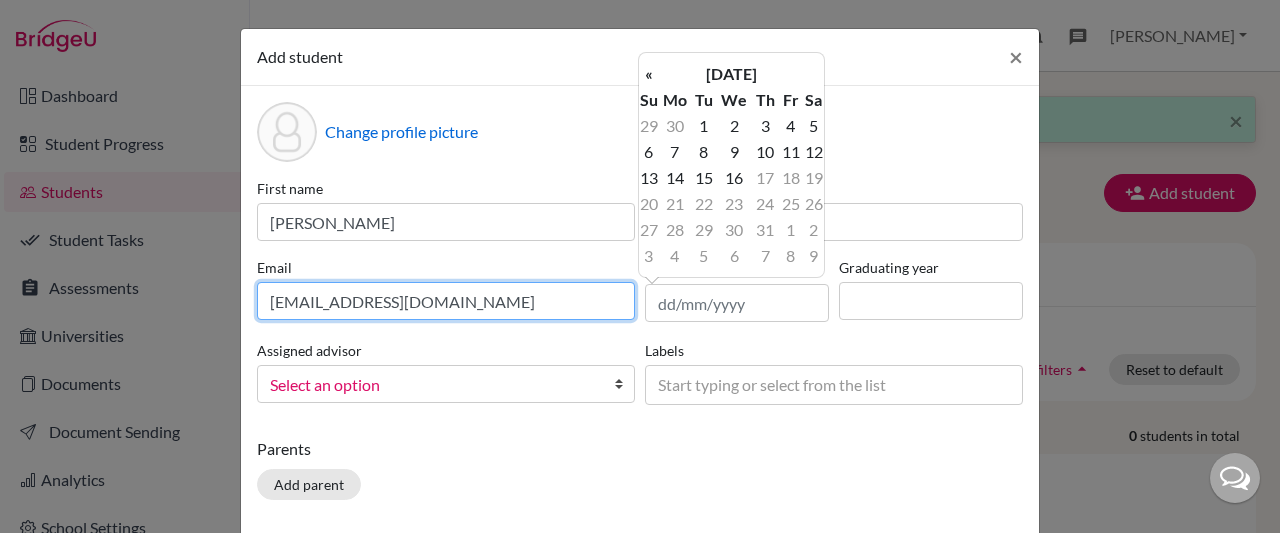 click on "senthil127779@gmail.com" at bounding box center [446, 301] 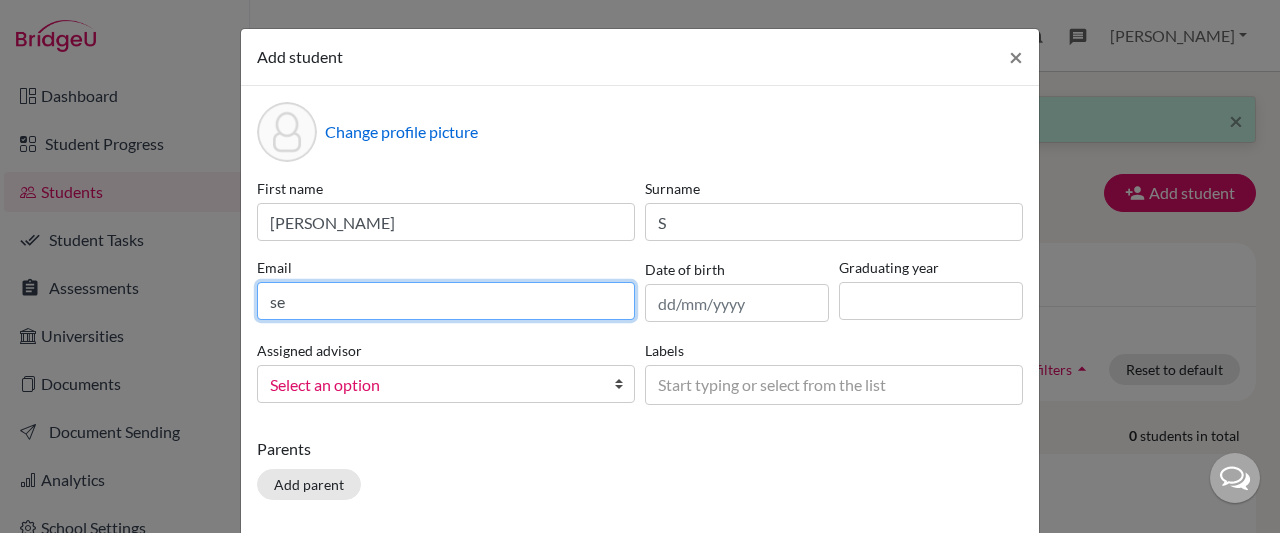 type on "s" 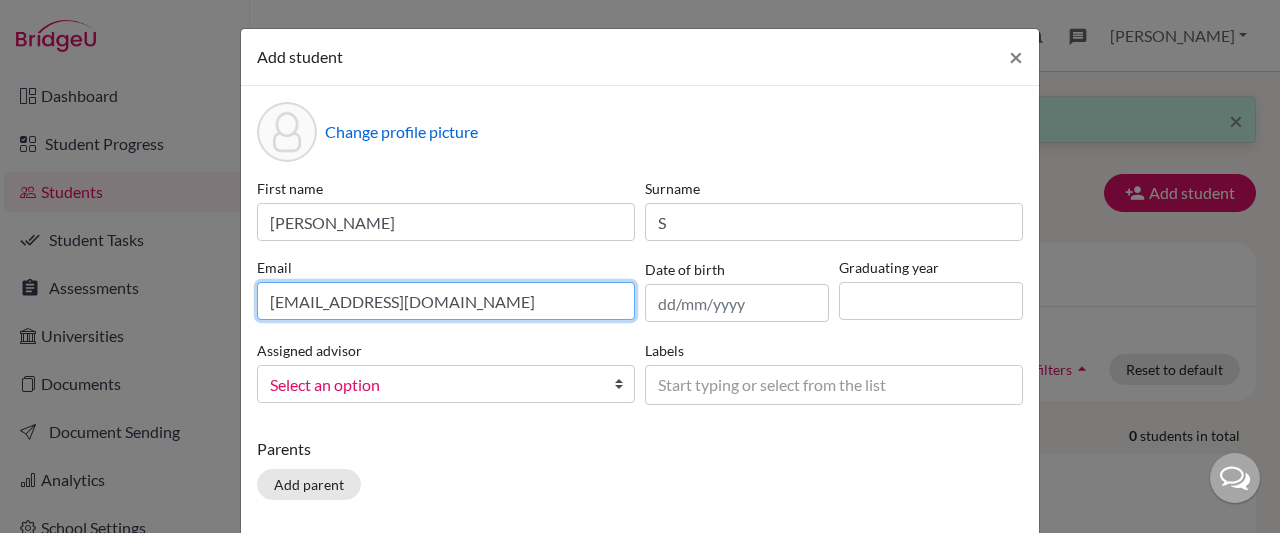 type on "246810ukesh@gmail.com" 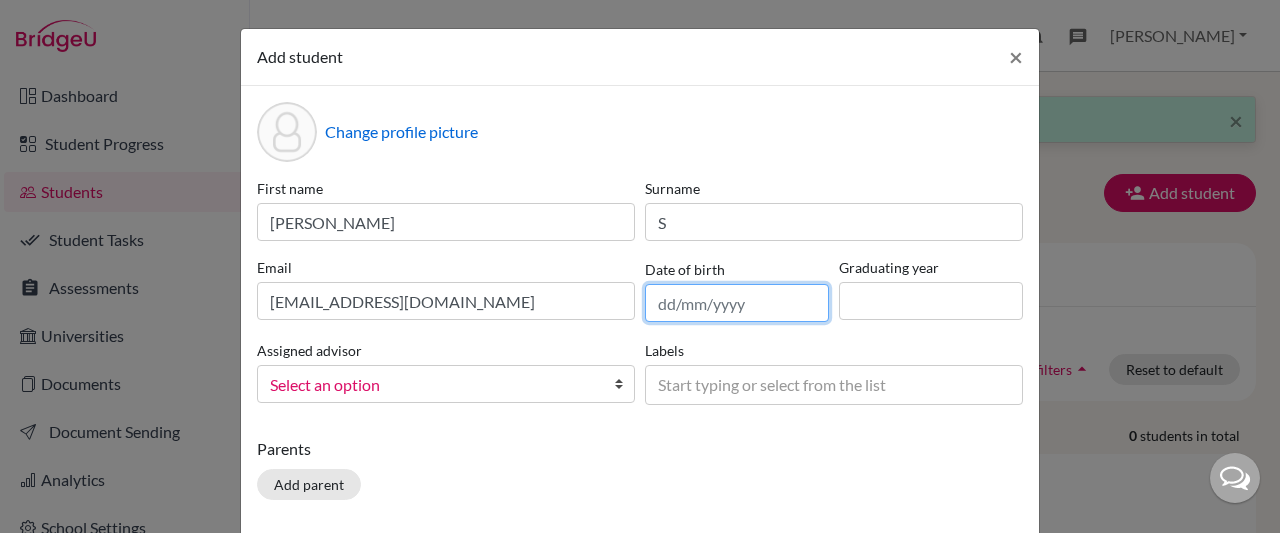 click at bounding box center [737, 303] 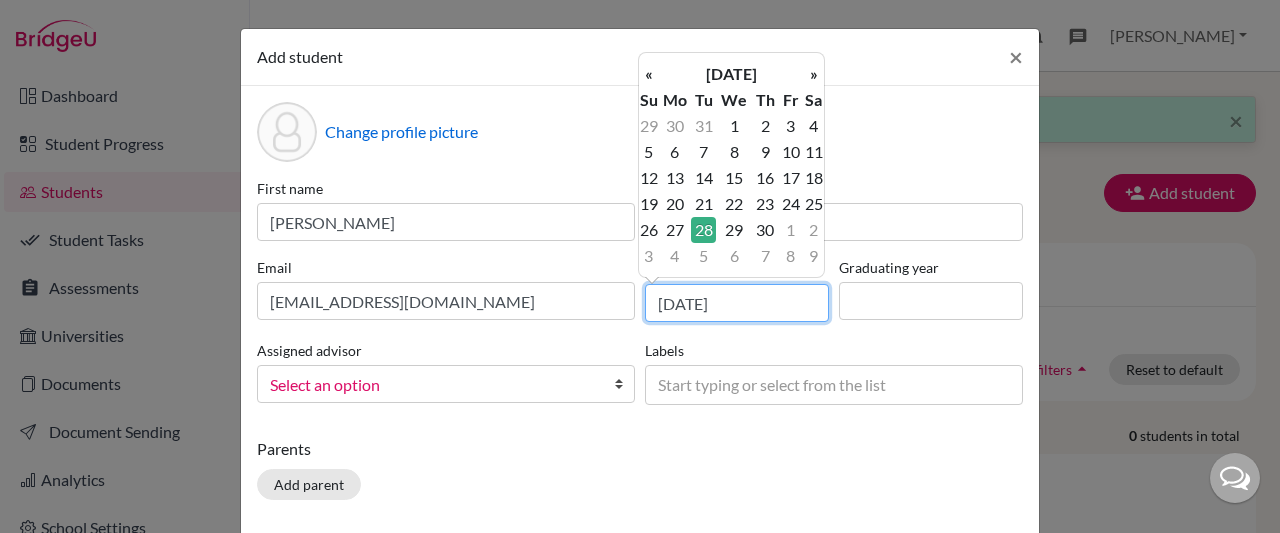 type on "28/09/2010" 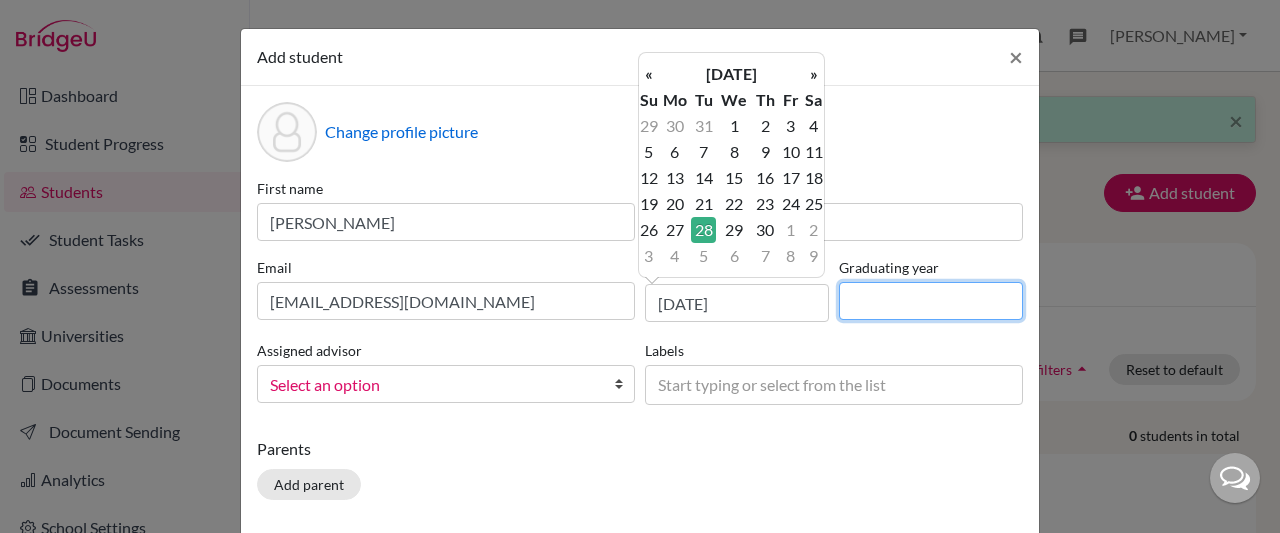click at bounding box center [931, 301] 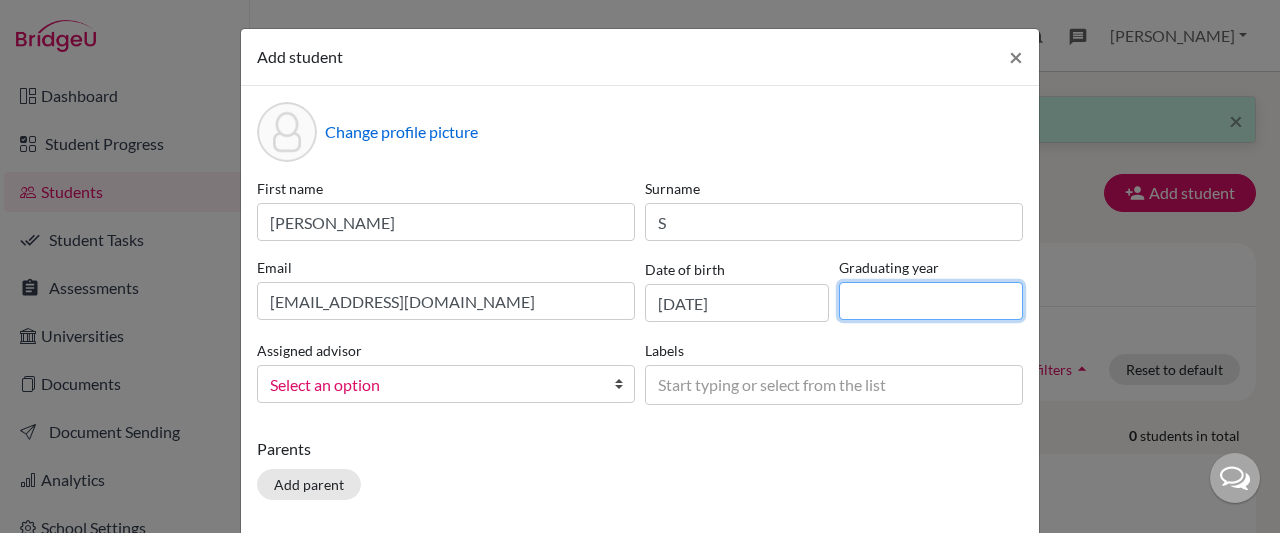 type on "2028" 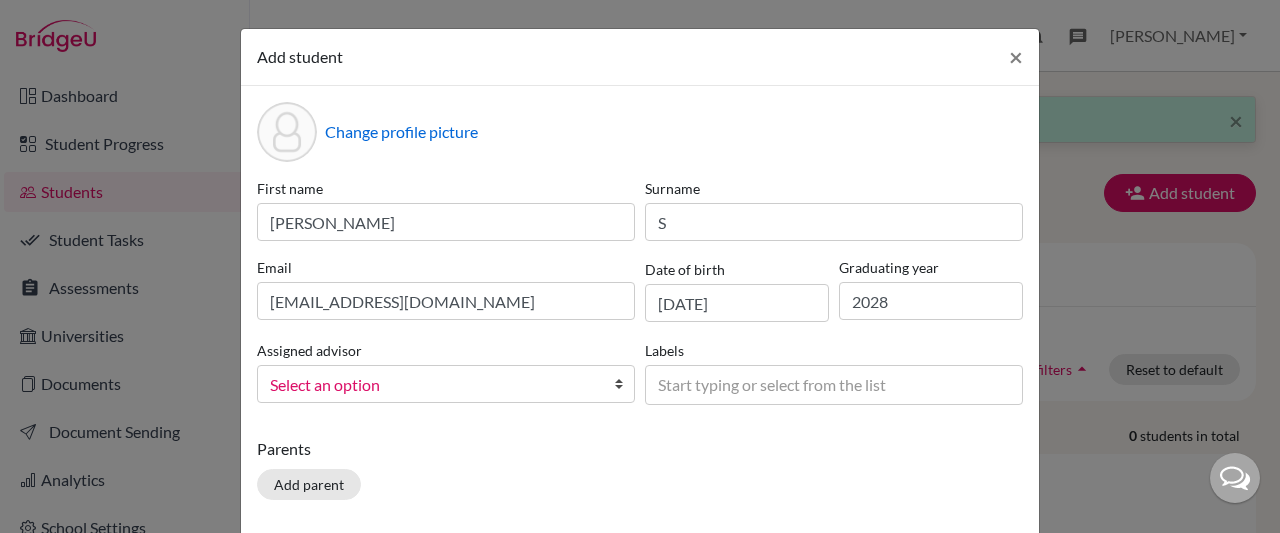 click at bounding box center (624, 384) 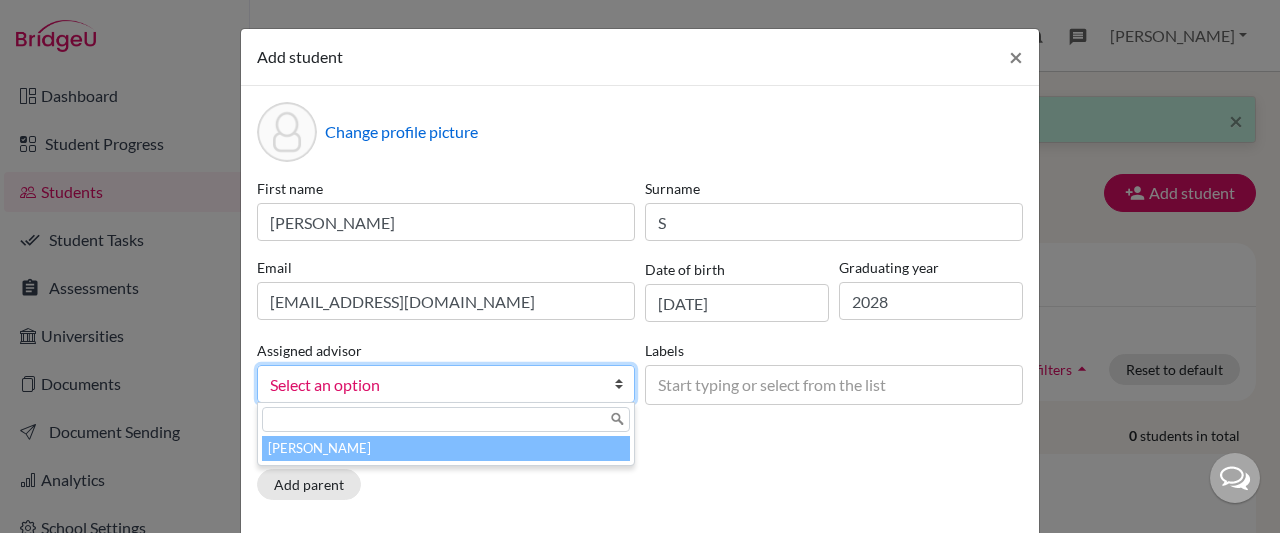 click on "[PERSON_NAME]" at bounding box center [446, 448] 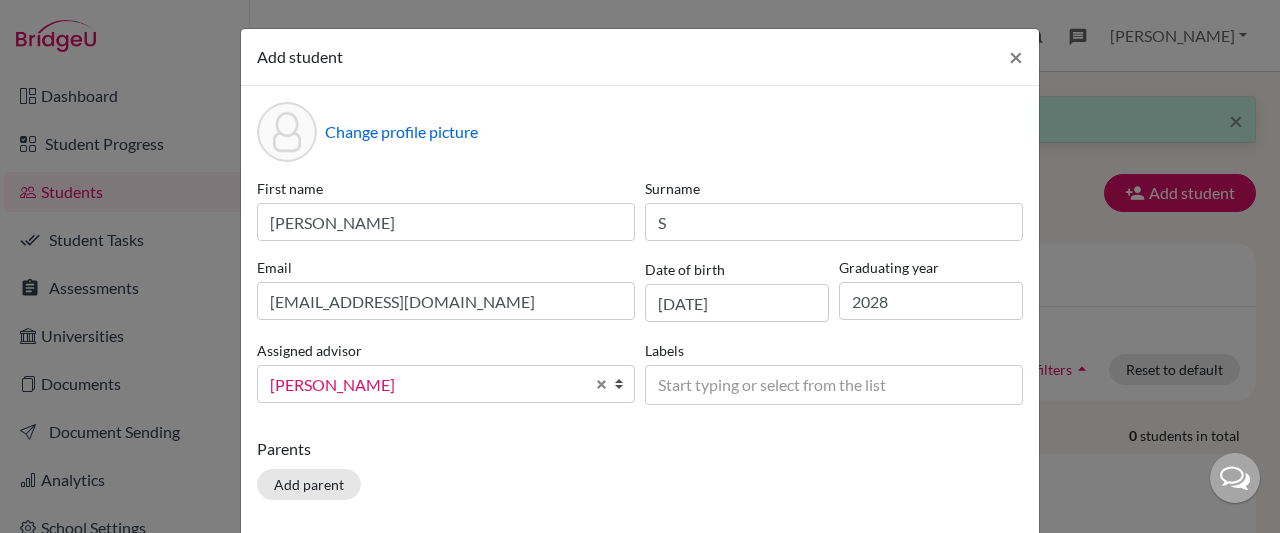 click on "Start typing or select from the list" at bounding box center [786, 384] 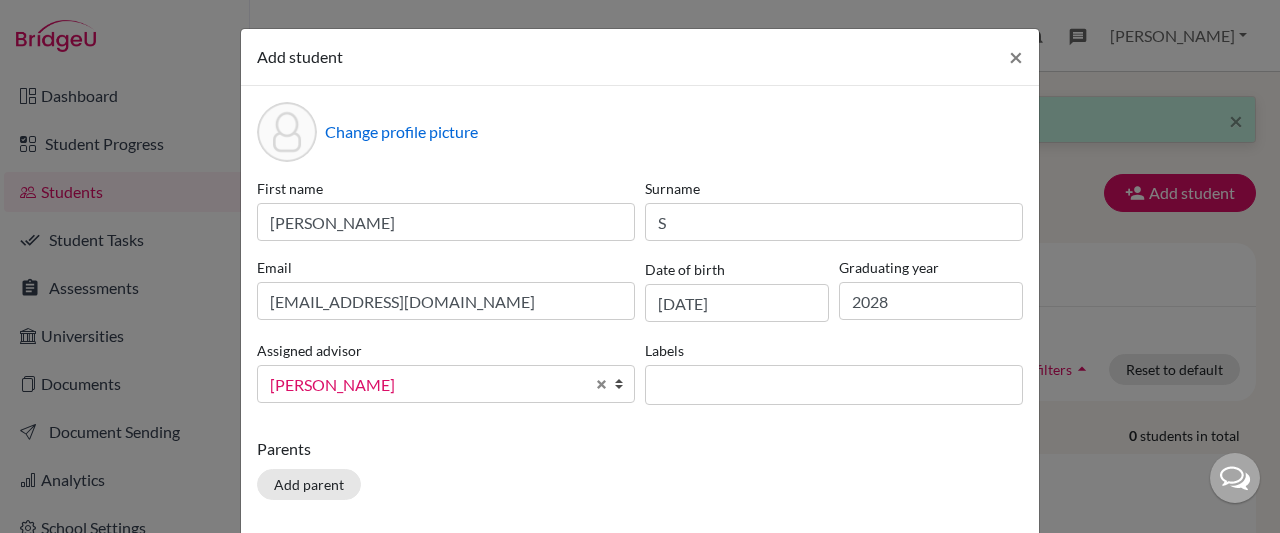 click at bounding box center [786, 384] 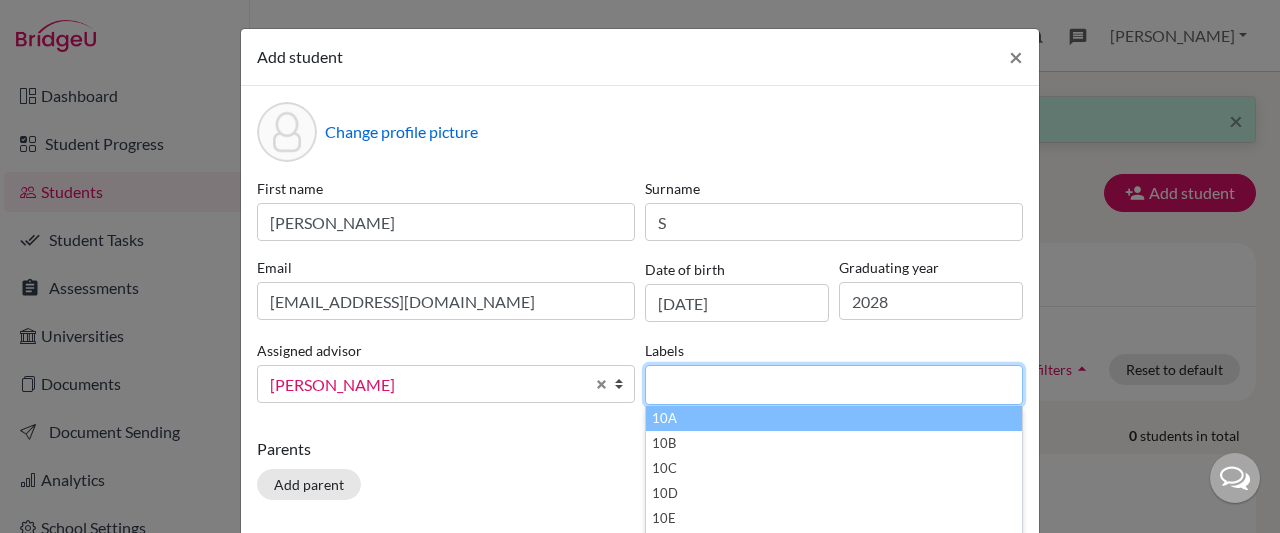 click on "10A" at bounding box center [834, 418] 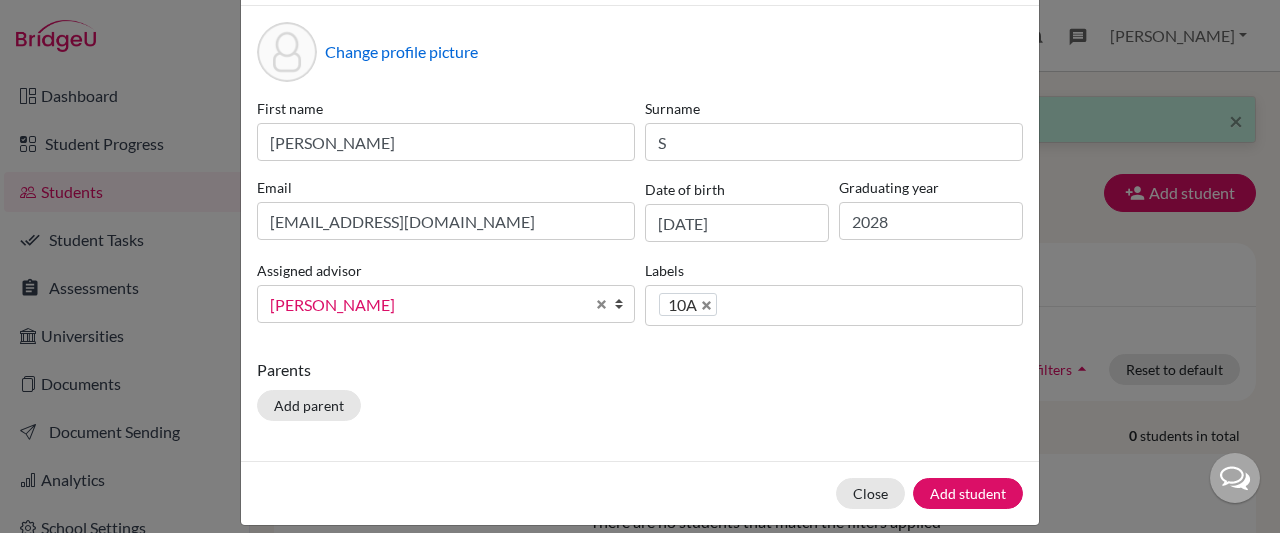 scroll, scrollTop: 114, scrollLeft: 0, axis: vertical 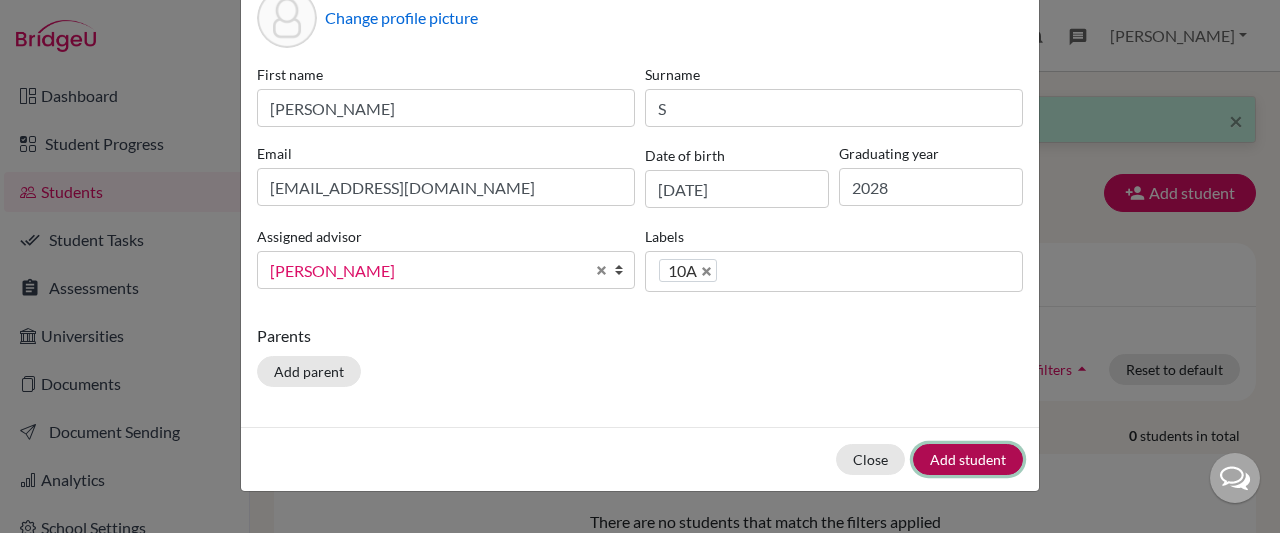 click on "Add student" at bounding box center (968, 459) 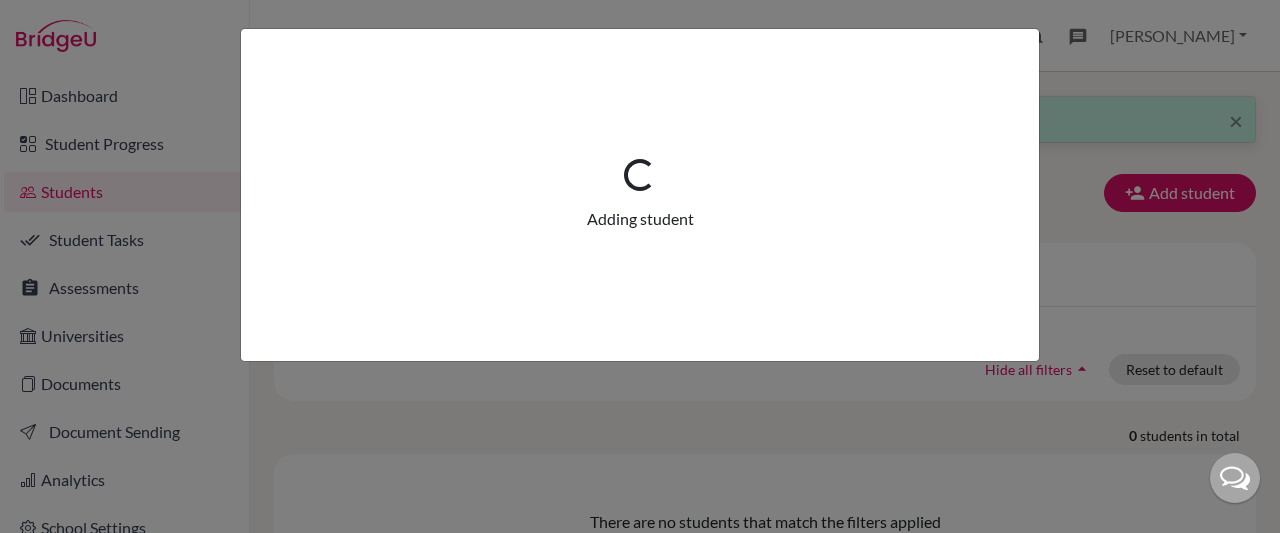 scroll, scrollTop: 0, scrollLeft: 0, axis: both 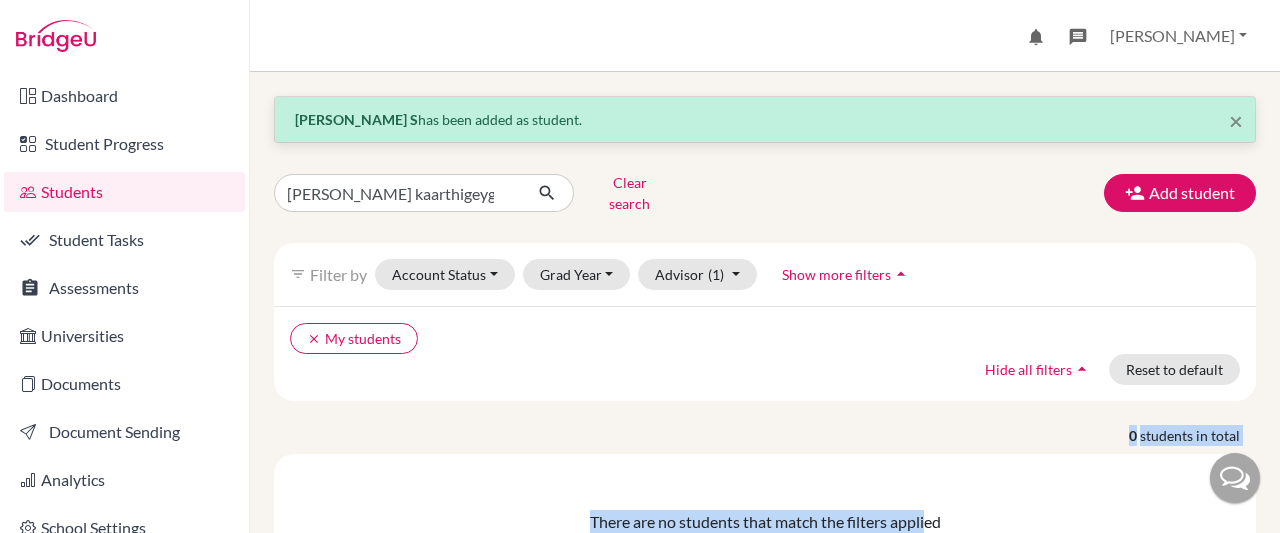 drag, startPoint x: 917, startPoint y: 466, endPoint x: 1074, endPoint y: 335, distance: 204.47493 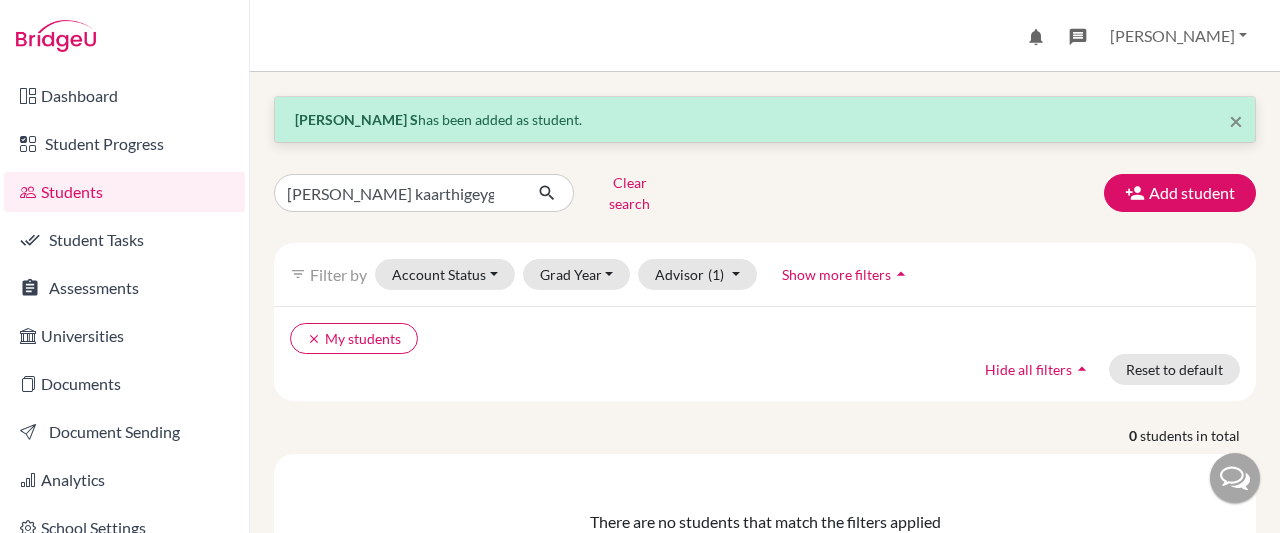 click on "filter_list Filter by Account Status Active accounts Archived accounts Registered Unregistered Grad Year 2028 2027 2026 2025 2024 2023 2002 Advisor (1) My students done Without advisor Show more filters arrow_drop_up" at bounding box center (765, 274) 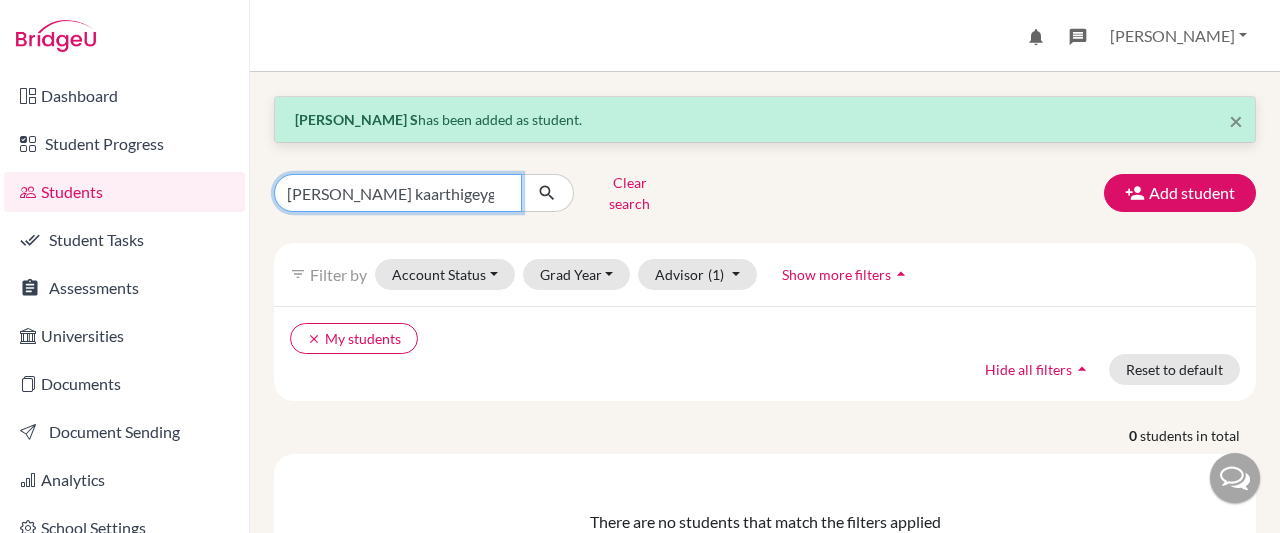 click on "Pranav kaarthigeygan" at bounding box center (398, 193) 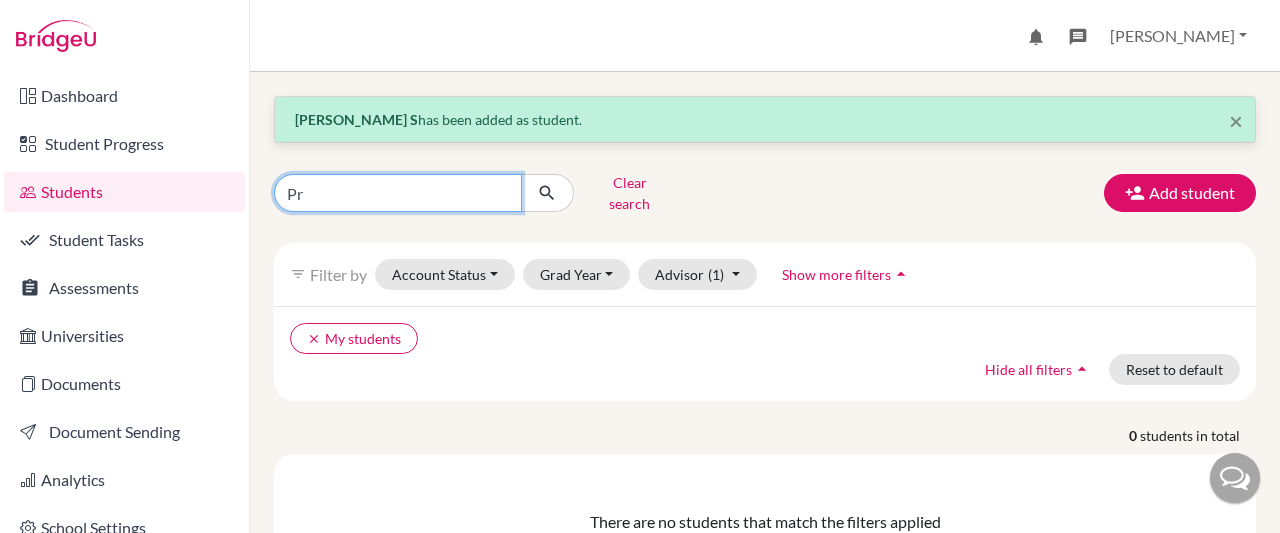 type on "P" 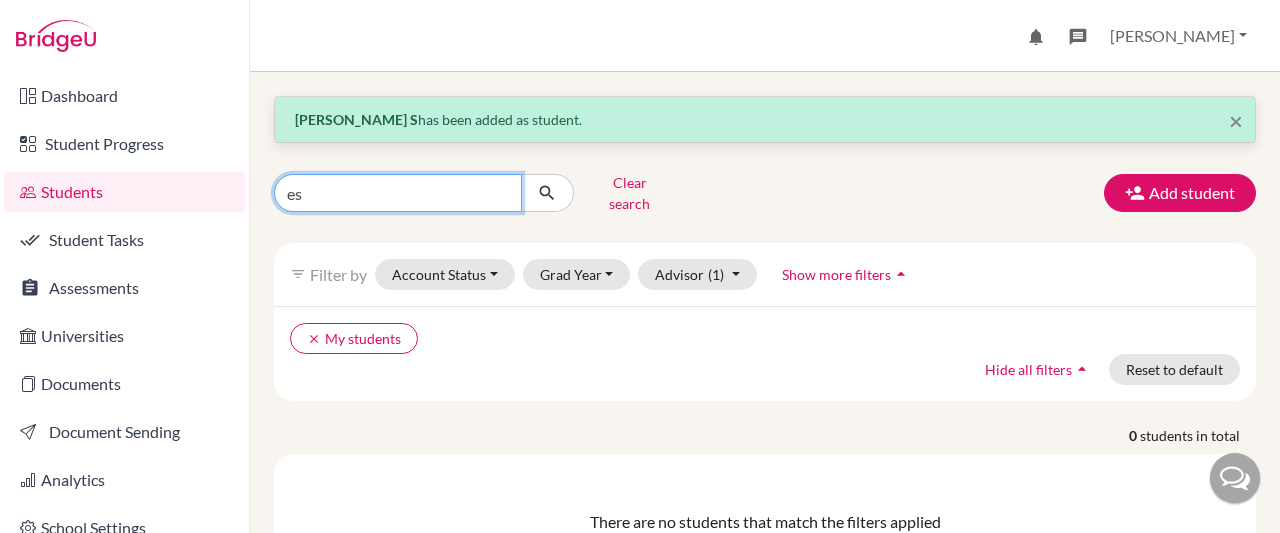 type on "e" 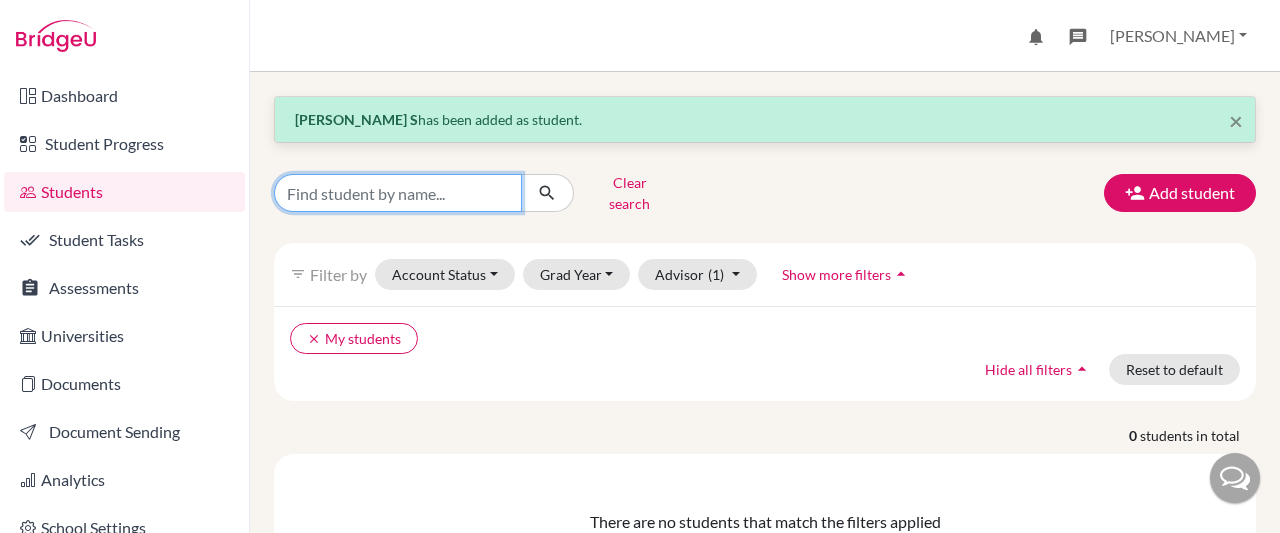 type on "n" 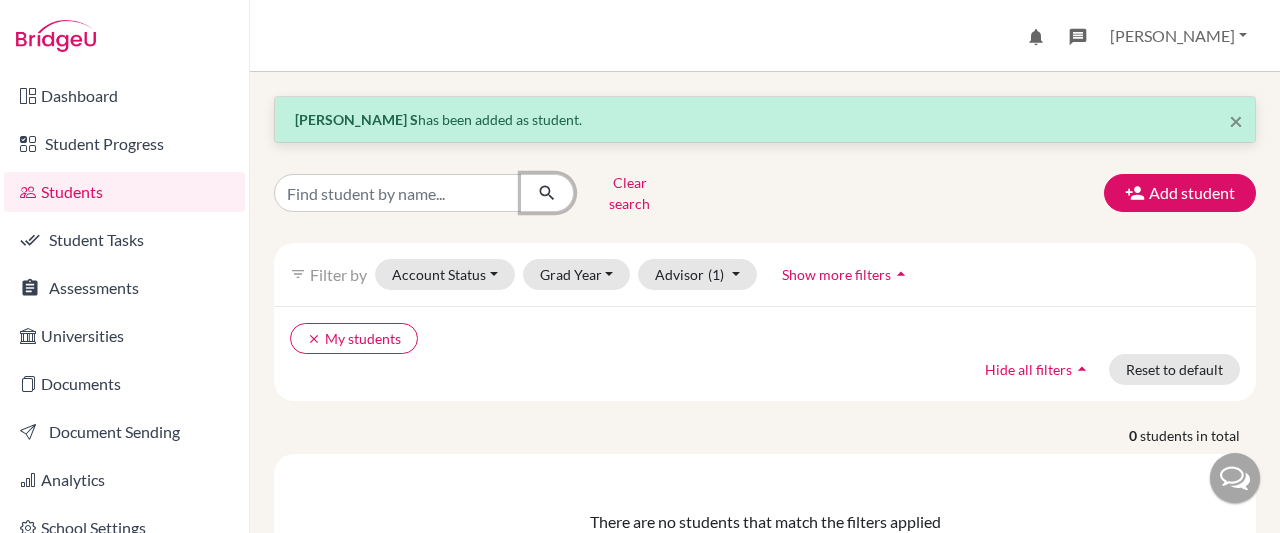 type 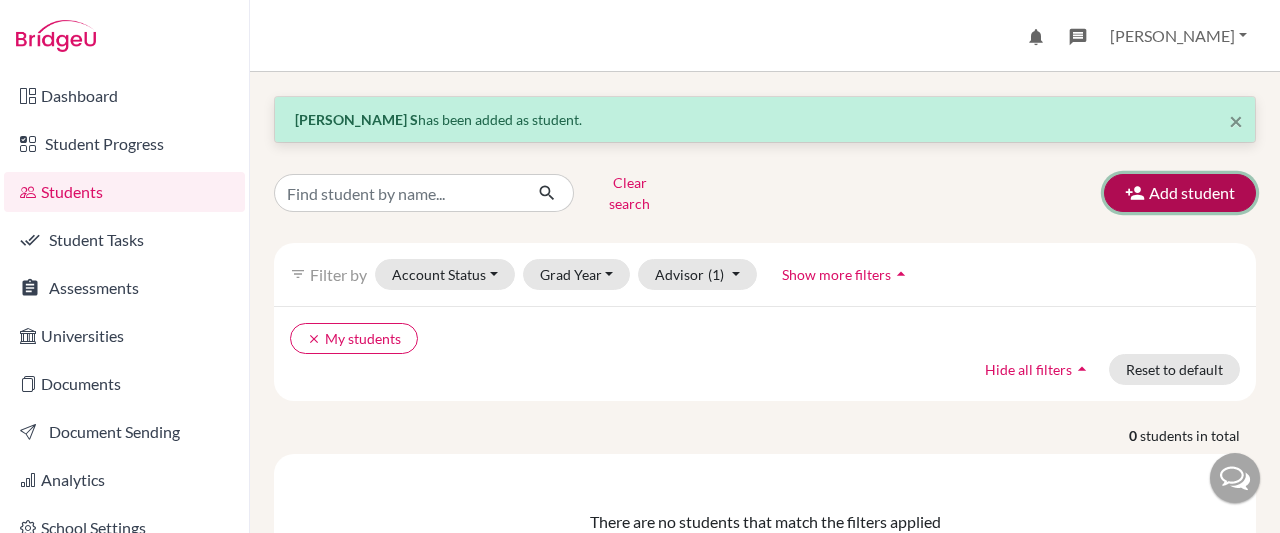 click on "Add student" at bounding box center (1180, 193) 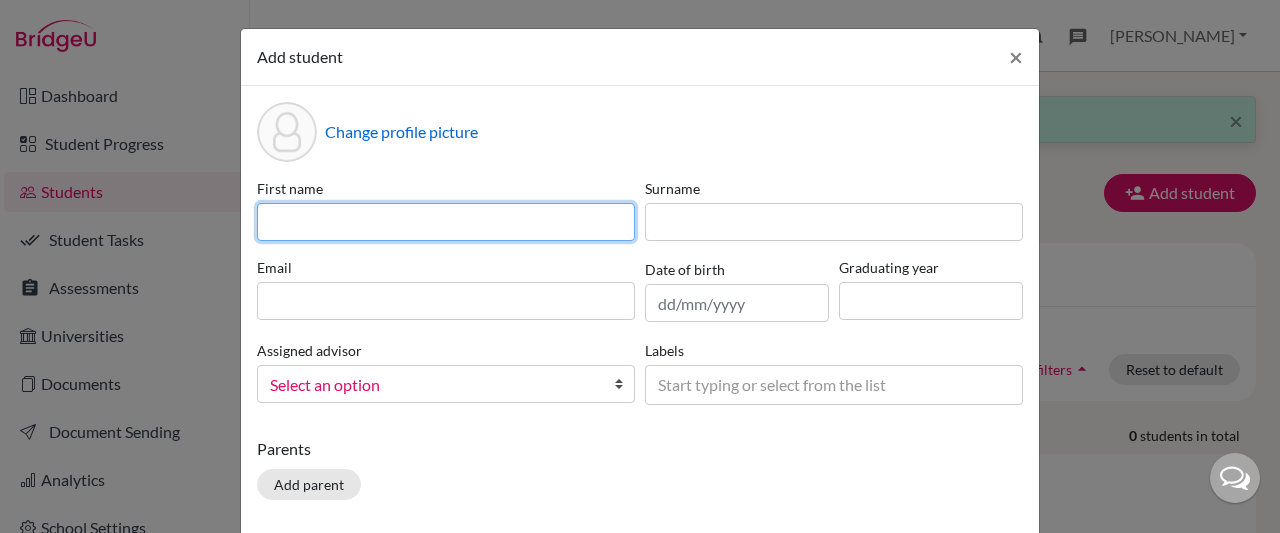 click at bounding box center [446, 222] 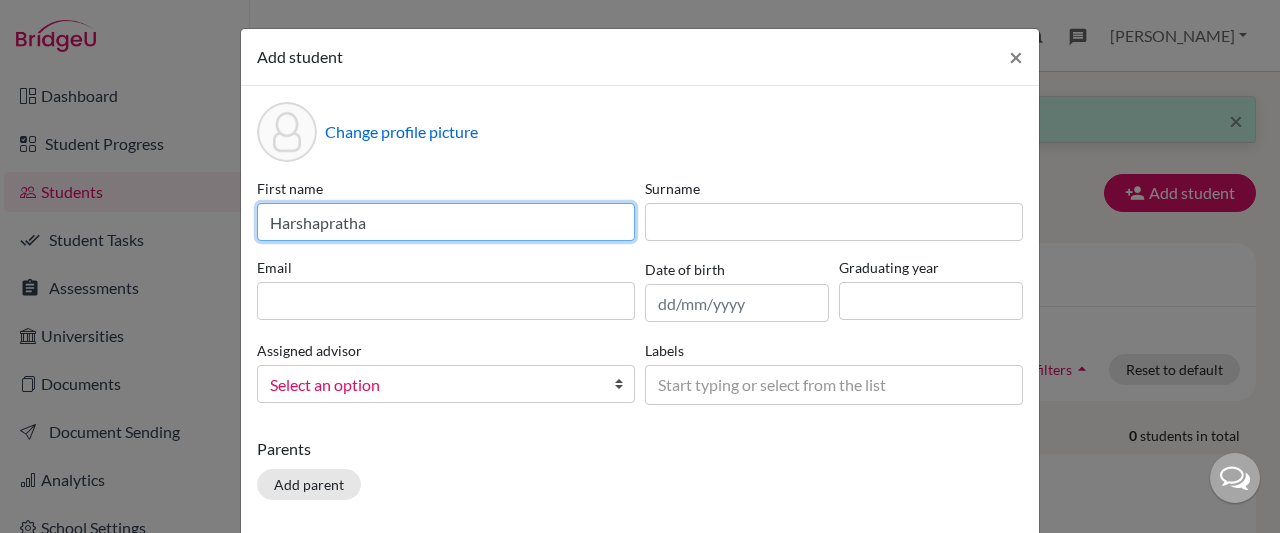 type on "Harshapratha" 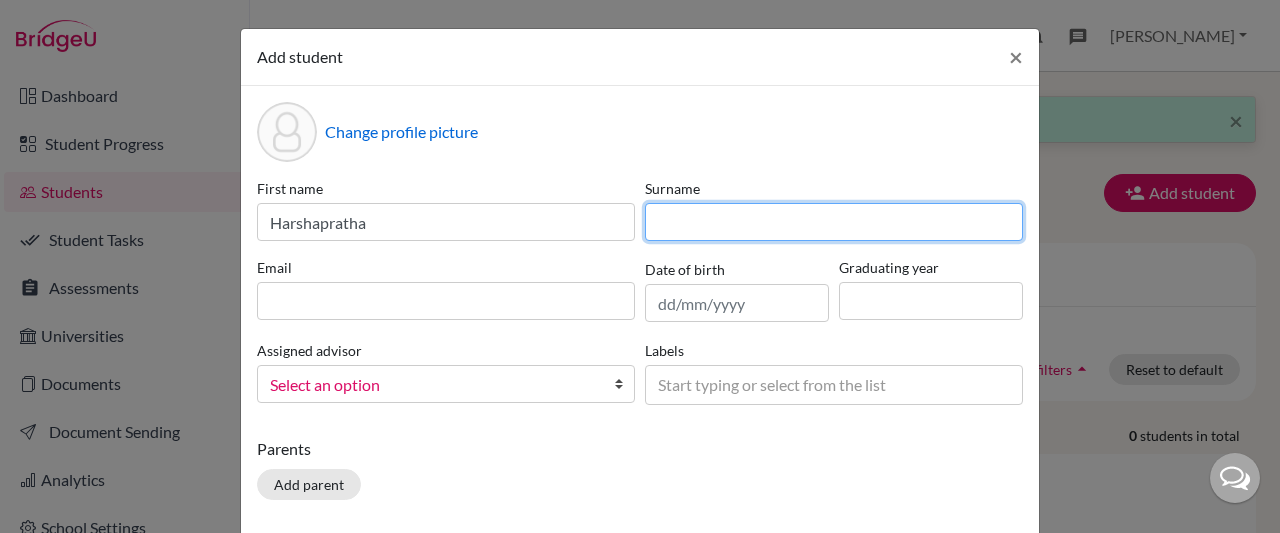 click at bounding box center [834, 222] 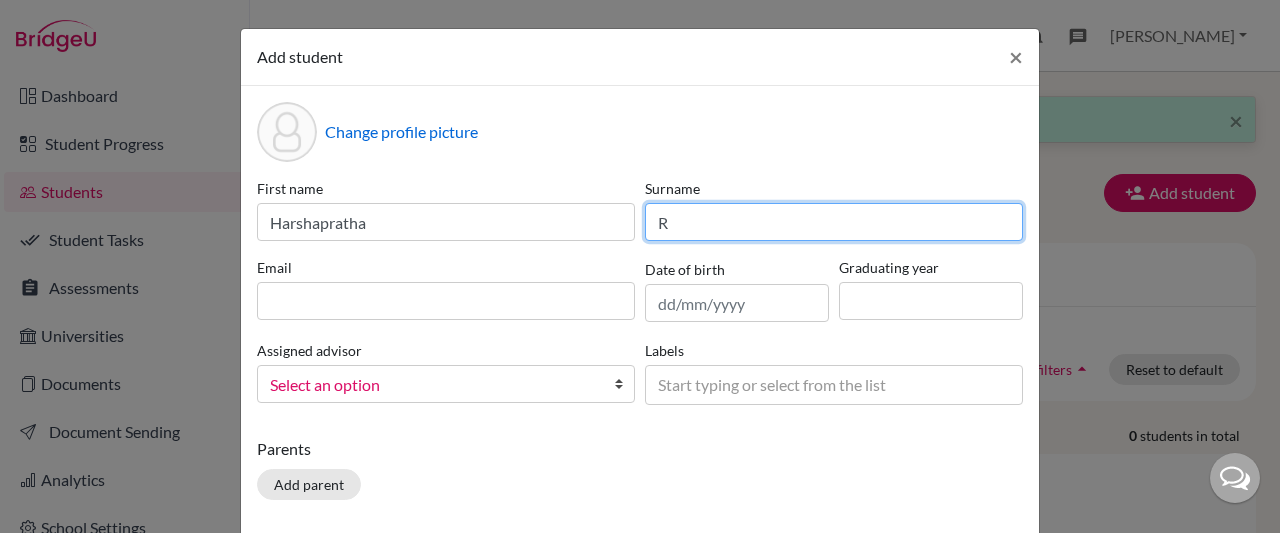 type on "R" 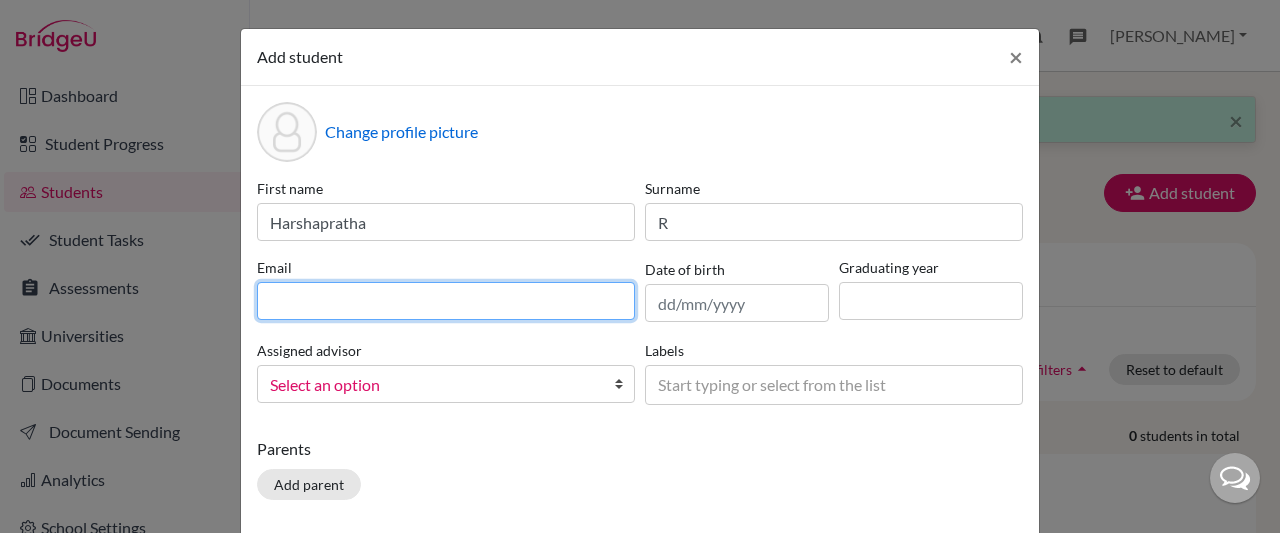 click at bounding box center [446, 301] 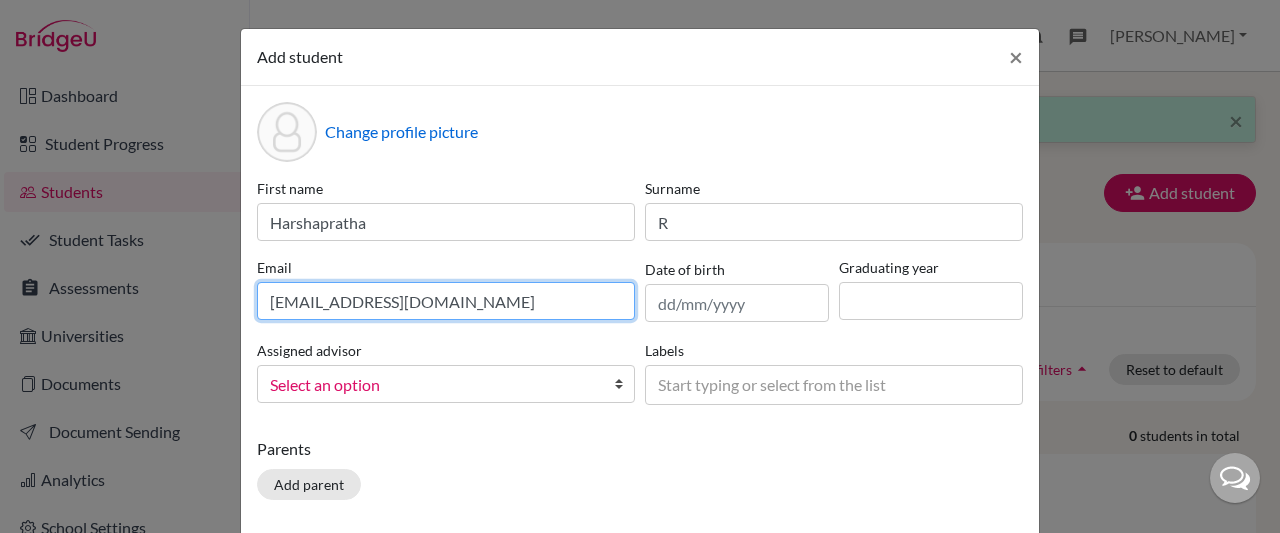 click on "harshapratha.t@gmail.com" at bounding box center [446, 301] 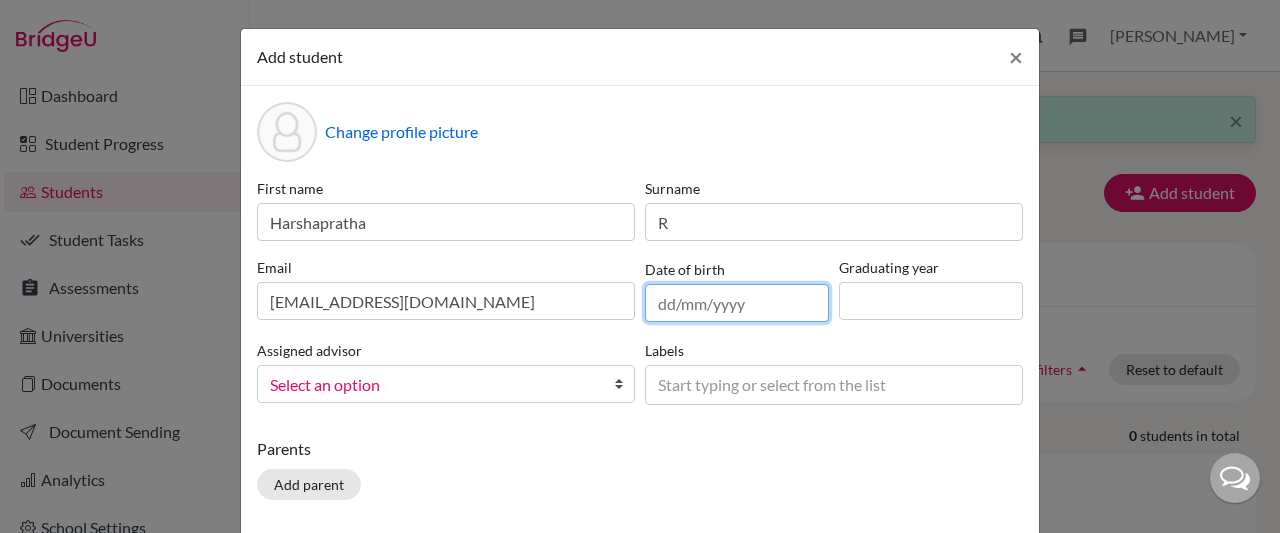 click at bounding box center (737, 303) 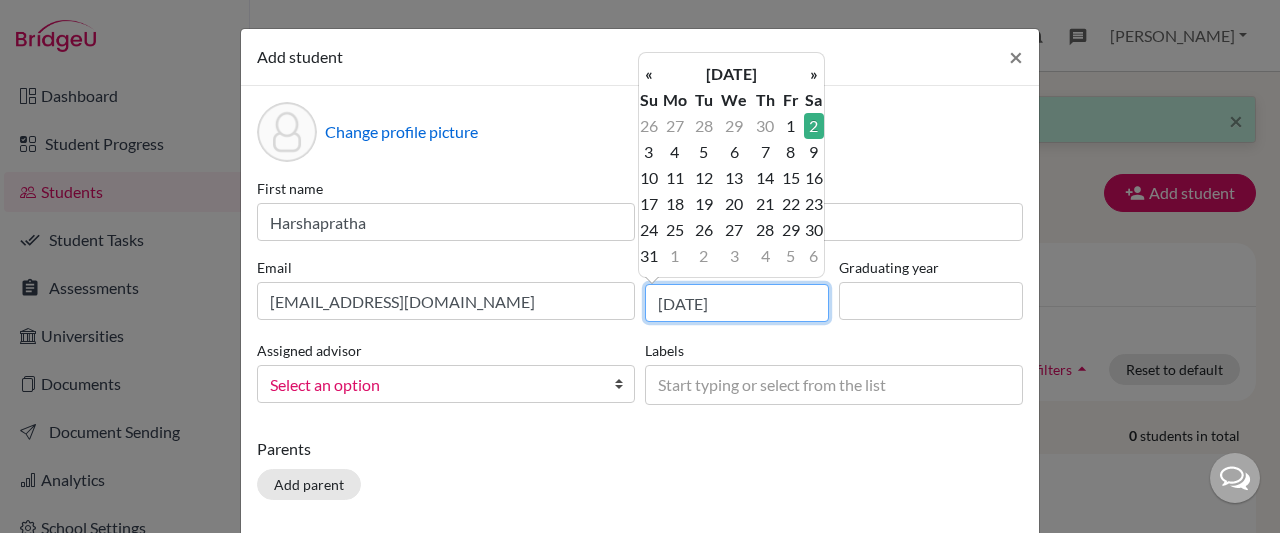 type on "02/10/2010" 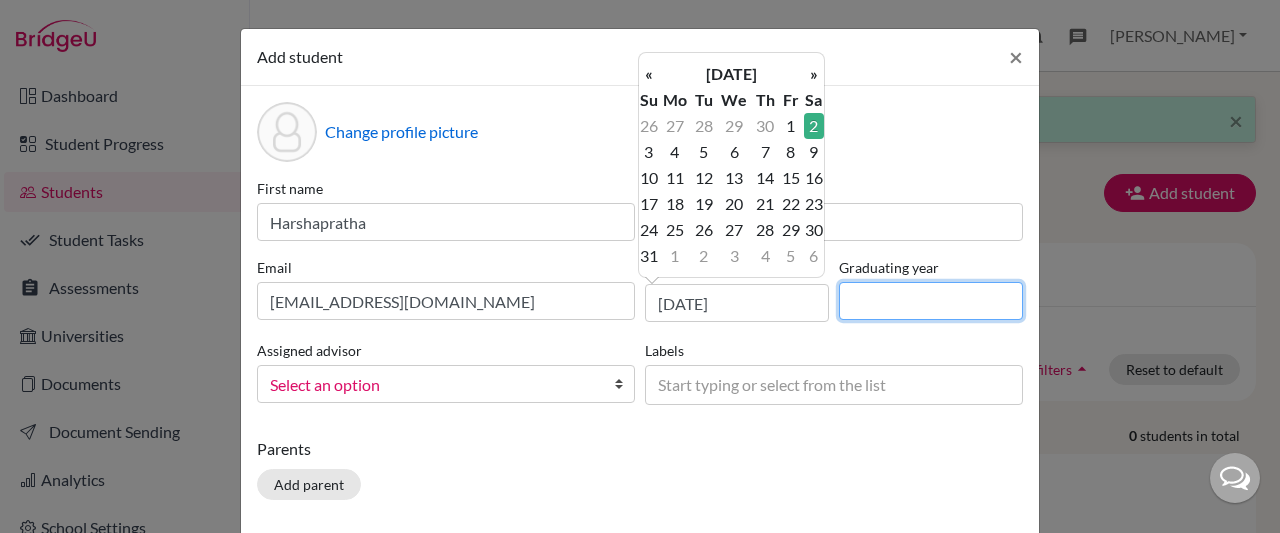 click at bounding box center [931, 301] 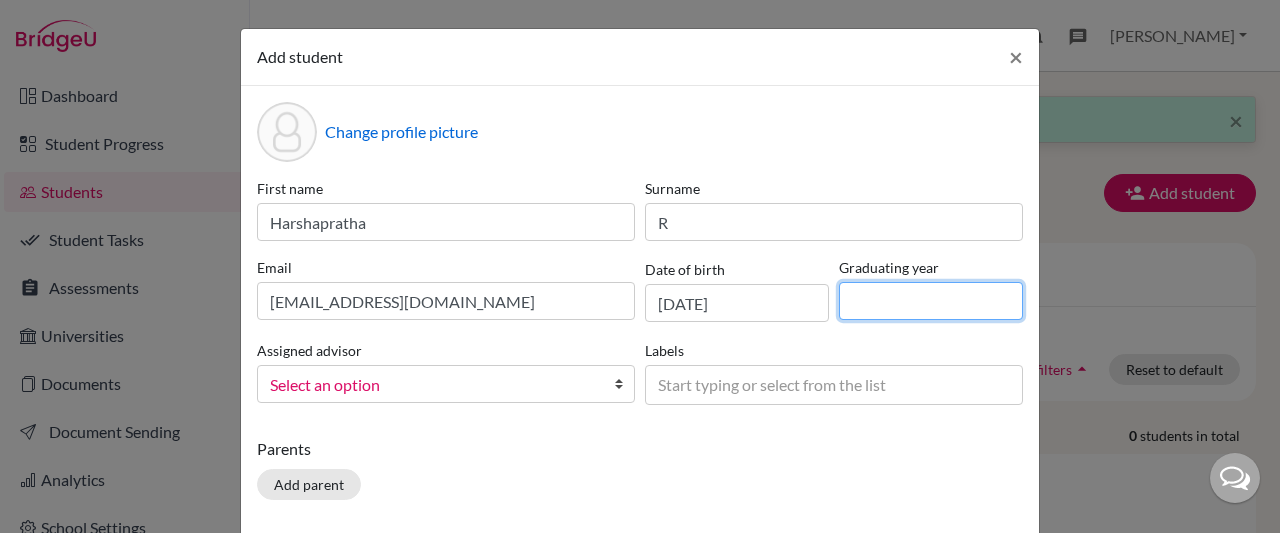 type on "2028" 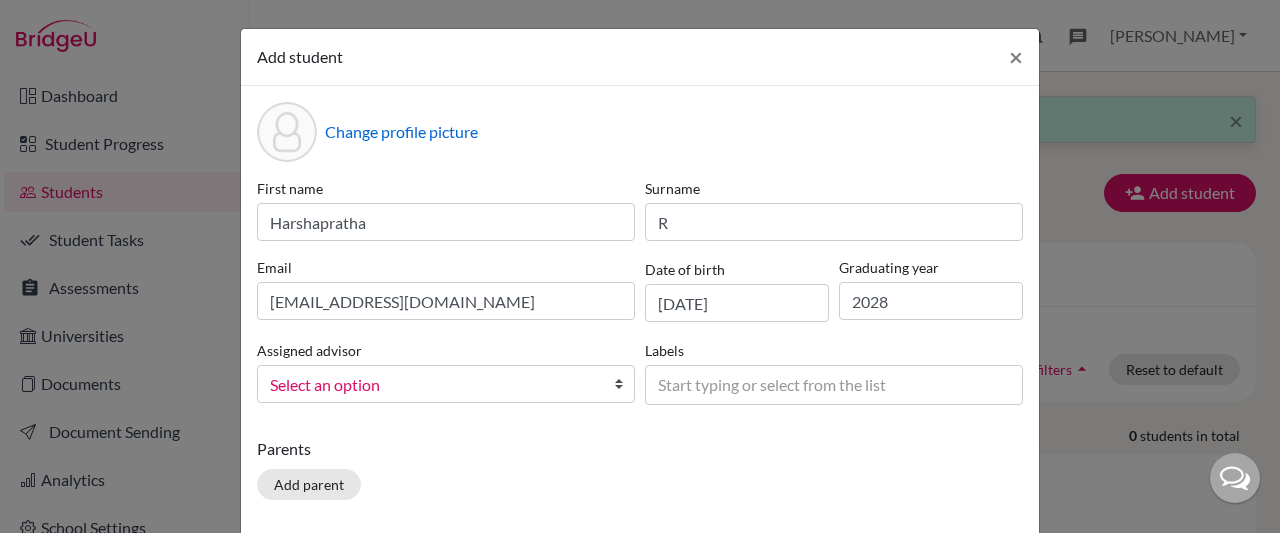 click on "Labels 10A 10B 10C 10D 10E 11A 11B 11C 11H 12A 12A1 12A2 12B 12B2 12C 12H 9 9A 9B 9C
Start typing or select from the list" at bounding box center (834, 371) 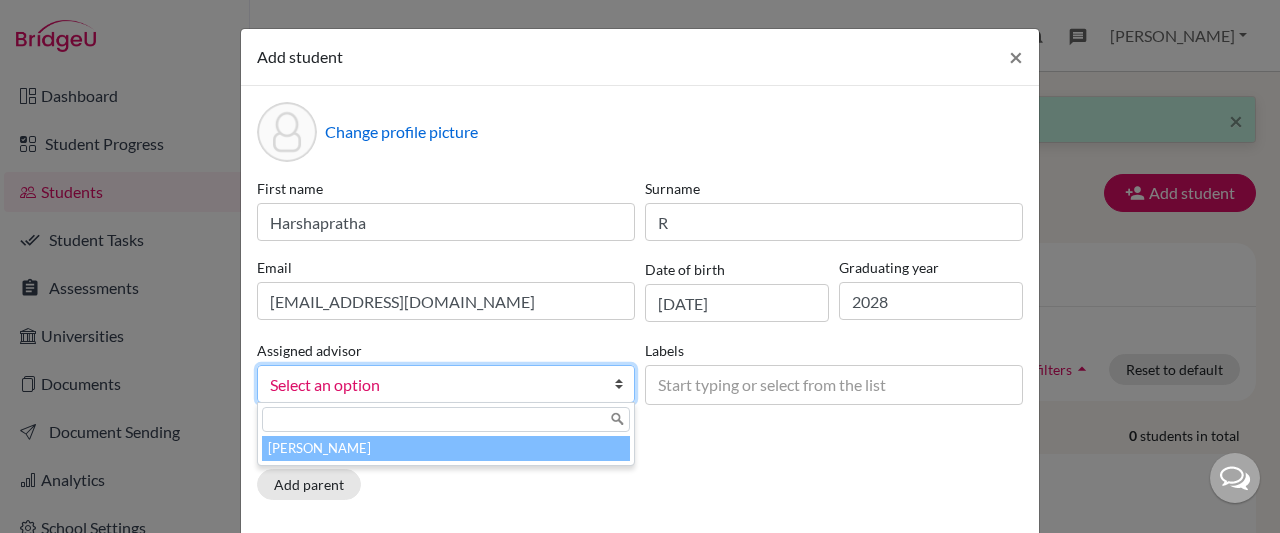click at bounding box center [624, 384] 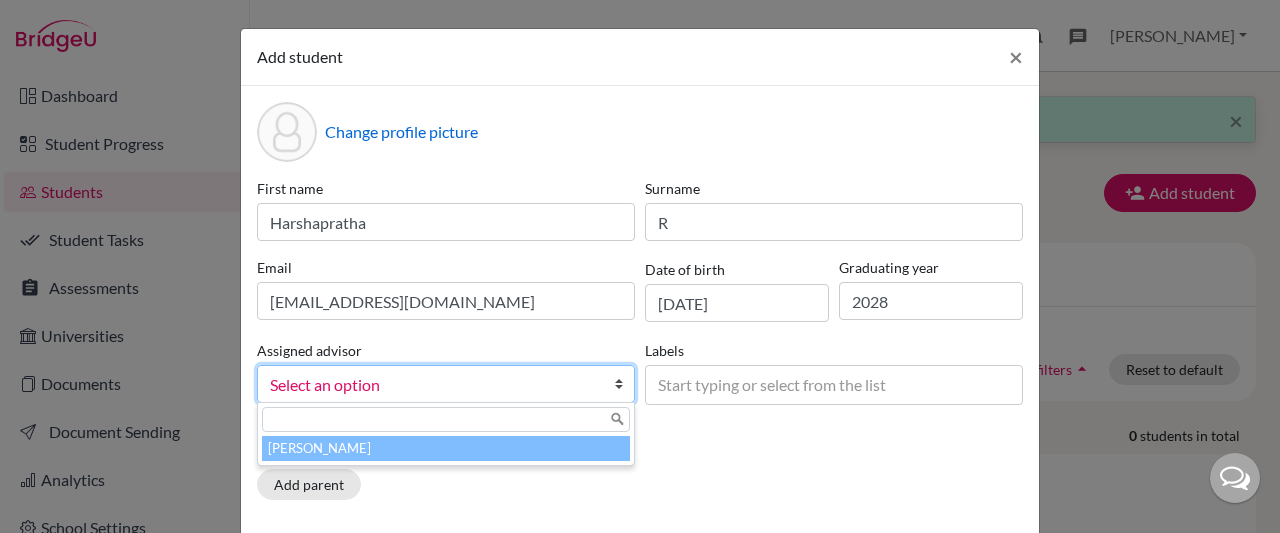 click at bounding box center (446, 419) 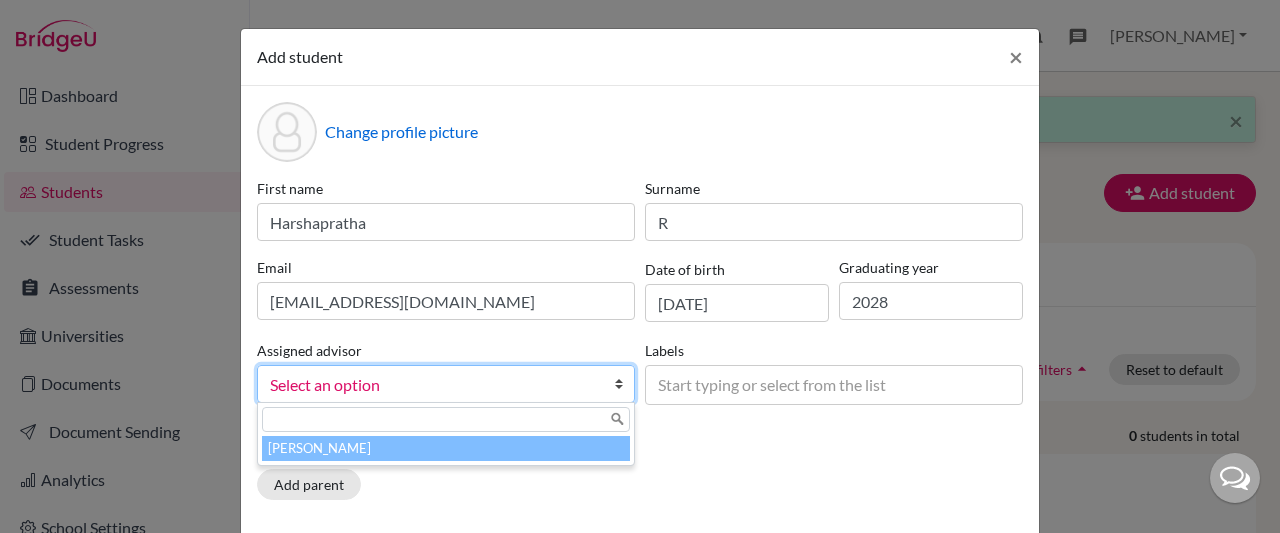 click on "[PERSON_NAME]" at bounding box center [446, 448] 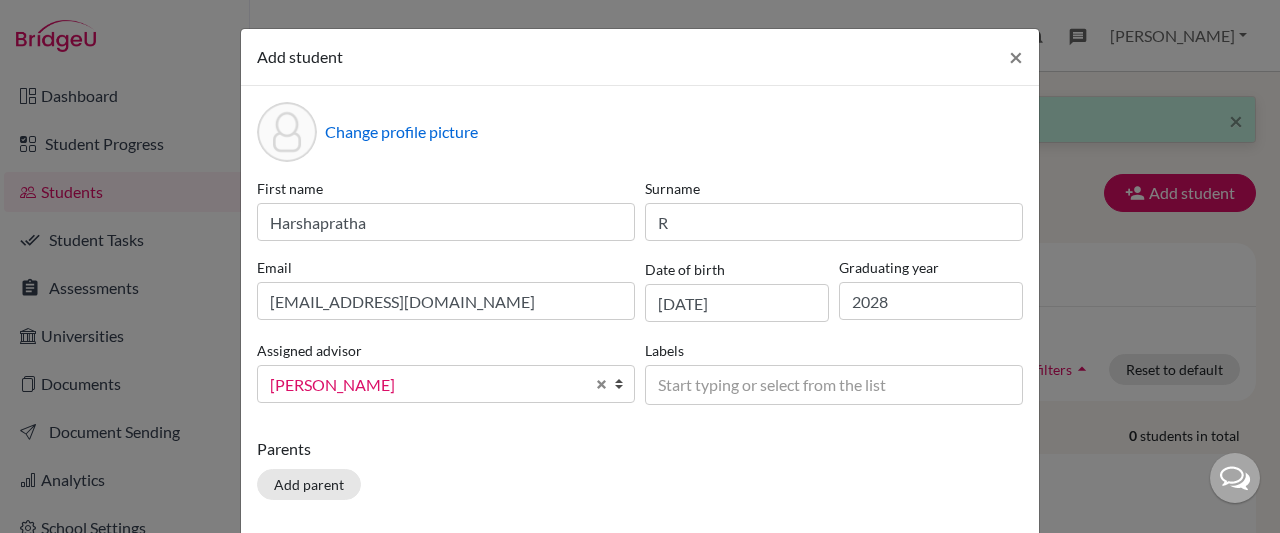 click on "Start typing or select from the list" at bounding box center [786, 384] 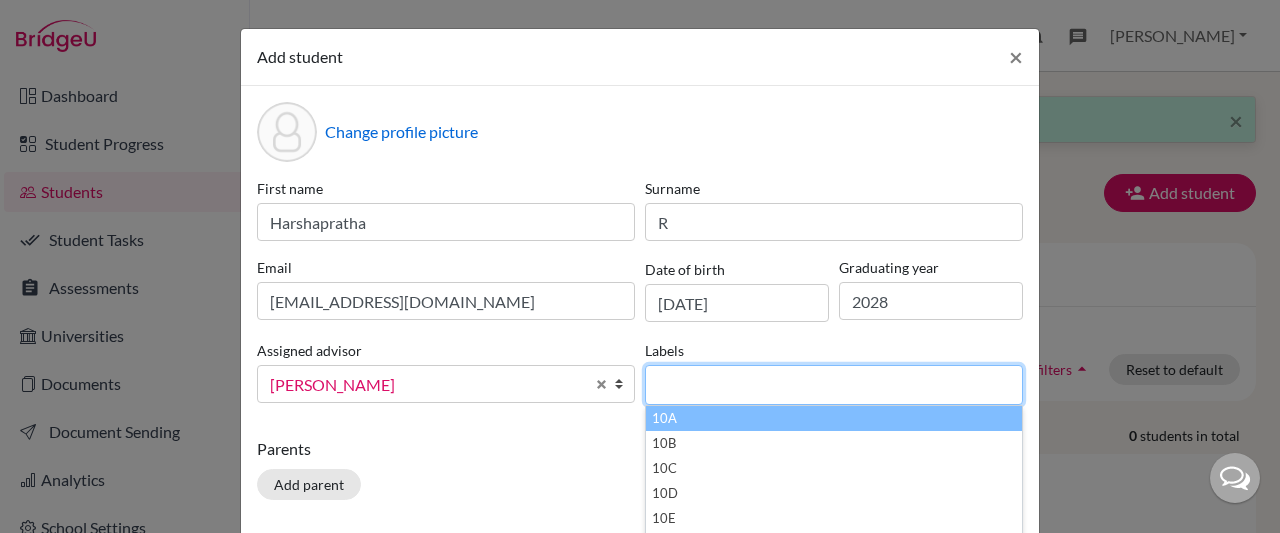 click on "10A" at bounding box center [834, 418] 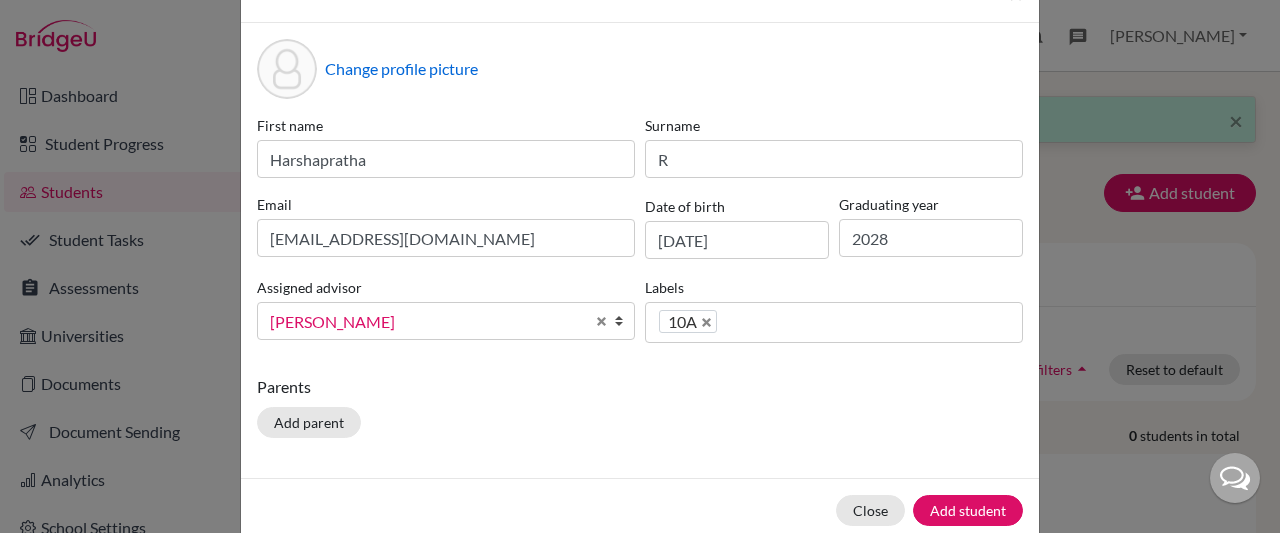 scroll, scrollTop: 80, scrollLeft: 0, axis: vertical 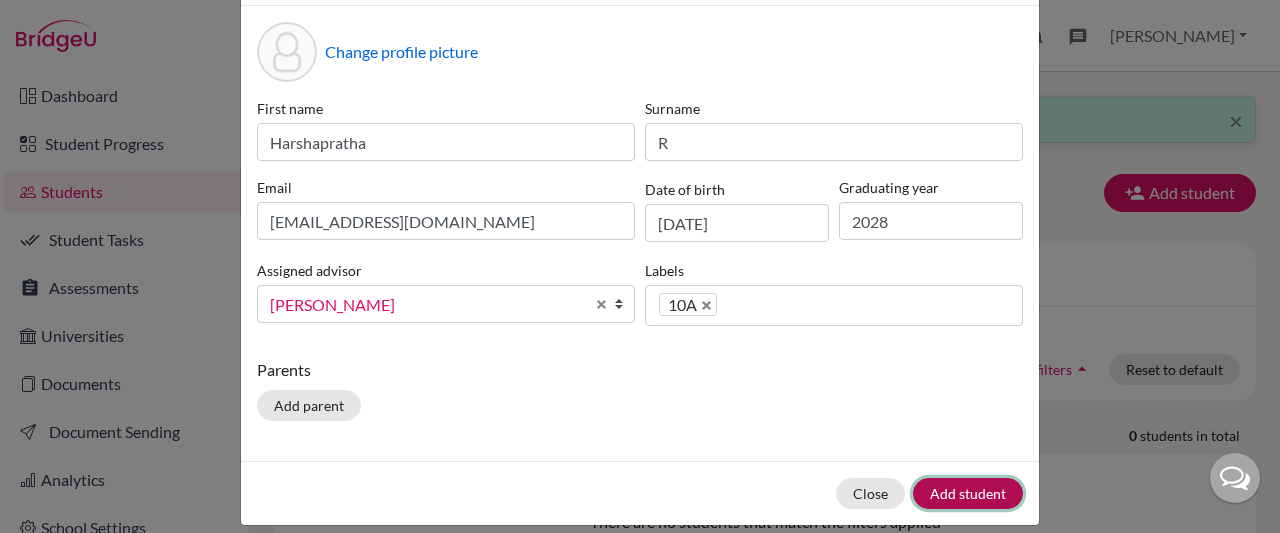 click on "Add student" at bounding box center [968, 493] 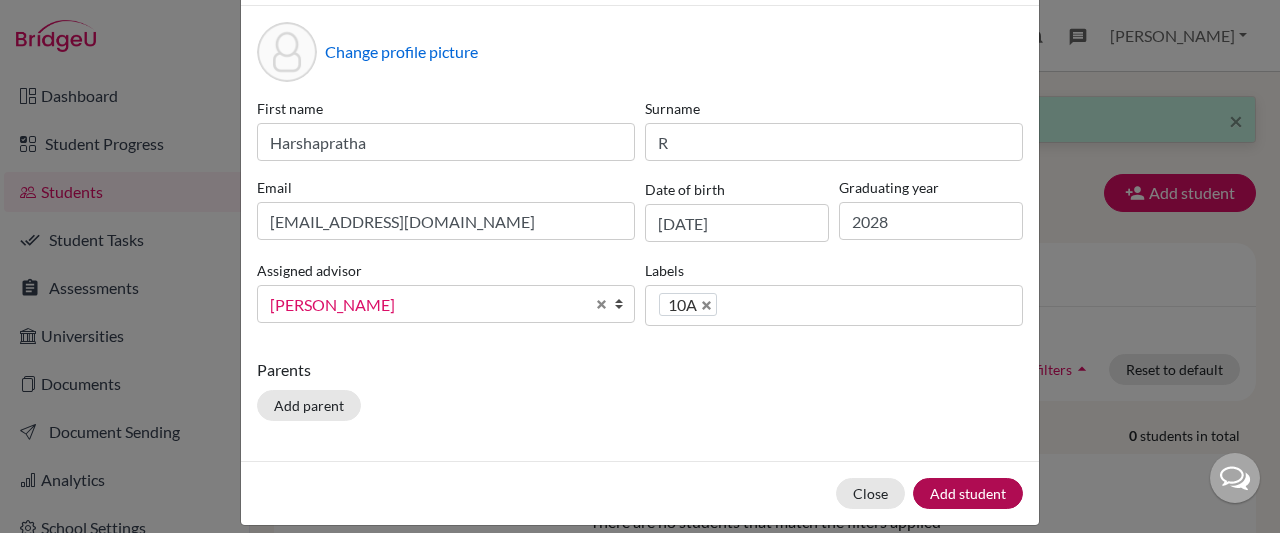 scroll, scrollTop: 0, scrollLeft: 0, axis: both 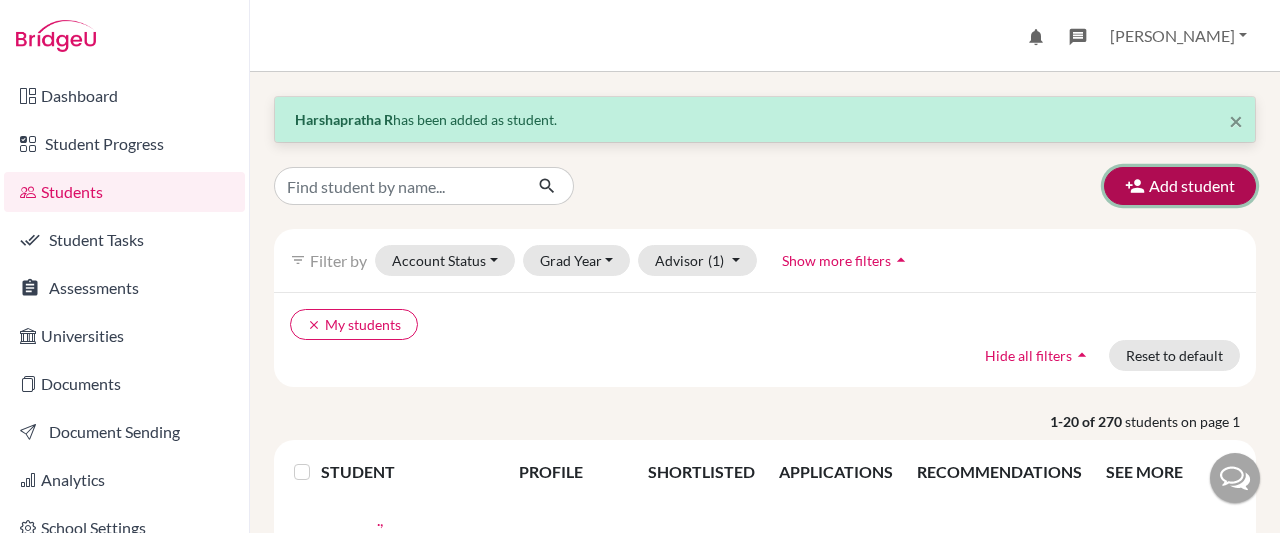 click on "Add student" at bounding box center (1180, 186) 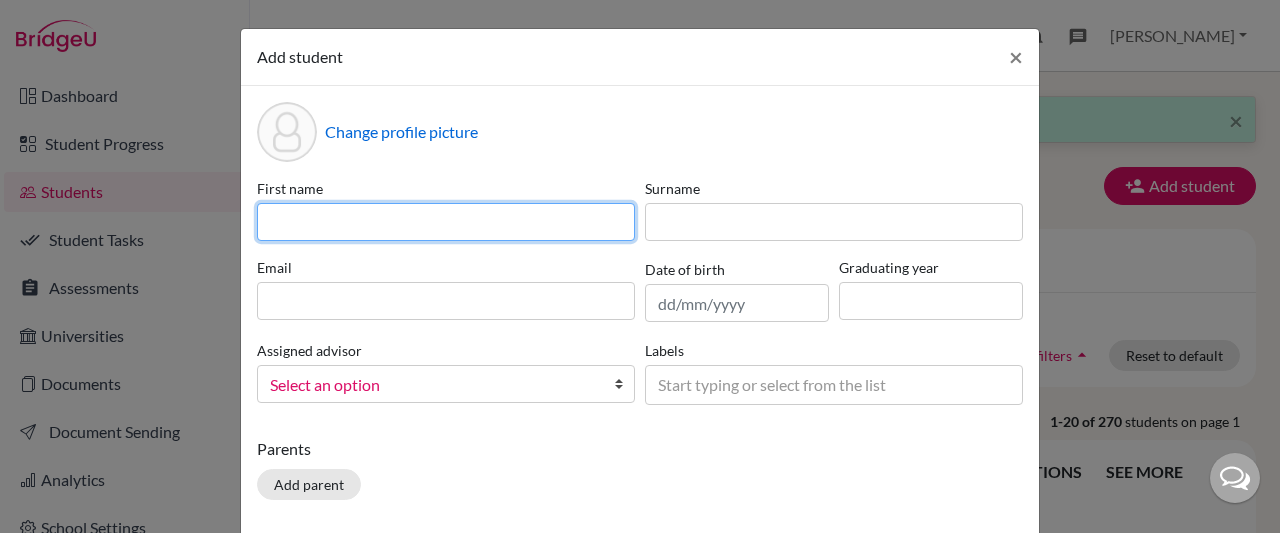 click at bounding box center (446, 222) 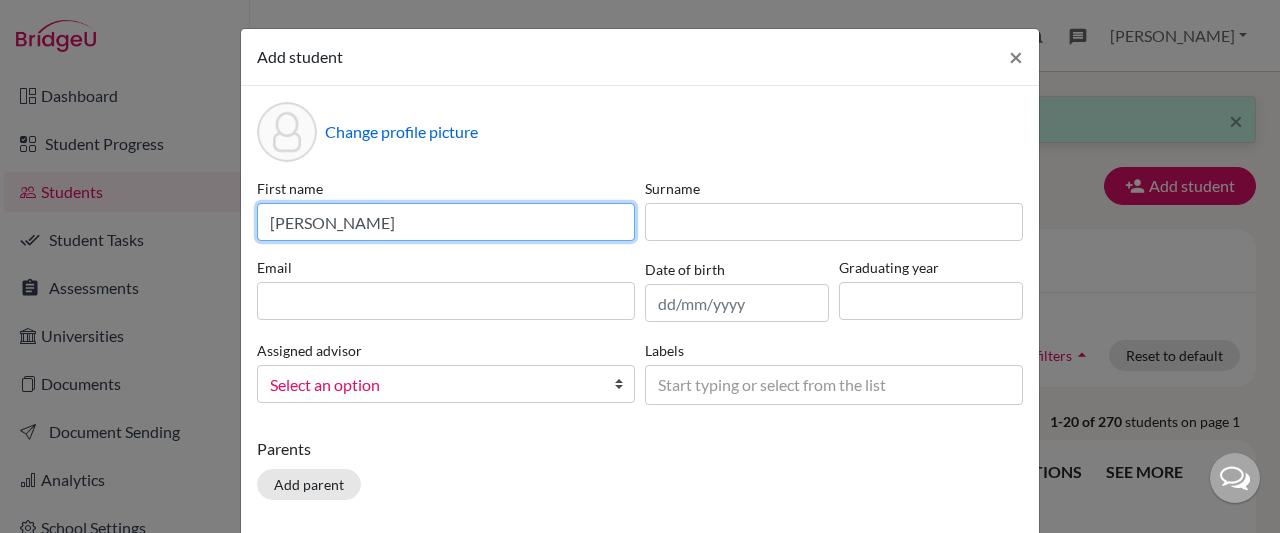 type on "Pavan" 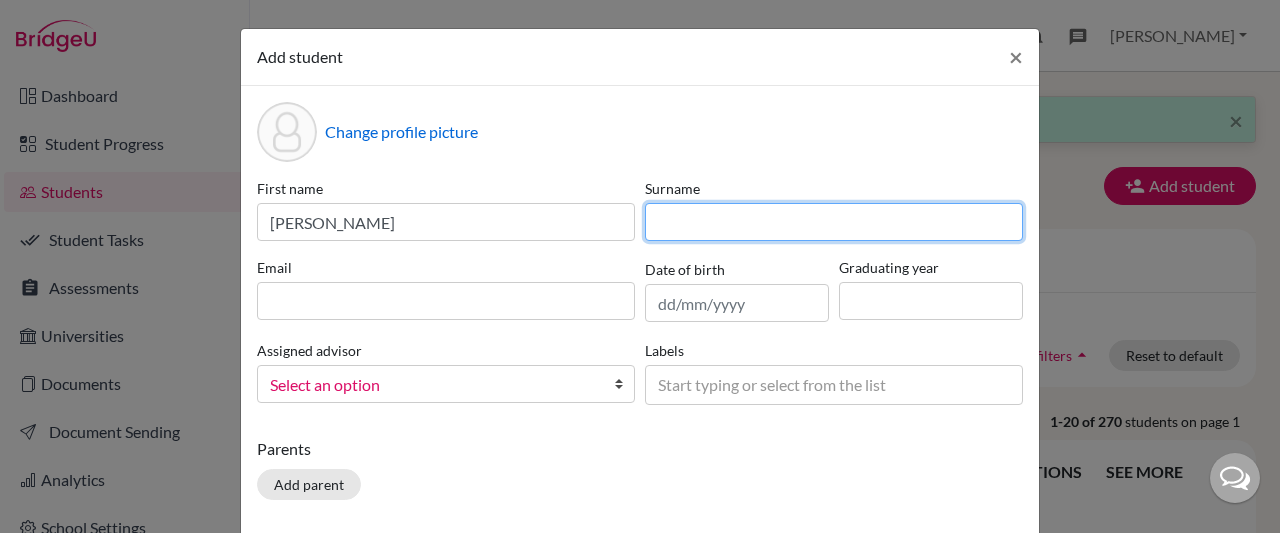 click at bounding box center [834, 222] 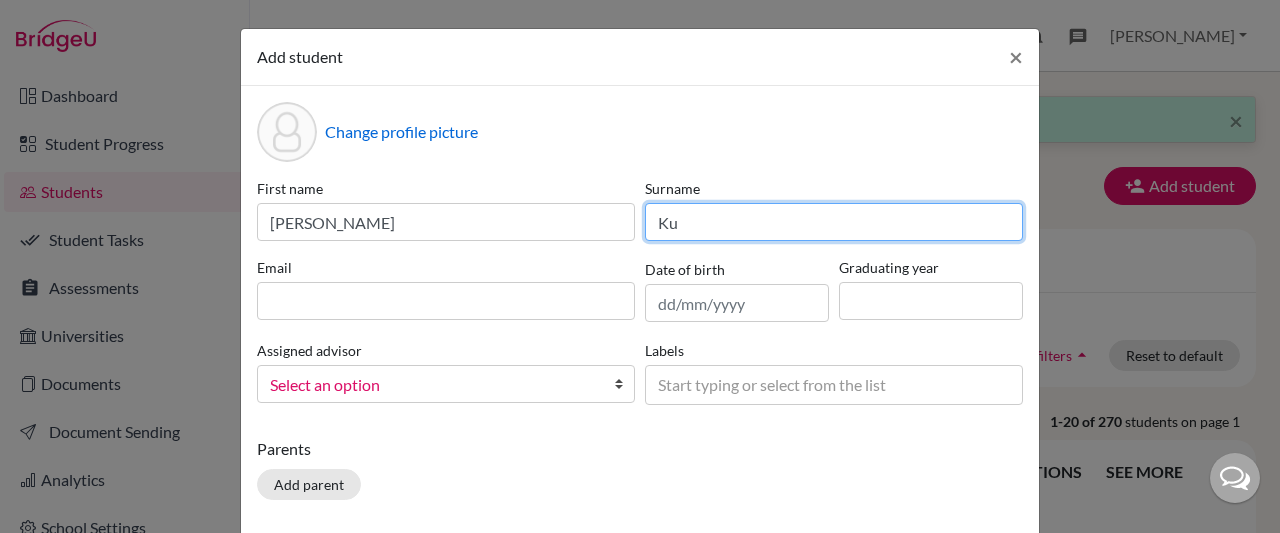 type on "K" 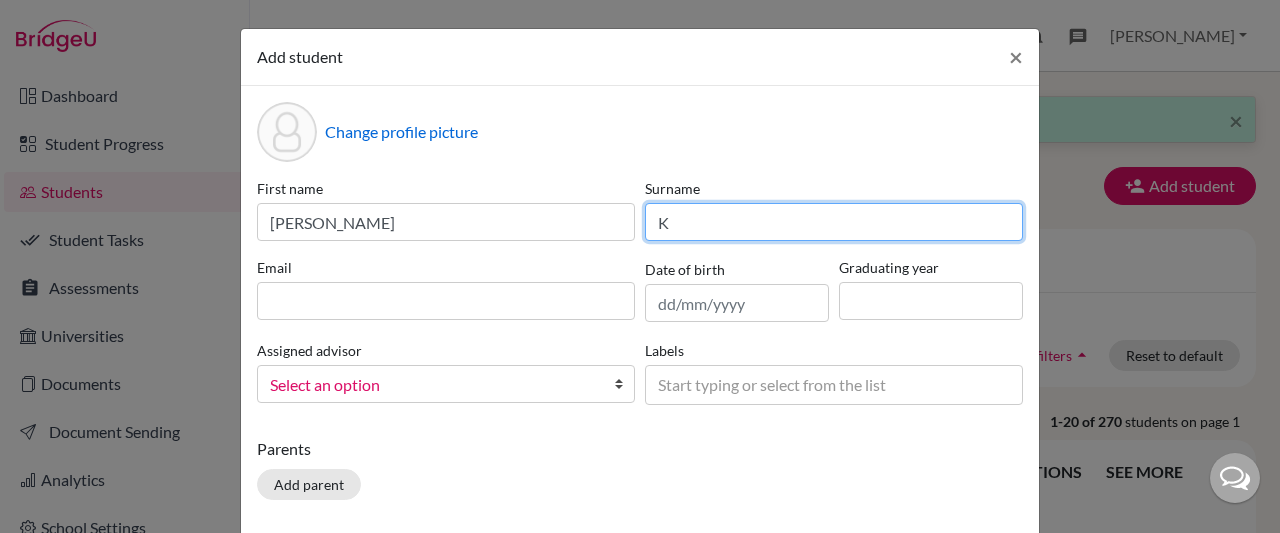 type 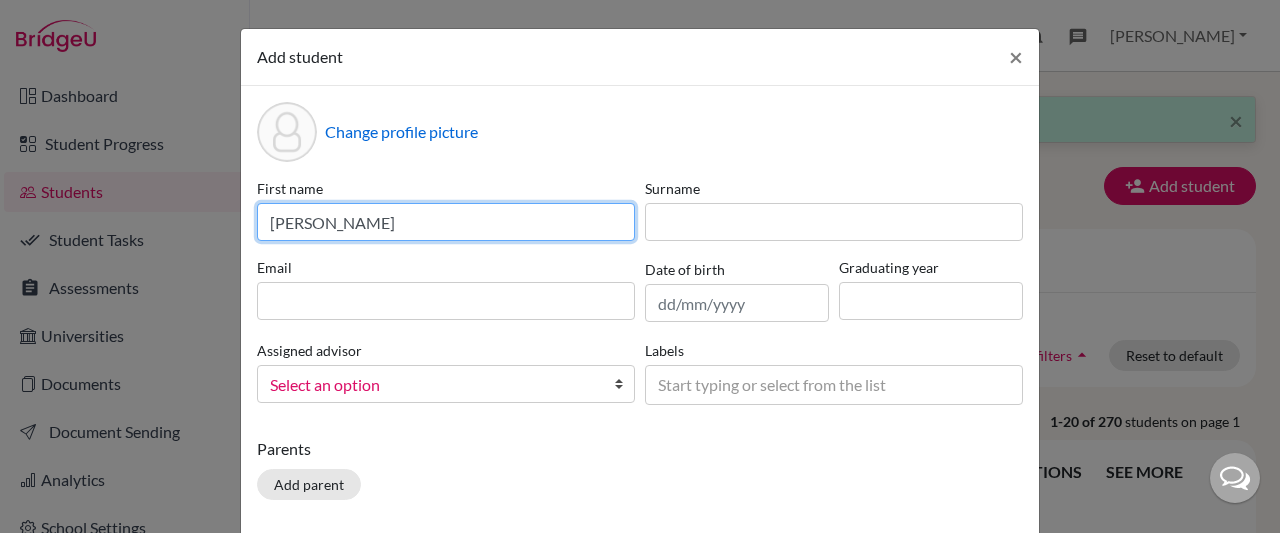 click on "Pavan" at bounding box center (446, 222) 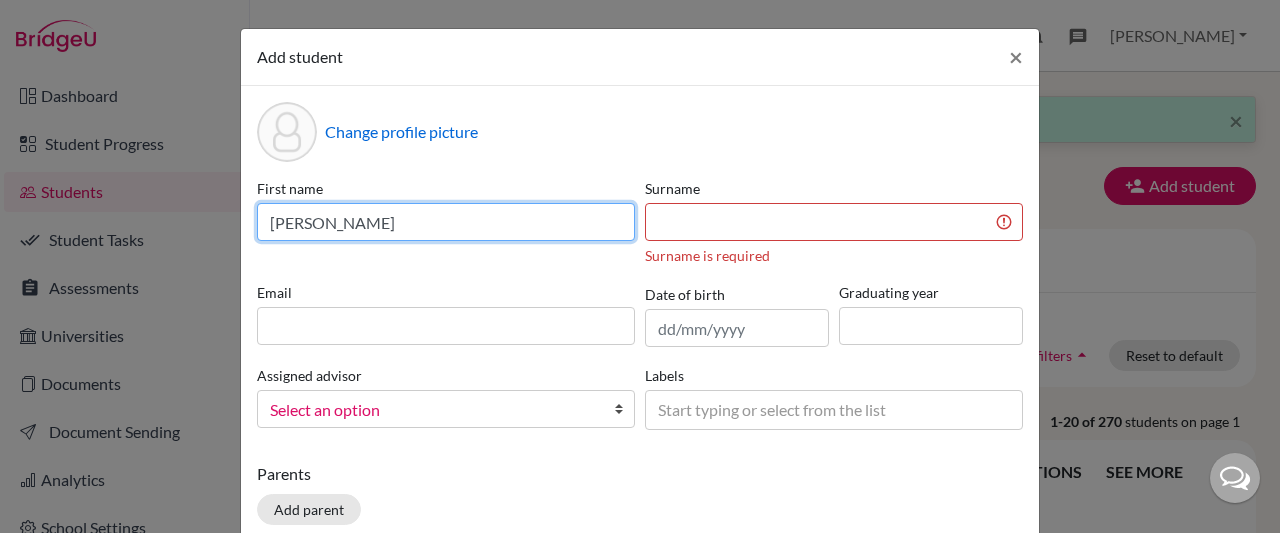 type on "Pavan Kumar" 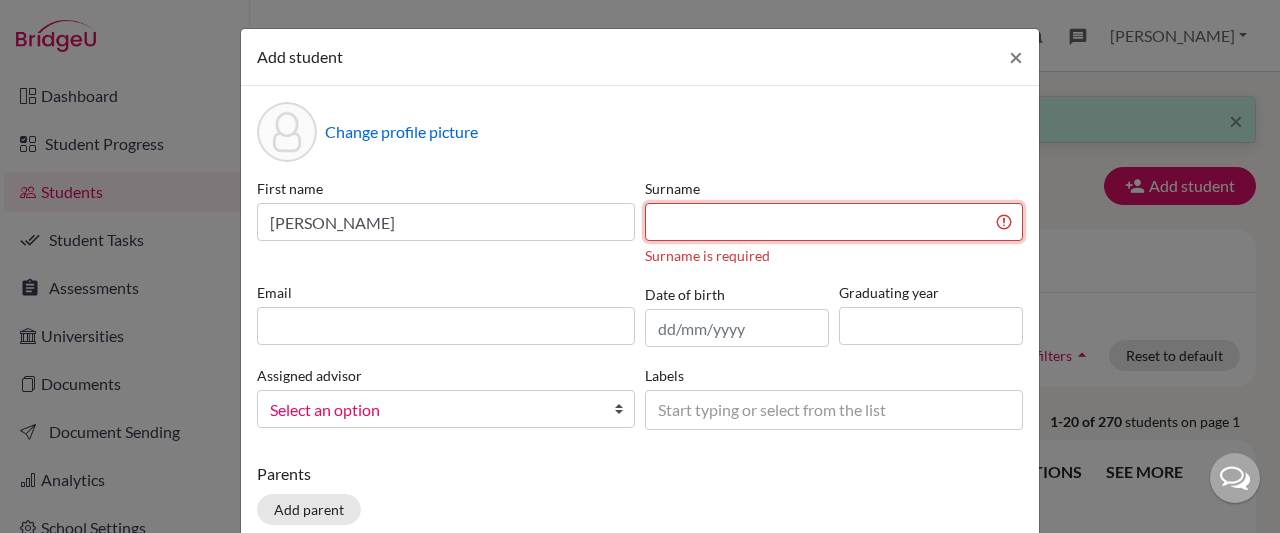 click at bounding box center [834, 222] 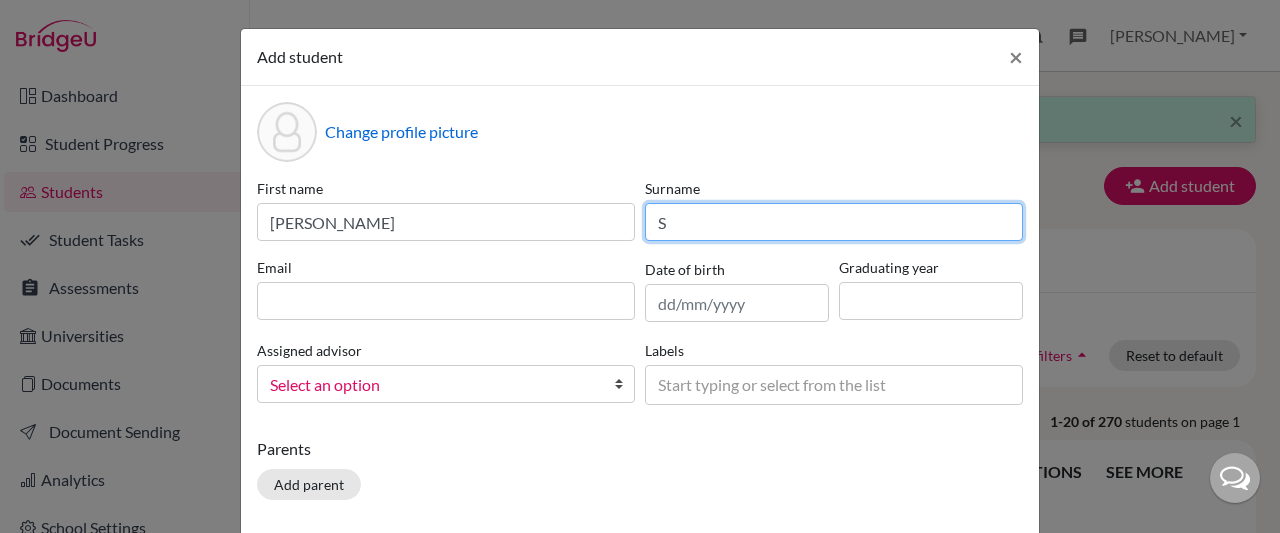 type on "S" 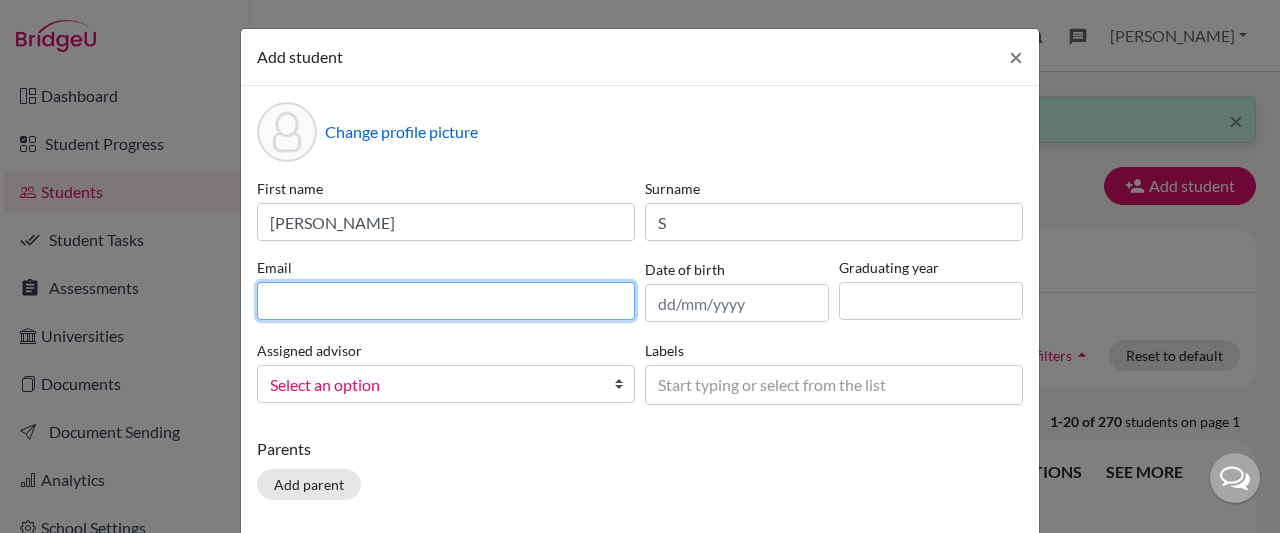 click at bounding box center [446, 301] 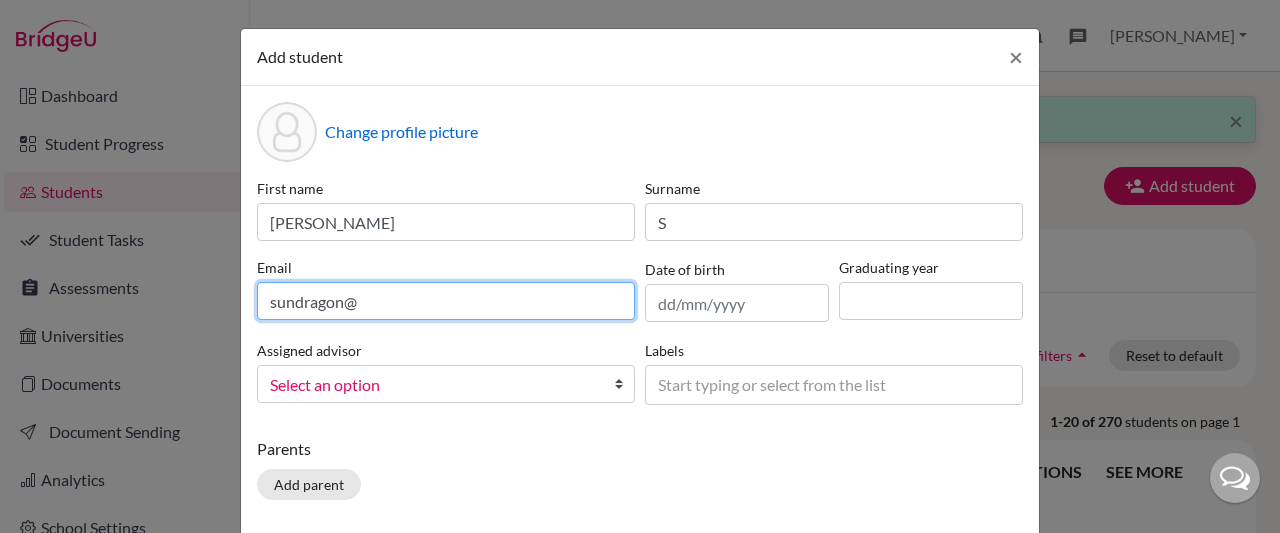 click on "sundragon@" at bounding box center (446, 301) 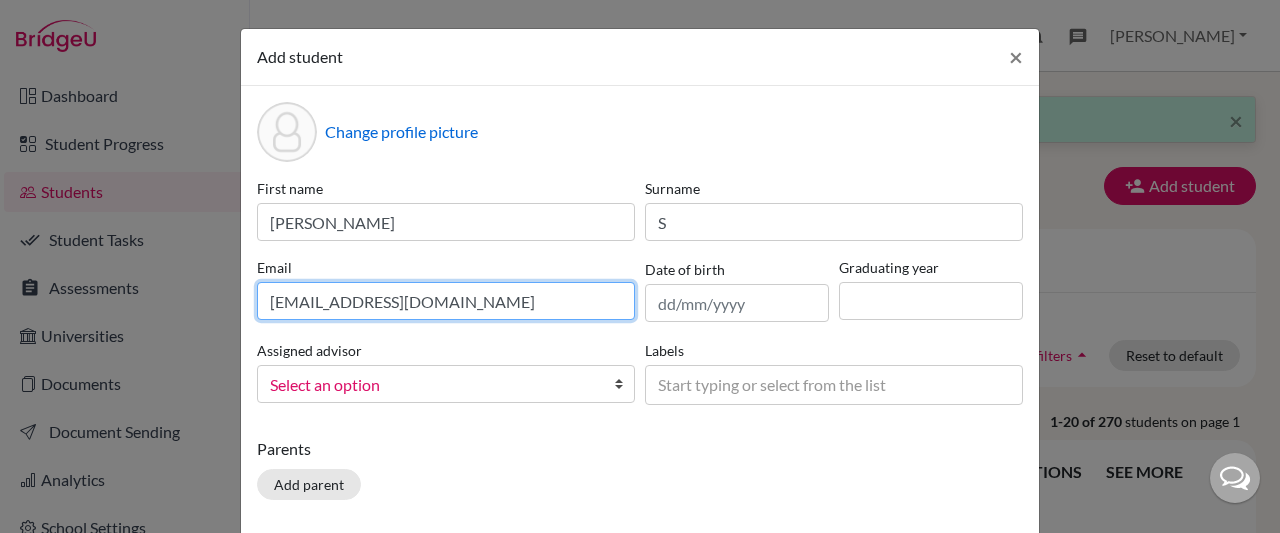 type on "sundragonexim@gmail.com" 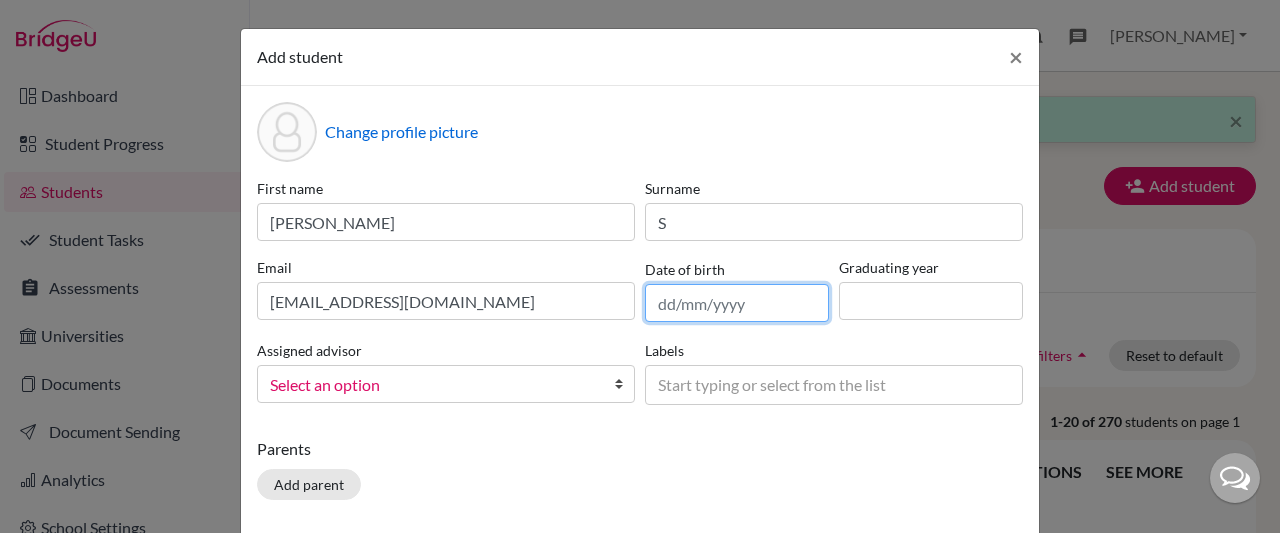 click at bounding box center (737, 303) 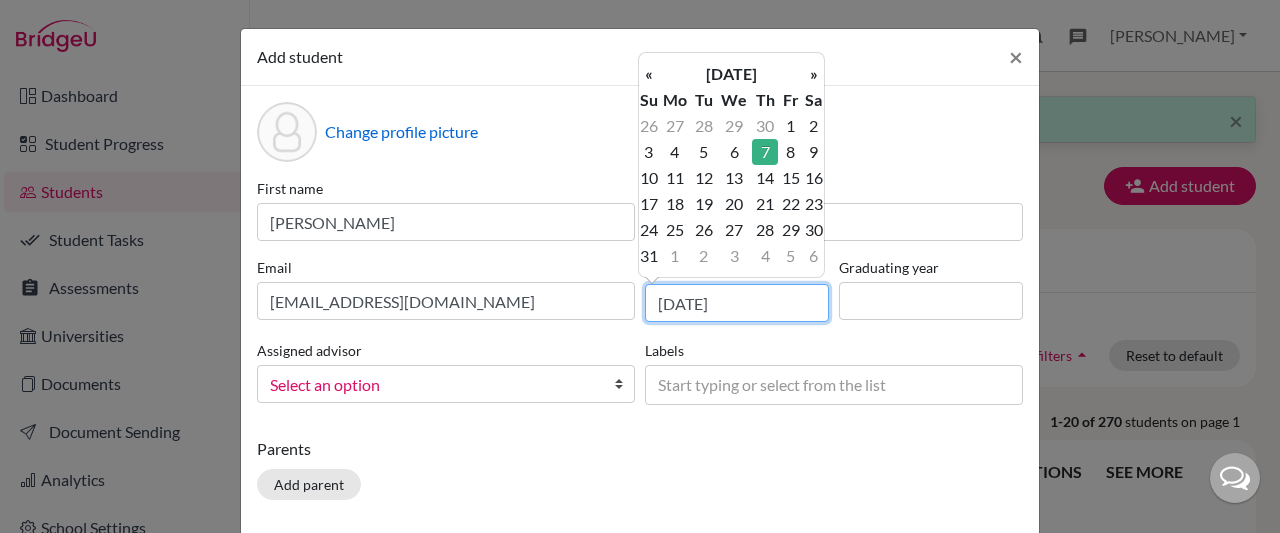 type on "07/10/2010" 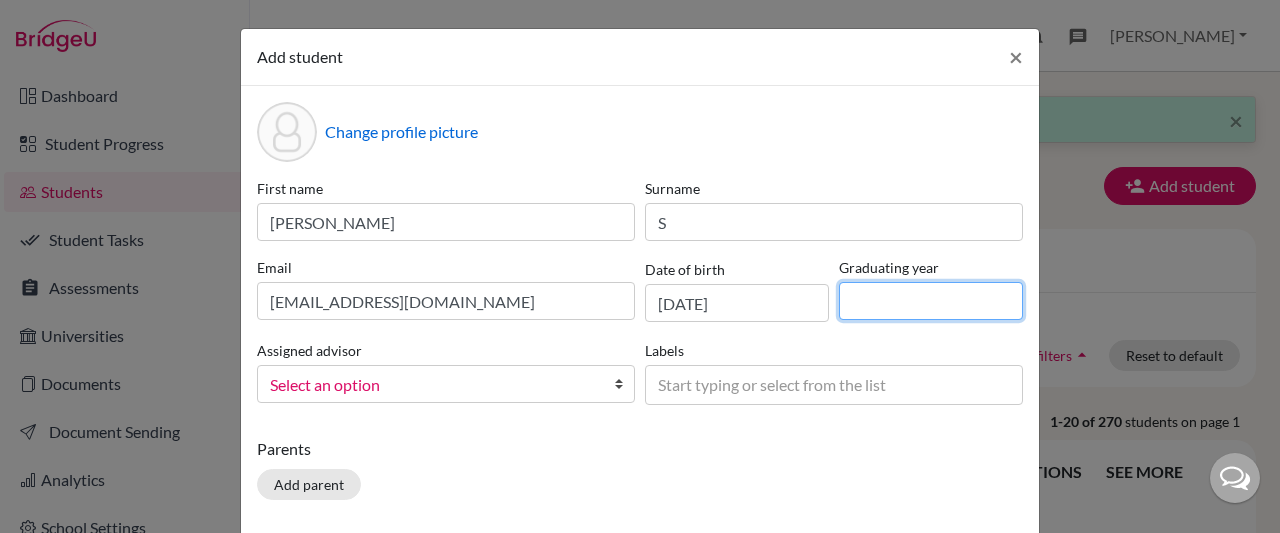 click at bounding box center (931, 301) 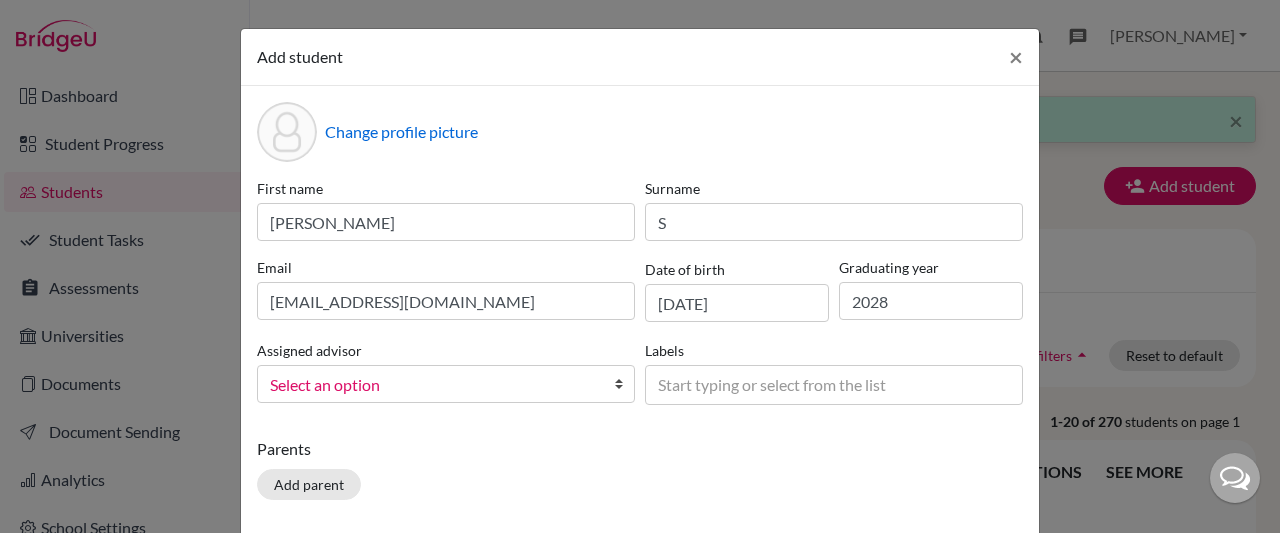 click at bounding box center [624, 384] 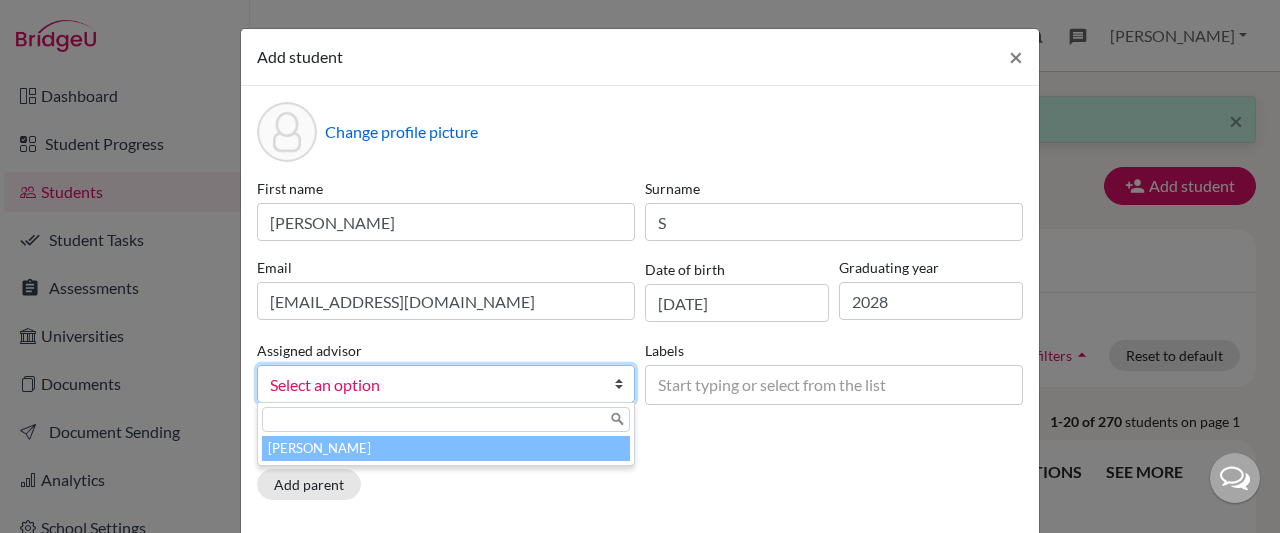 click on "[PERSON_NAME]" at bounding box center (446, 448) 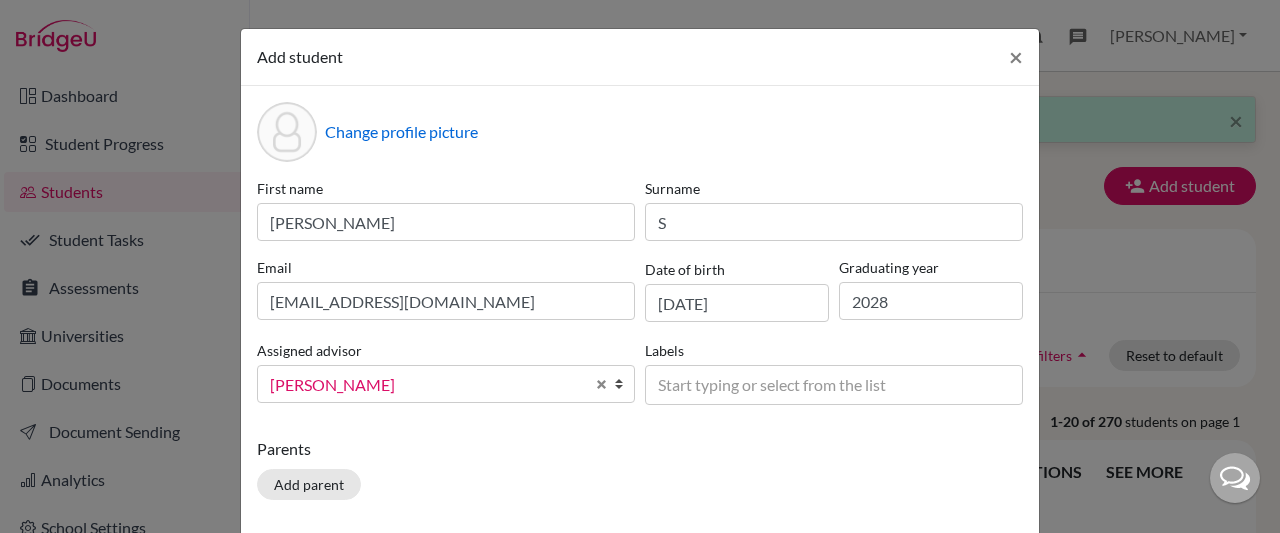 click on "Start typing or select from the list" at bounding box center [786, 384] 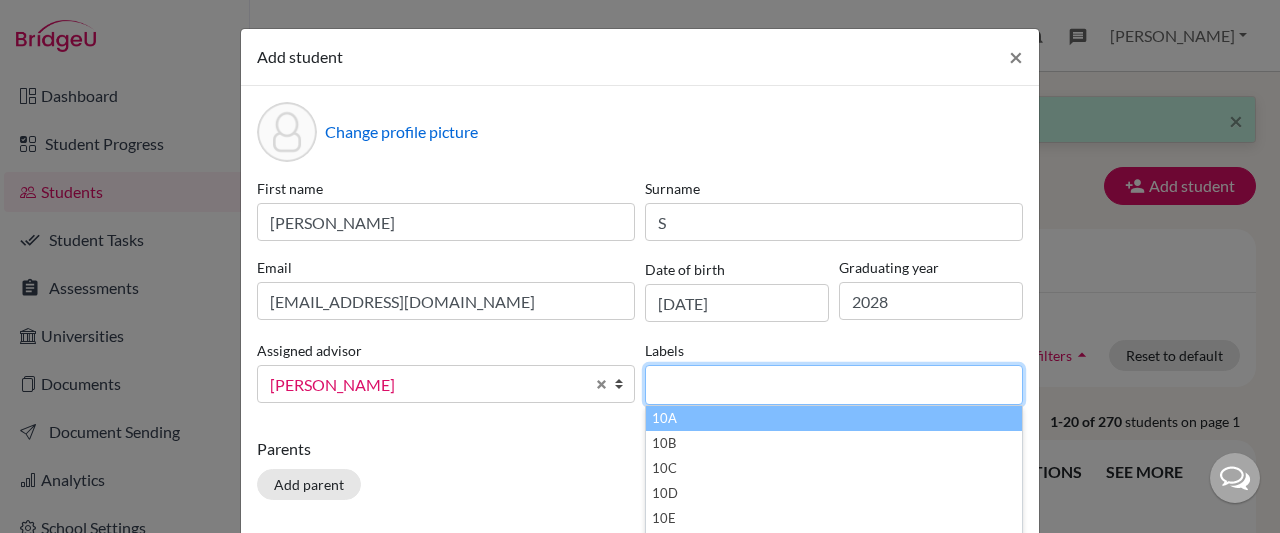 click on "10A" at bounding box center [834, 418] 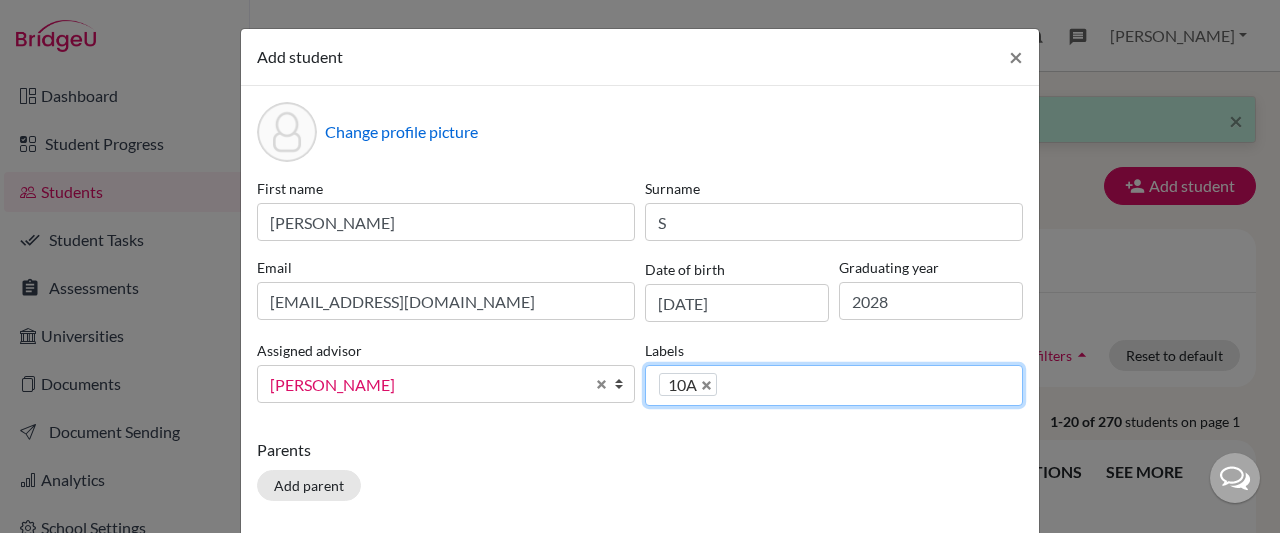 scroll, scrollTop: 40, scrollLeft: 0, axis: vertical 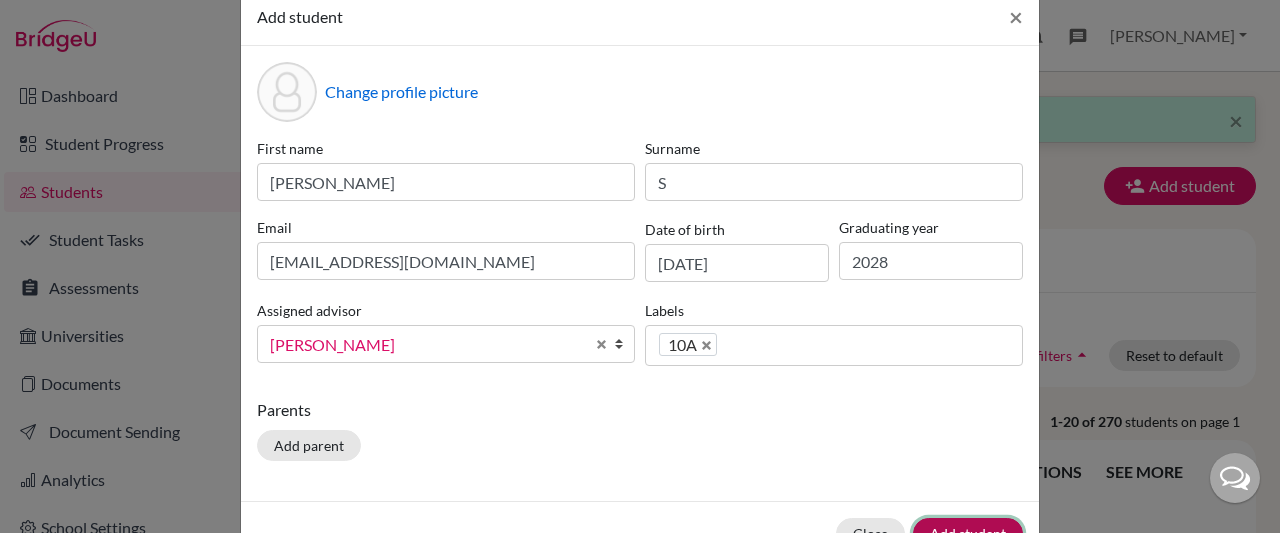 click on "Add student" at bounding box center [968, 533] 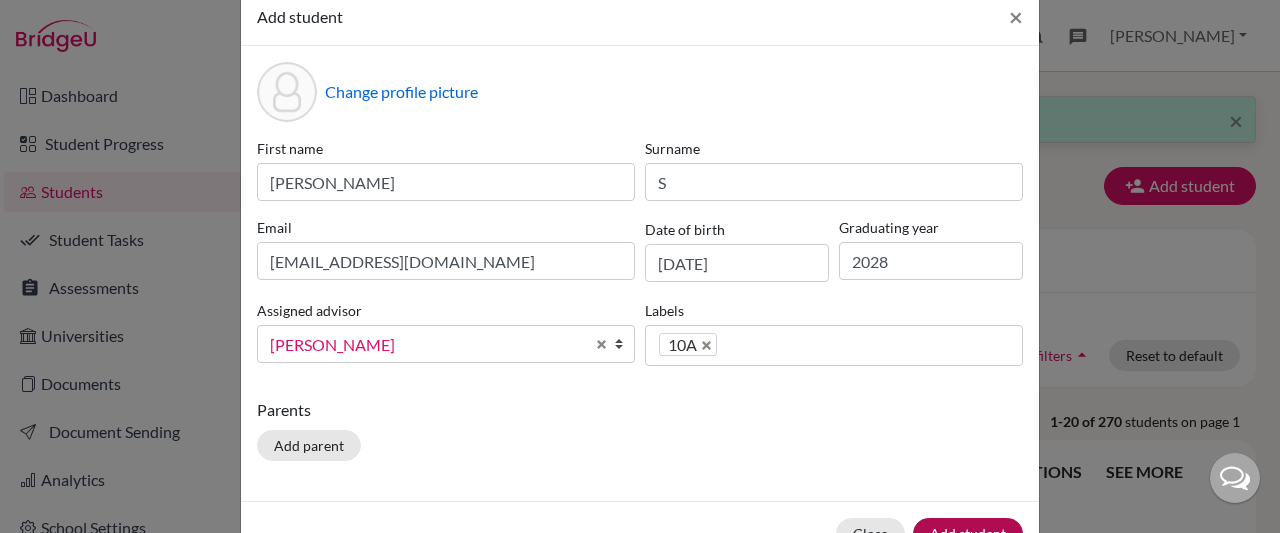 scroll, scrollTop: 0, scrollLeft: 0, axis: both 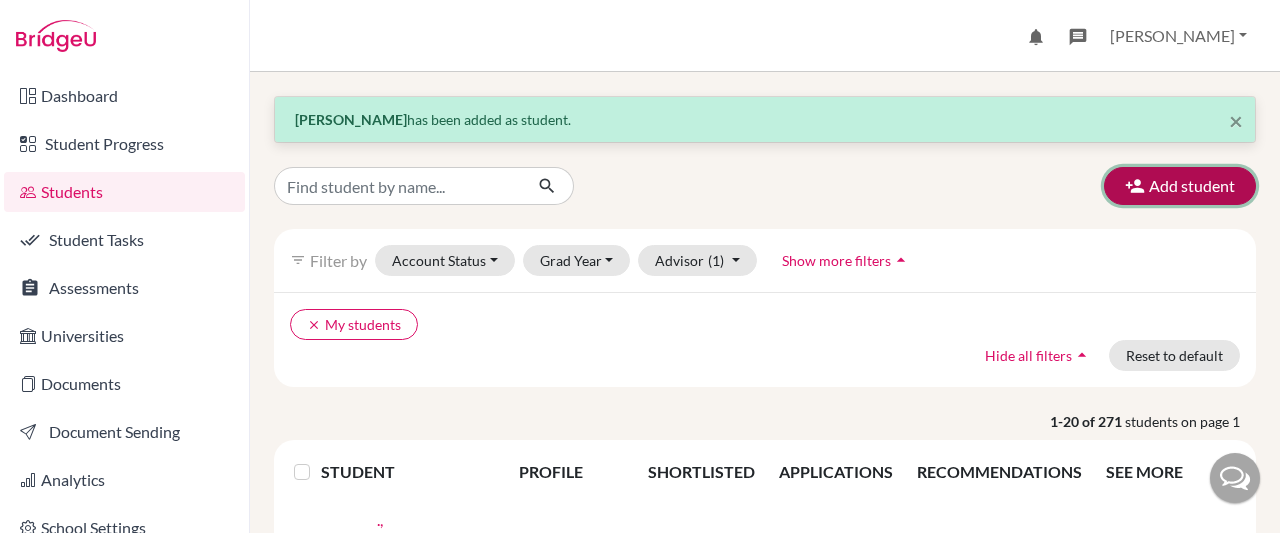 click on "Add student" at bounding box center (1180, 186) 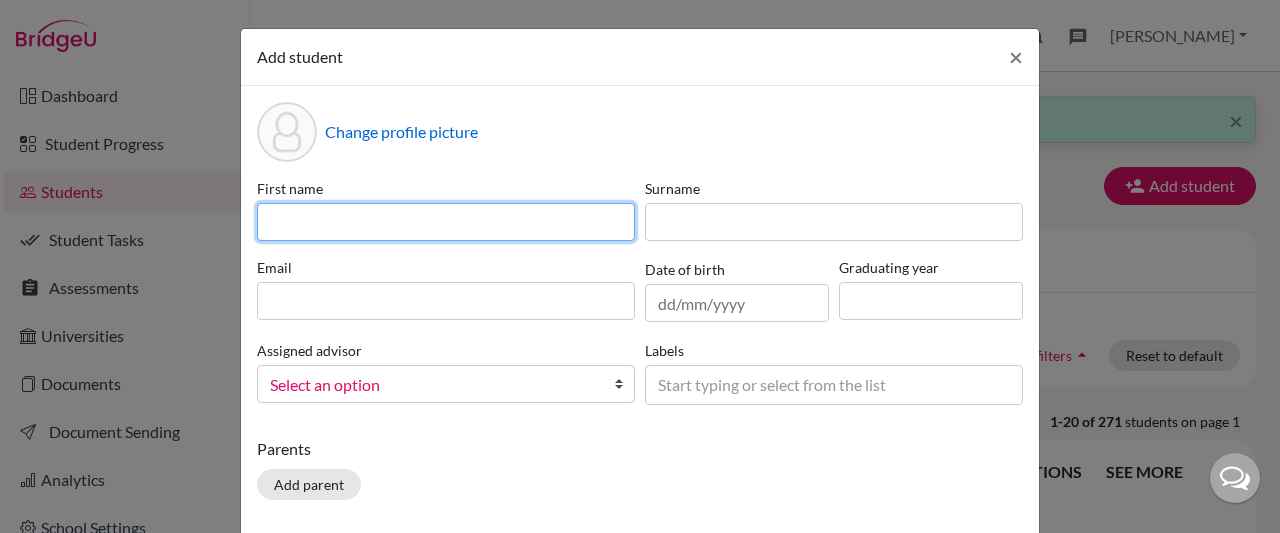 click at bounding box center [446, 222] 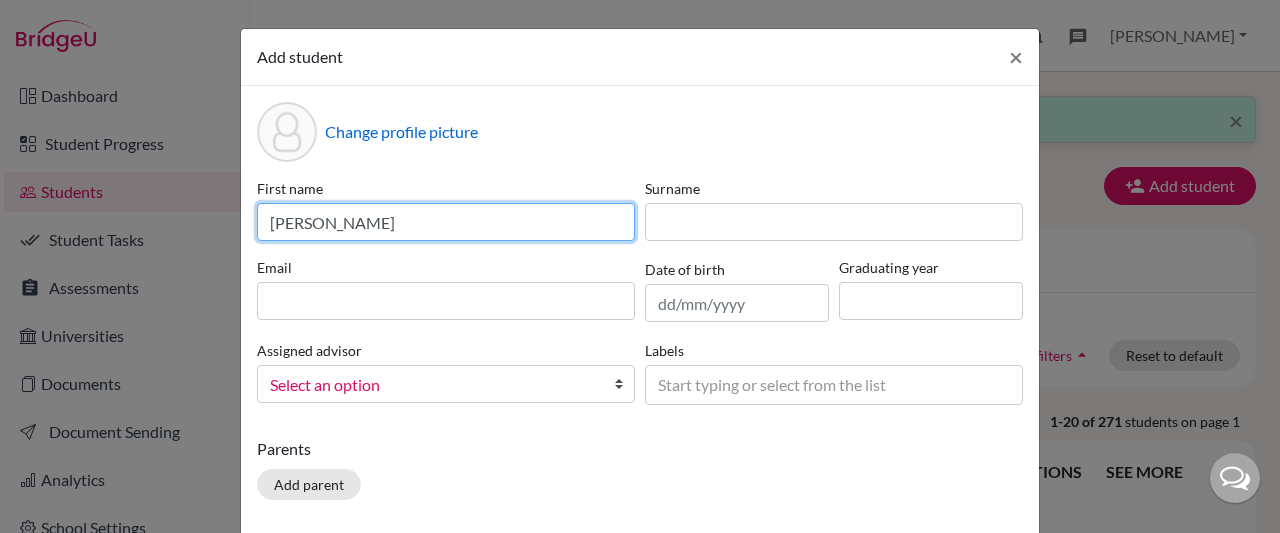 type on "keerthika" 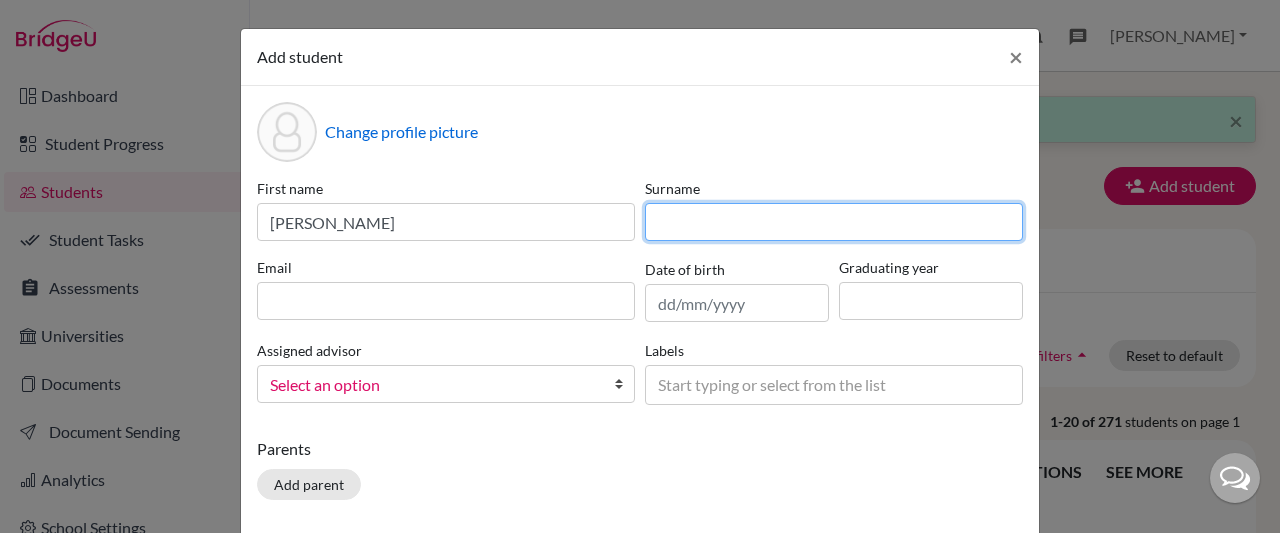 click at bounding box center [834, 222] 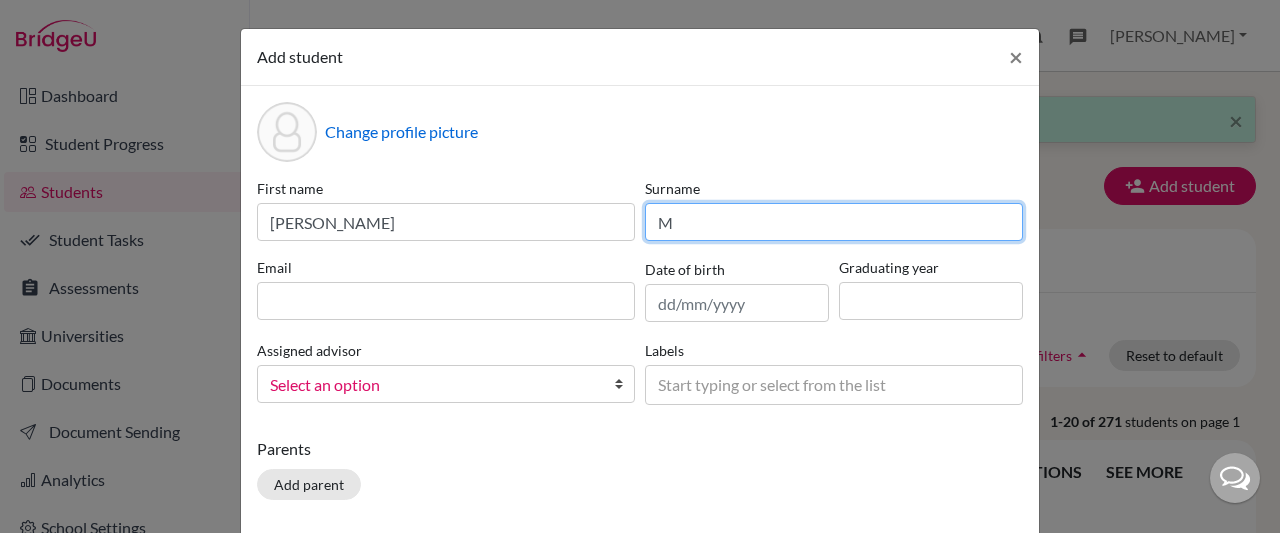 type on "M" 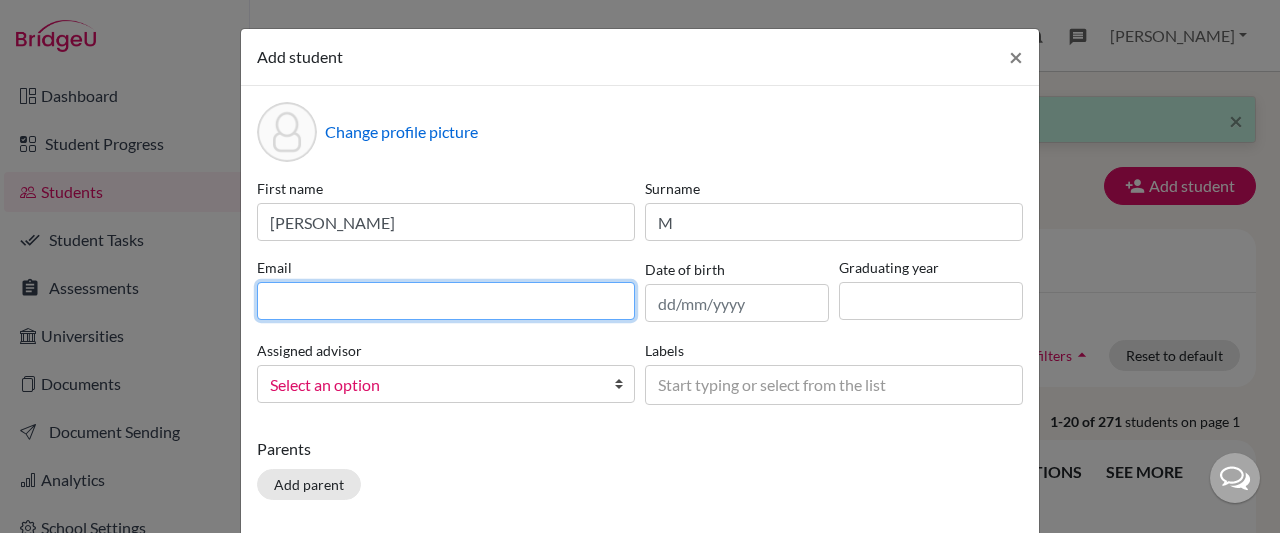 click at bounding box center [446, 301] 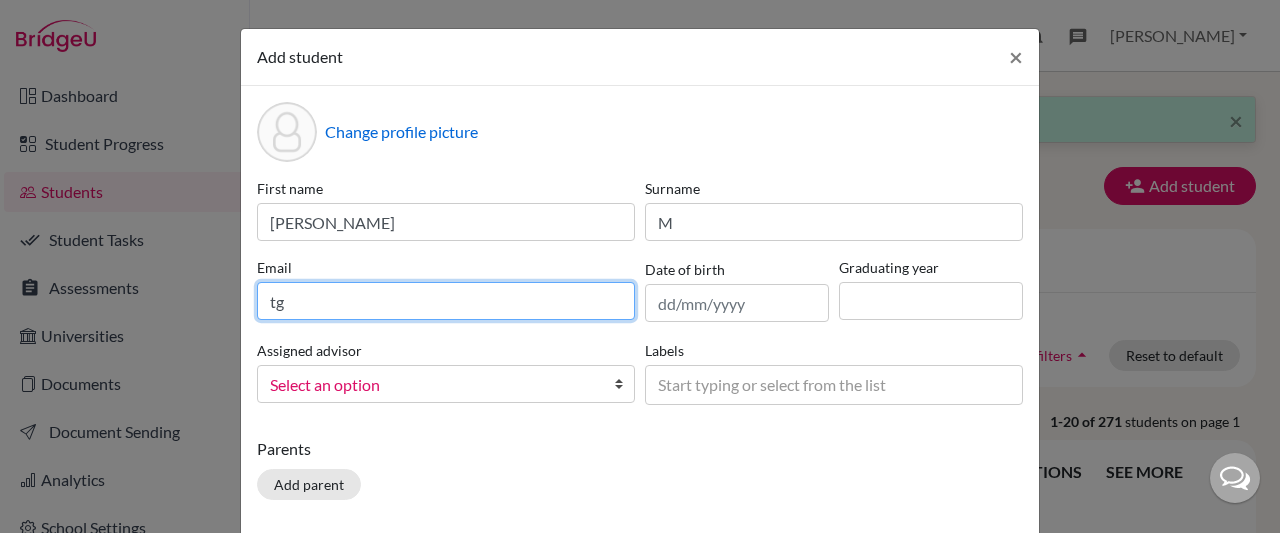 type on "t" 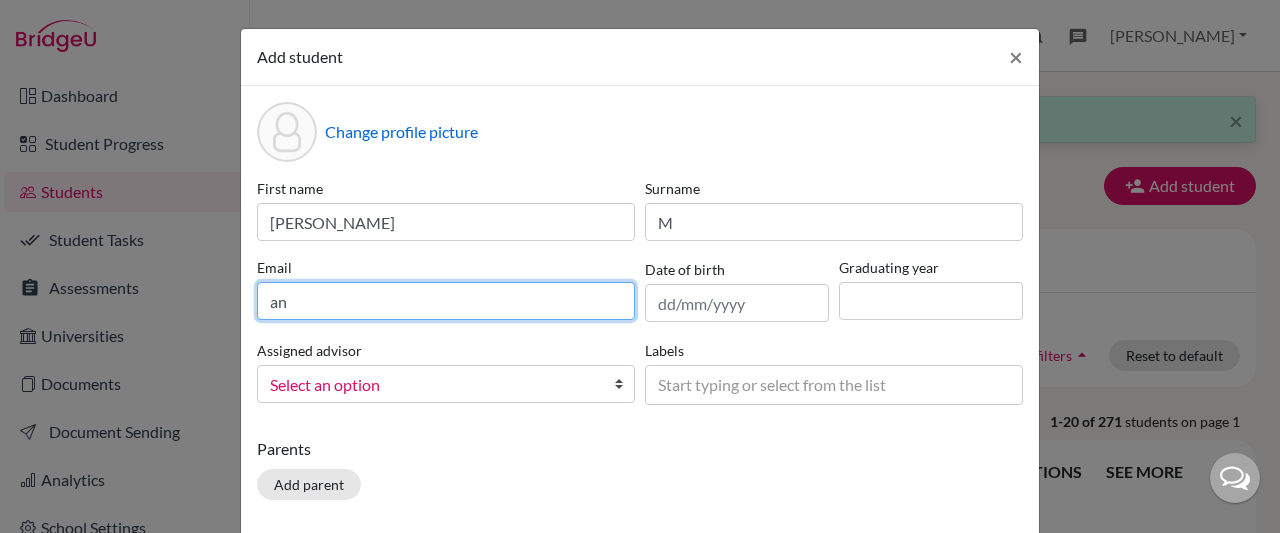 type on "a" 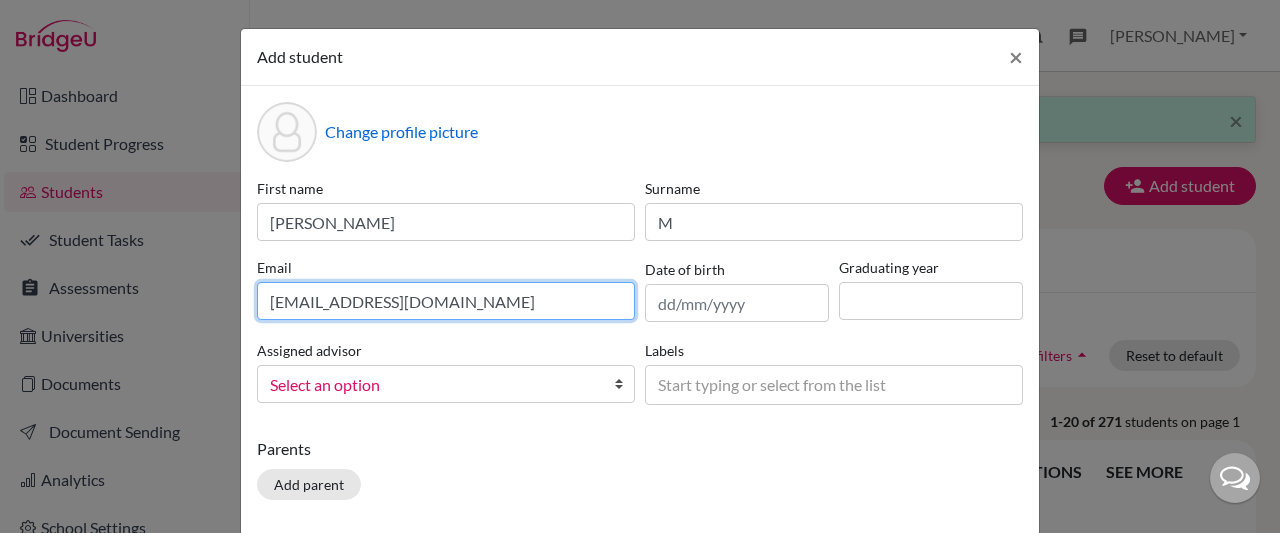 type on "Manimuthugunasekaran@gmail.com" 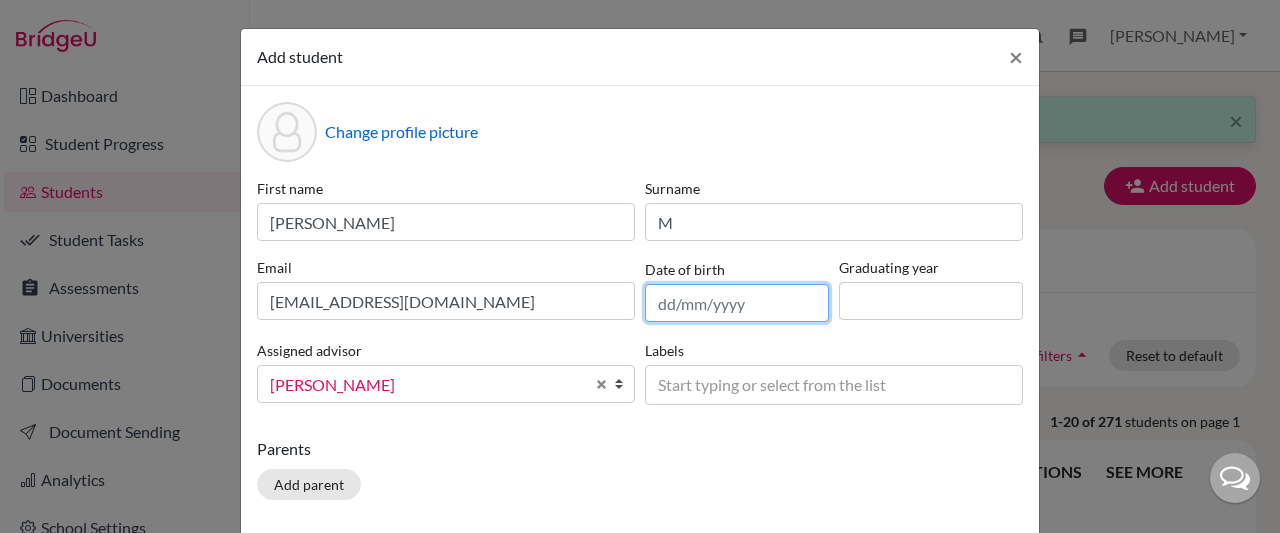 click at bounding box center (737, 303) 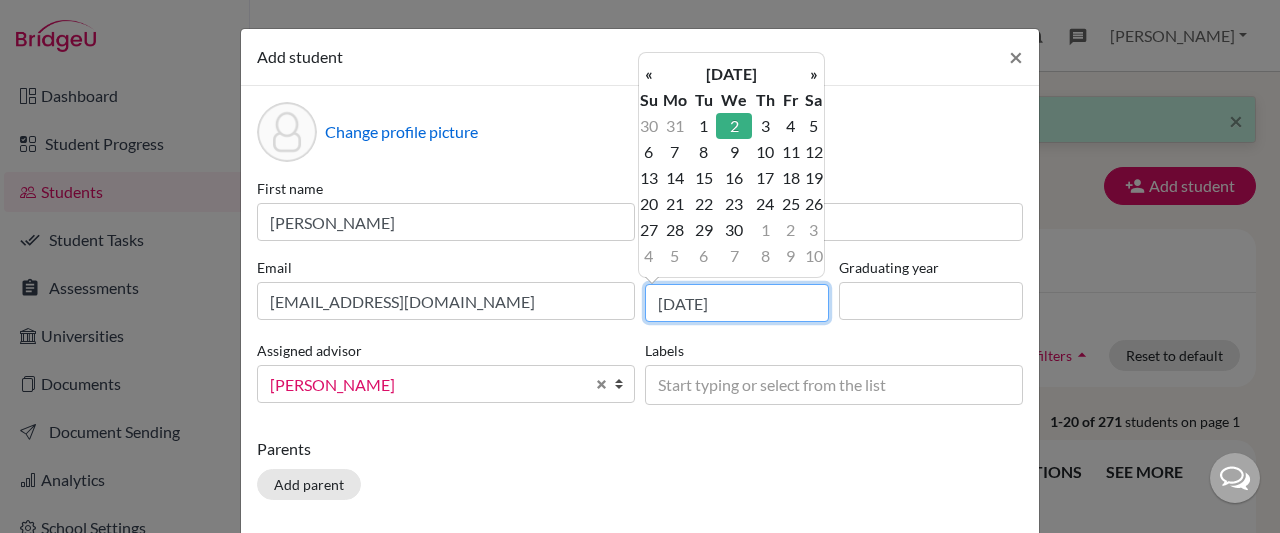 type on "02/06/2010" 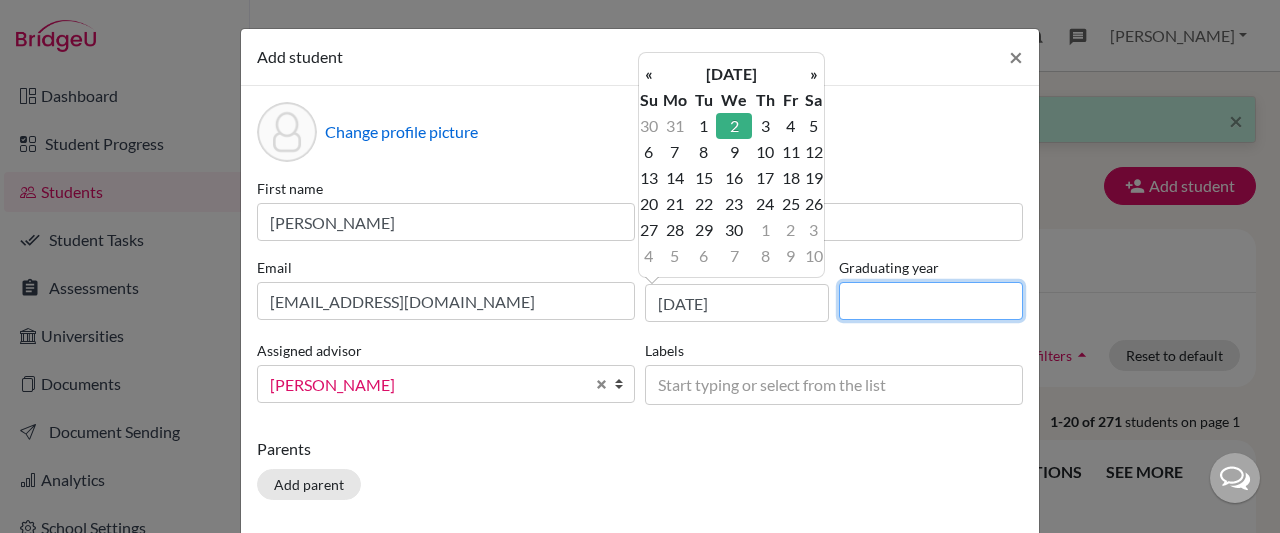 click at bounding box center [931, 301] 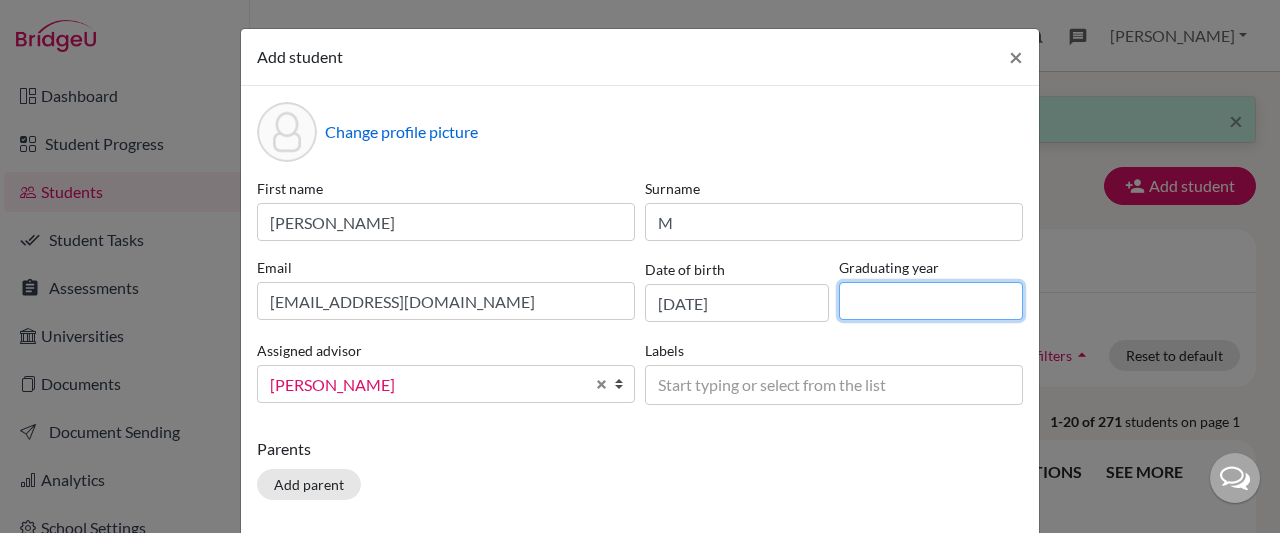 type on "2028" 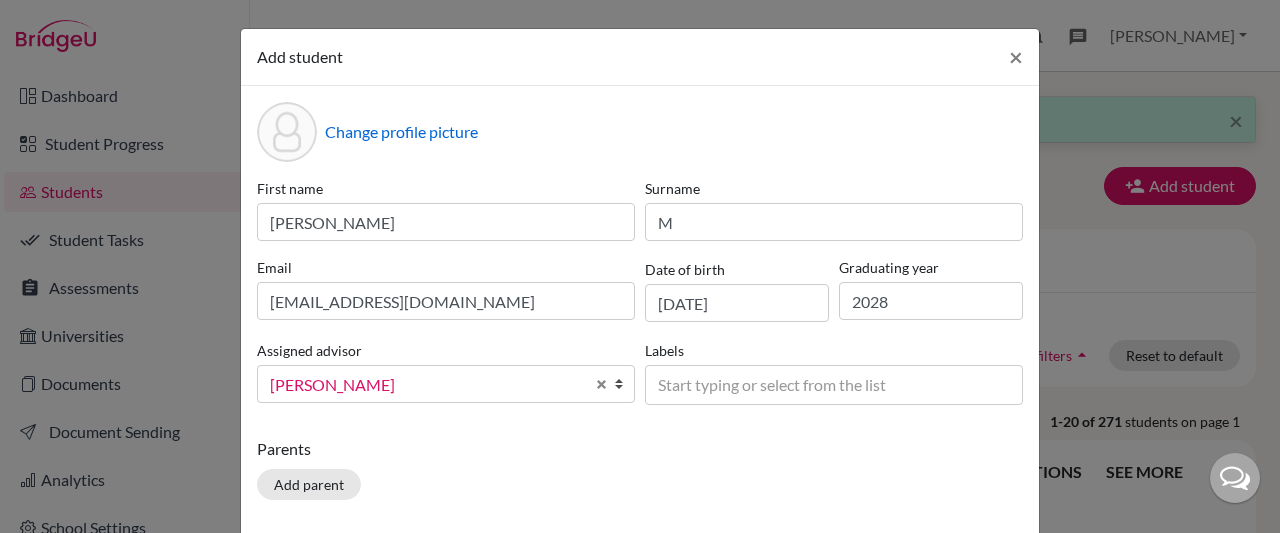 type 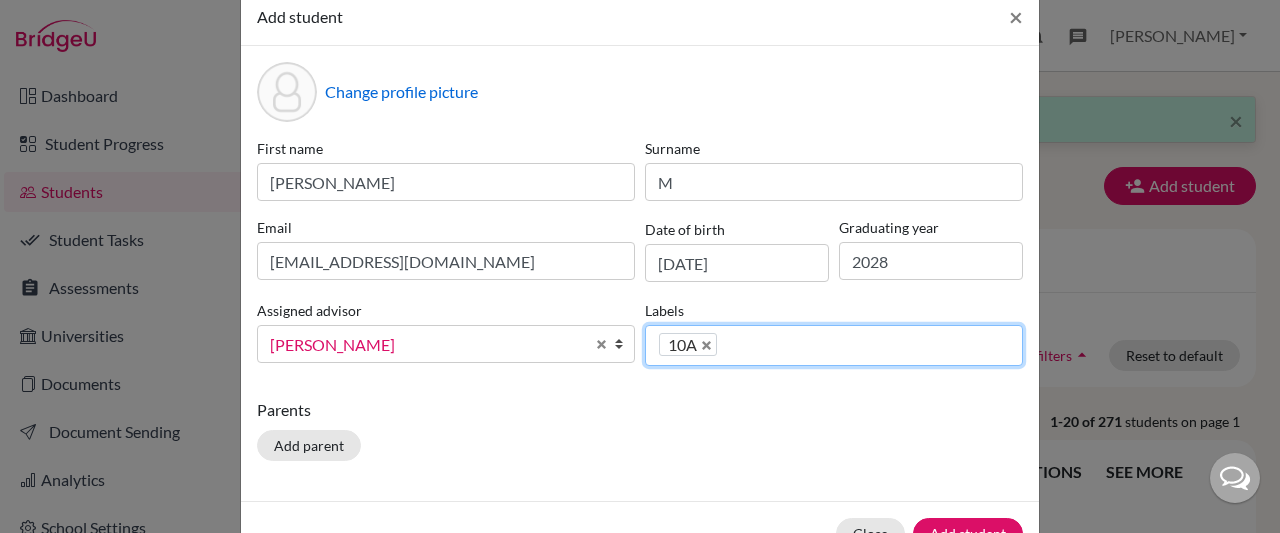 scroll, scrollTop: 80, scrollLeft: 0, axis: vertical 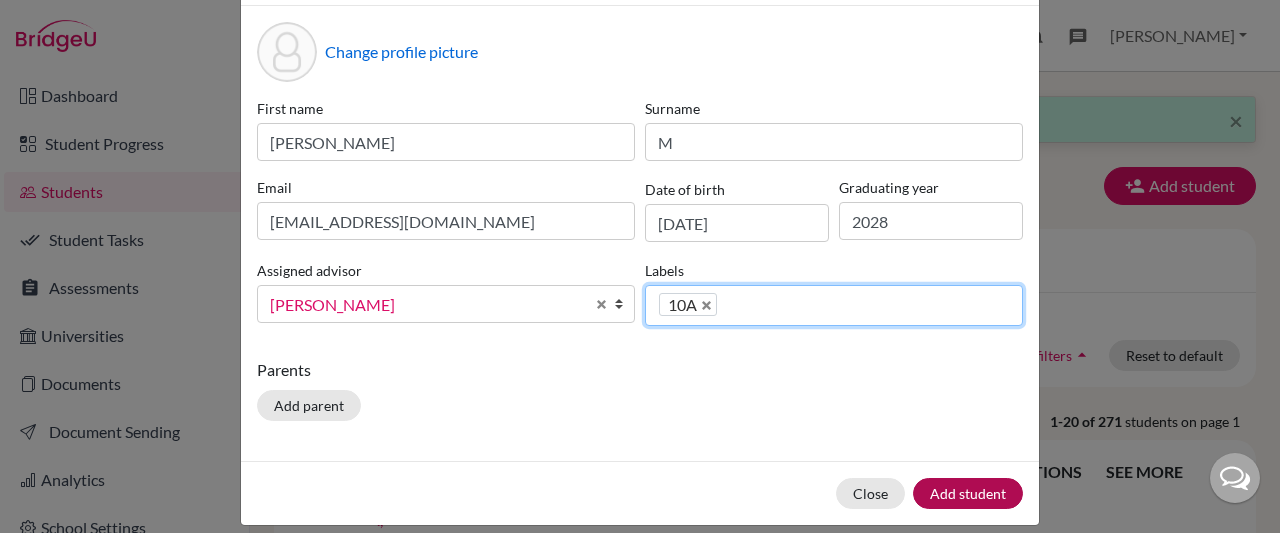click on "Add student" at bounding box center [968, 493] 